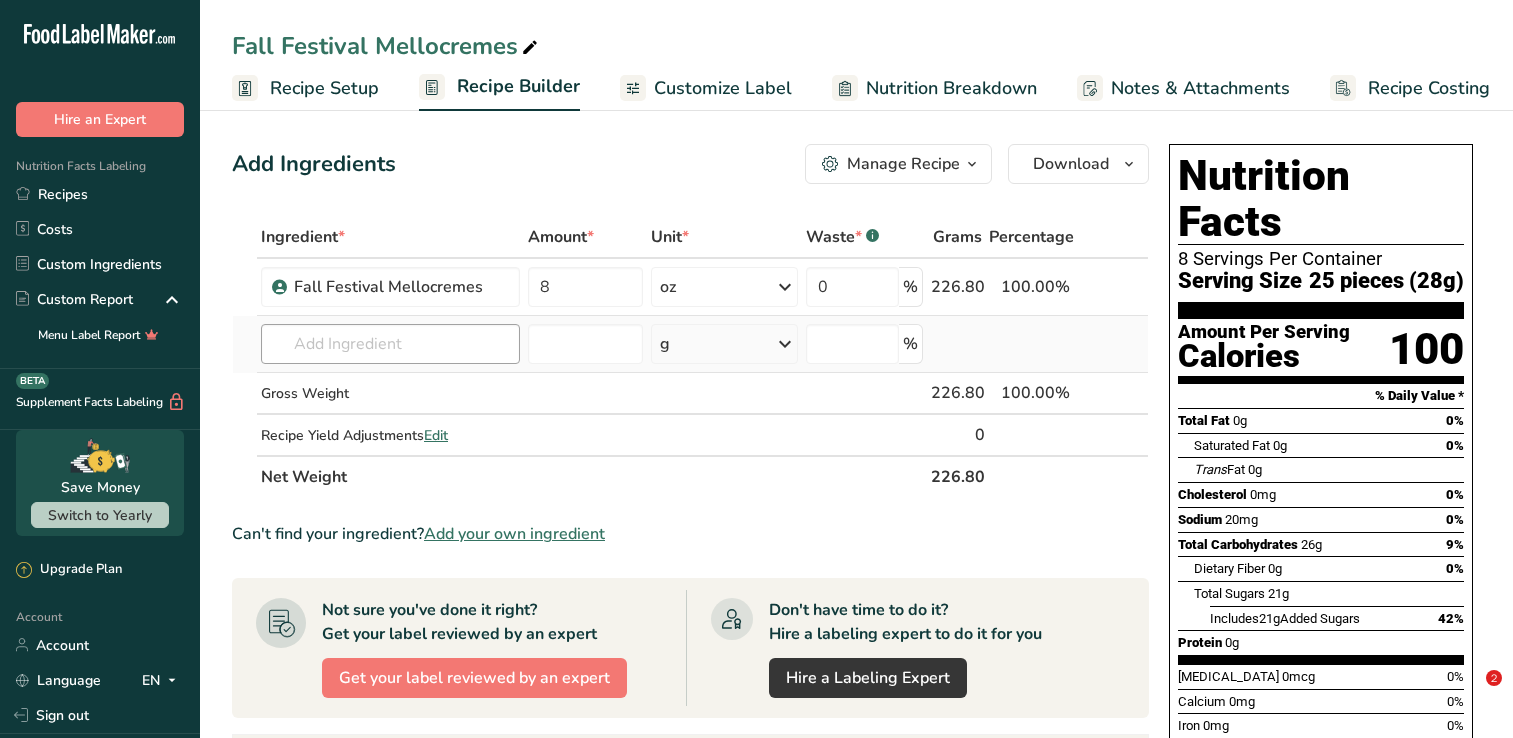 scroll, scrollTop: 100, scrollLeft: 0, axis: vertical 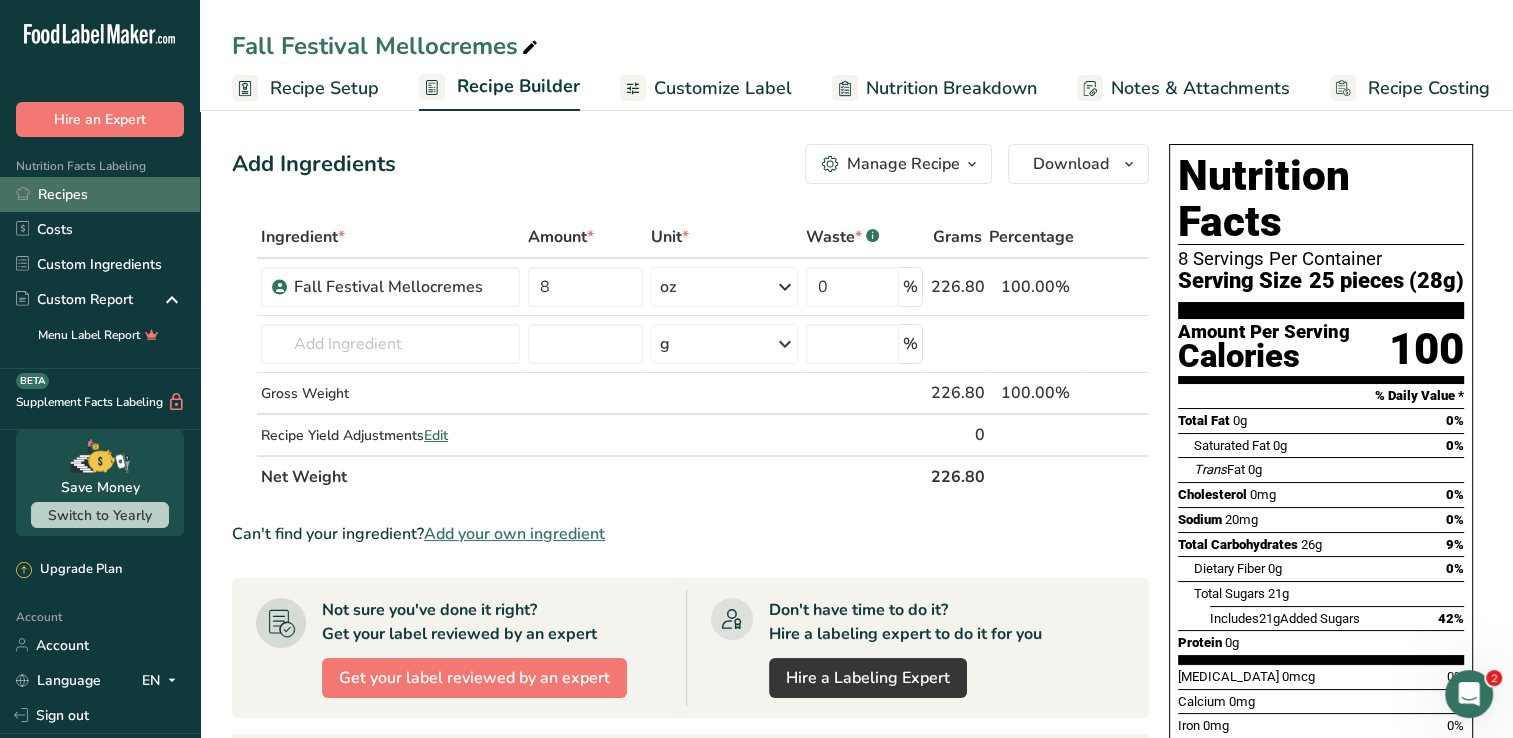 click on "Recipes" at bounding box center [100, 194] 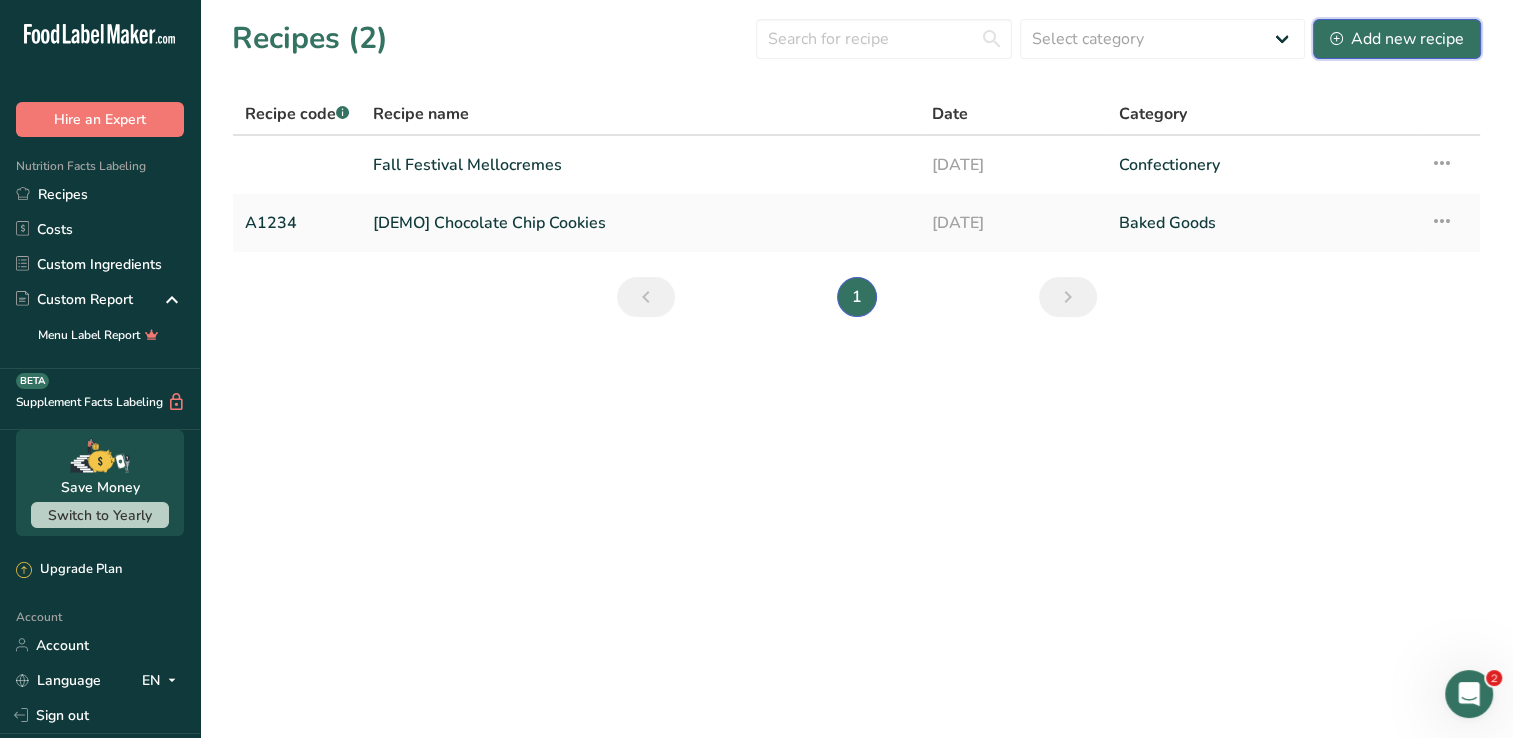 click on "Add new recipe" at bounding box center (1397, 39) 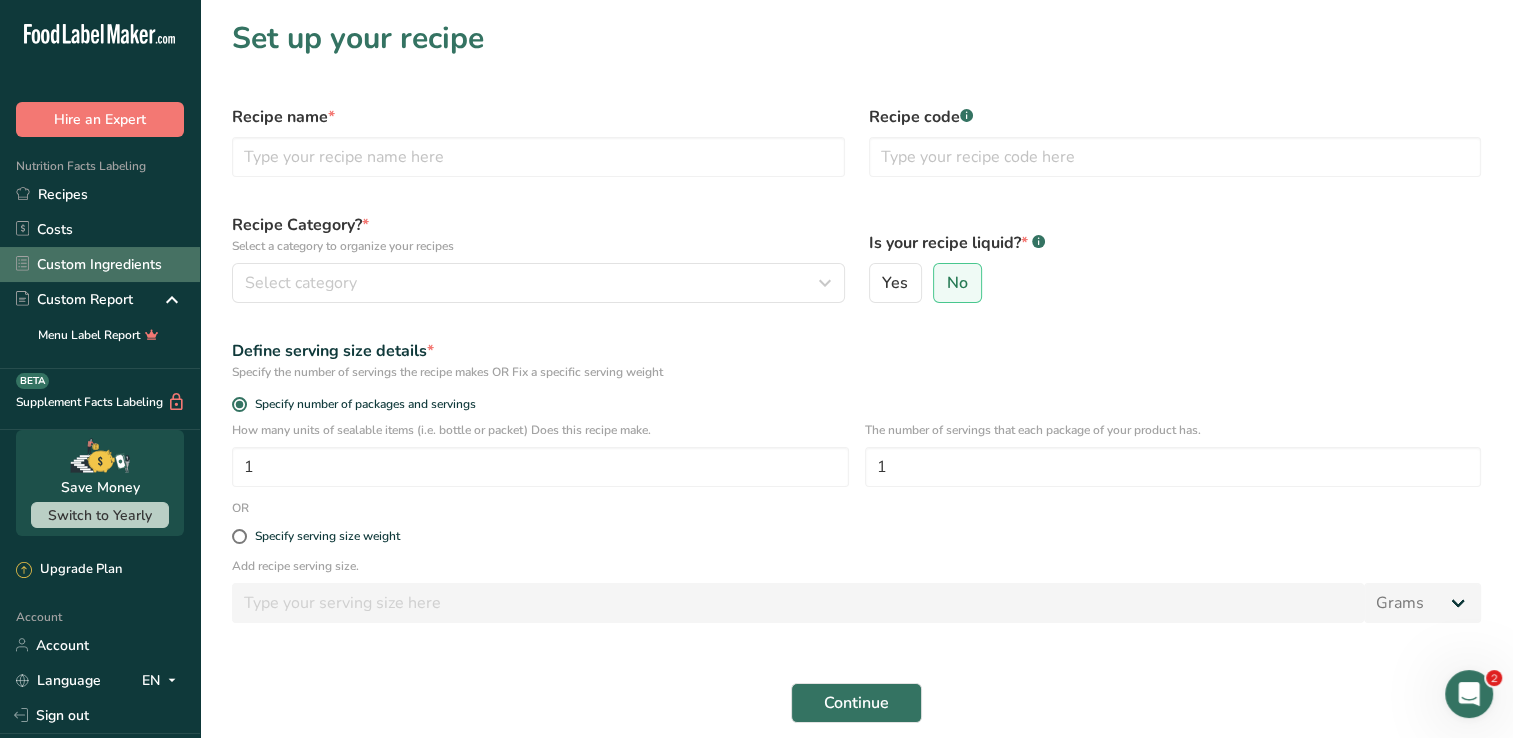 click on "Custom Ingredients" at bounding box center [100, 264] 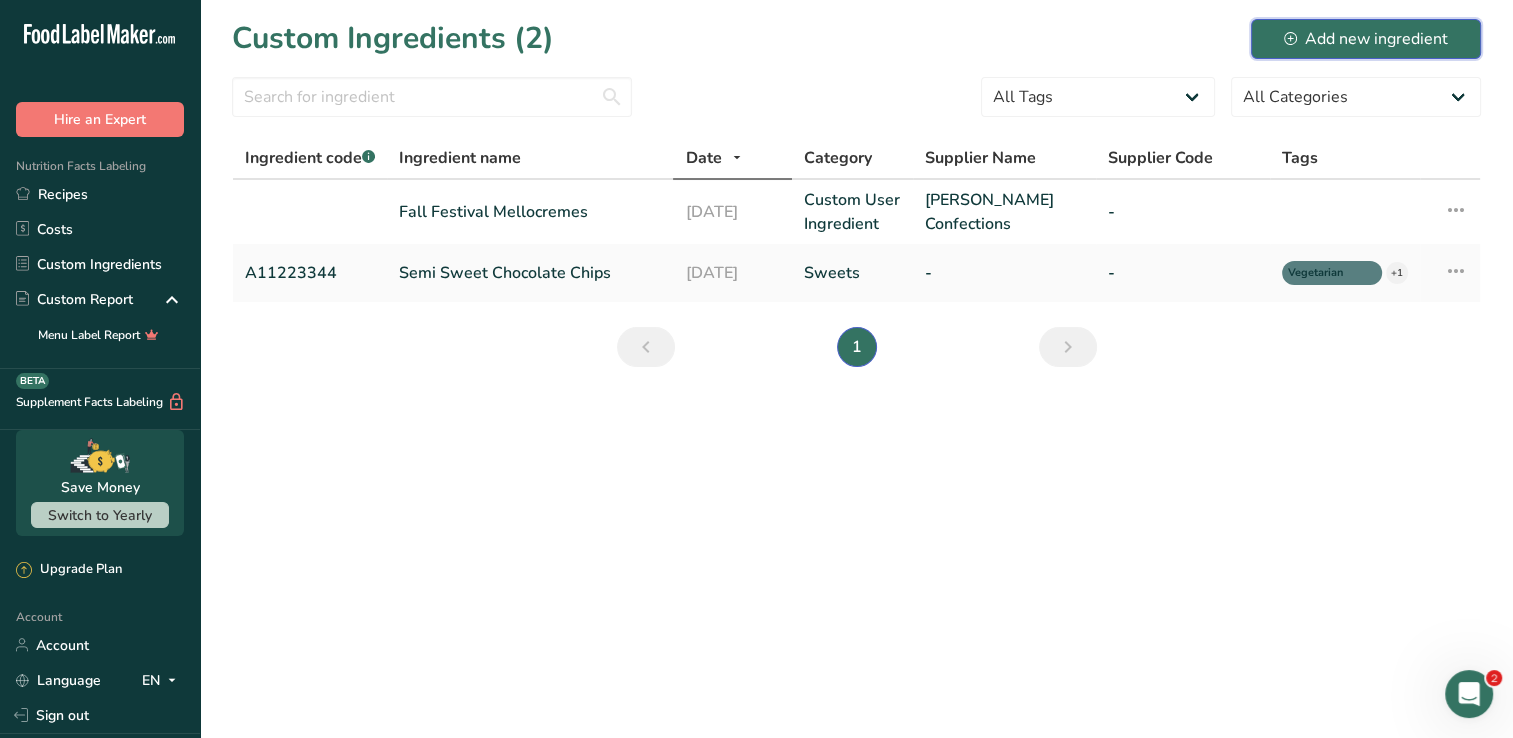 click on "Add new ingredient" at bounding box center (1366, 39) 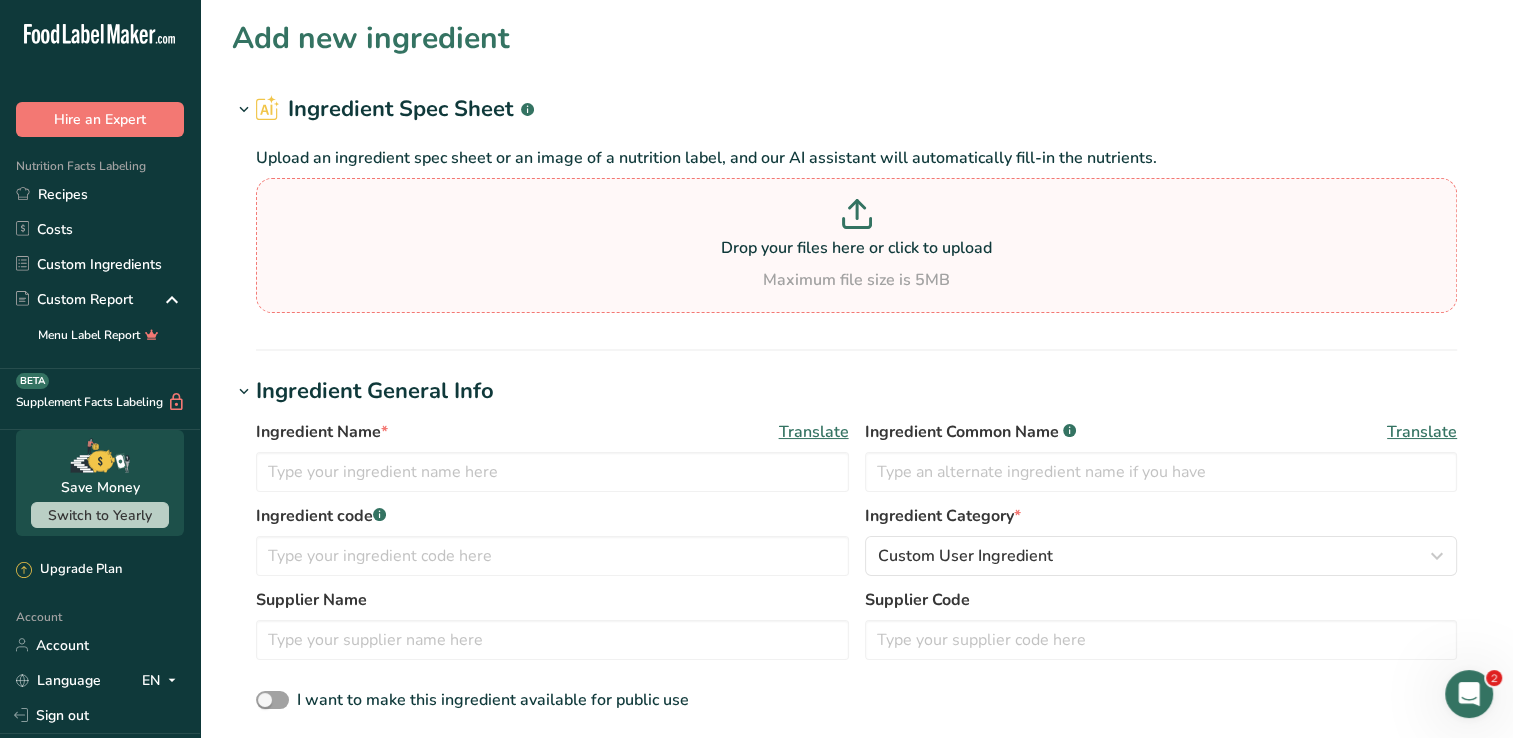 click on "Drop your files here or click to upload" at bounding box center [856, 248] 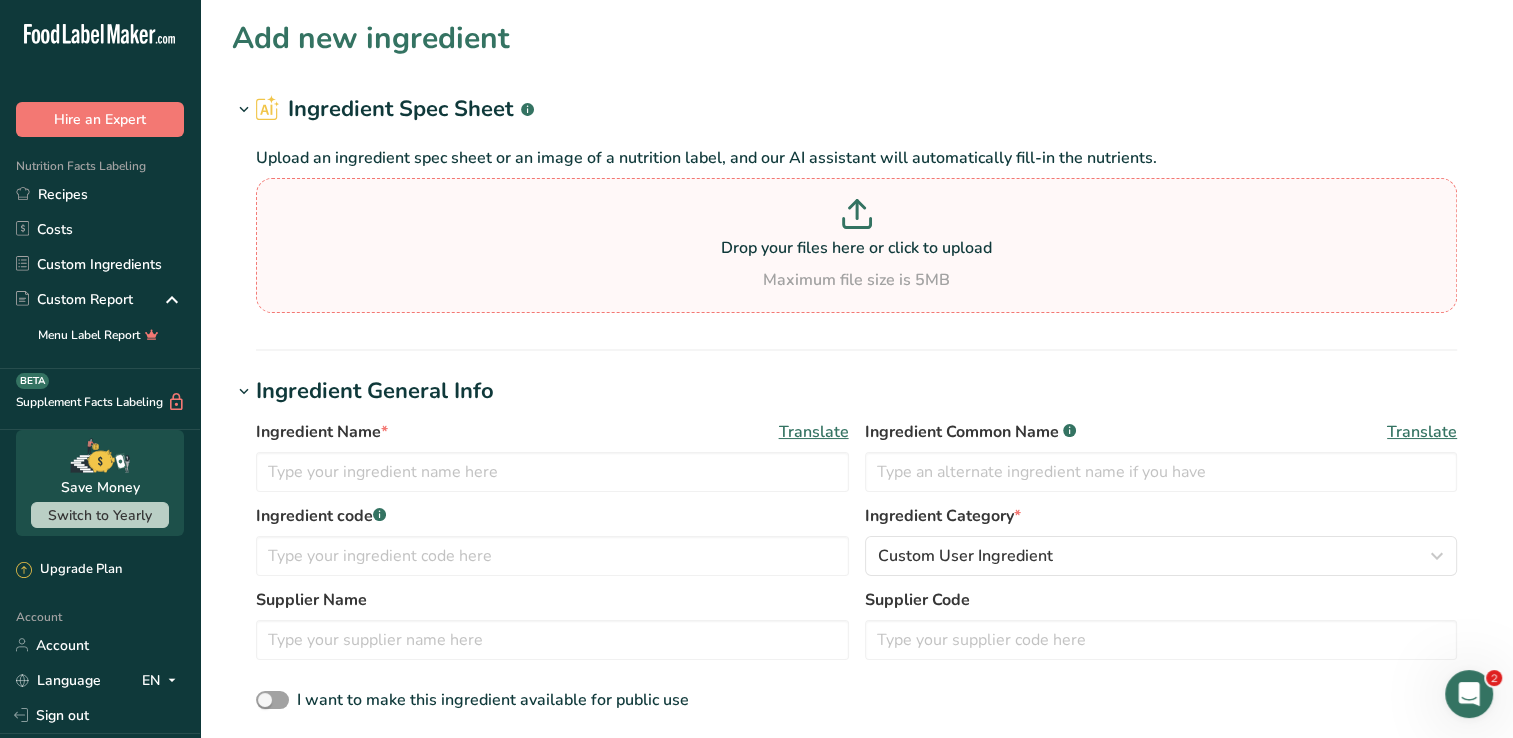 click on "Maximum file size is 5MB" at bounding box center [856, 280] 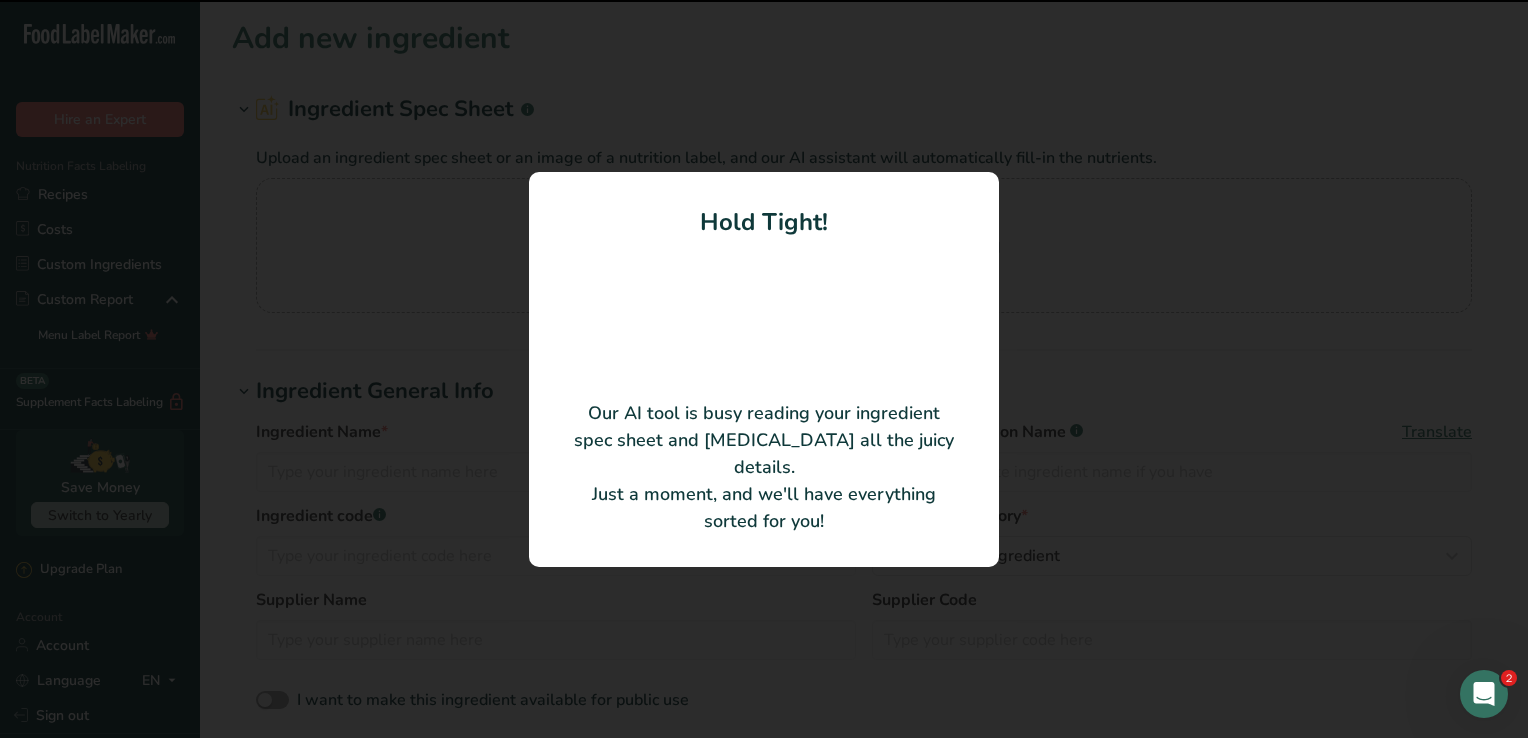 type on "Caramel Apple Pie Mix Bulk" 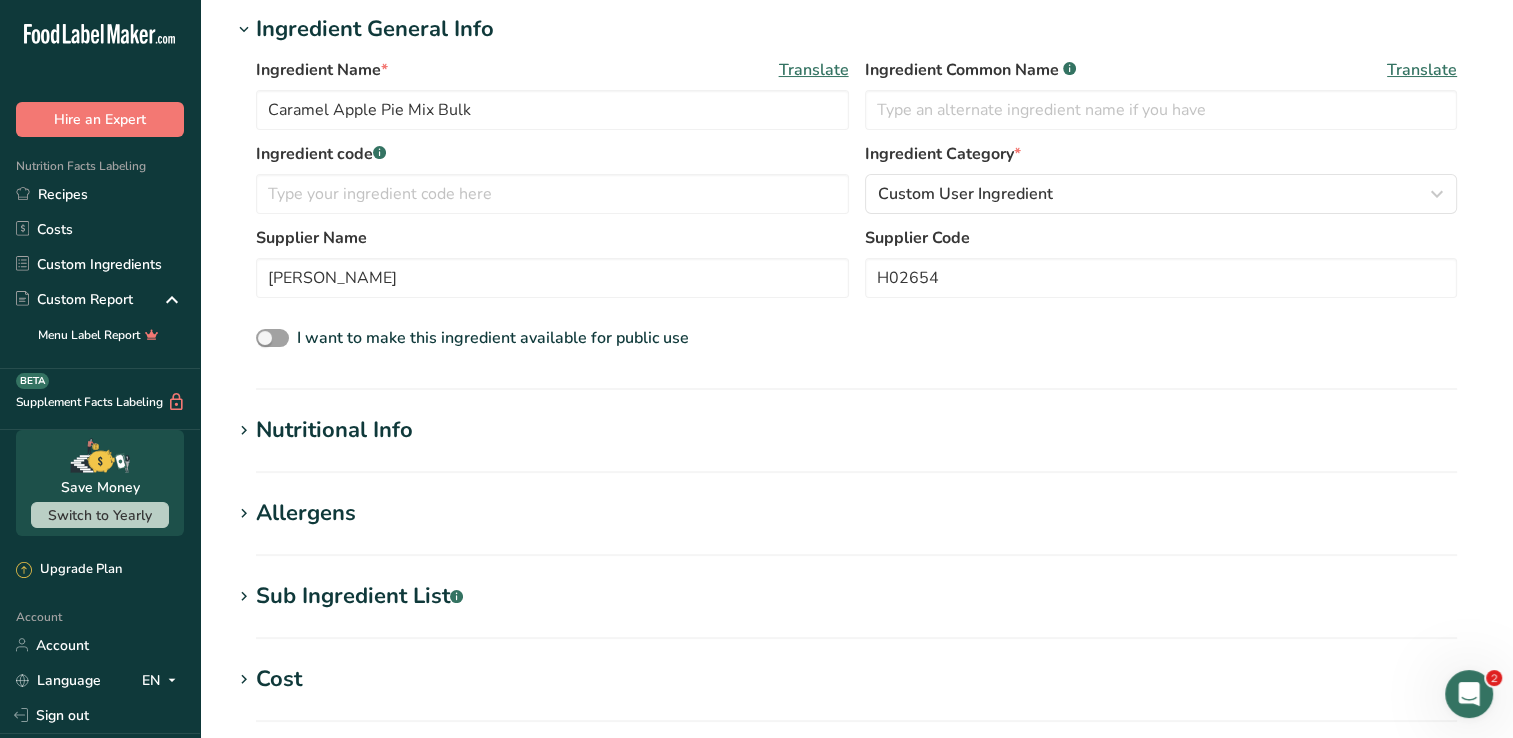 scroll, scrollTop: 300, scrollLeft: 0, axis: vertical 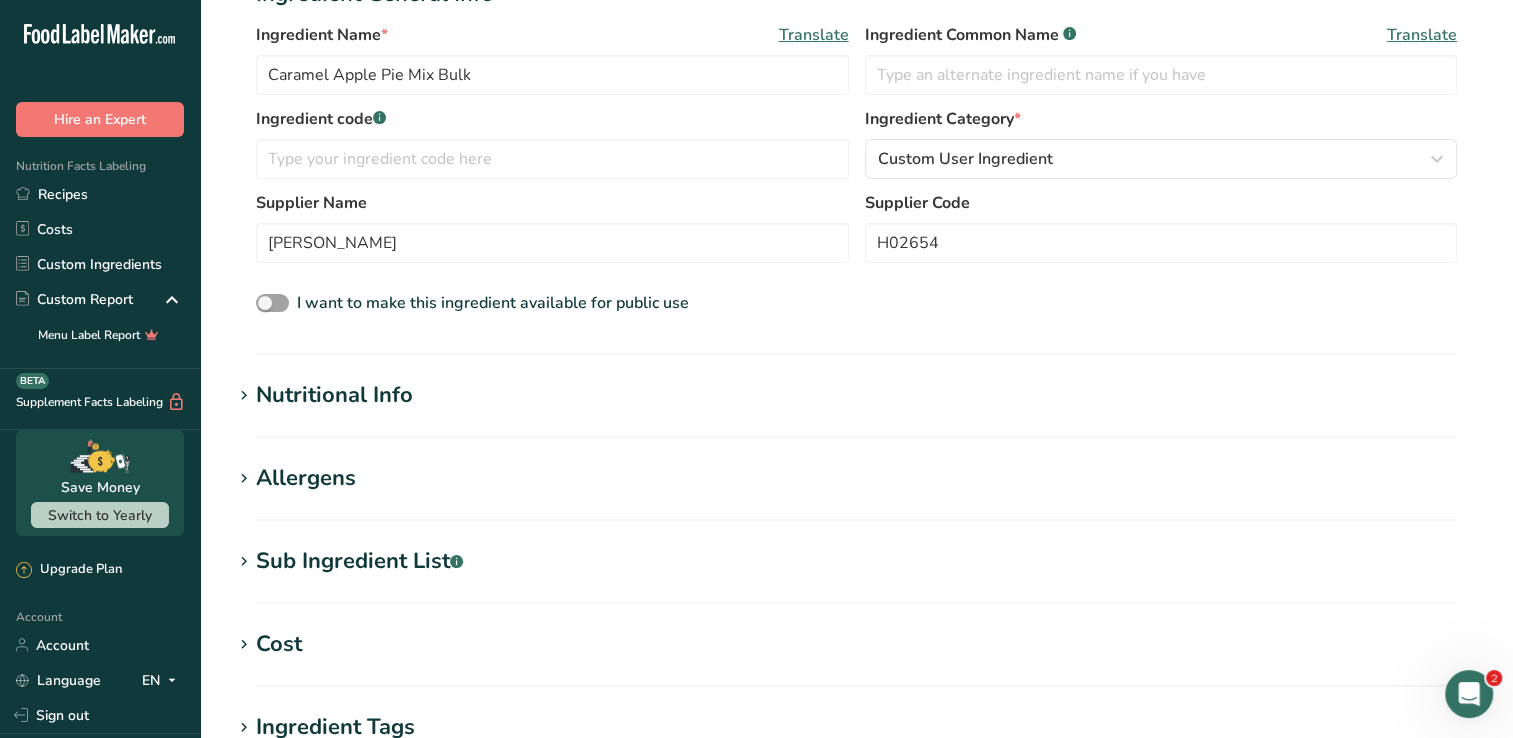 click on "Add new ingredient
Ingredient Spec Sheet
.a-a{fill:#347362;}.b-a{fill:#fff;}
Upload an ingredient spec sheet or an image of a nutrition label, and our AI assistant will automatically fill-in the nutrients.
H02654 Mix Caramel Apple Pie 15lb 05.21.2025.pdf
Hold Tight!
Our AI tool is busy reading your ingredient spec sheet and pulling out all the juicy details.
Just a moment, and we'll have everything sorted for you!
Ingredient General Info
Ingredient Name *
Translate
Caramel Apple Pie Mix Bulk
Ingredient Common Name
.a-a{fill:#347362;}.b-a{fill:#fff;}
Translate
Ingredient code
.a-a{fill:#347362;}.b-a{fill:#fff;}
Ingredient Category *" at bounding box center [856, 407] 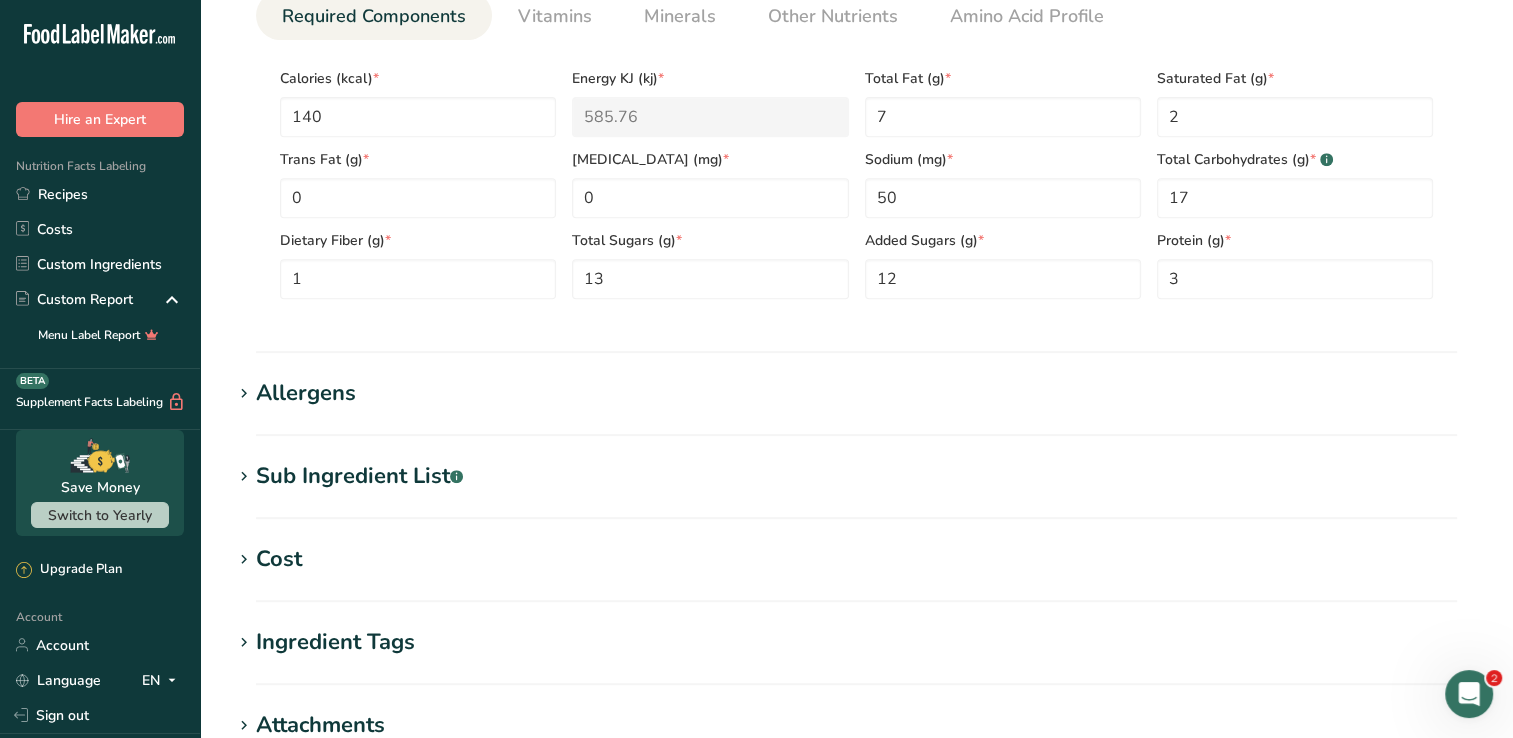scroll, scrollTop: 900, scrollLeft: 0, axis: vertical 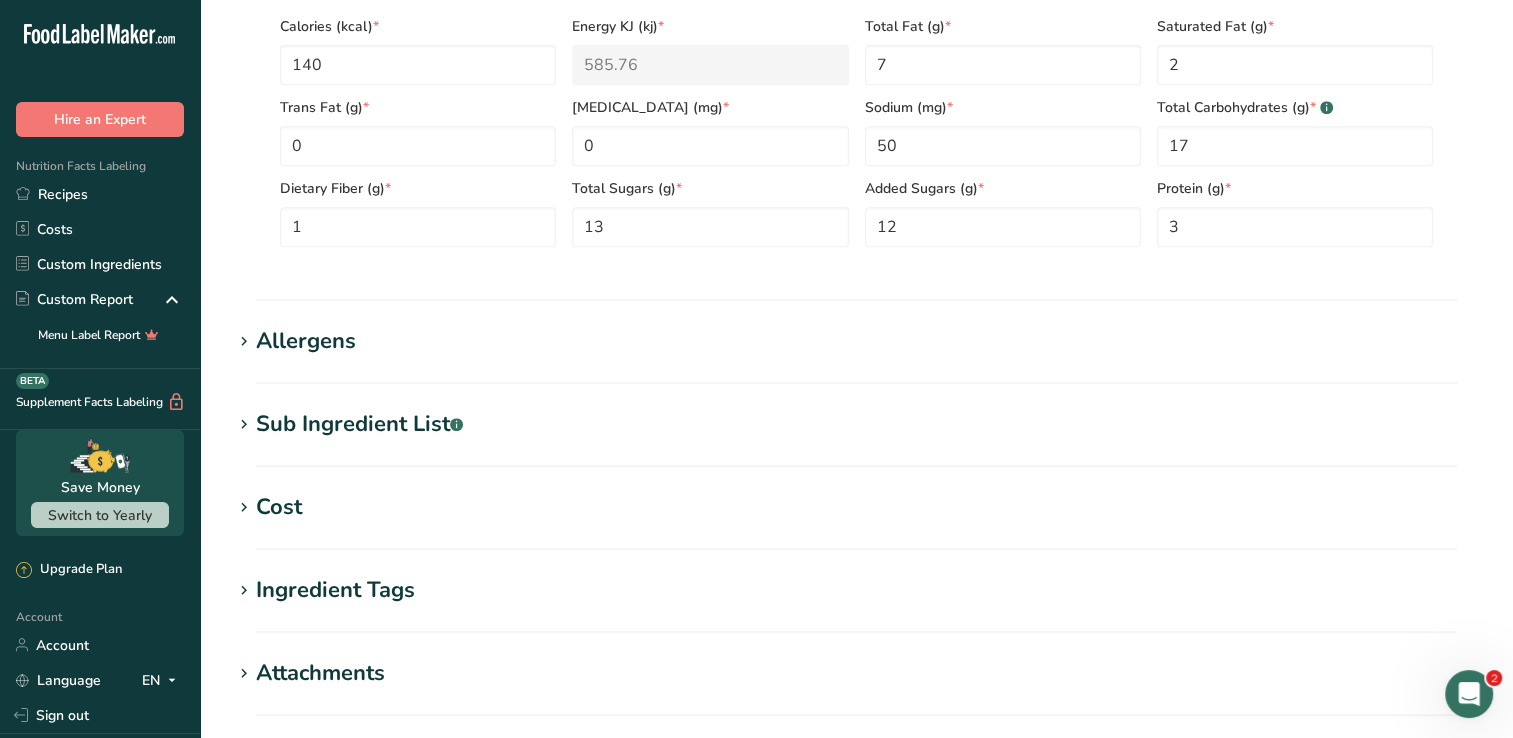 click on "Allergens" at bounding box center (856, 341) 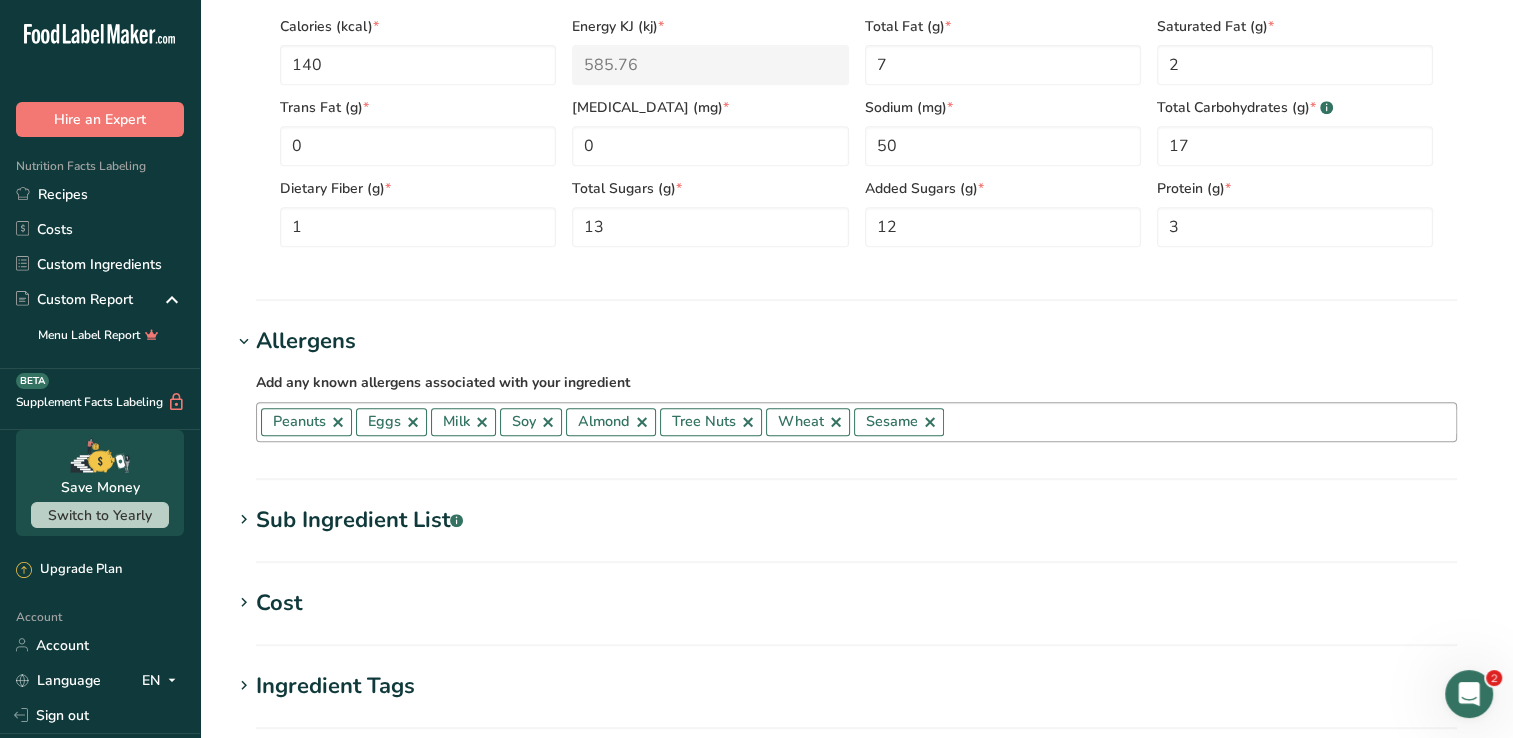 click at bounding box center [748, 422] 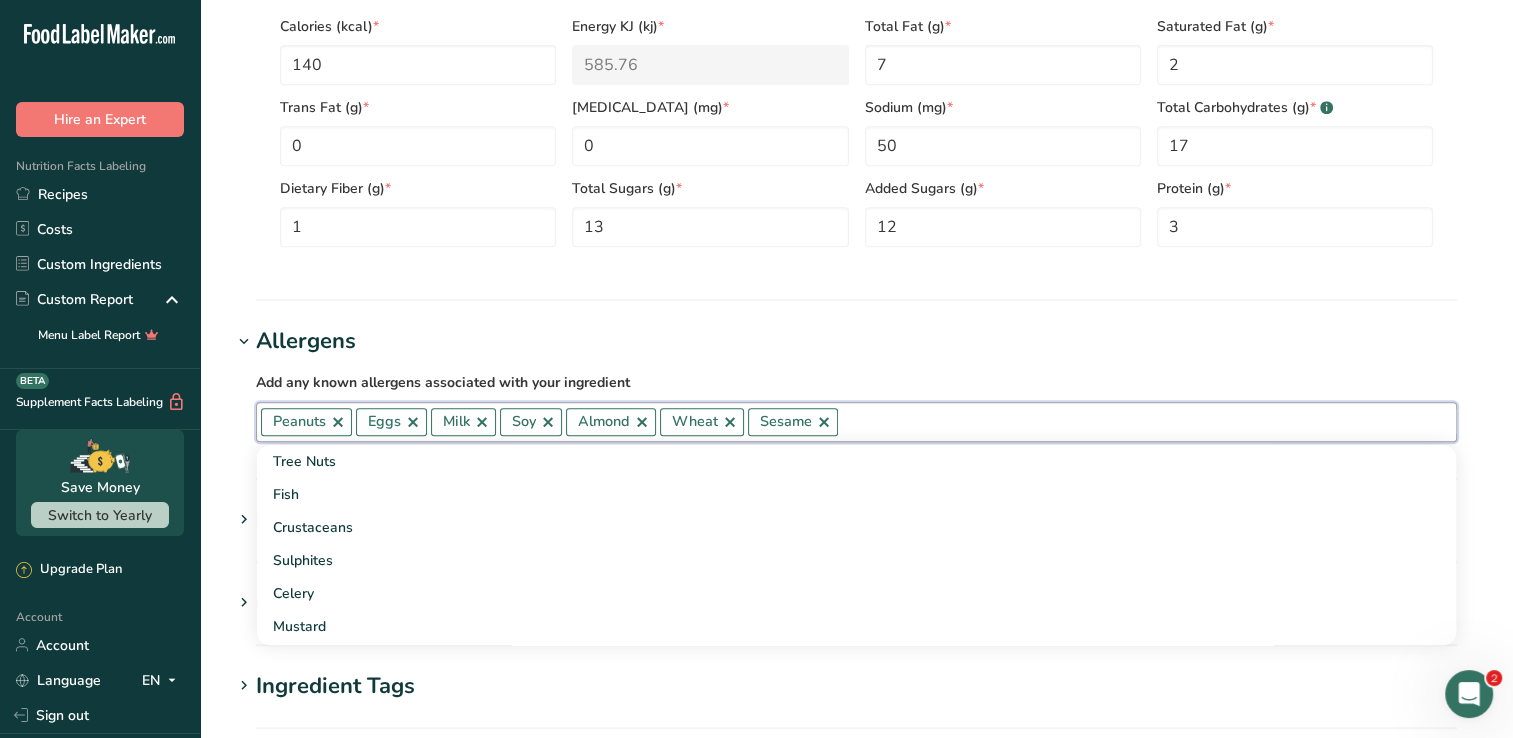 click at bounding box center (730, 422) 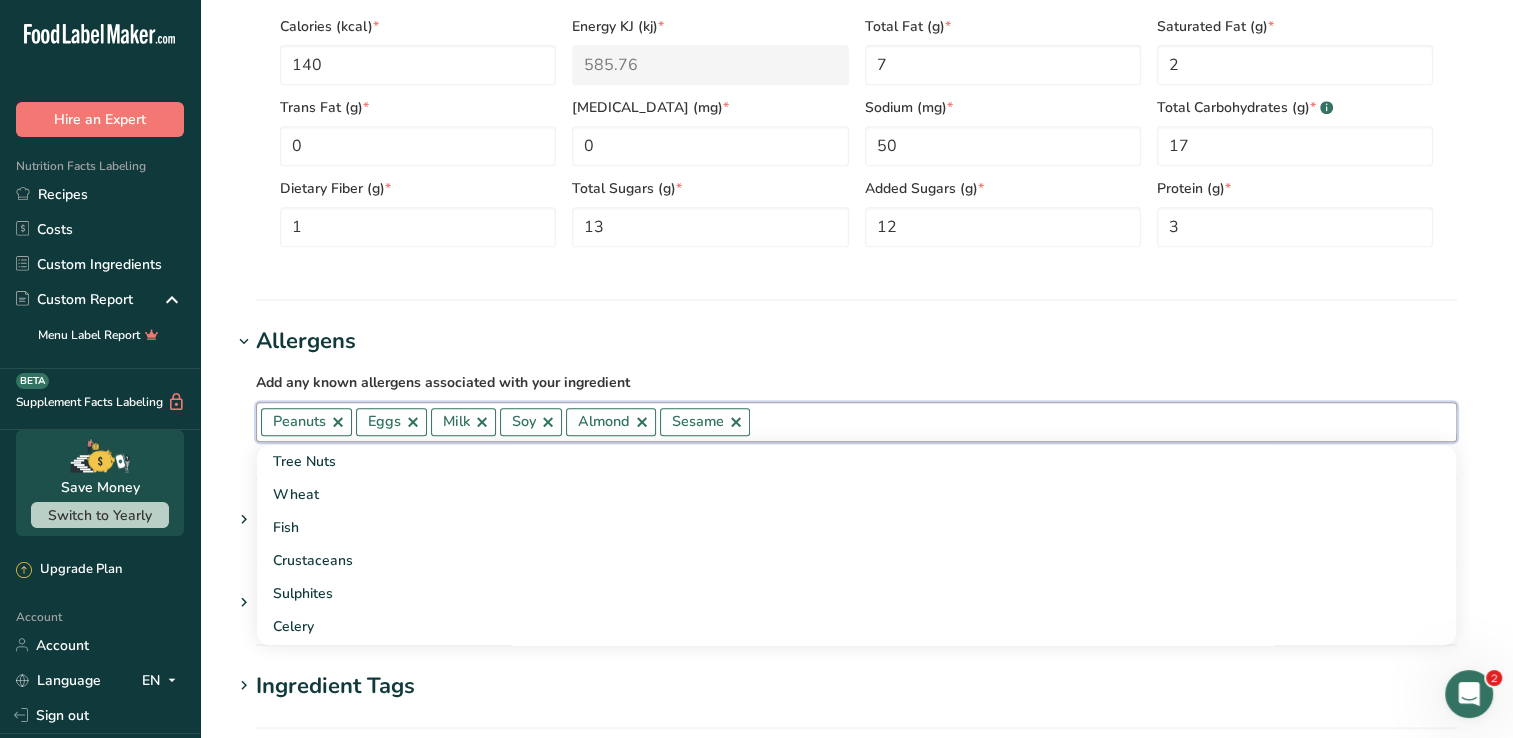 click at bounding box center (736, 422) 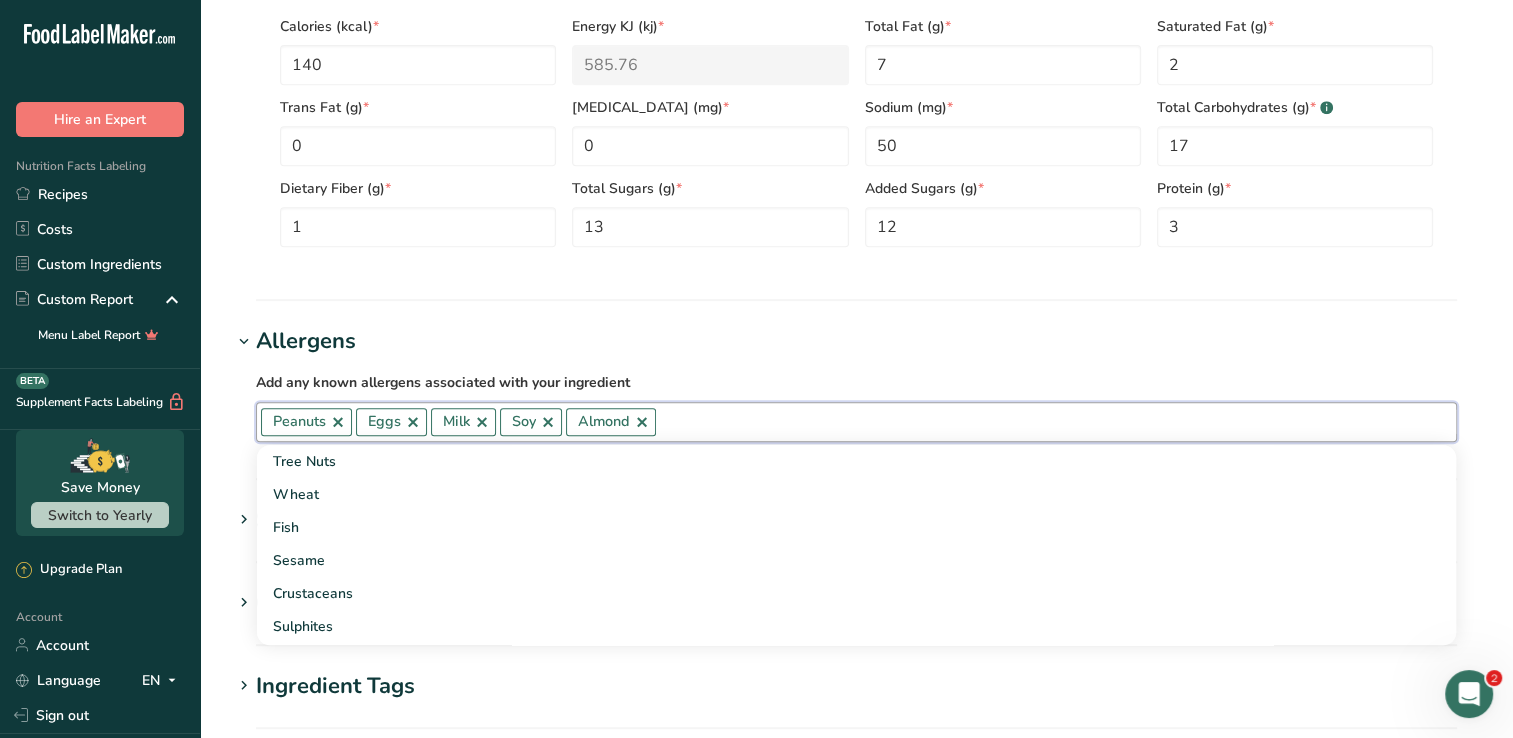 click on "Allergens" at bounding box center [856, 341] 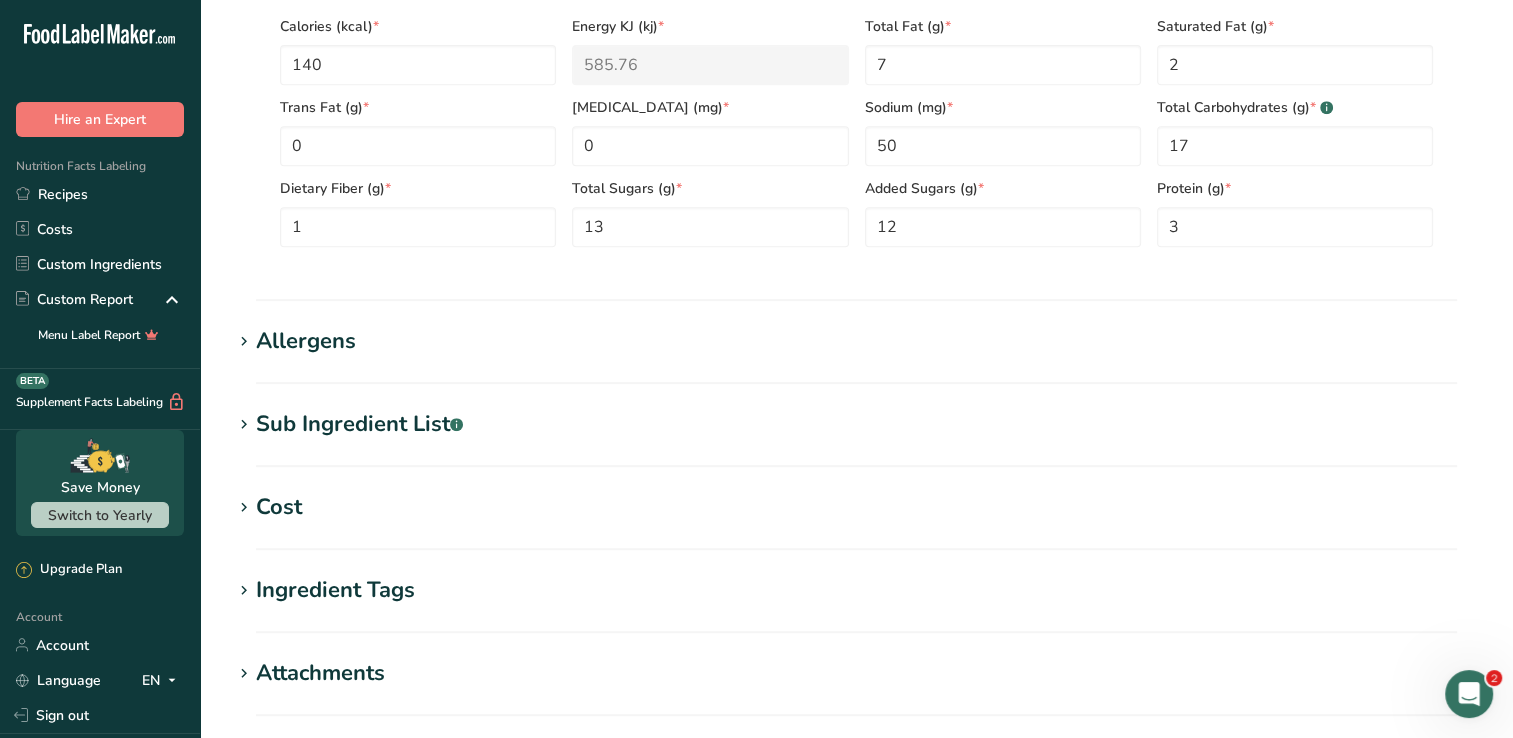 click on "Sub Ingredient List
.a-a{fill:#347362;}.b-a{fill:#fff;}" at bounding box center (359, 424) 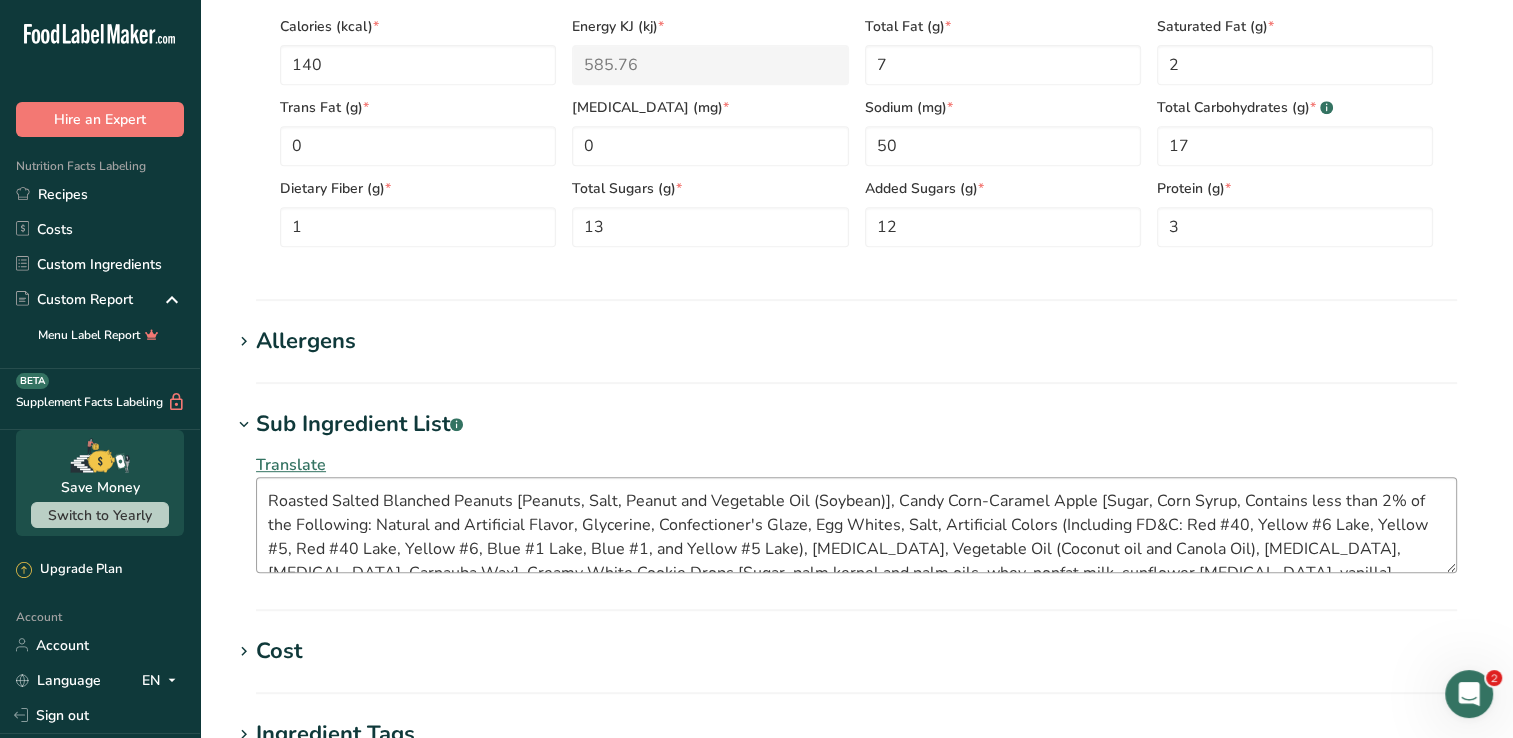 scroll, scrollTop: 1000, scrollLeft: 0, axis: vertical 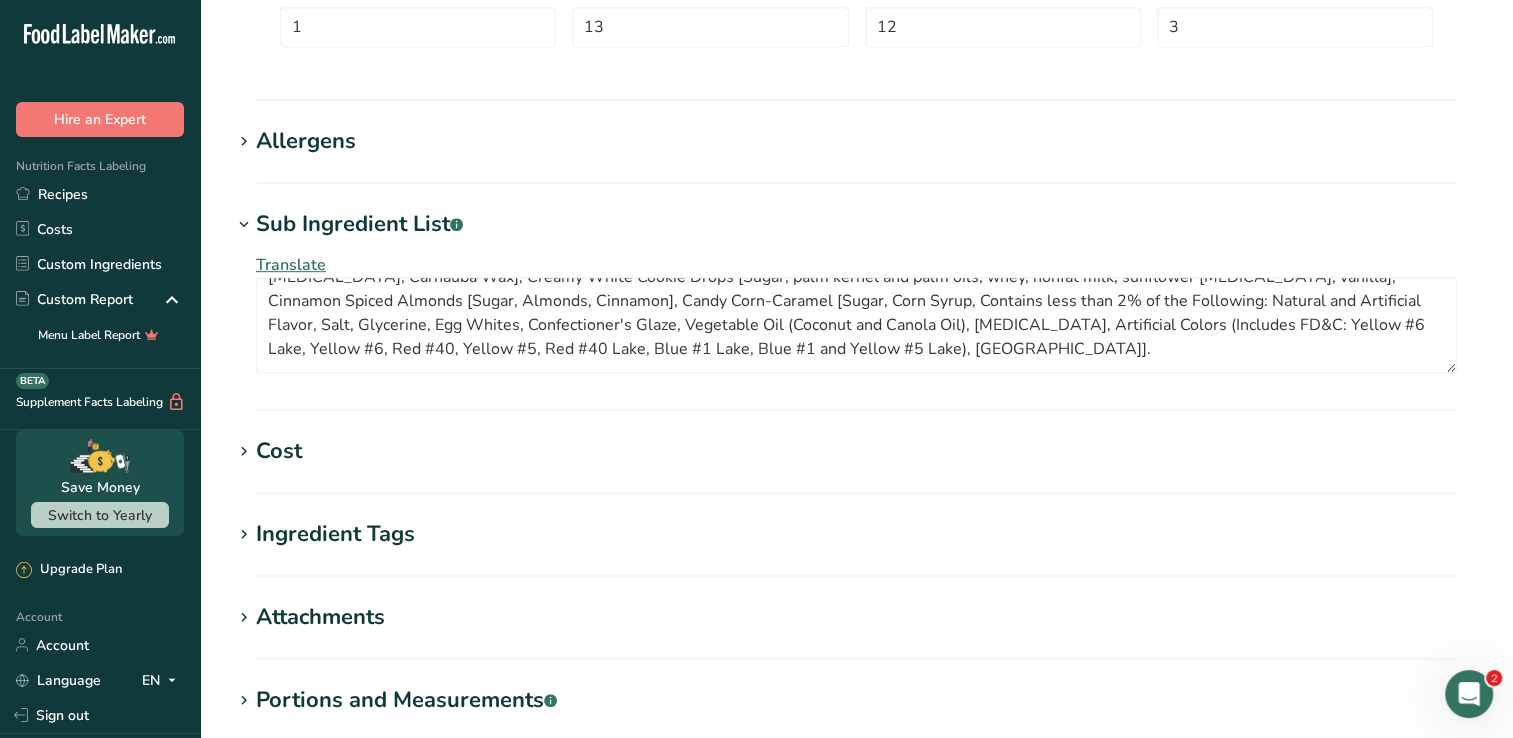click on "Cost" at bounding box center (856, 451) 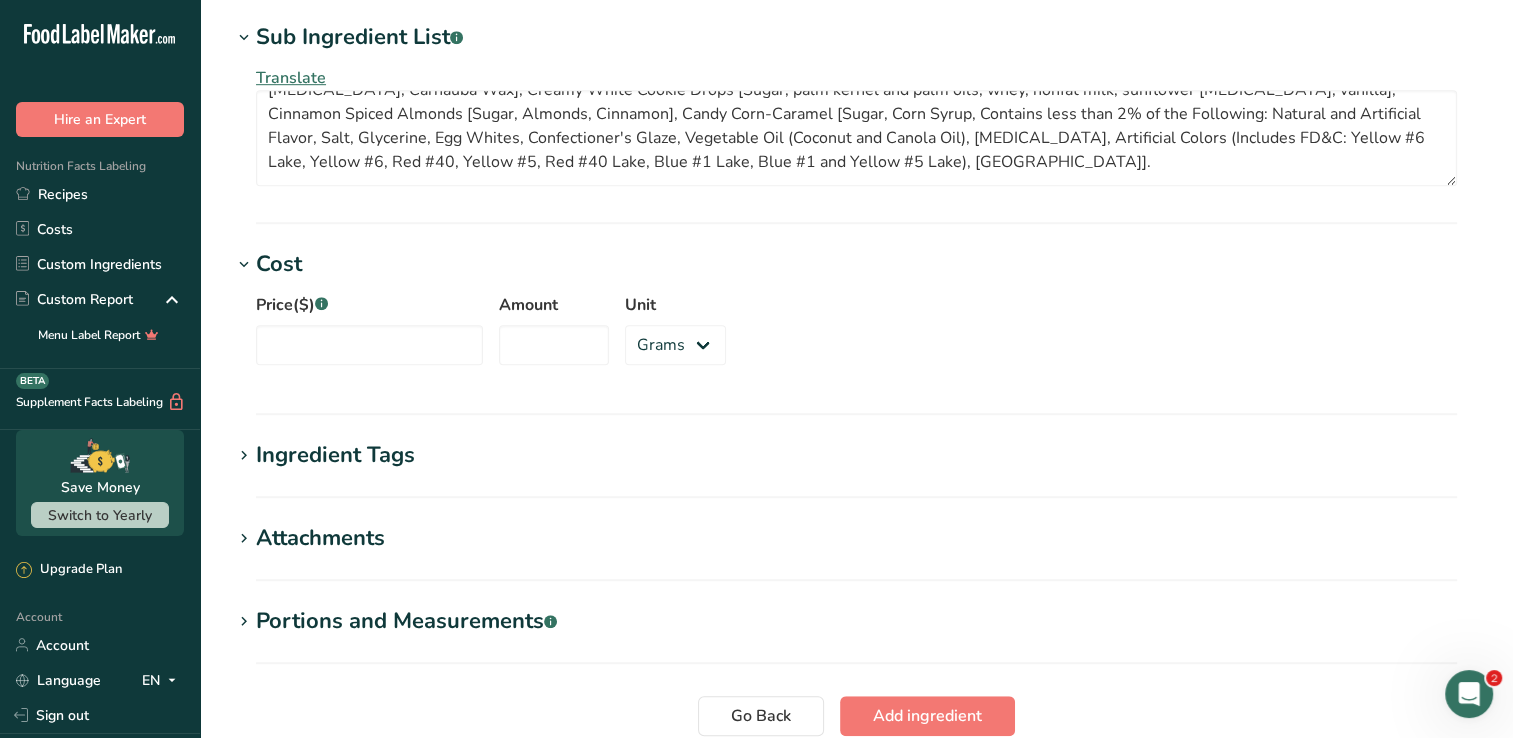 scroll, scrollTop: 1300, scrollLeft: 0, axis: vertical 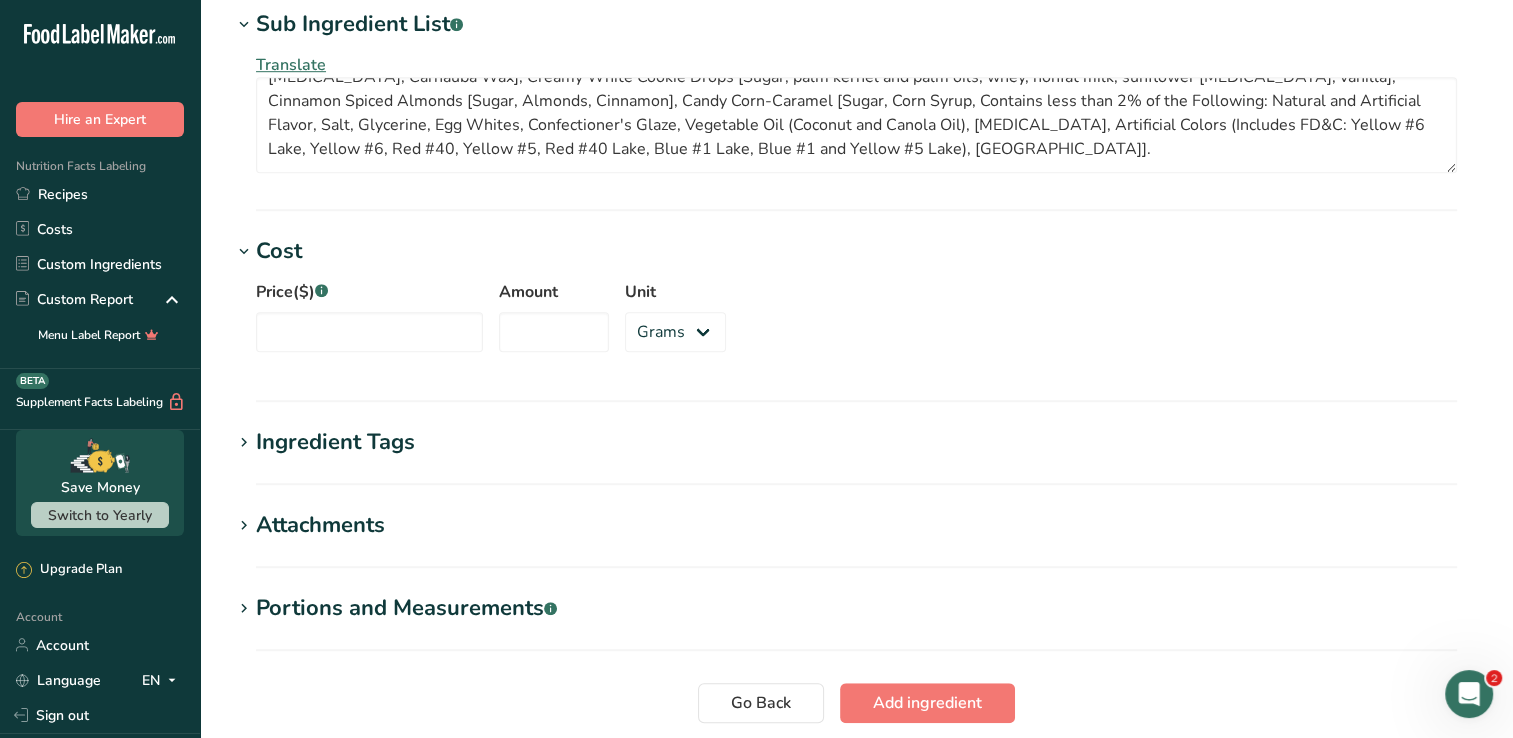 click on "Ingredient Tags" at bounding box center (335, 442) 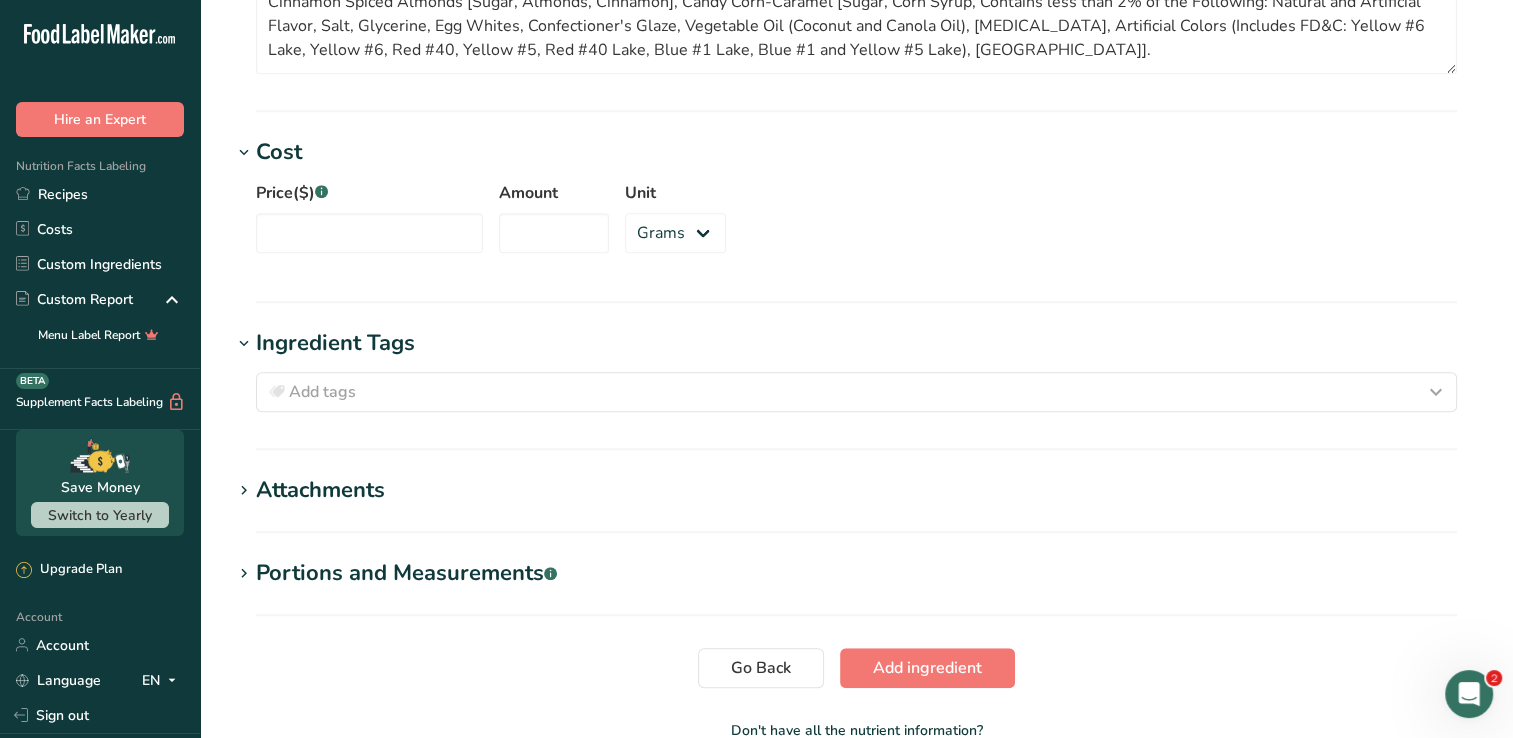 scroll, scrollTop: 1400, scrollLeft: 0, axis: vertical 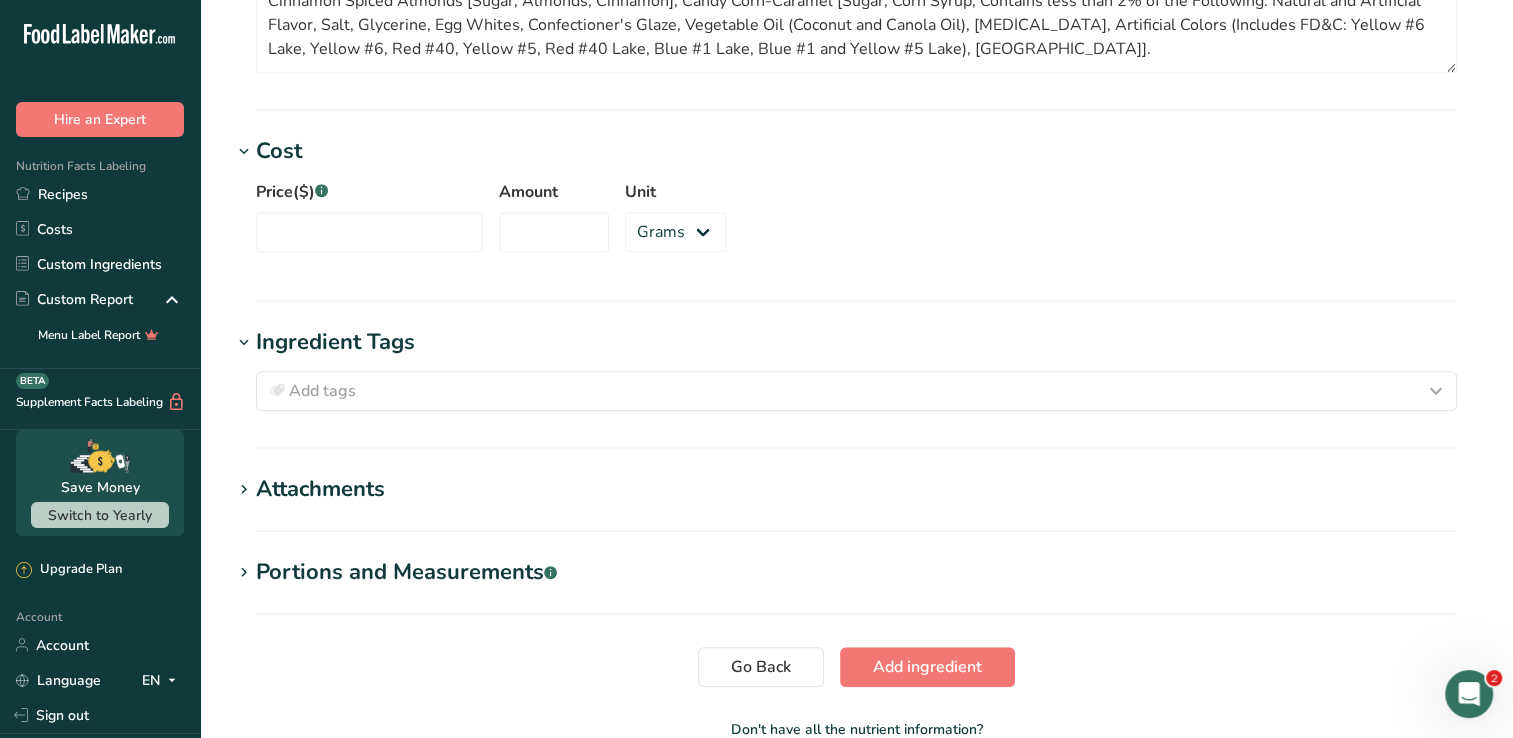 click on "Attachments" at bounding box center [320, 489] 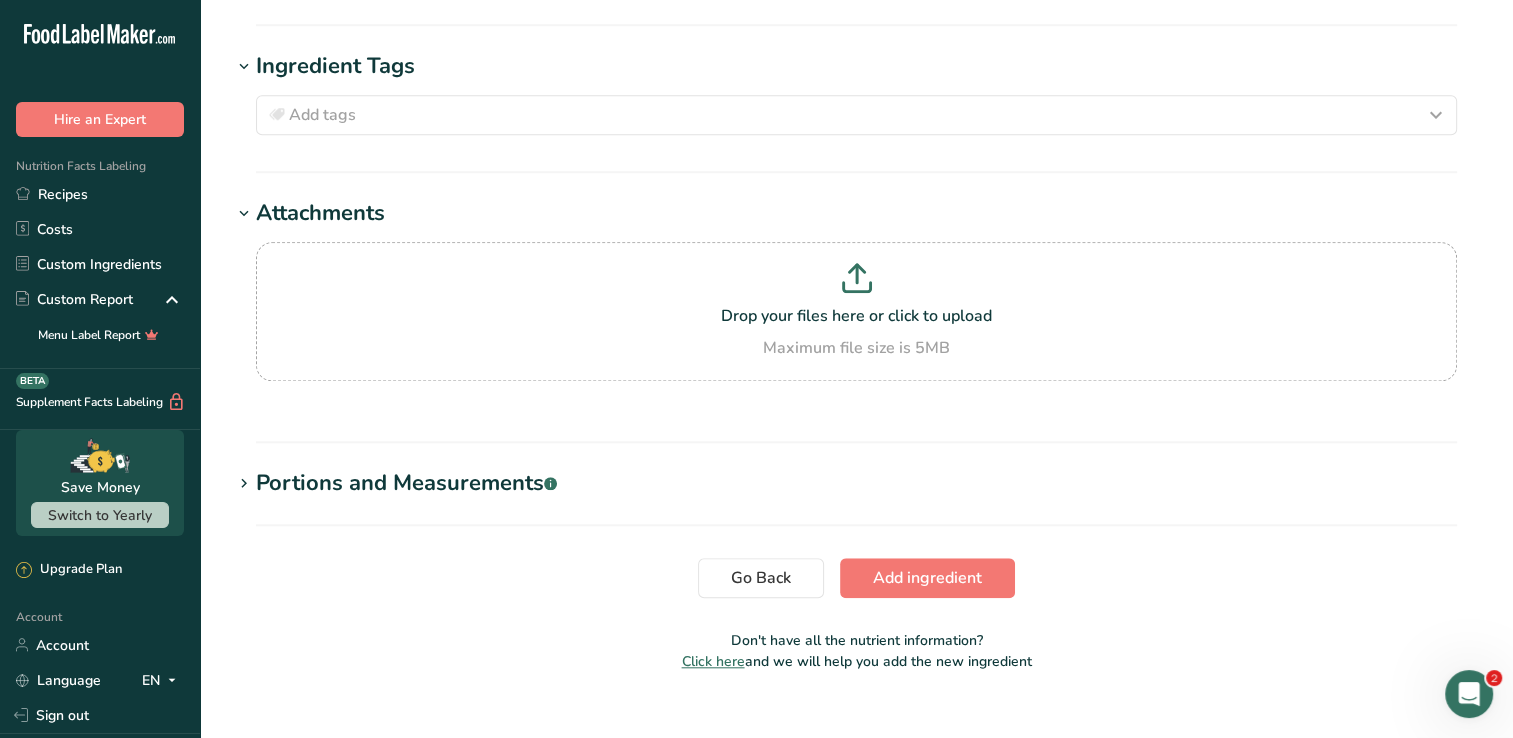 scroll, scrollTop: 1700, scrollLeft: 0, axis: vertical 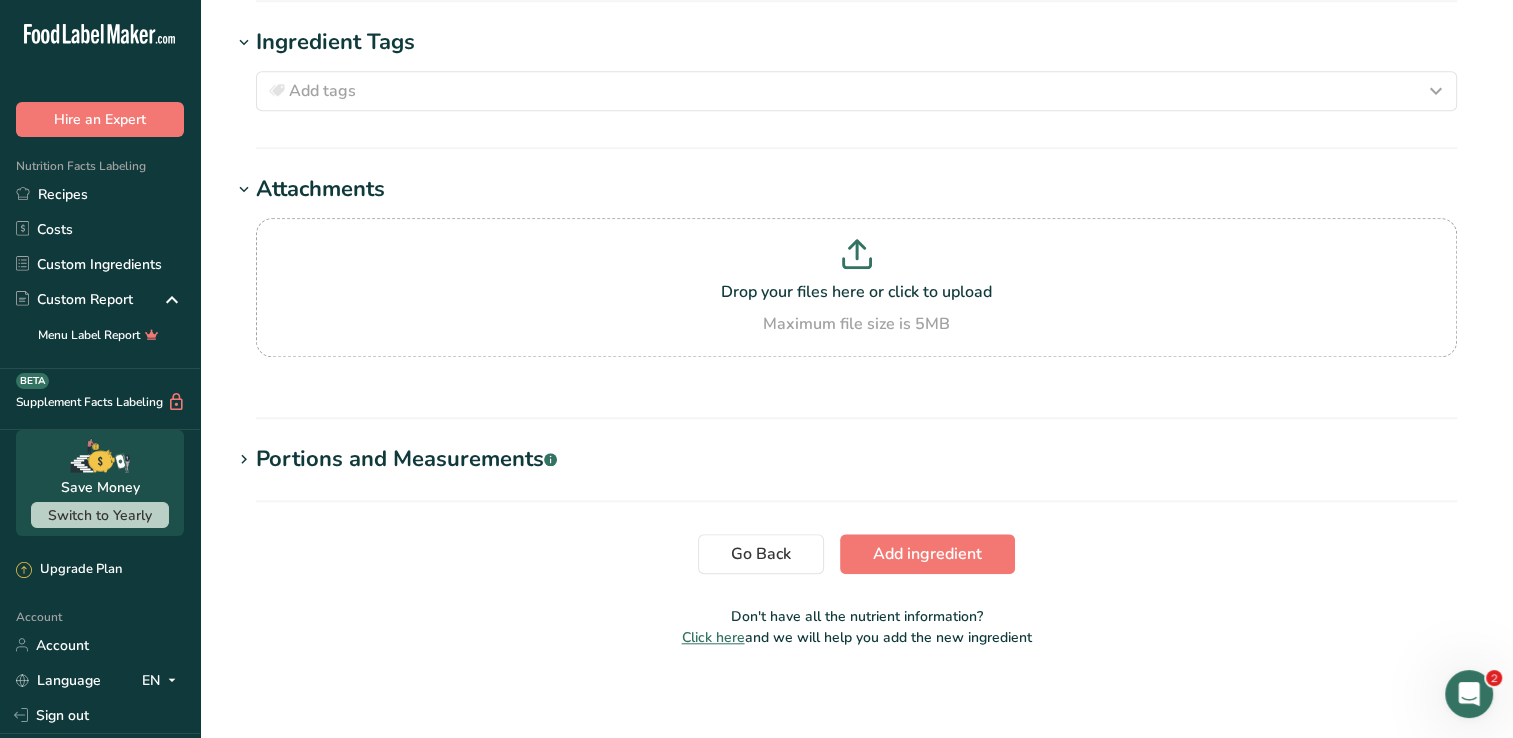 click on "Portions and Measurements
.a-a{fill:#347362;}.b-a{fill:#fff;}" at bounding box center [406, 459] 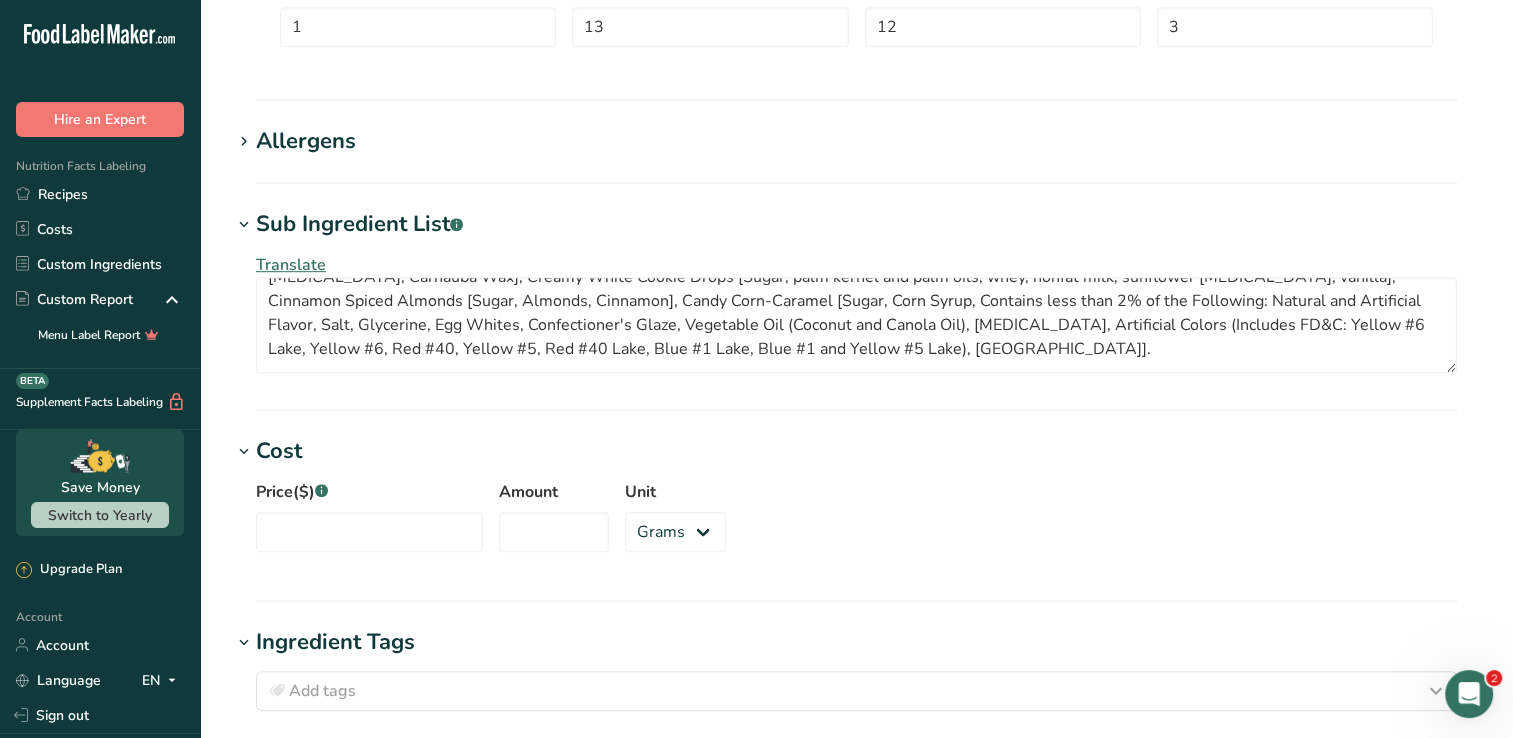 scroll, scrollTop: 800, scrollLeft: 0, axis: vertical 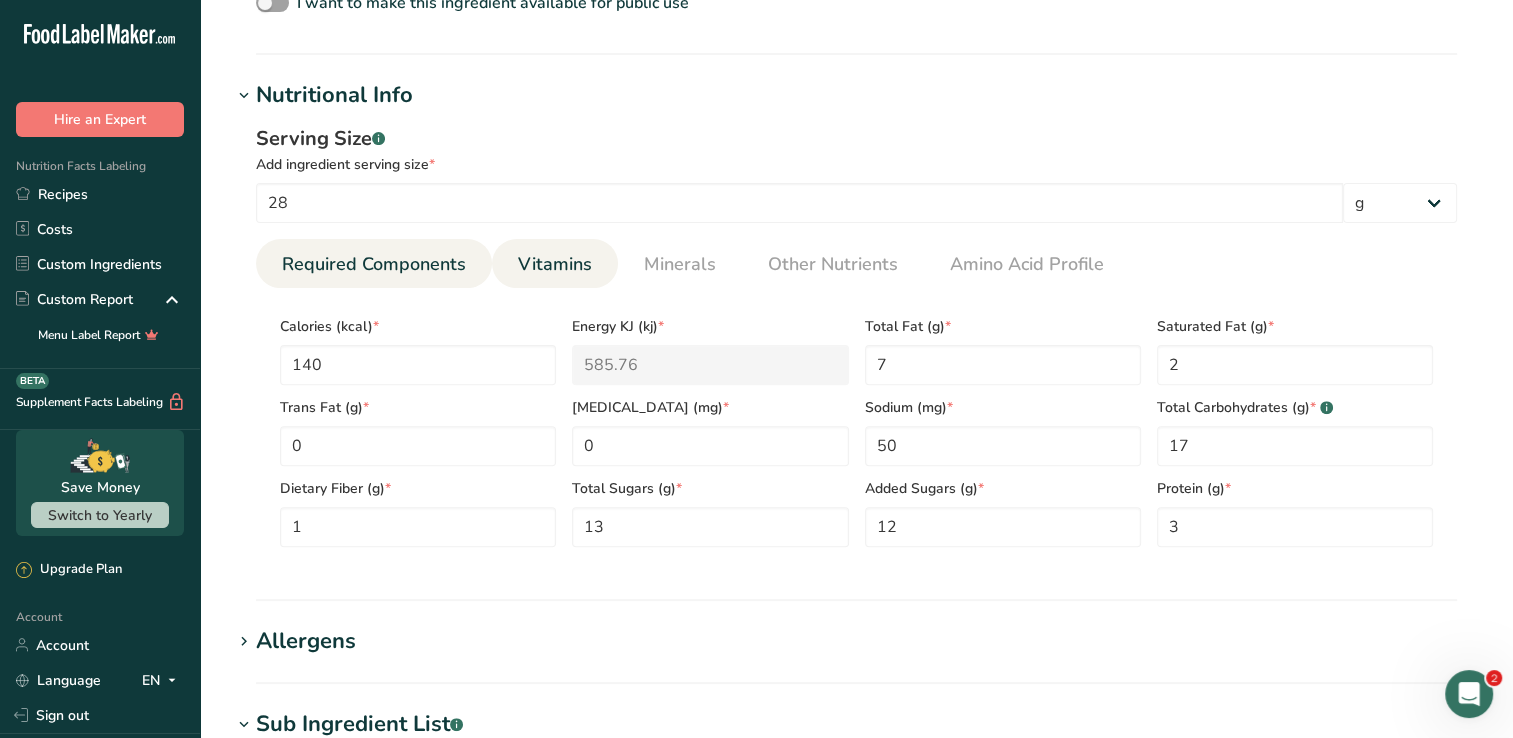 click on "Vitamins" at bounding box center [555, 264] 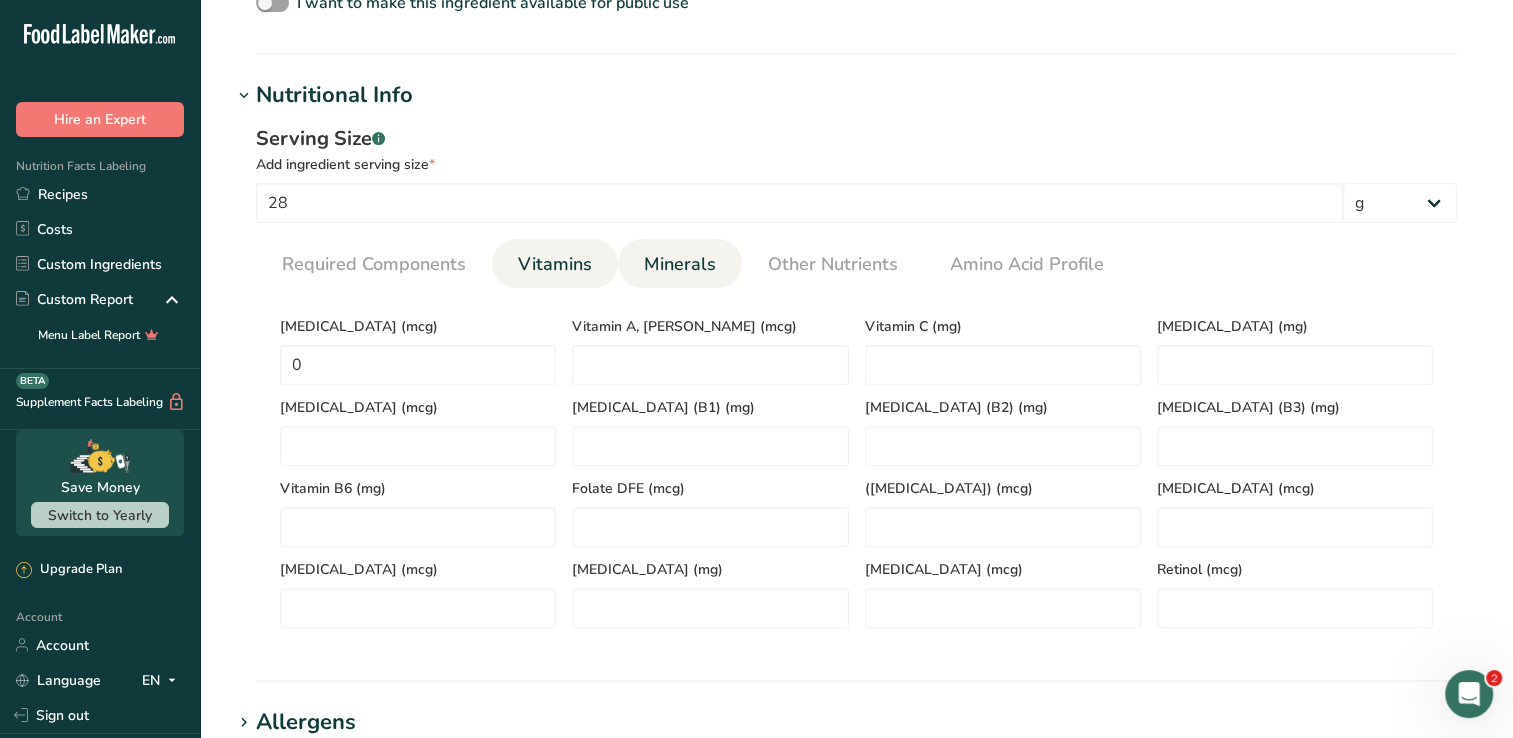 click on "Minerals" at bounding box center [680, 264] 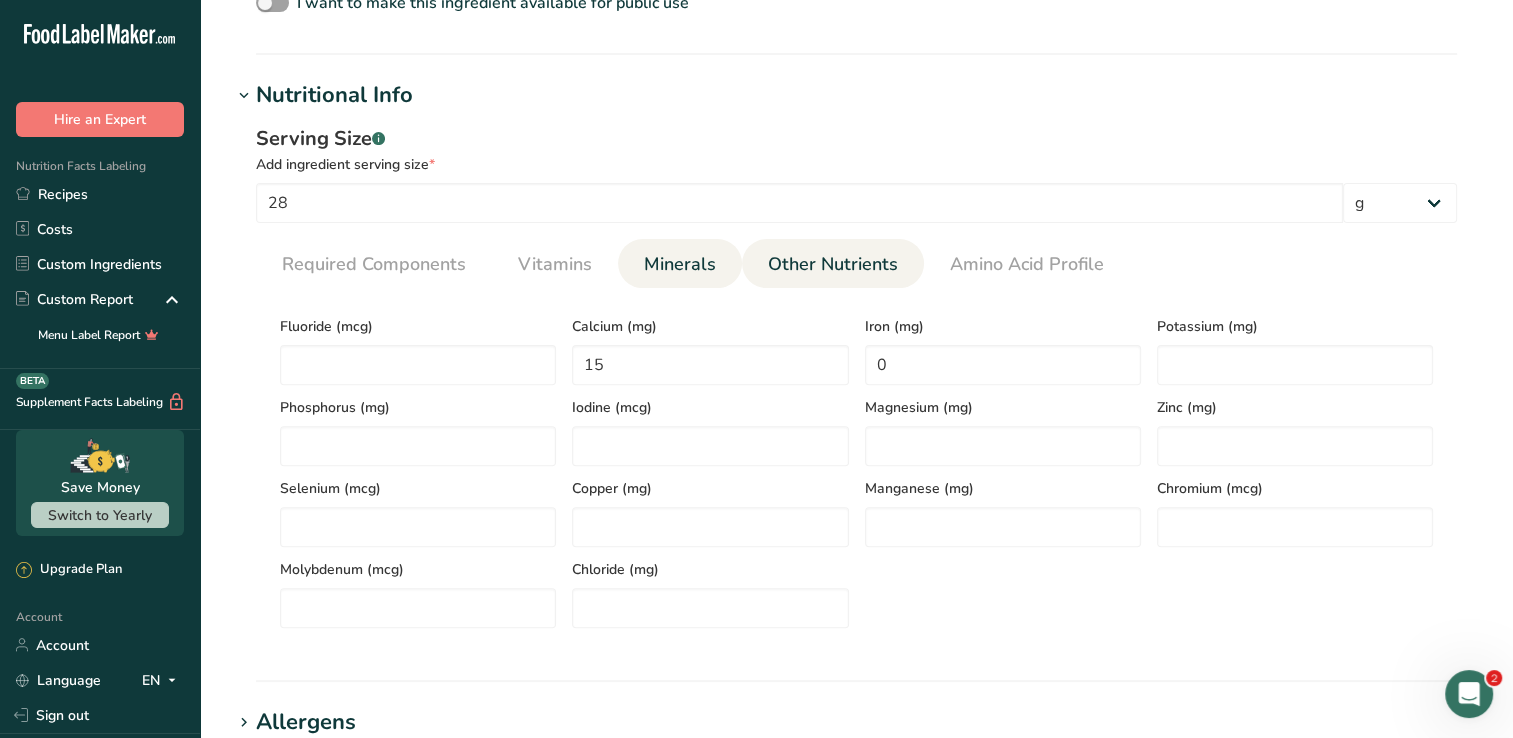 click on "Other Nutrients" at bounding box center [833, 264] 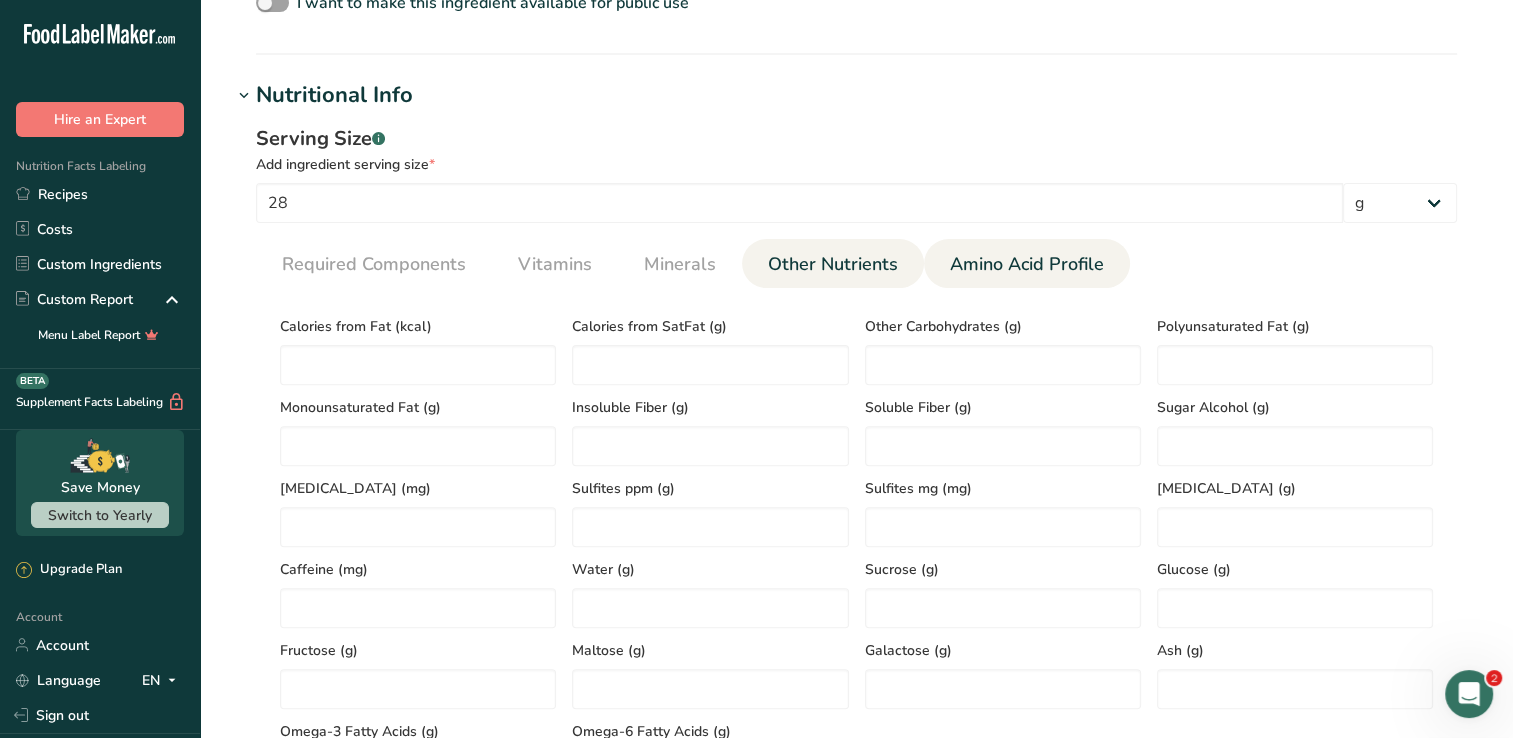 click on "Amino Acid Profile" at bounding box center [1027, 264] 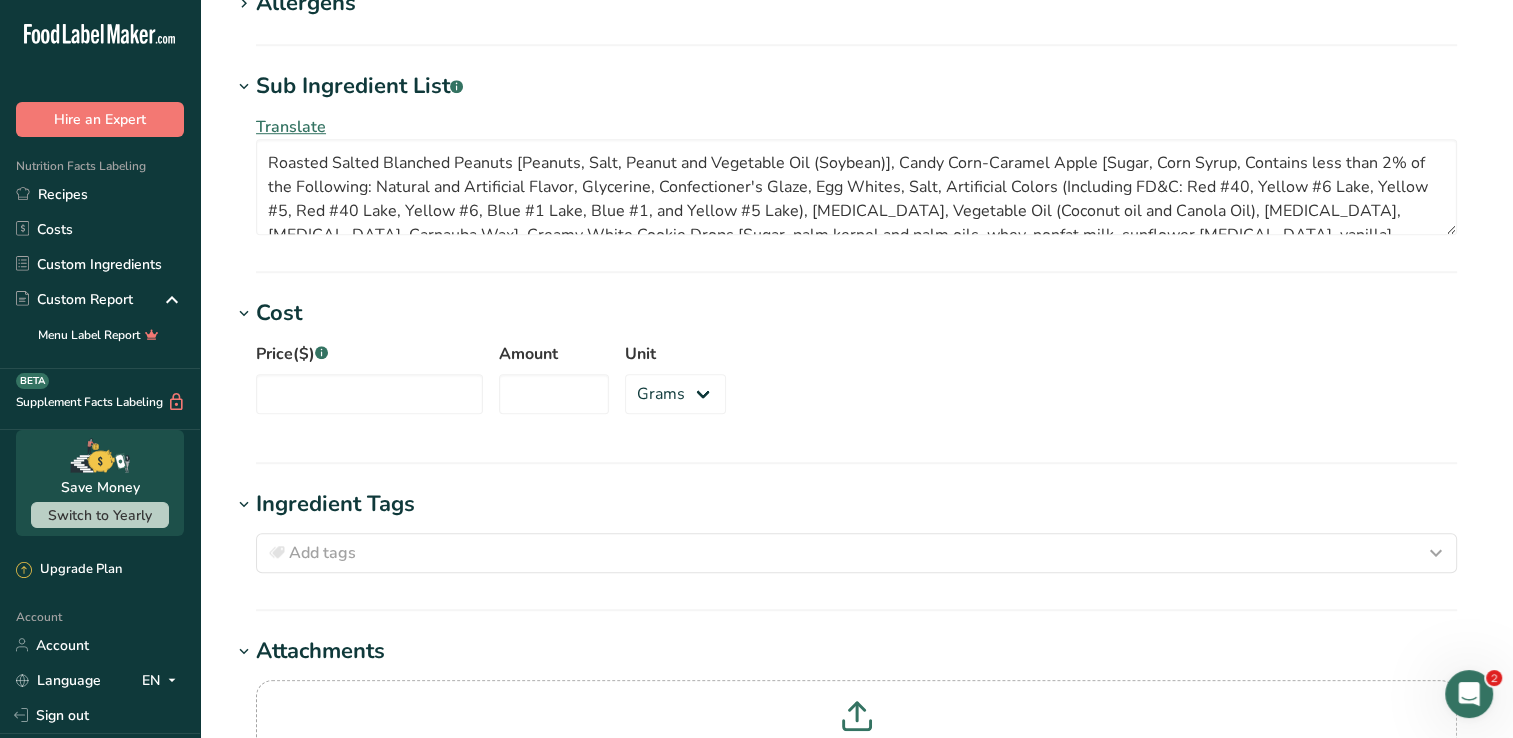 scroll, scrollTop: 1922, scrollLeft: 0, axis: vertical 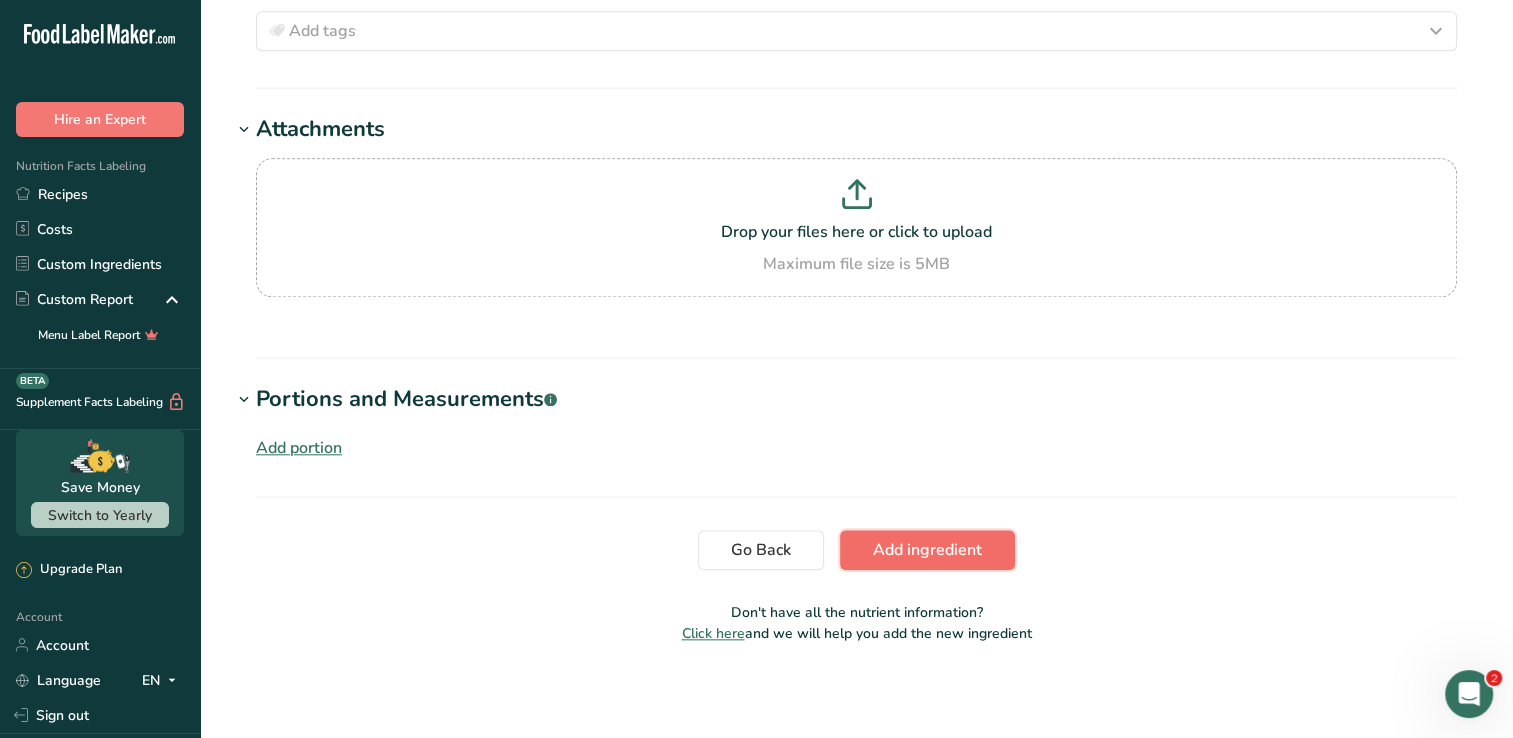 click on "Add ingredient" at bounding box center (927, 550) 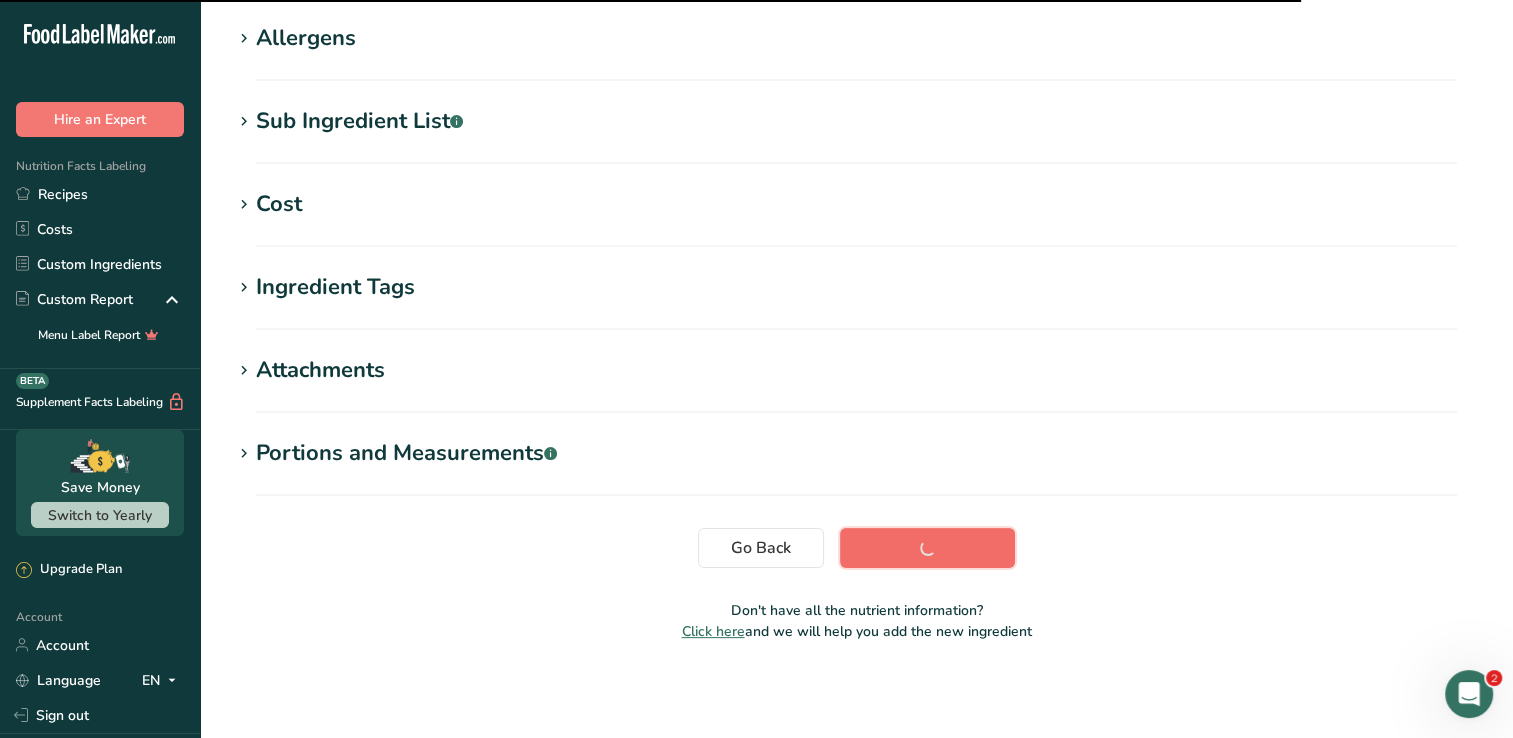 scroll, scrollTop: 320, scrollLeft: 0, axis: vertical 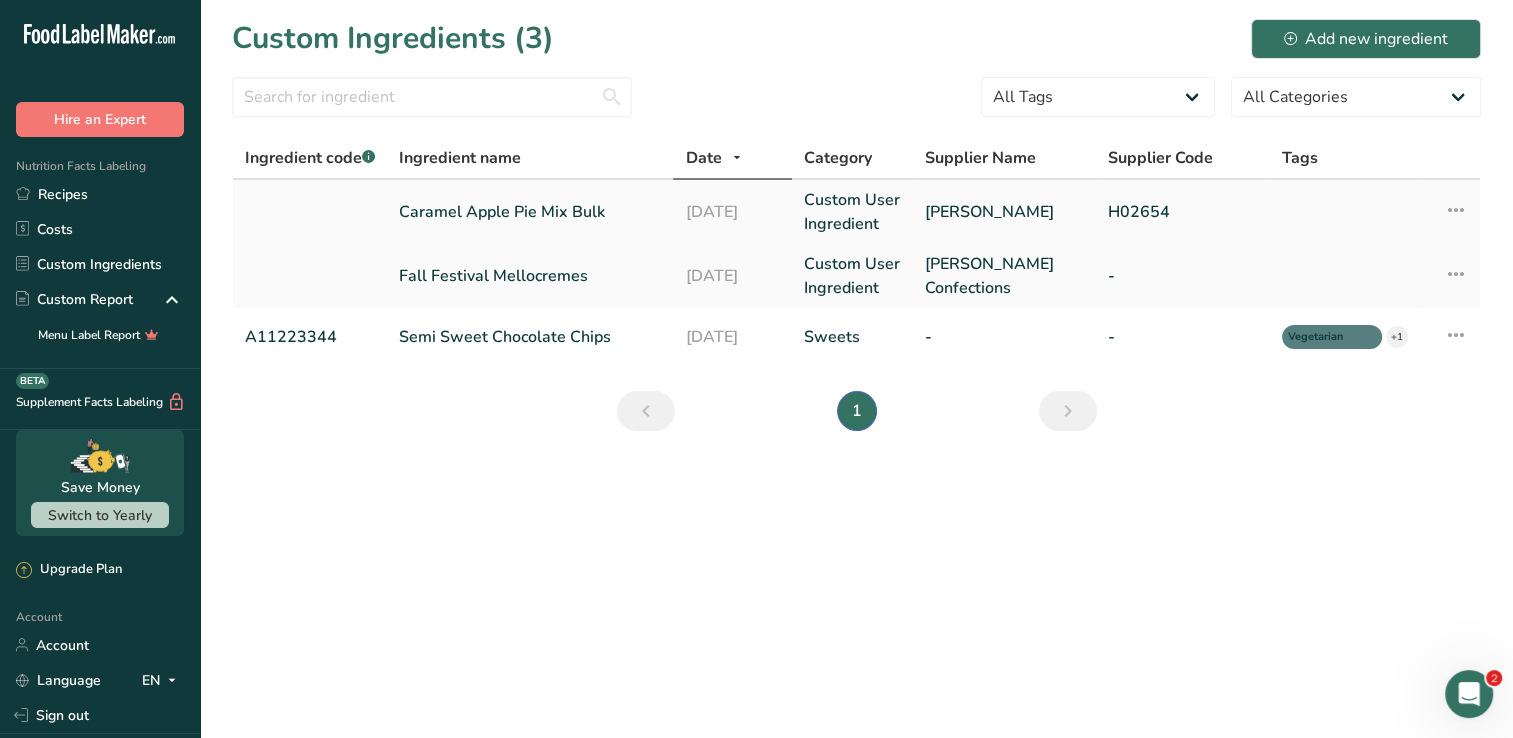 click on "Caramel Apple Pie Mix Bulk" at bounding box center [530, 212] 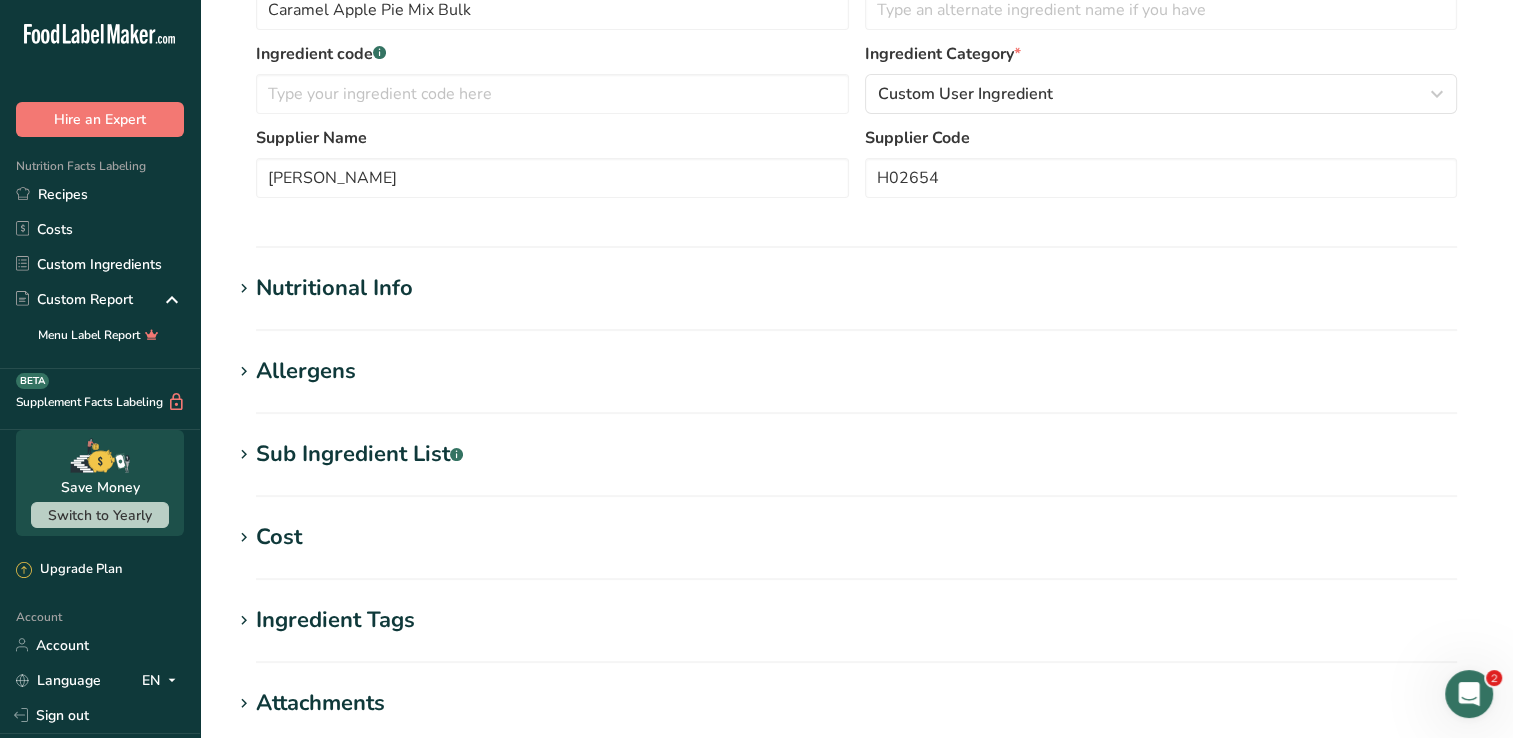scroll, scrollTop: 400, scrollLeft: 0, axis: vertical 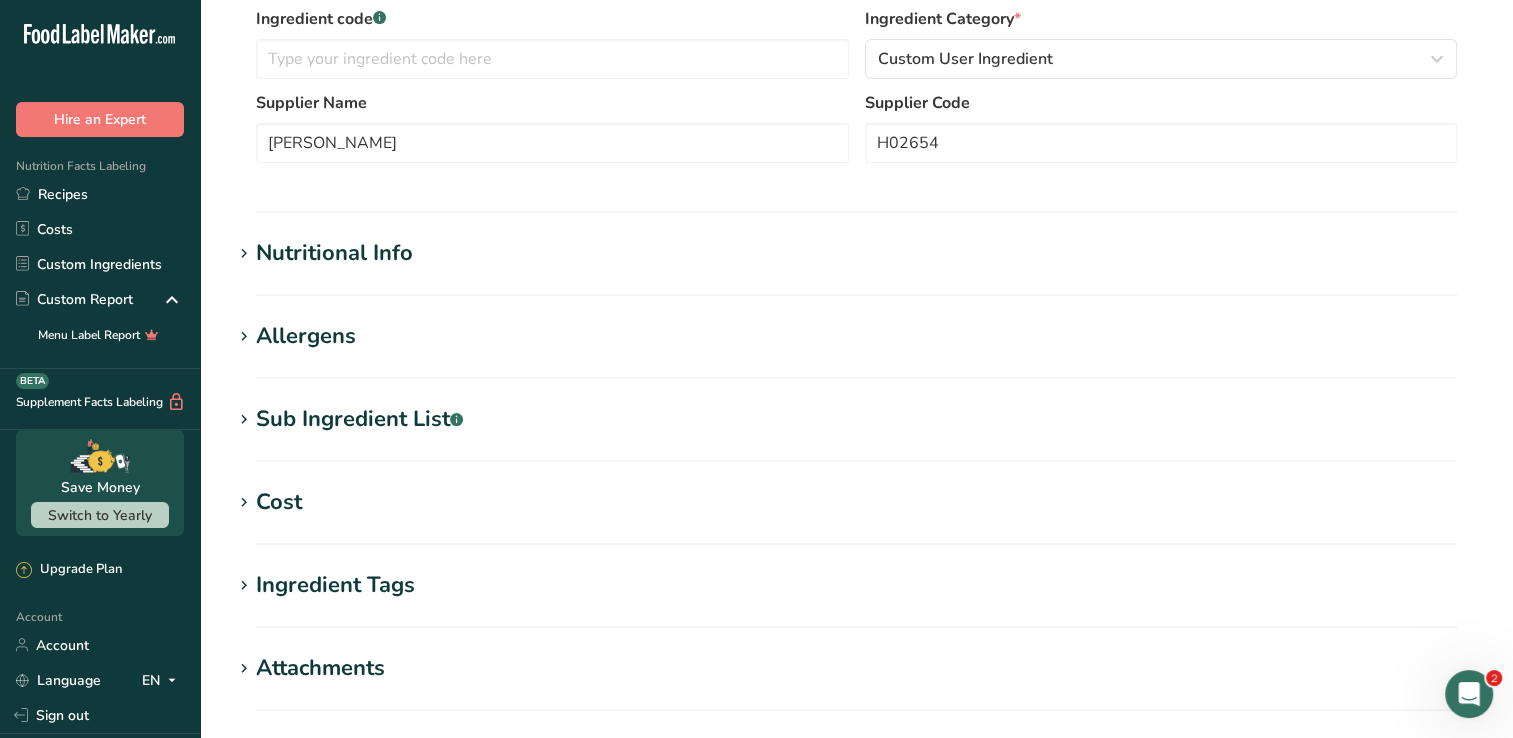 click on "Allergens
Add any known allergens associated with your ingredient
Soy
Milk
Eggs
Peanuts
Almond
Tree Nuts
Wheat
Fish
Sesame
Crustaceans
Sulphites
Celery
Mustard
Lupins
Mollusks
Gluten
Beech nut
Brazil nut
Butternut
Cashew
Chestnut
Chinquapin
Coconut
Hazelnut
Gingko nut" at bounding box center [856, 349] 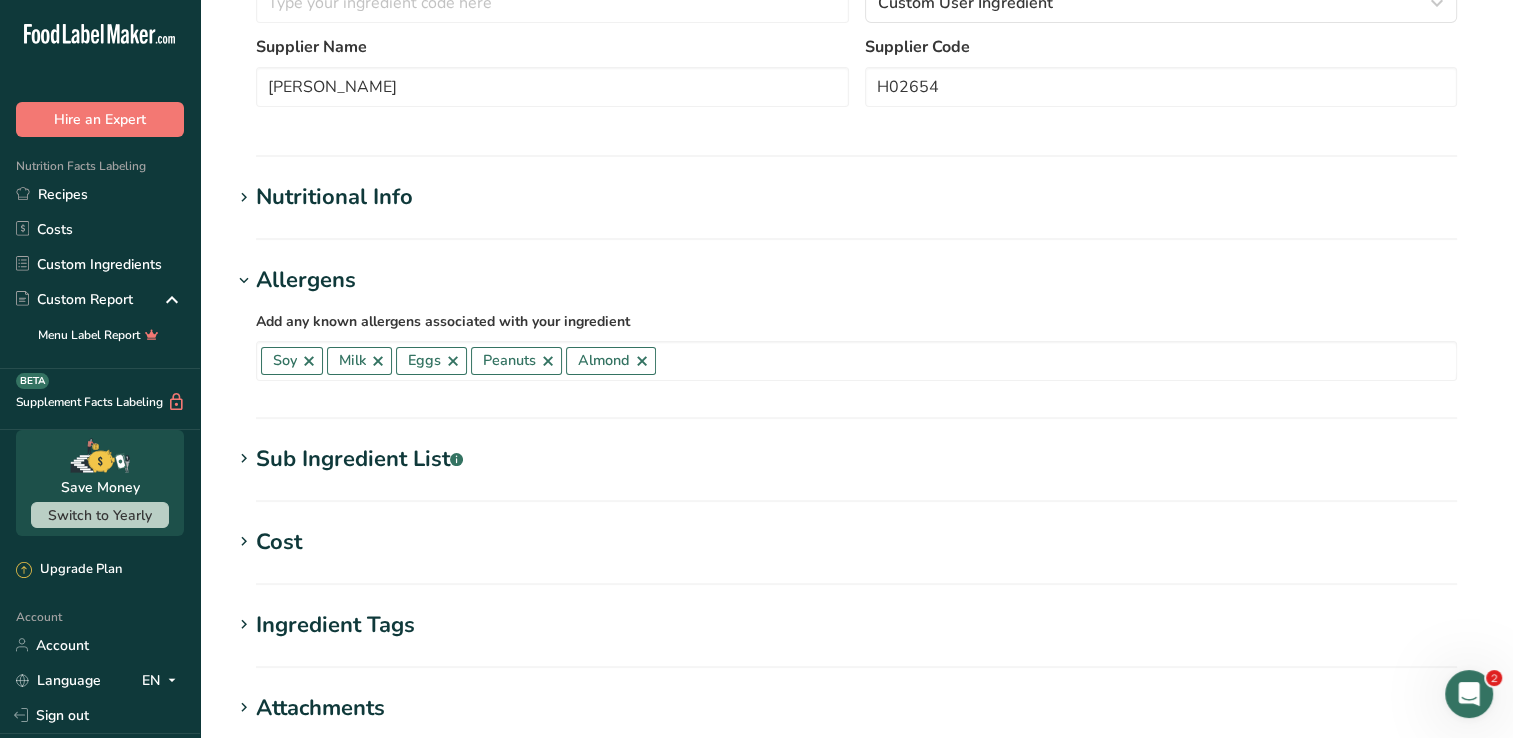 scroll, scrollTop: 500, scrollLeft: 0, axis: vertical 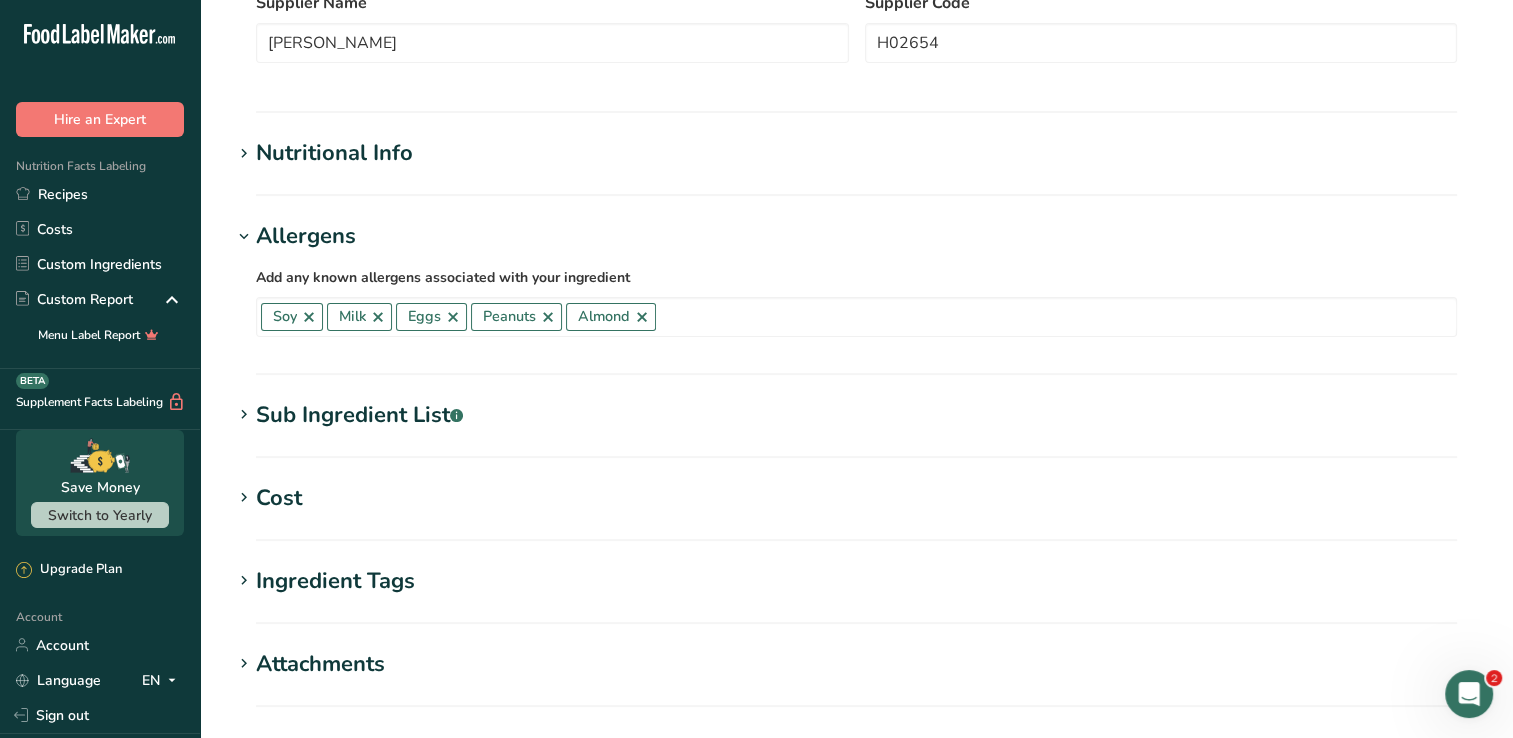 click on "Add any known allergens associated with your ingredient
Soy
Milk
Eggs
Peanuts
Almond
Tree Nuts
Wheat
Fish
Sesame
Crustaceans
Sulphites
Celery
Mustard
Lupins
Mollusks
Gluten
Beech nut
Brazil nut
Butternut
Cashew
Chestnut
Chinquapin
Coconut
Hazelnut
Gingko nut
Hickory nut" at bounding box center [856, 301] 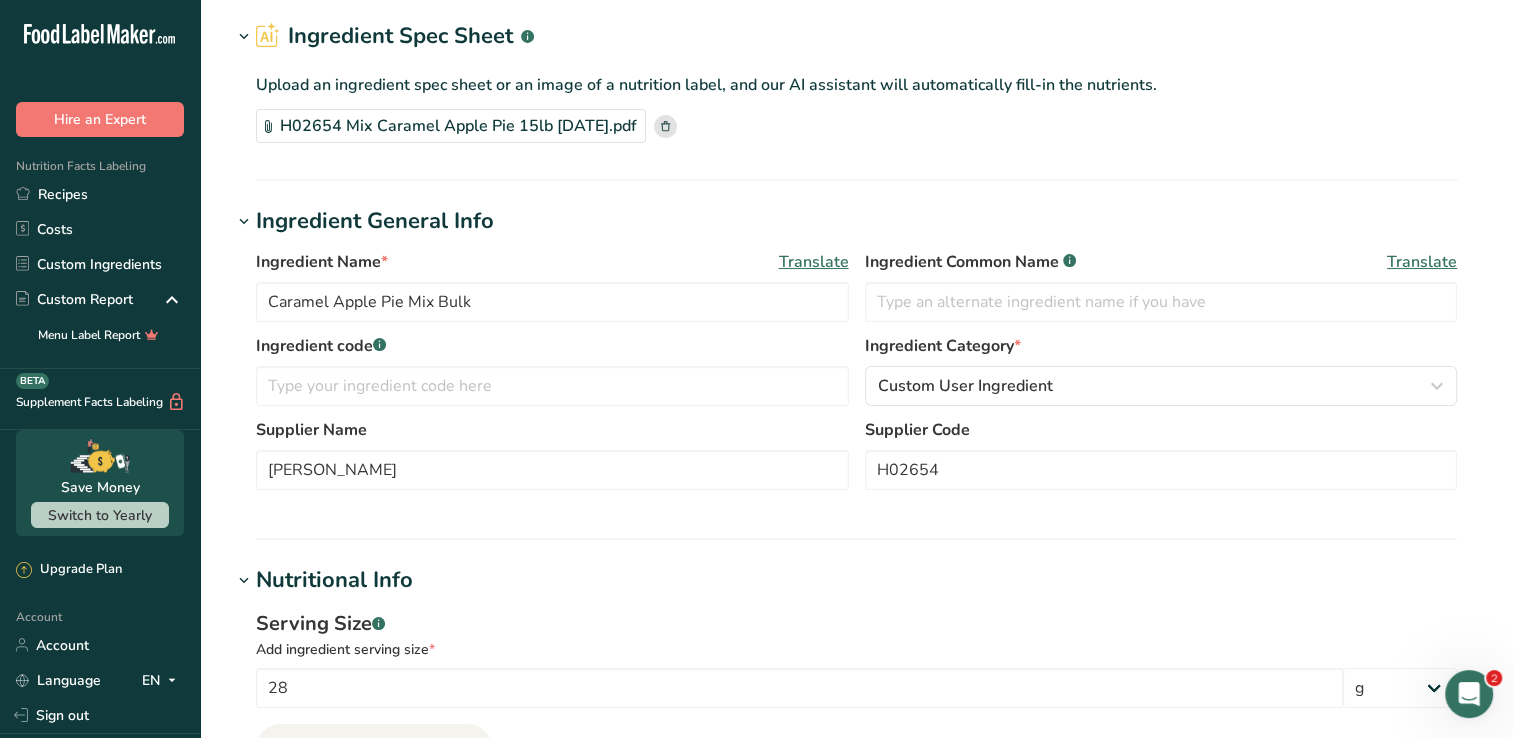 scroll, scrollTop: 0, scrollLeft: 0, axis: both 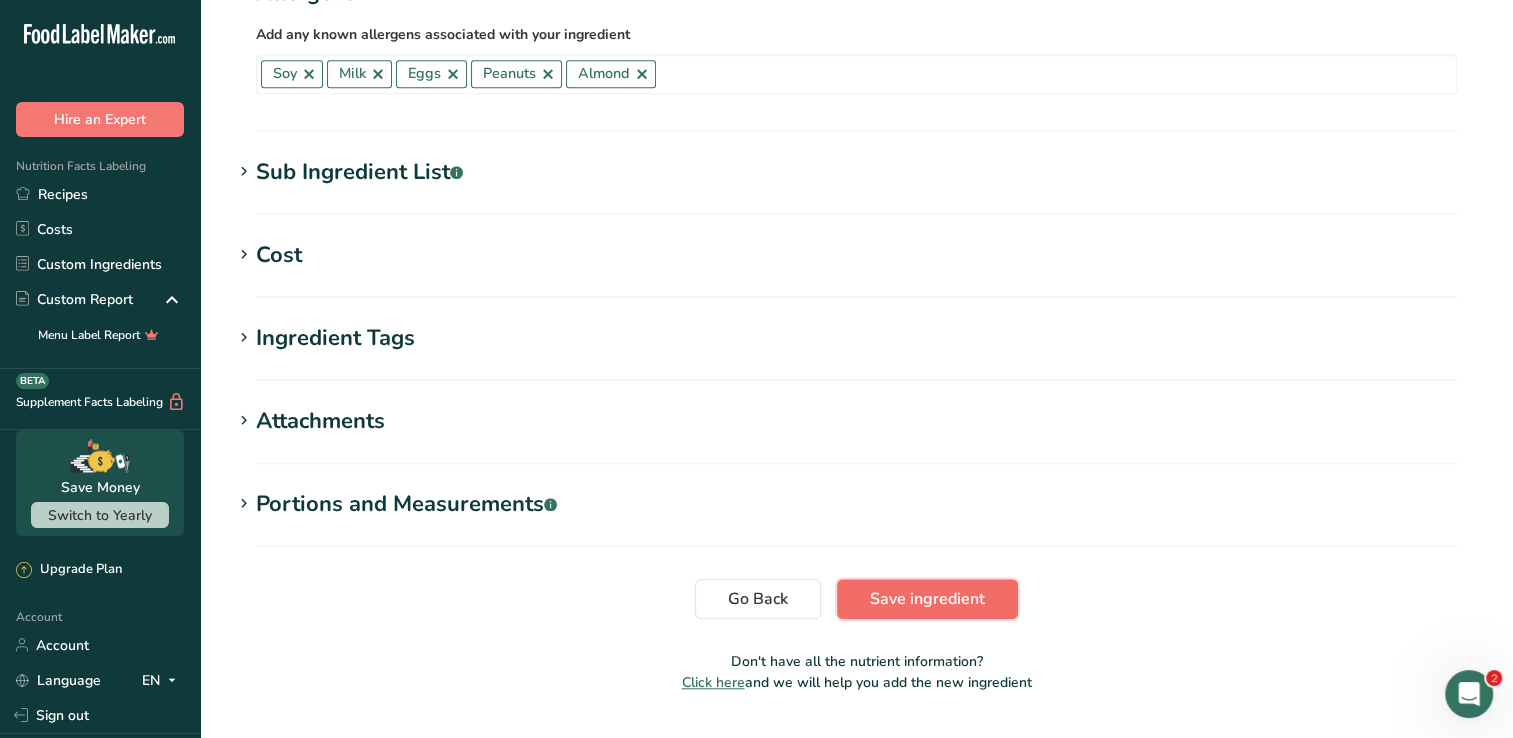 click on "Save ingredient" at bounding box center (927, 599) 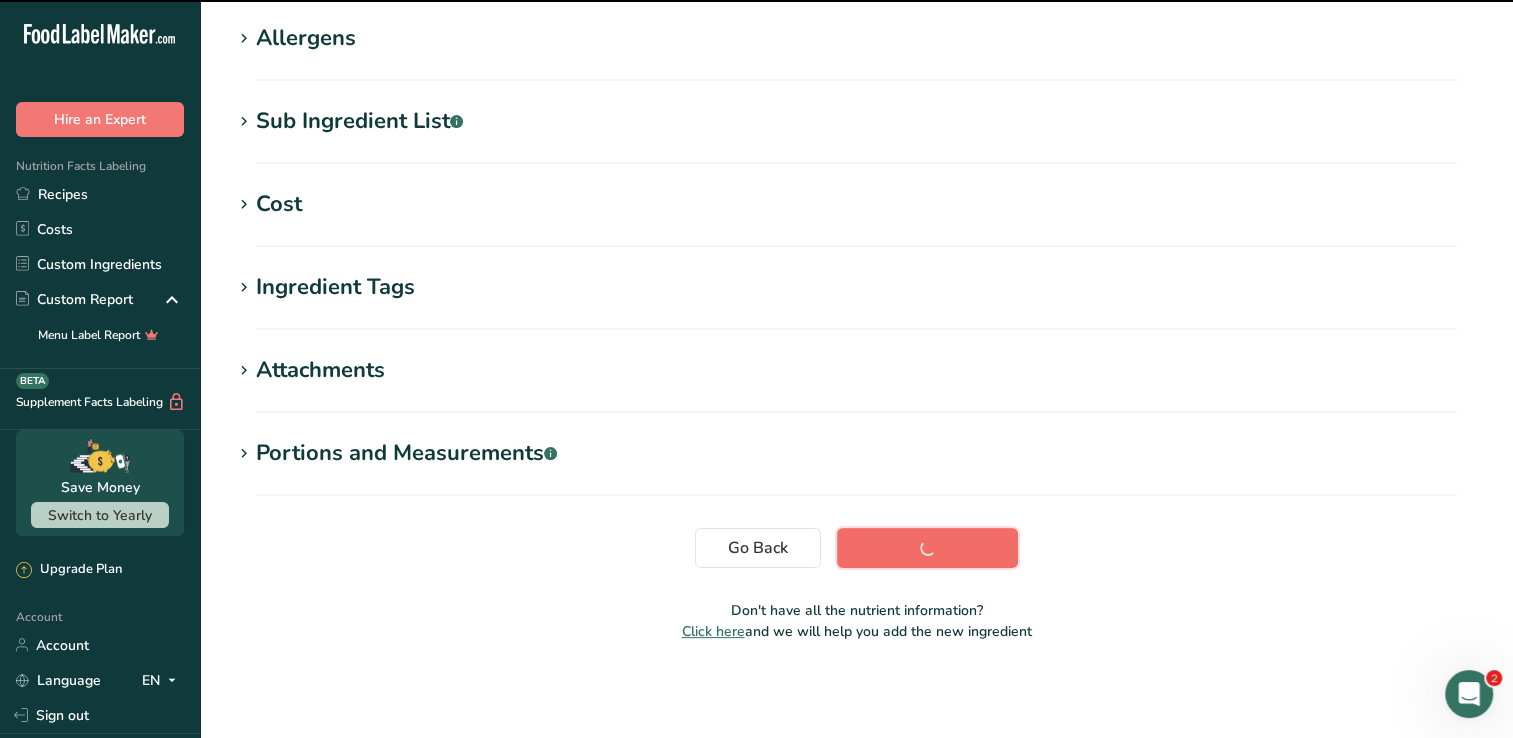 scroll, scrollTop: 320, scrollLeft: 0, axis: vertical 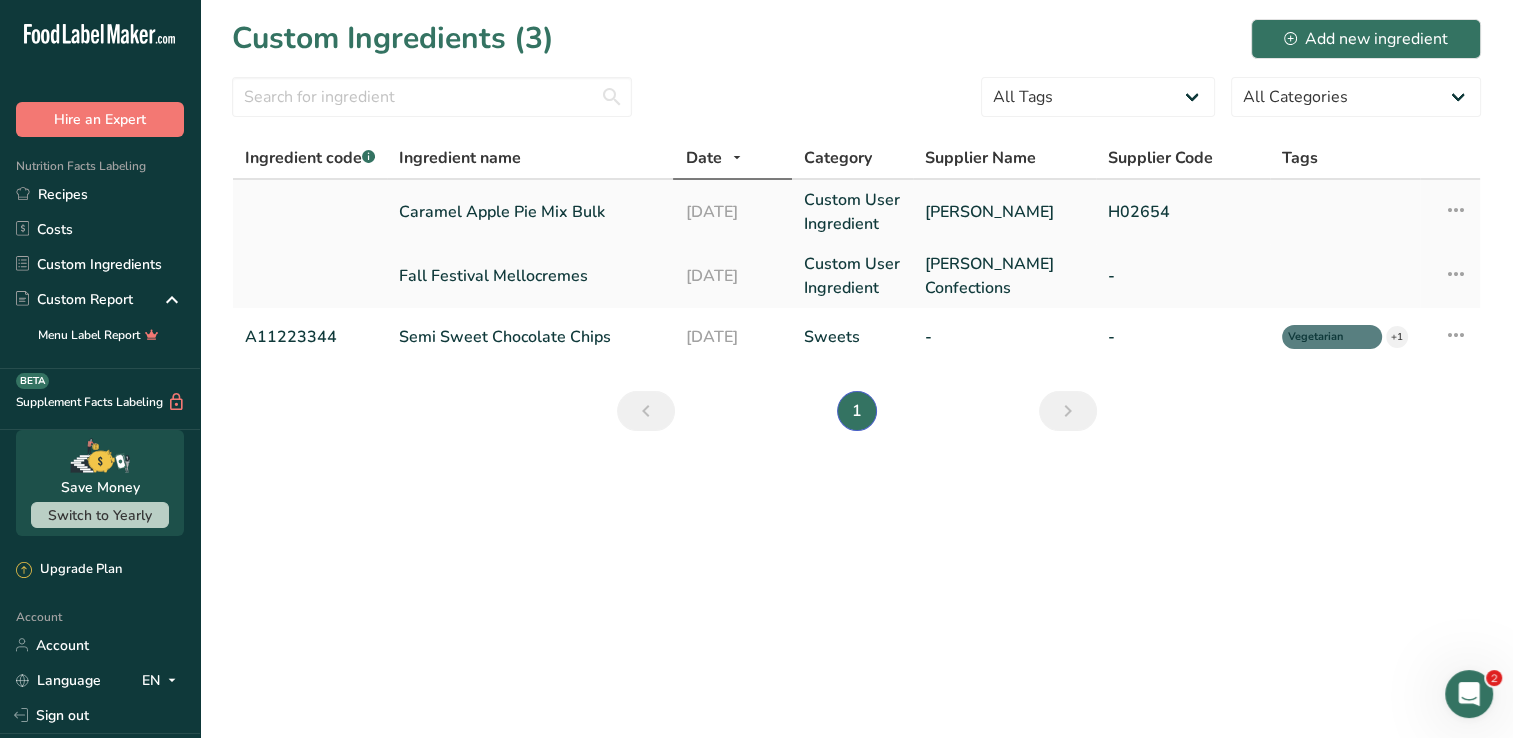 click at bounding box center (1456, 210) 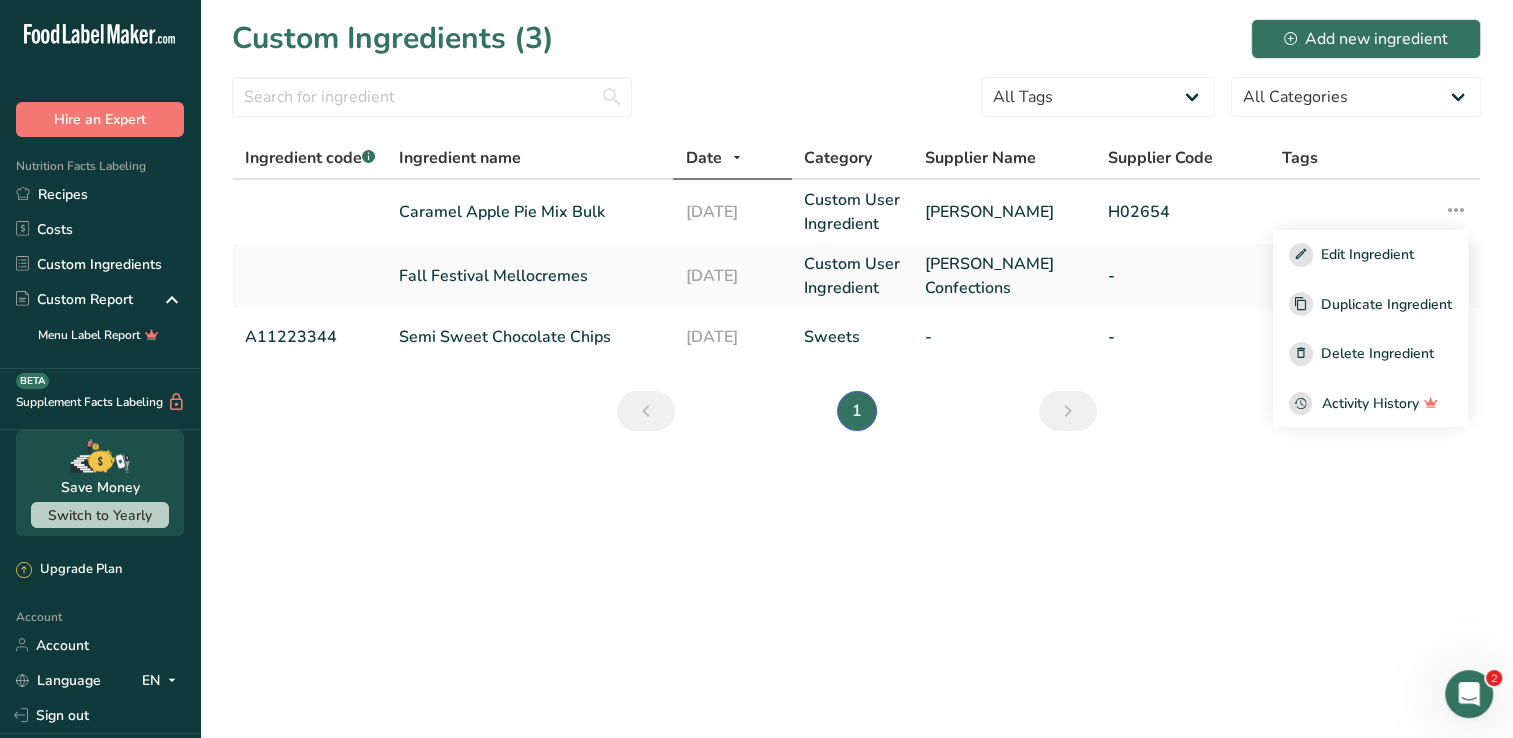 click on "Custom Ingredients
(3)
Add new ingredient
All Tags
Source of Antioxidants
Prebiotic Effect
Source of Omega 3
Plant-based Protein
Dairy free
Gluten free
Vegan
Vegetarian
Soy free
Source of Healthy Fats
Source of B-Vitamins
Organic
Organic Certified
Non-GMO
Kosher Pareve
Kosher Dairy
Halal
No Synthetic Additives
Clean Label
Bio-Engineered
Keto Friendly" at bounding box center [756, 369] 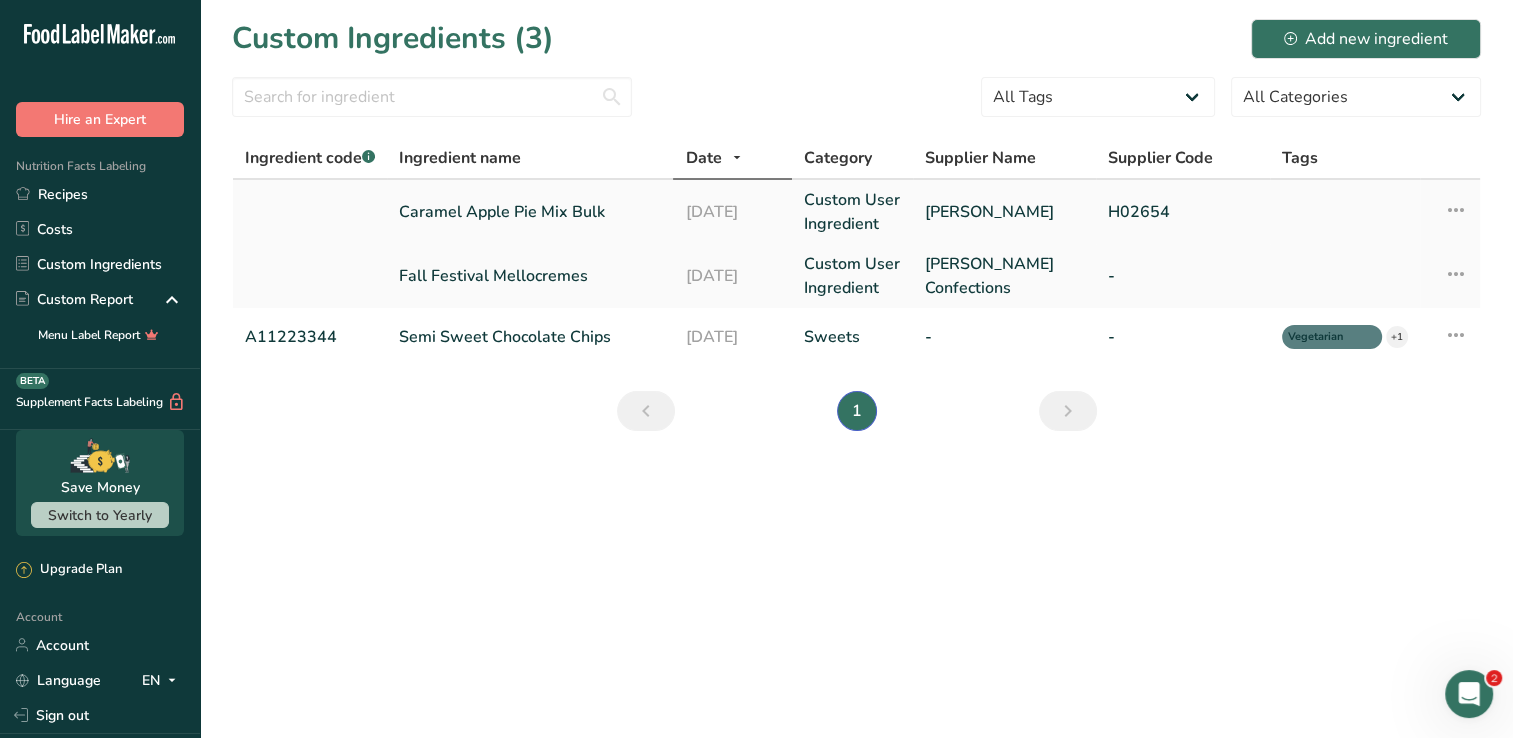 click on "Caramel Apple Pie Mix Bulk" at bounding box center (530, 212) 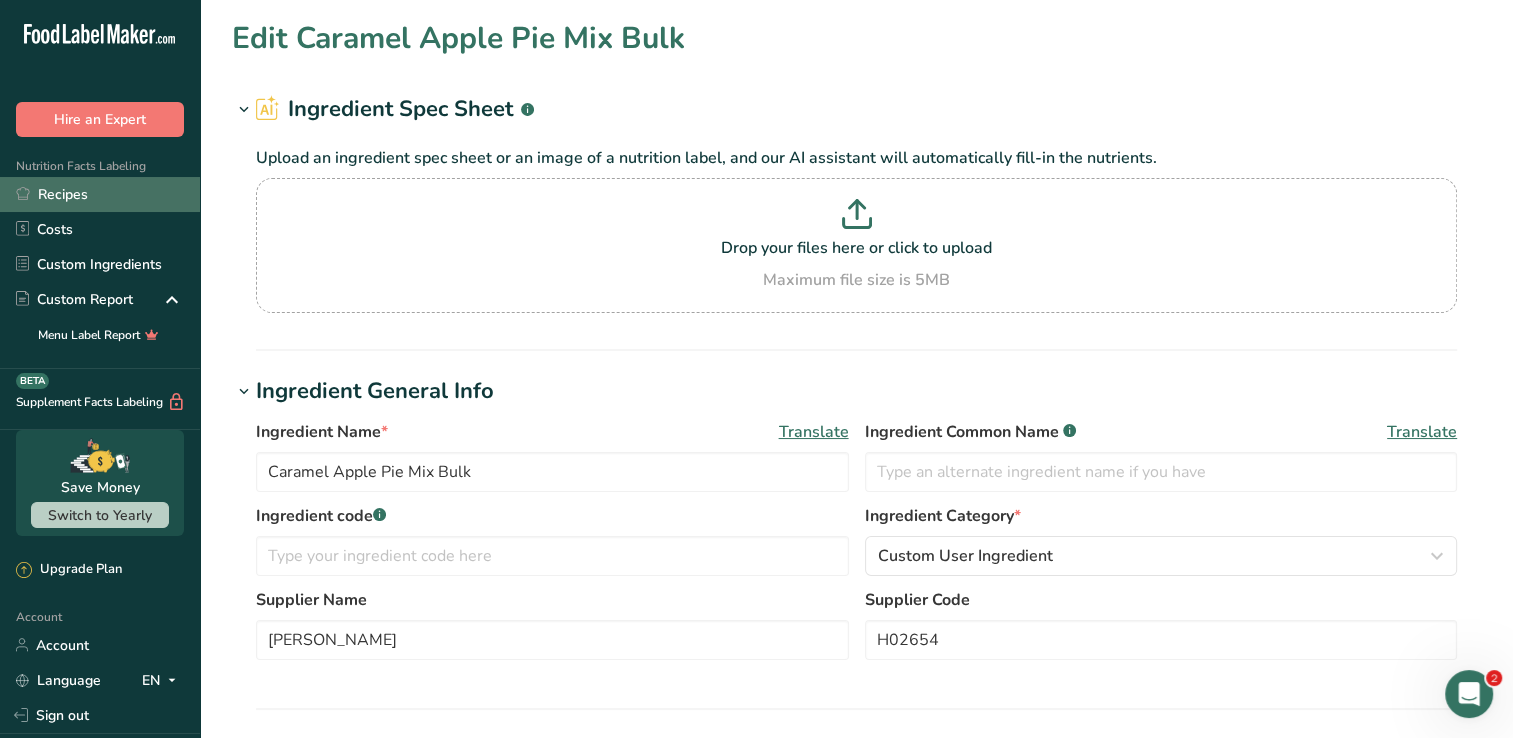click on "Recipes" at bounding box center (100, 194) 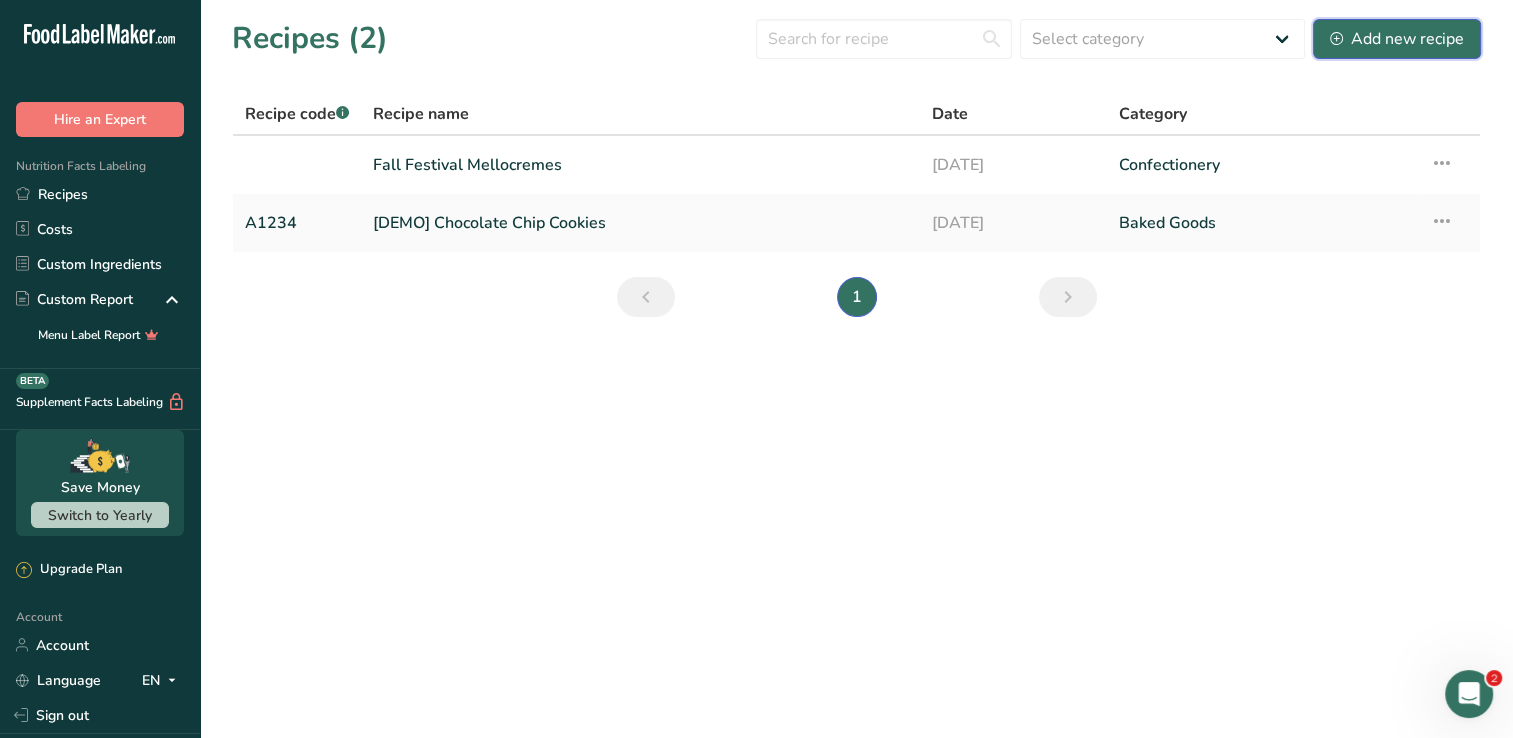 click on "Add new recipe" at bounding box center [1397, 39] 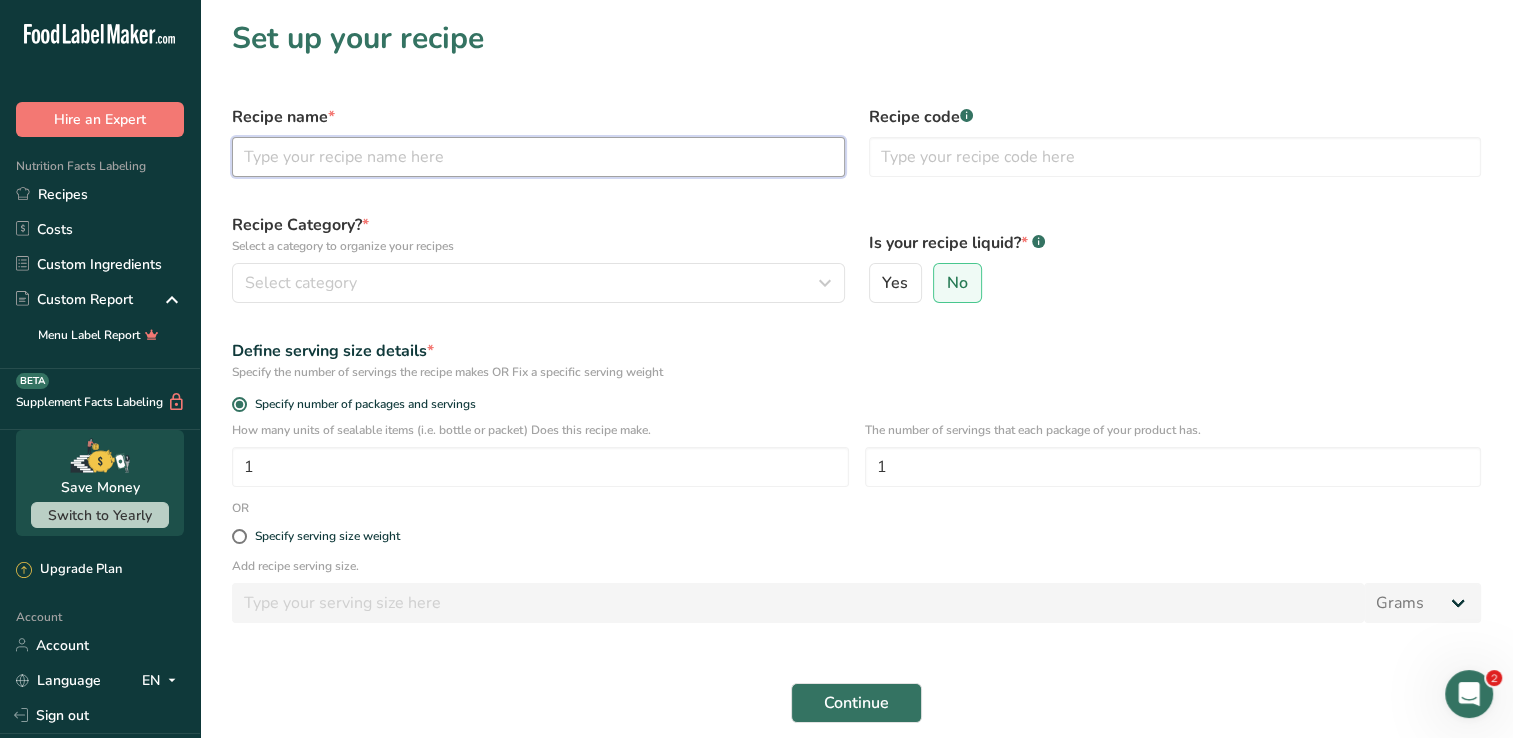 click at bounding box center (538, 157) 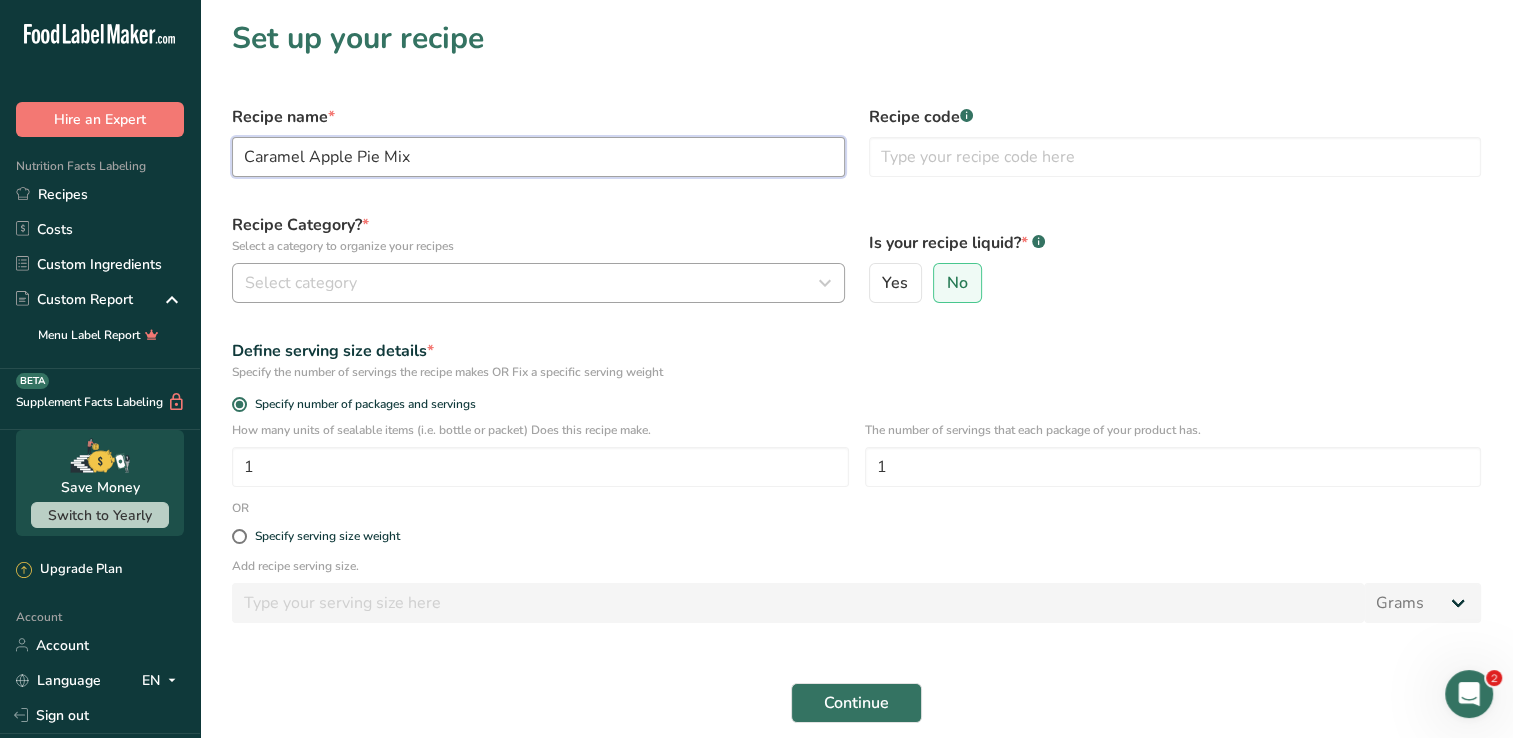 type on "Caramel Apple Pie Mix" 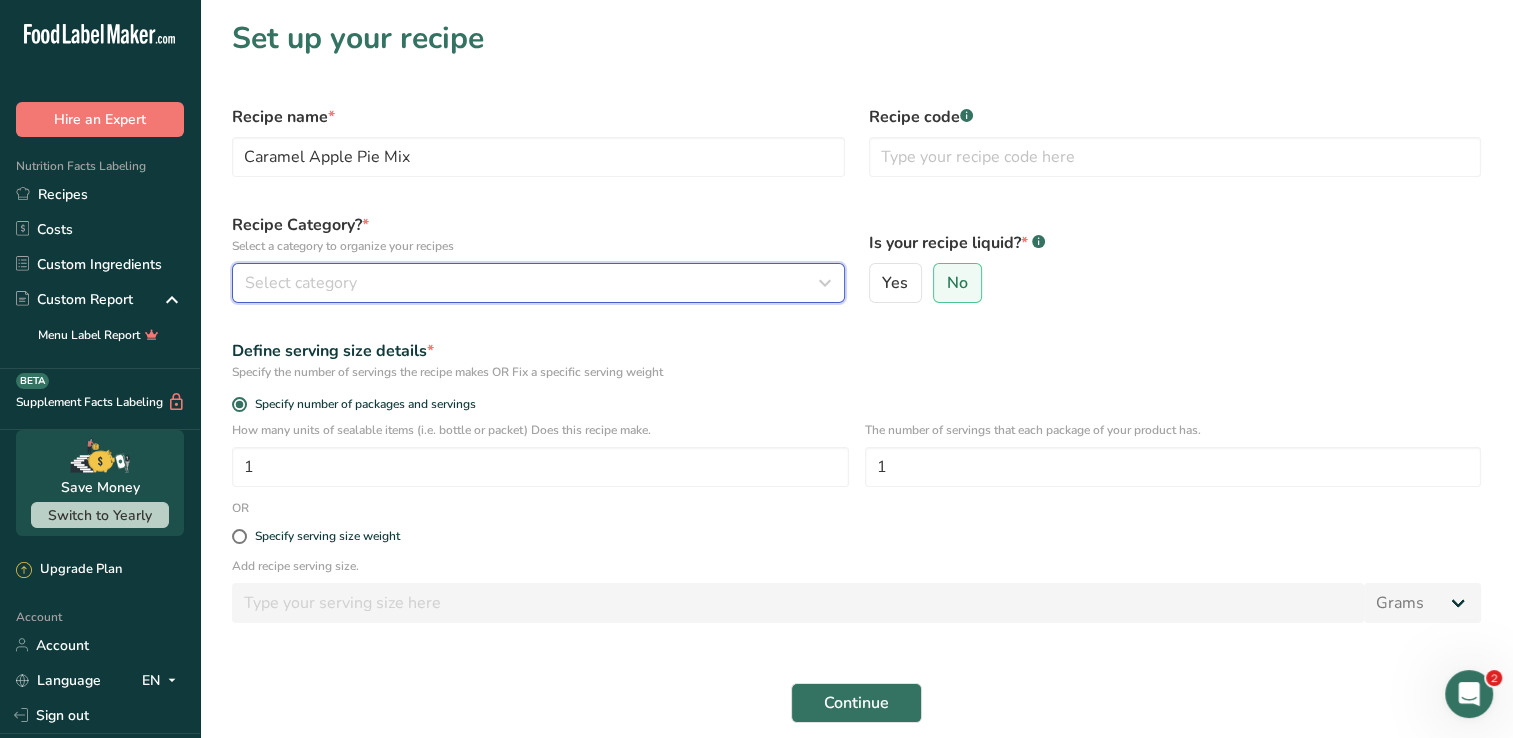 click on "Select category" at bounding box center (301, 283) 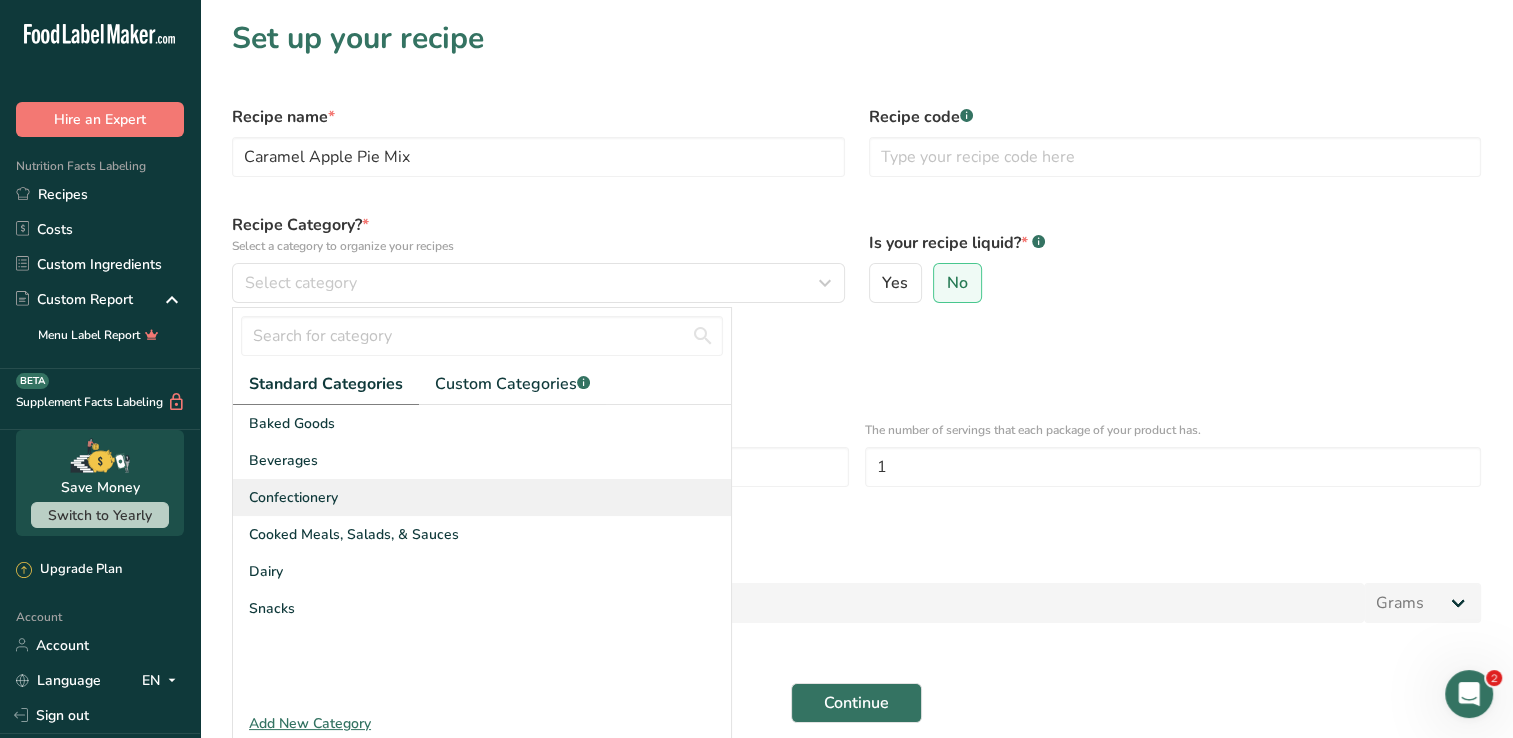 click on "Confectionery" at bounding box center [482, 497] 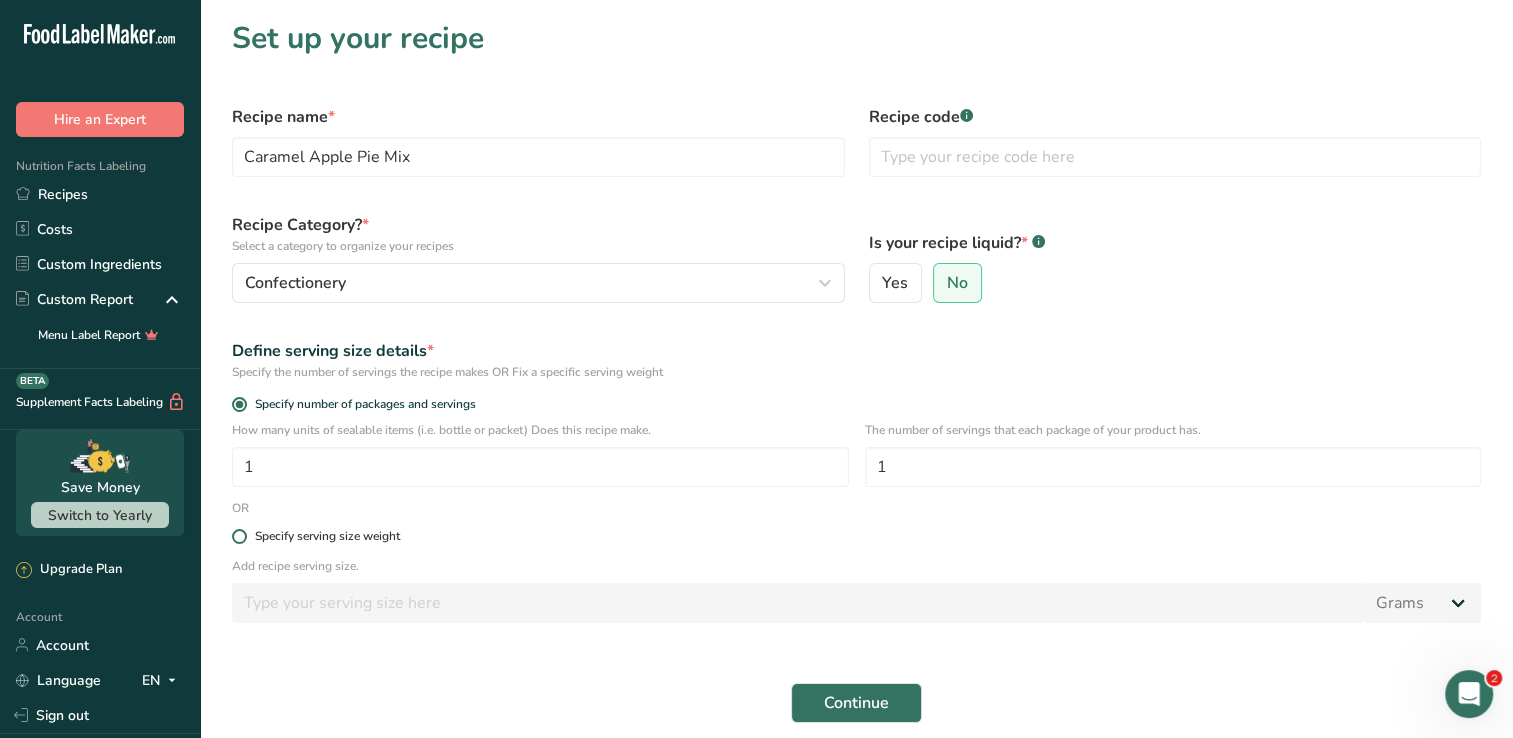 click at bounding box center [239, 536] 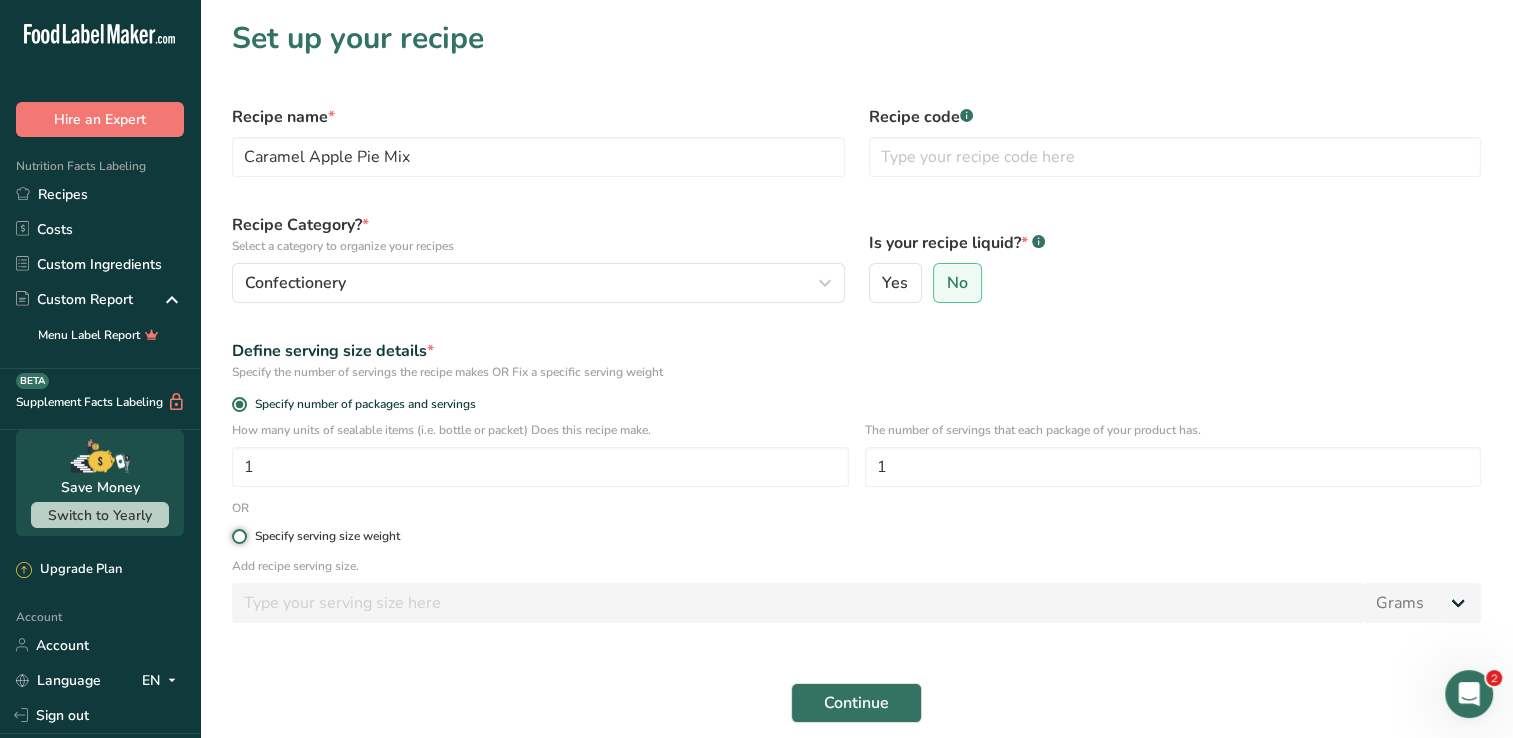 radio on "true" 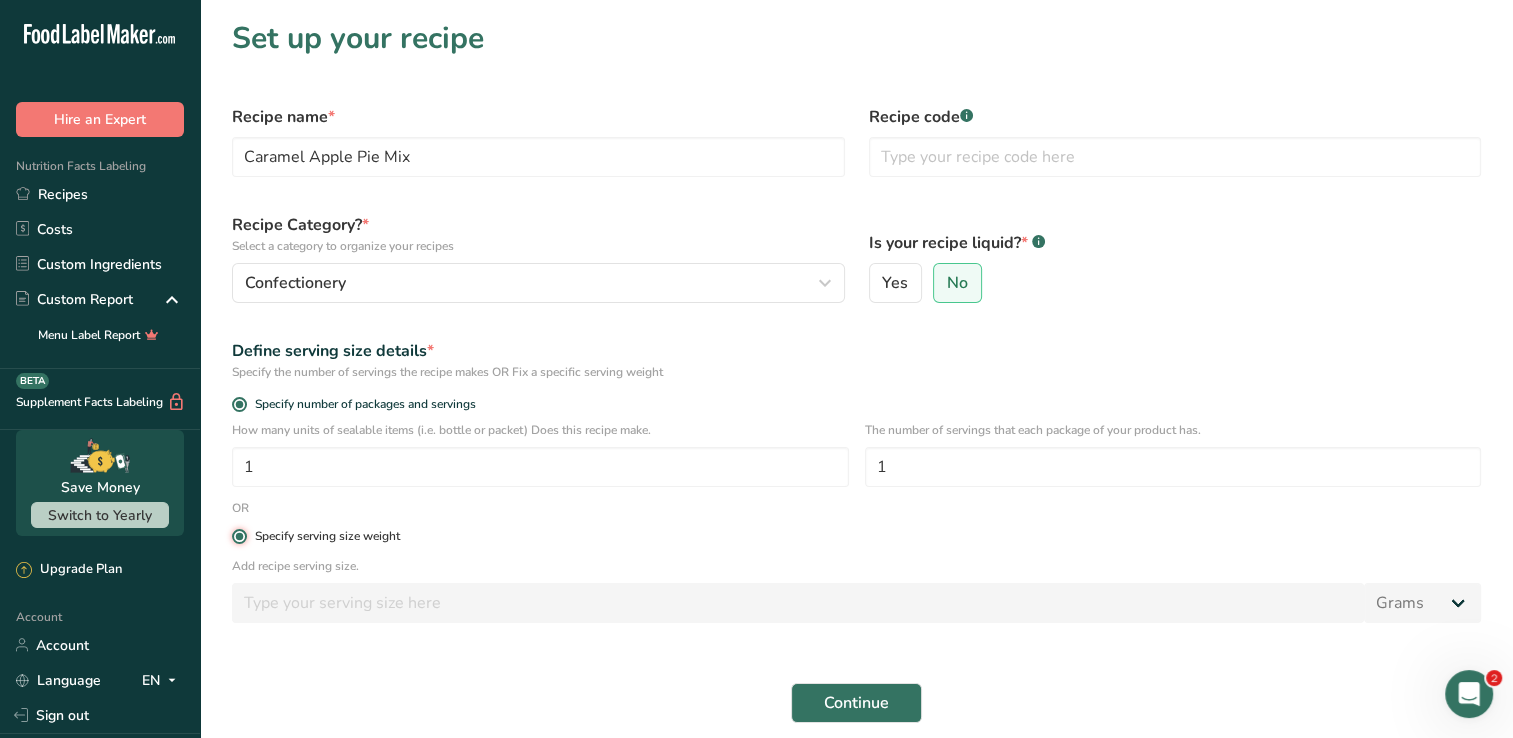 radio on "false" 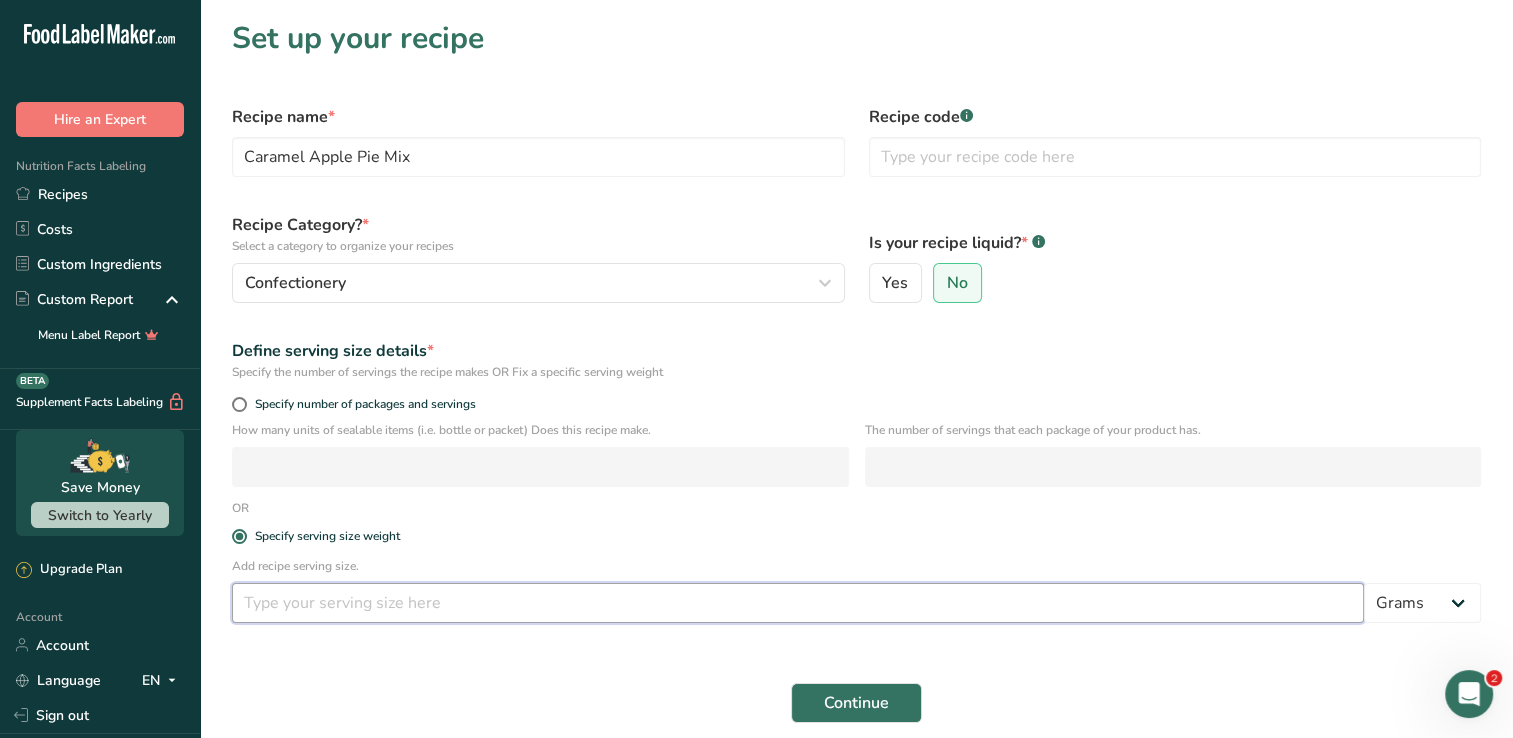click at bounding box center (798, 603) 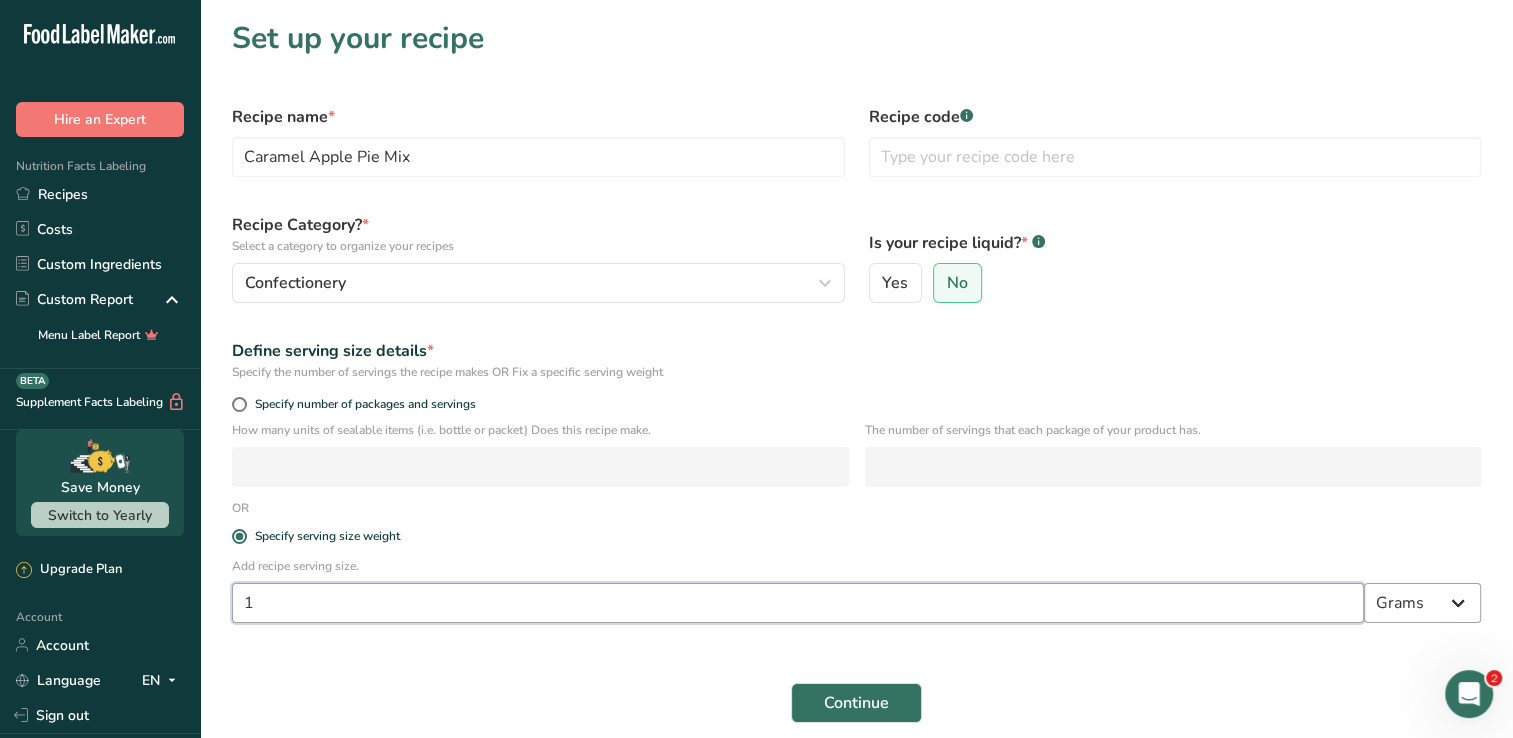 type on "1" 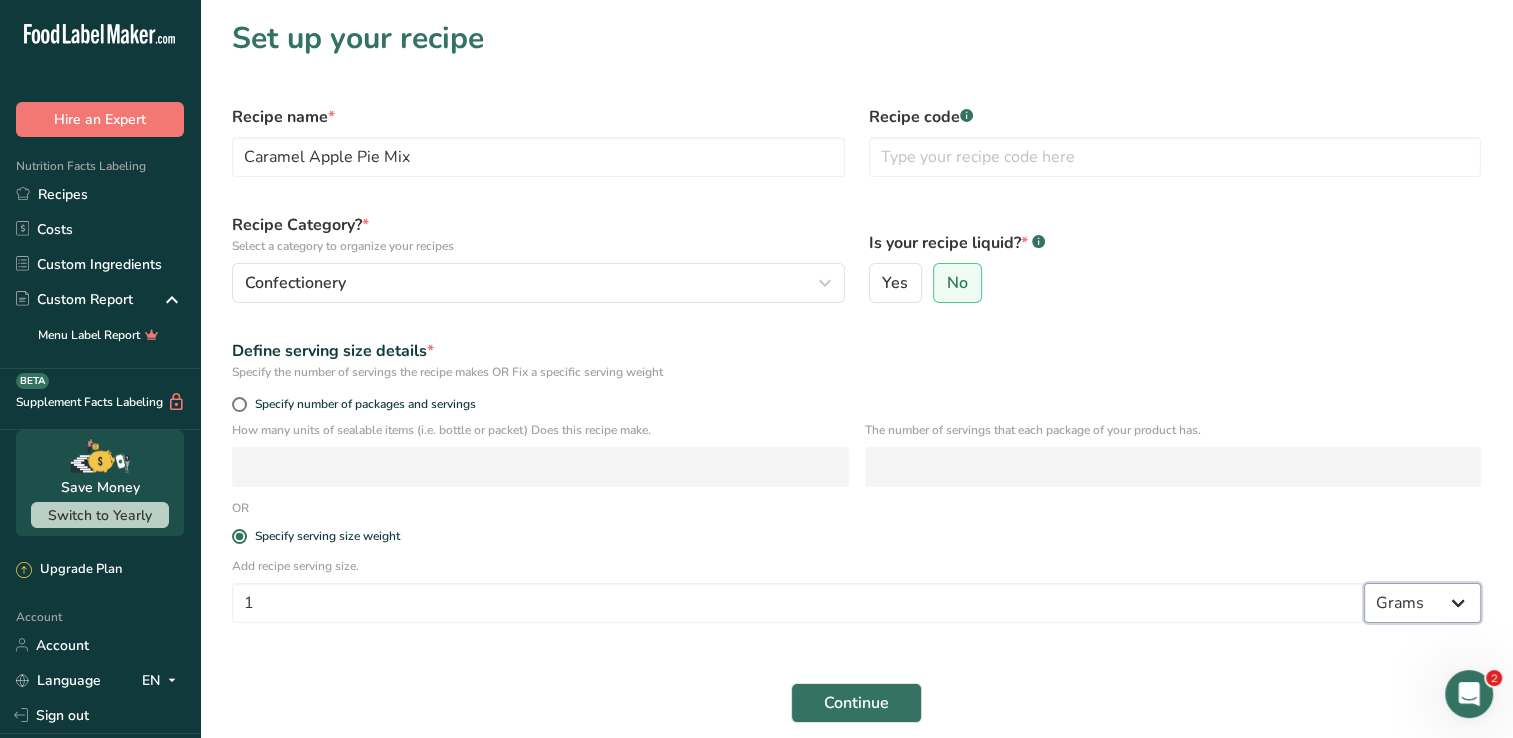 click on "Grams
kg
mg
mcg
lb
oz
l
mL
fl oz
tbsp
tsp
cup
qt
gallon" at bounding box center (1422, 603) 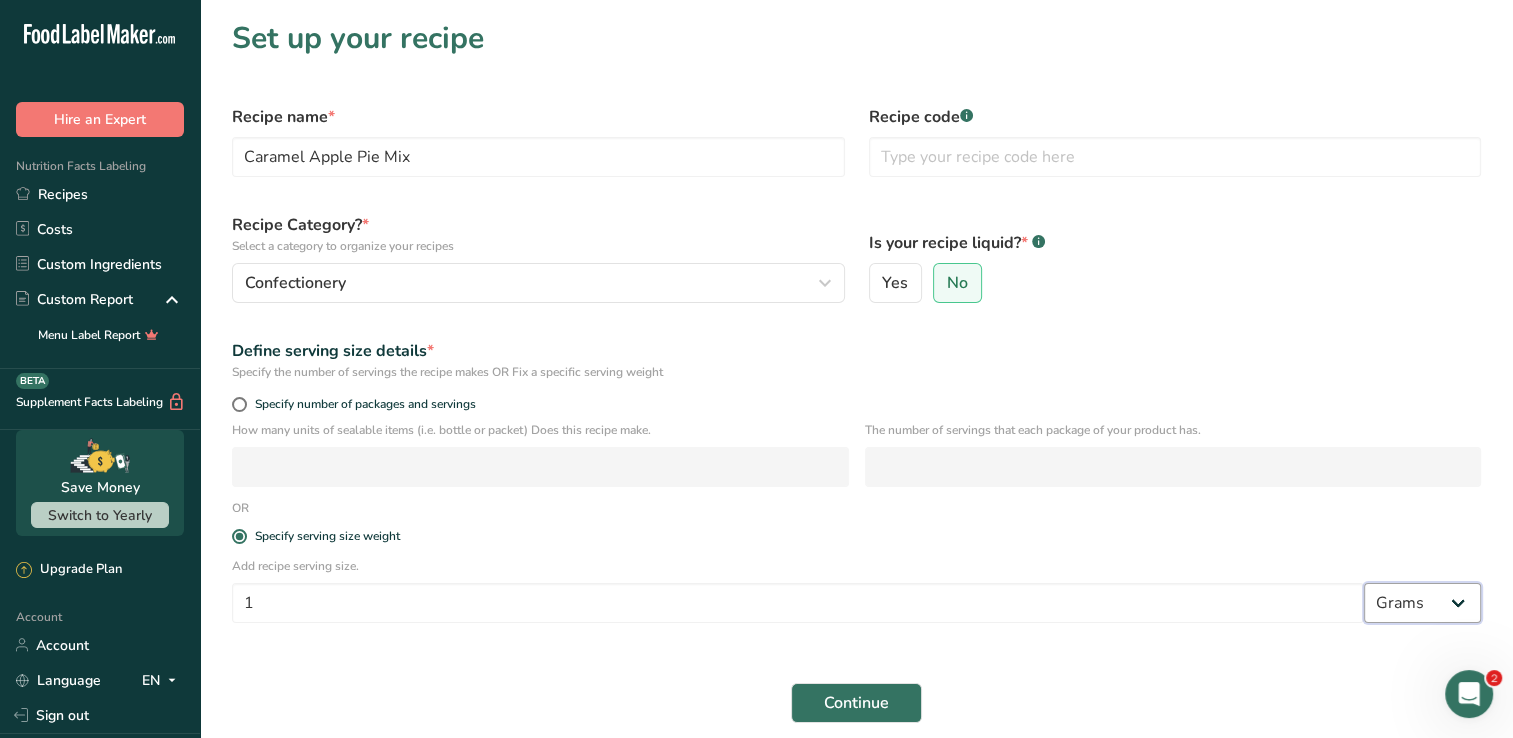 select on "5" 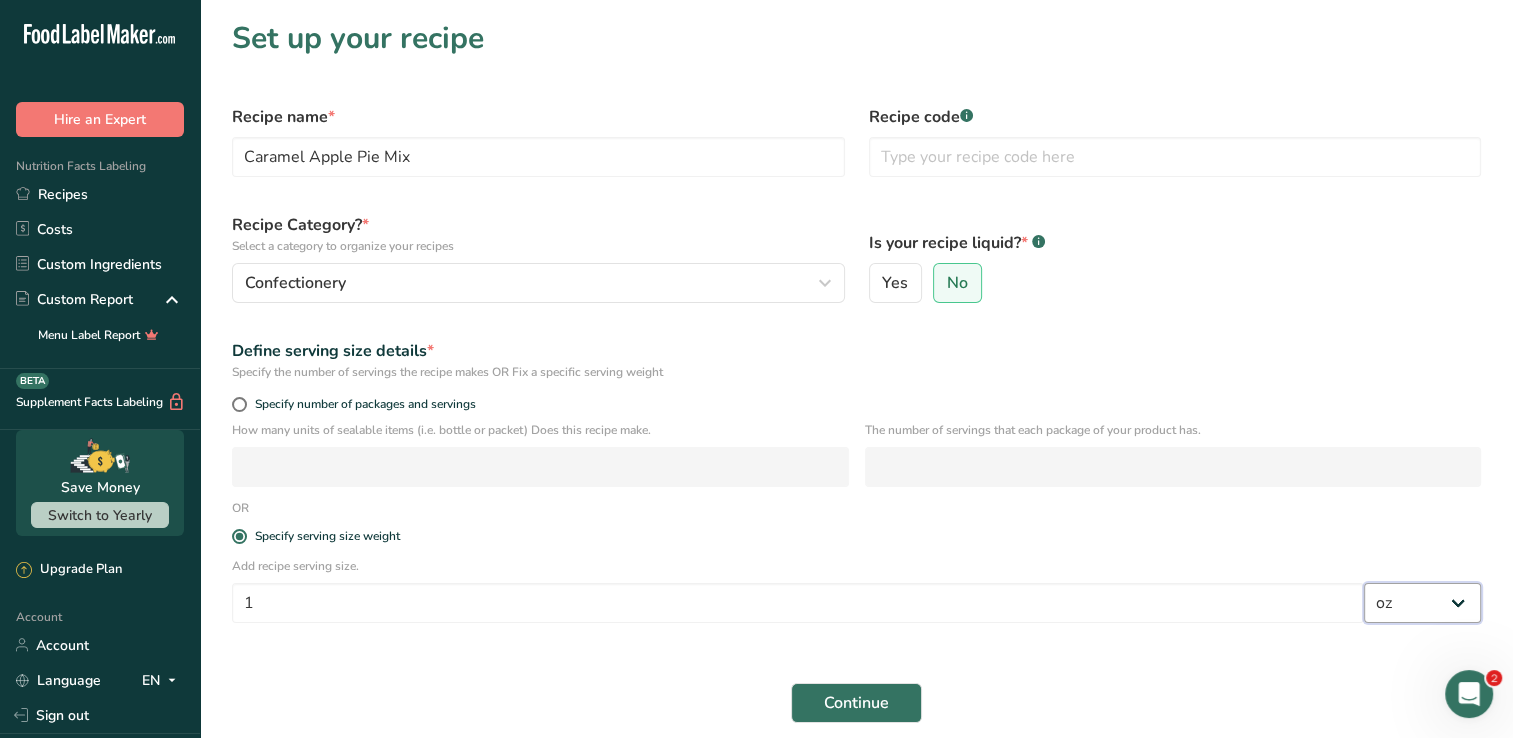 click on "Grams
kg
mg
mcg
lb
oz
l
mL
fl oz
tbsp
tsp
cup
qt
gallon" at bounding box center [1422, 603] 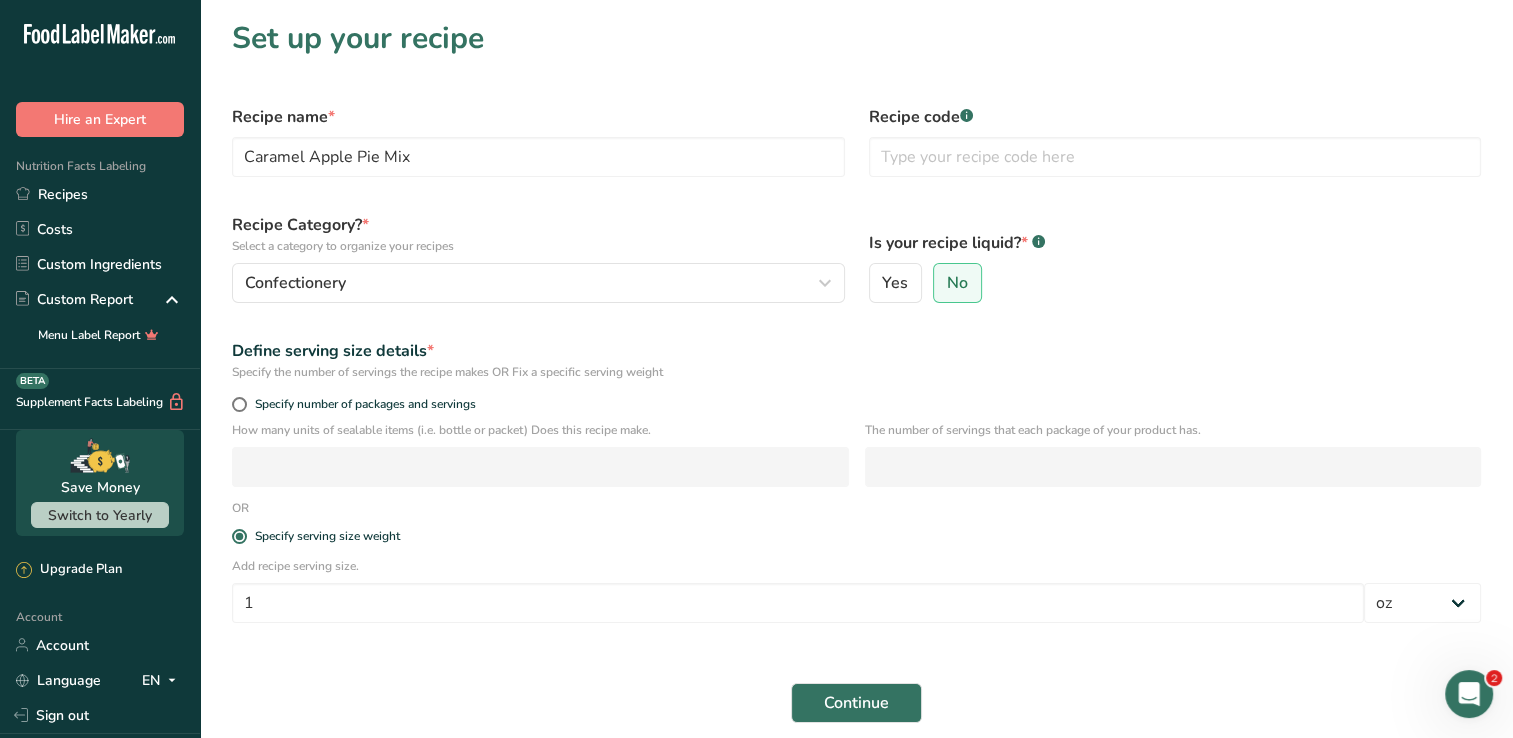click on "Continue" at bounding box center (856, 703) 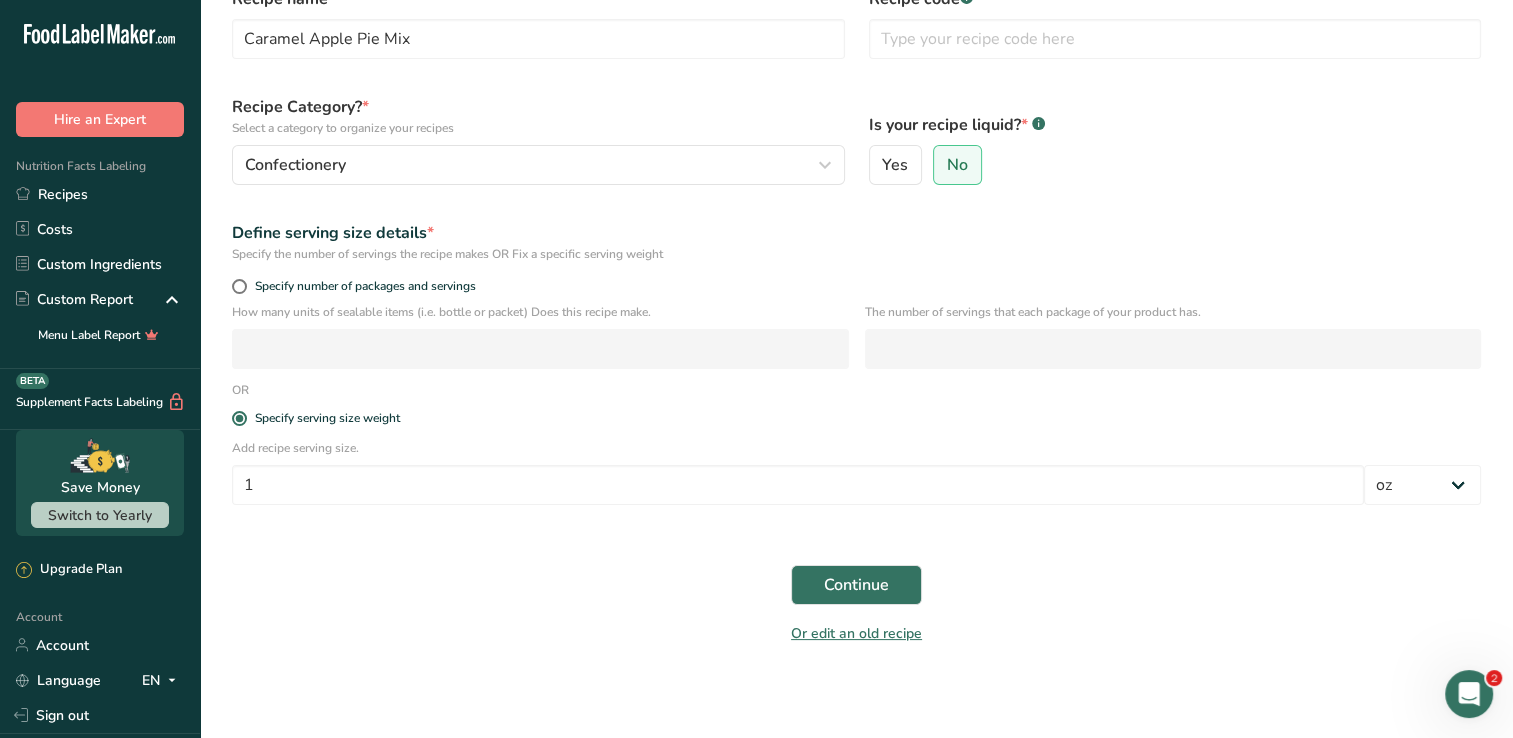 scroll, scrollTop: 120, scrollLeft: 0, axis: vertical 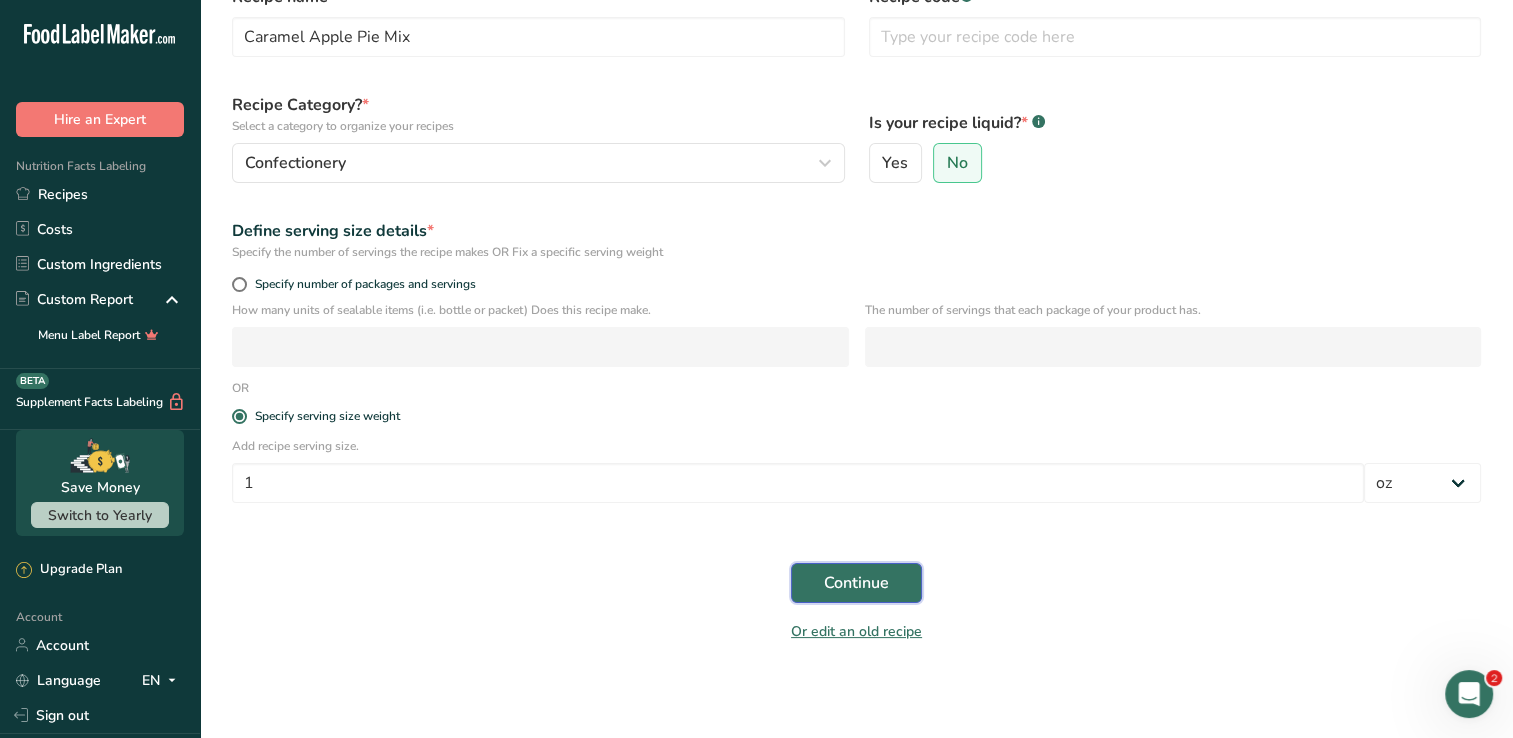 click on "Continue" at bounding box center [856, 583] 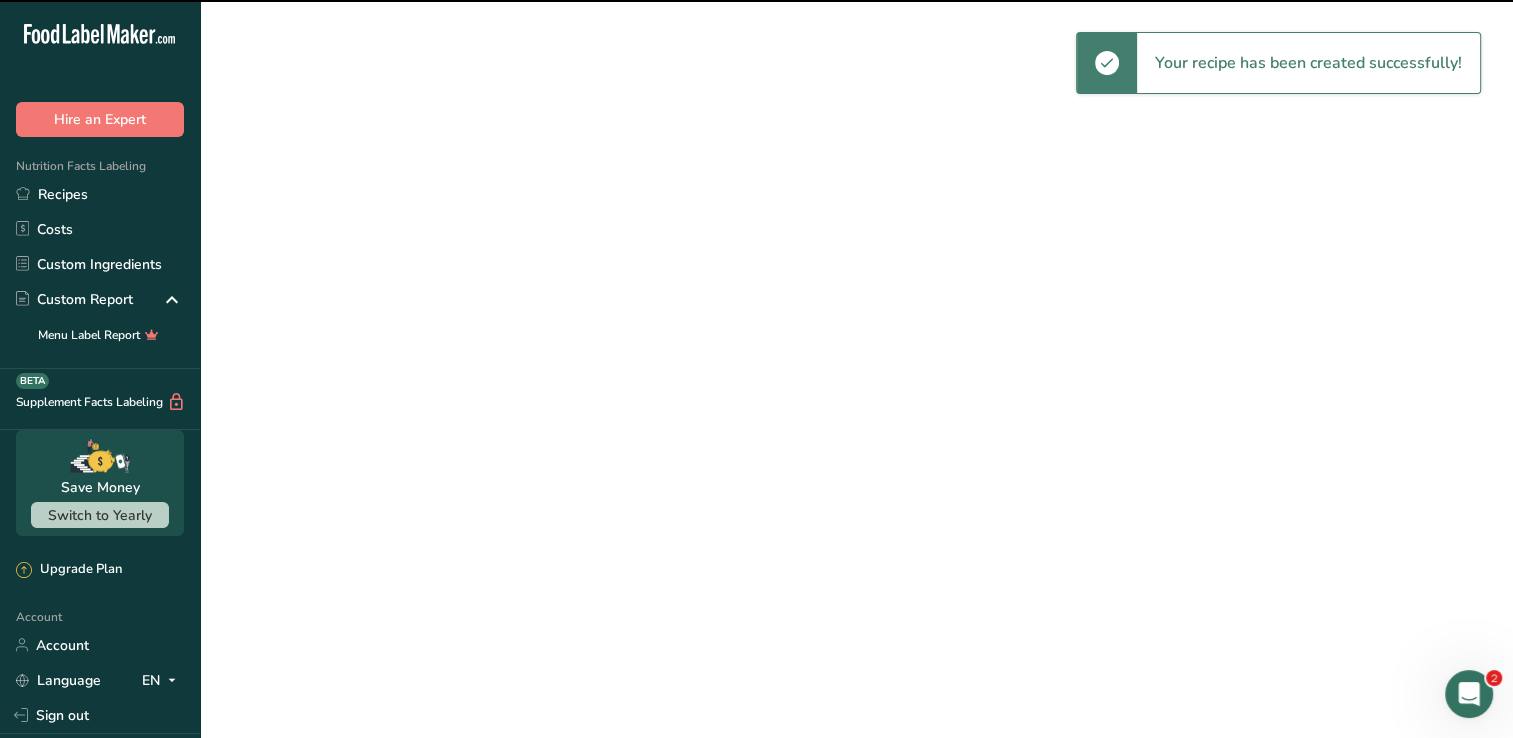 scroll, scrollTop: 0, scrollLeft: 0, axis: both 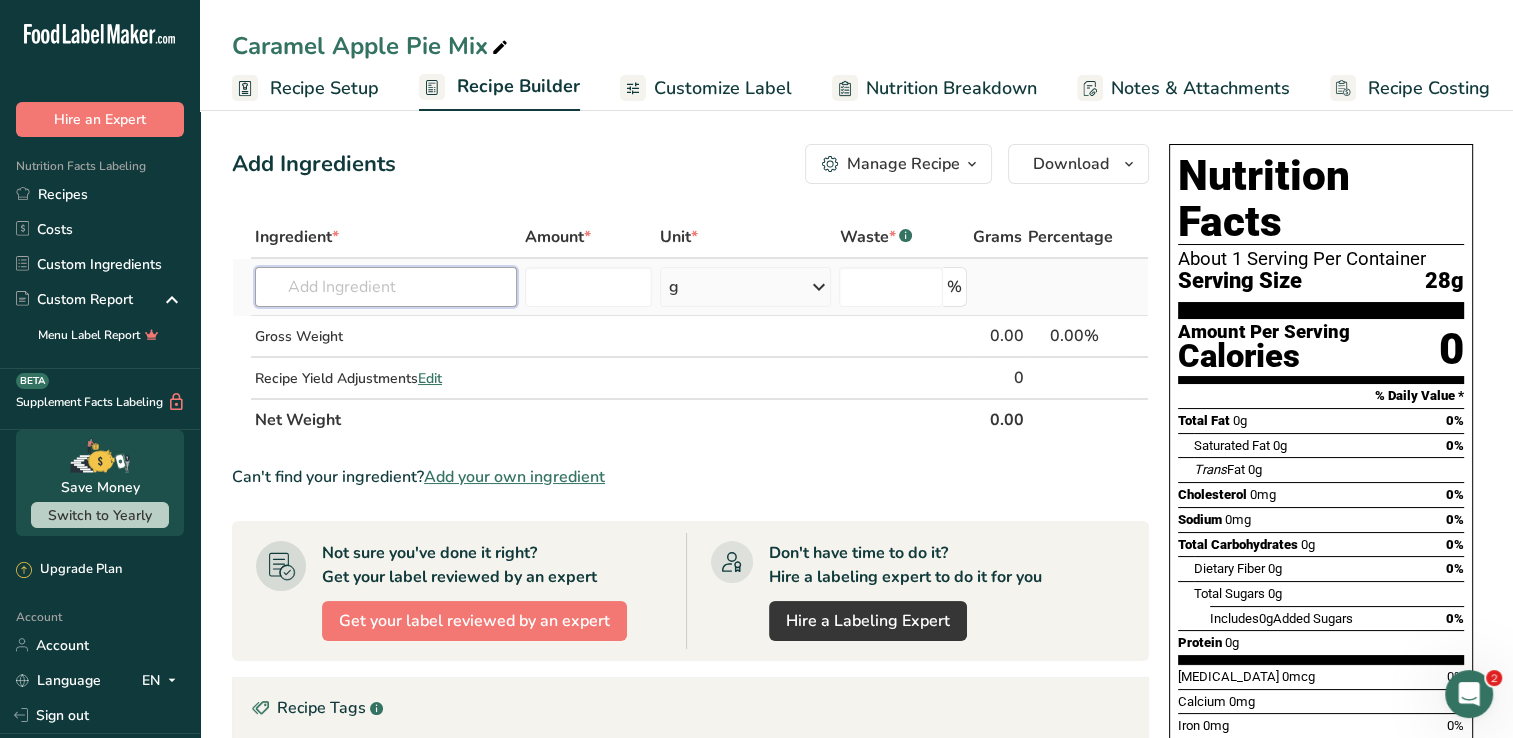 click at bounding box center (386, 287) 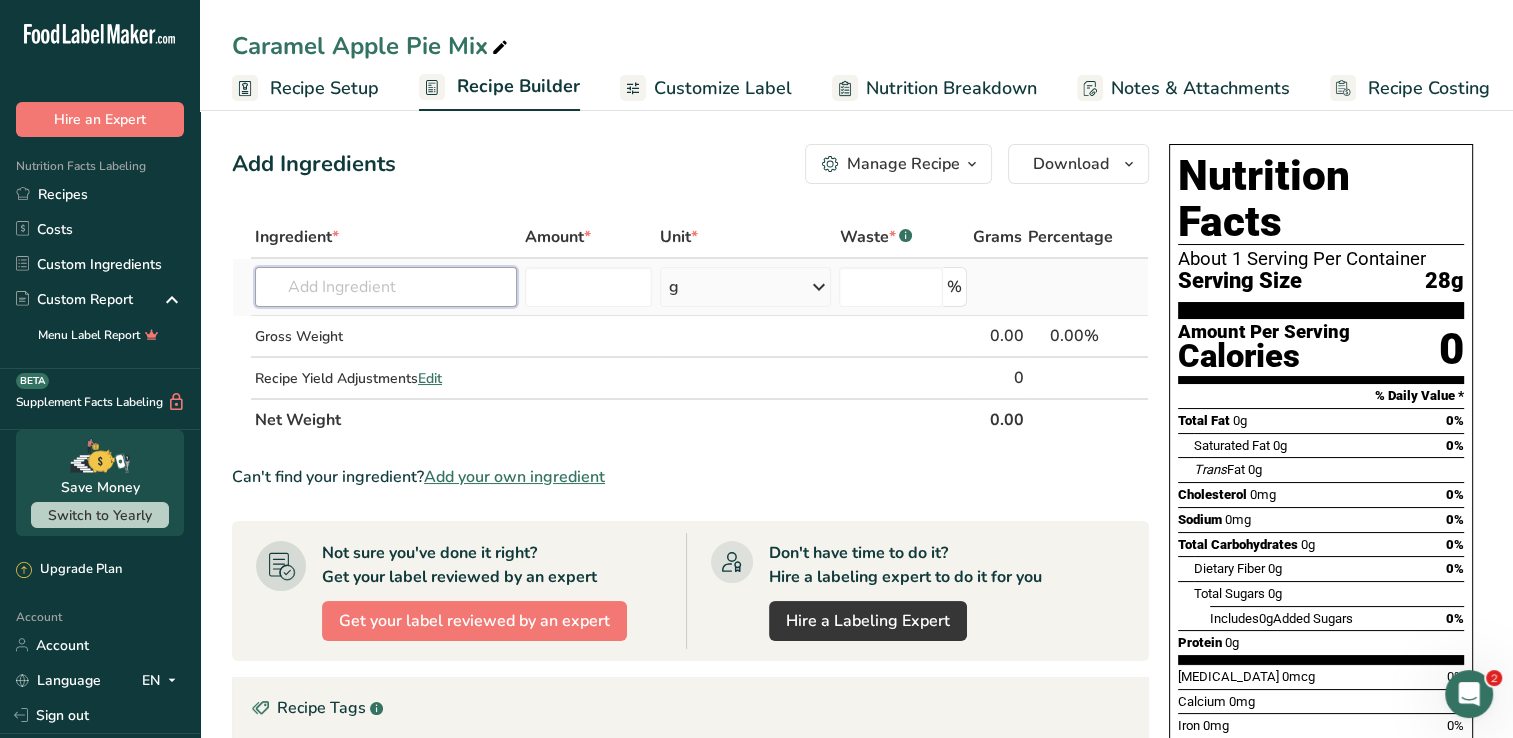click at bounding box center [386, 287] 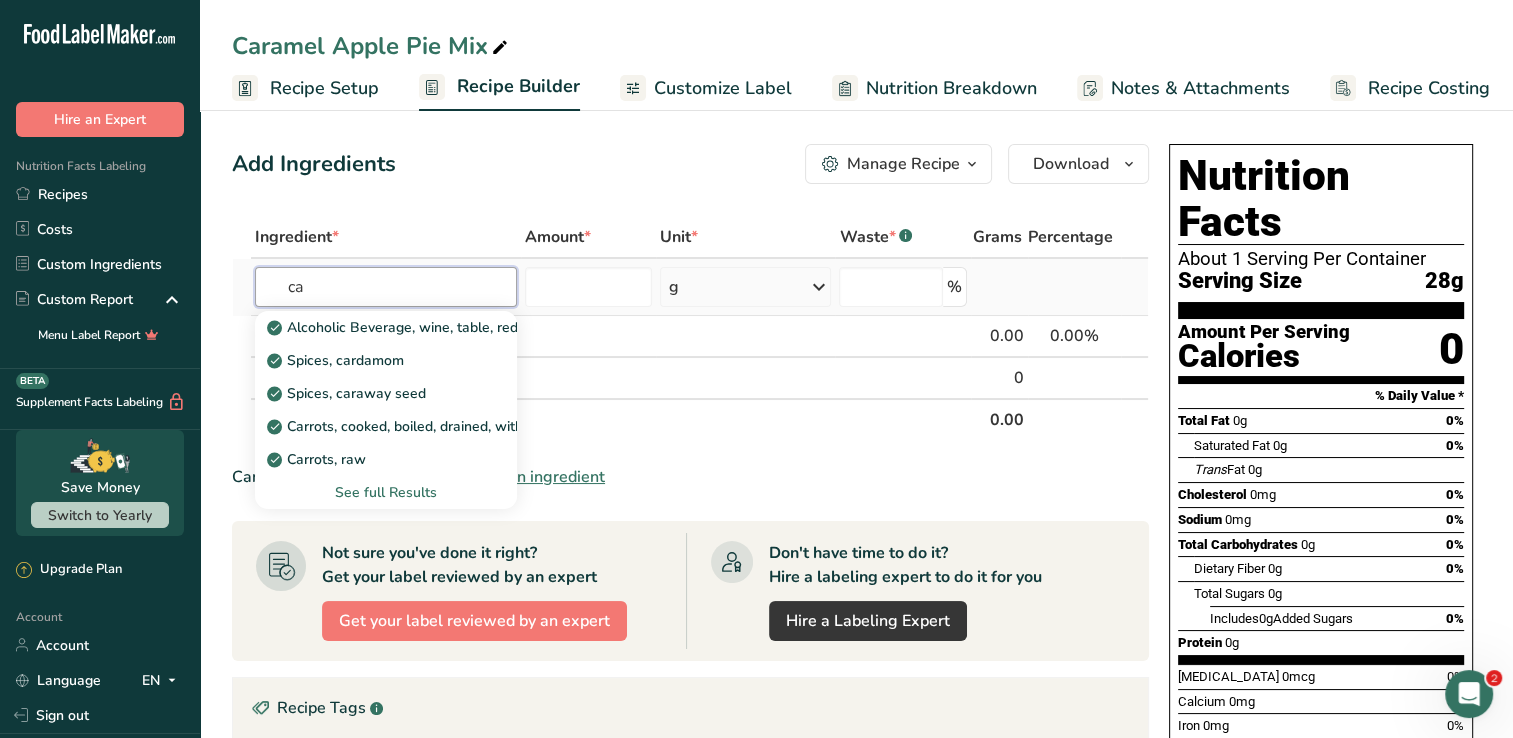 type on "c" 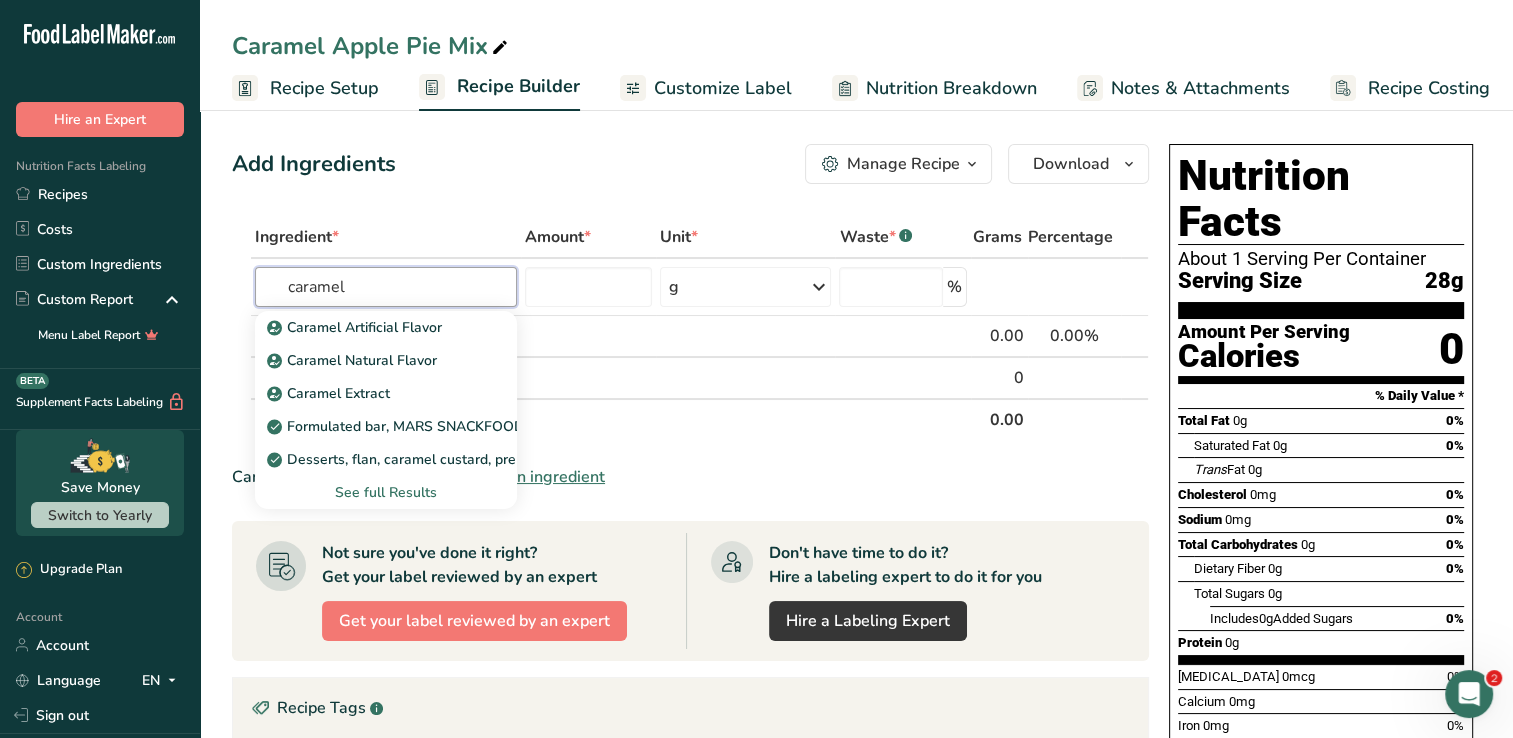 type on "caramel" 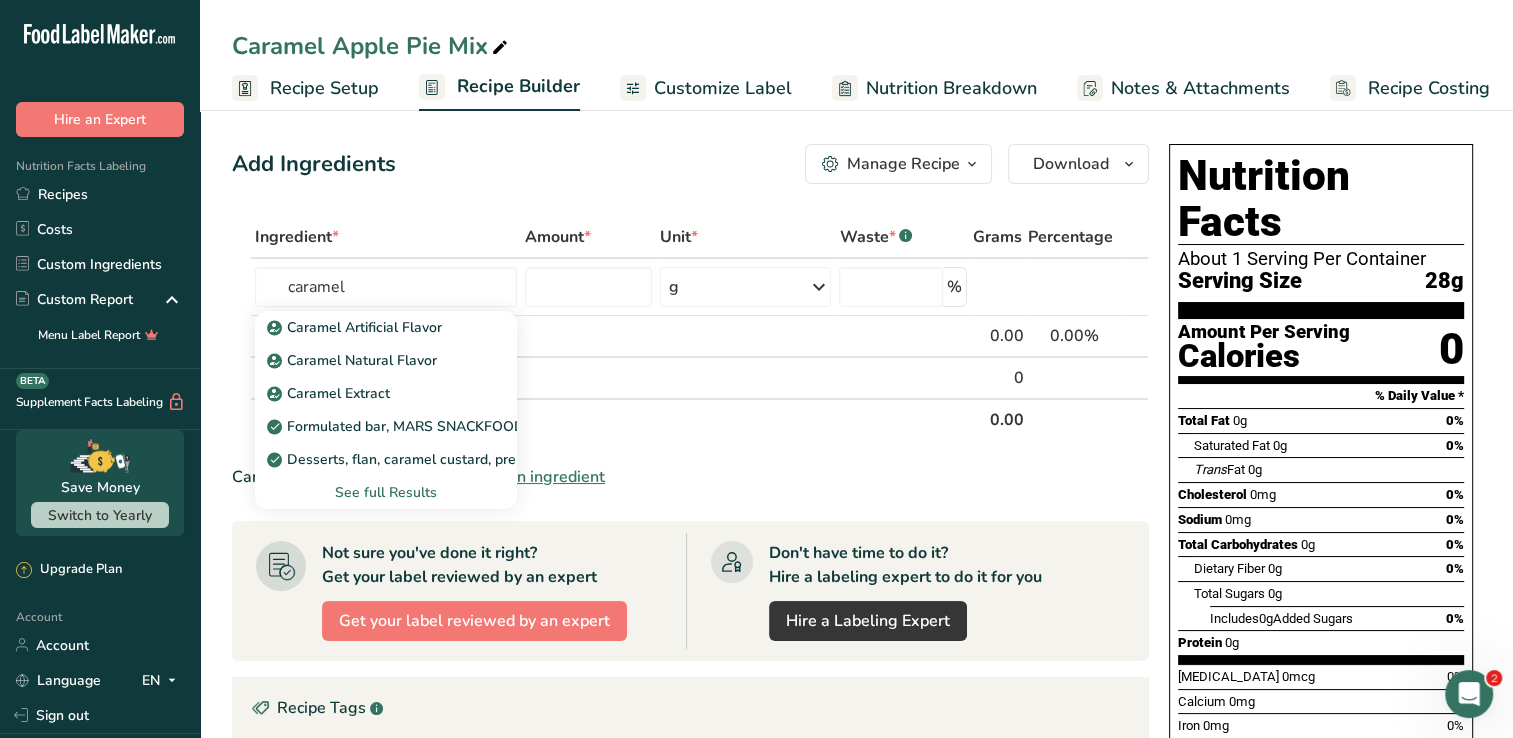 type 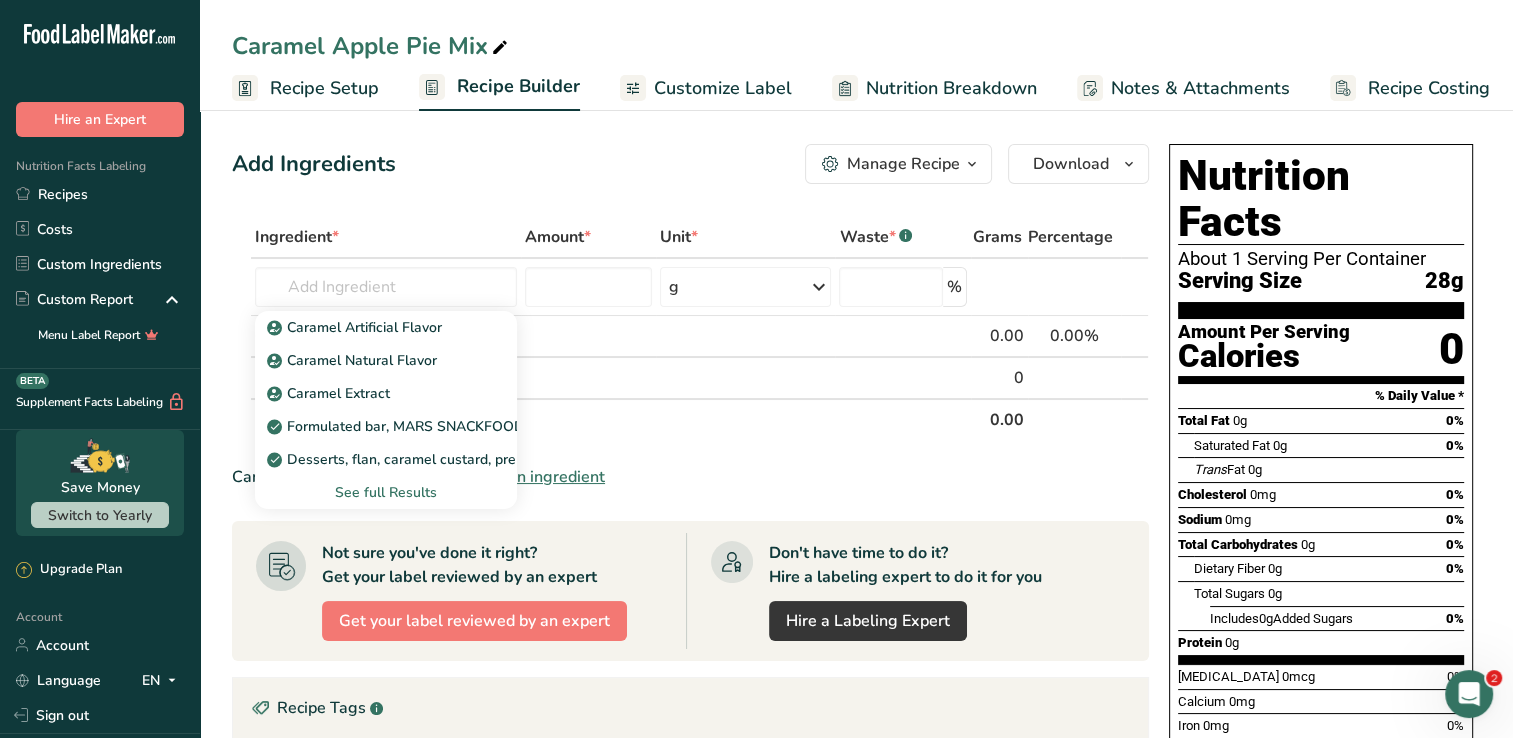 click on "Ingredient *
Amount *
Unit *
Waste *   .a-a{fill:#347362;}.b-a{fill:#fff;}          Grams
Percentage
Caramel Artificial Flavor
Caramel Natural Flavor
Caramel Extract
Formulated bar, MARS SNACKFOOD US, SNICKERS MARATHON Protein Performance Bar, Caramel Nut Rush
Desserts, flan, caramel custard, prepared-from-recipe
See full Results
g
Weight Units
g
kg
mg
See more
Volume Units
l
mL
fl oz
See more
%
Gross Weight
0.00
0.00%
Edit" at bounding box center [690, 630] 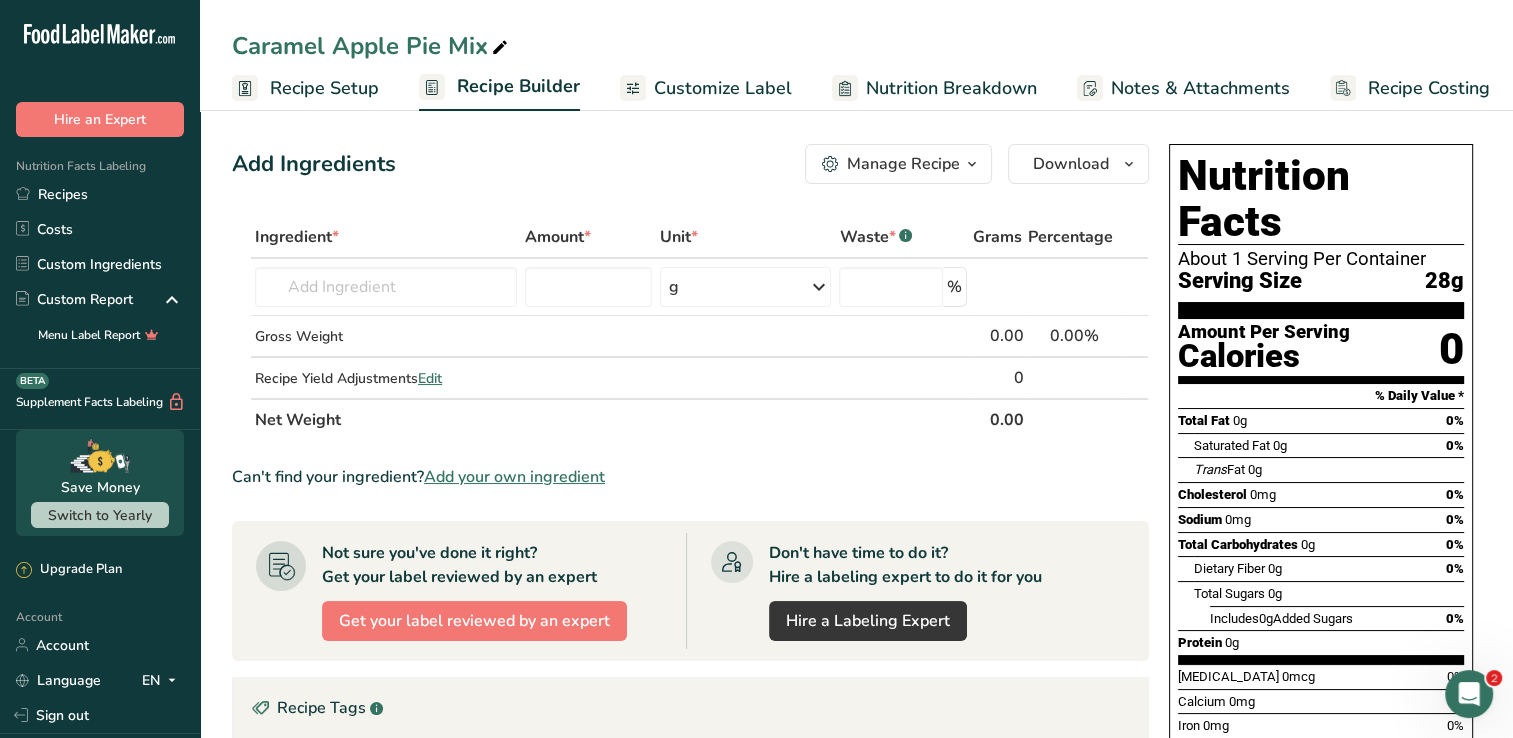 click on "Add your own ingredient" at bounding box center [514, 477] 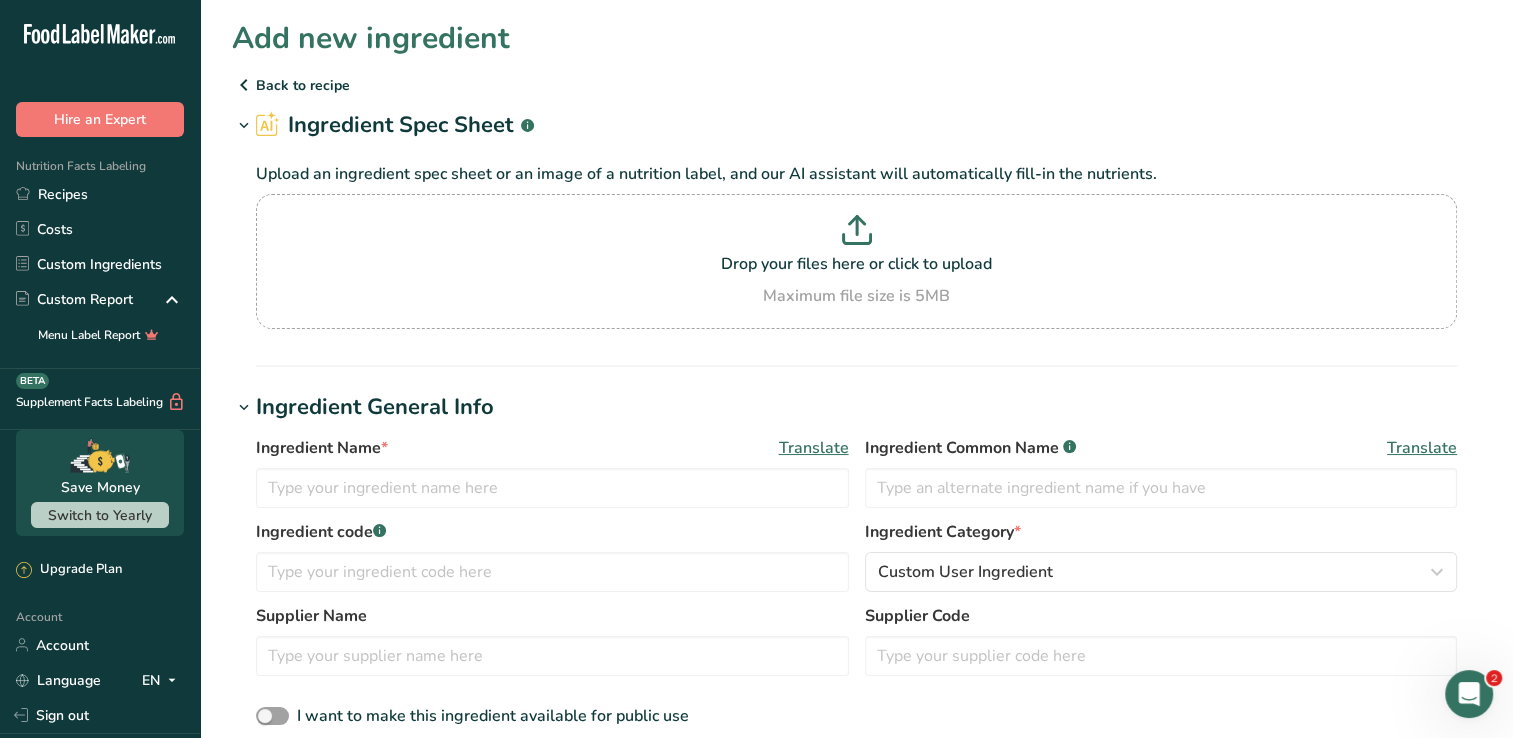 click on "Back to recipe" at bounding box center (856, 85) 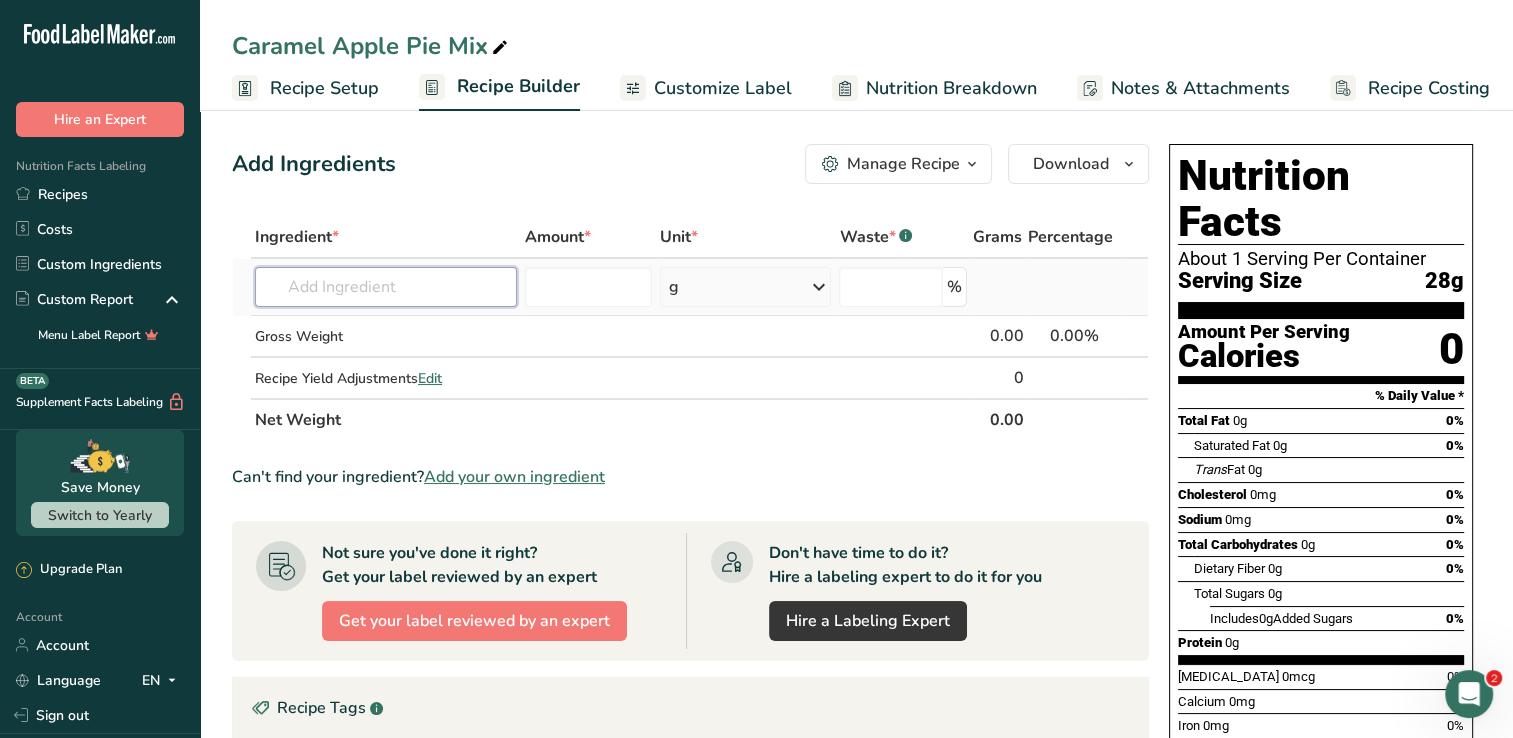 click at bounding box center (386, 287) 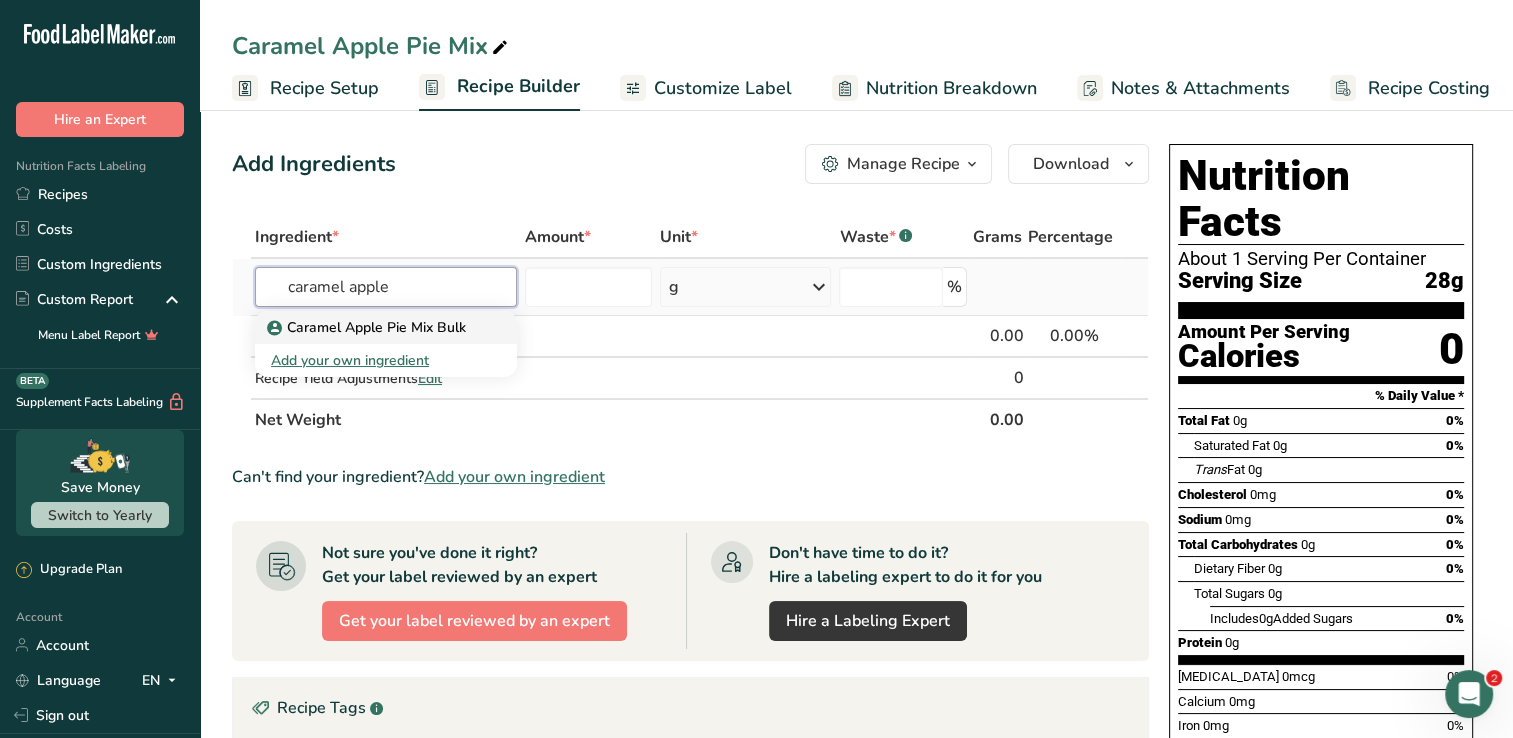 type on "caramel apple" 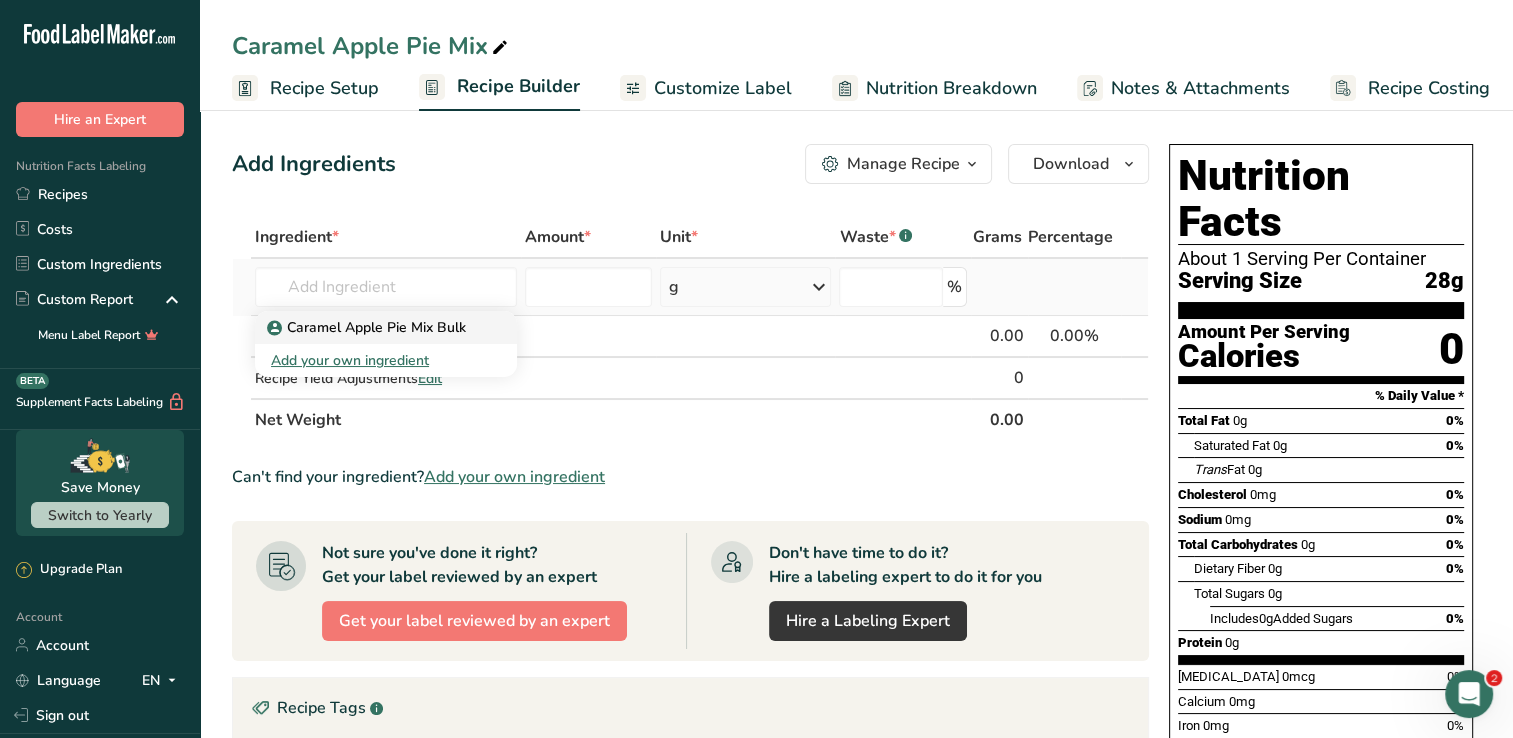 click on "Caramel Apple Pie Mix Bulk" at bounding box center (386, 327) 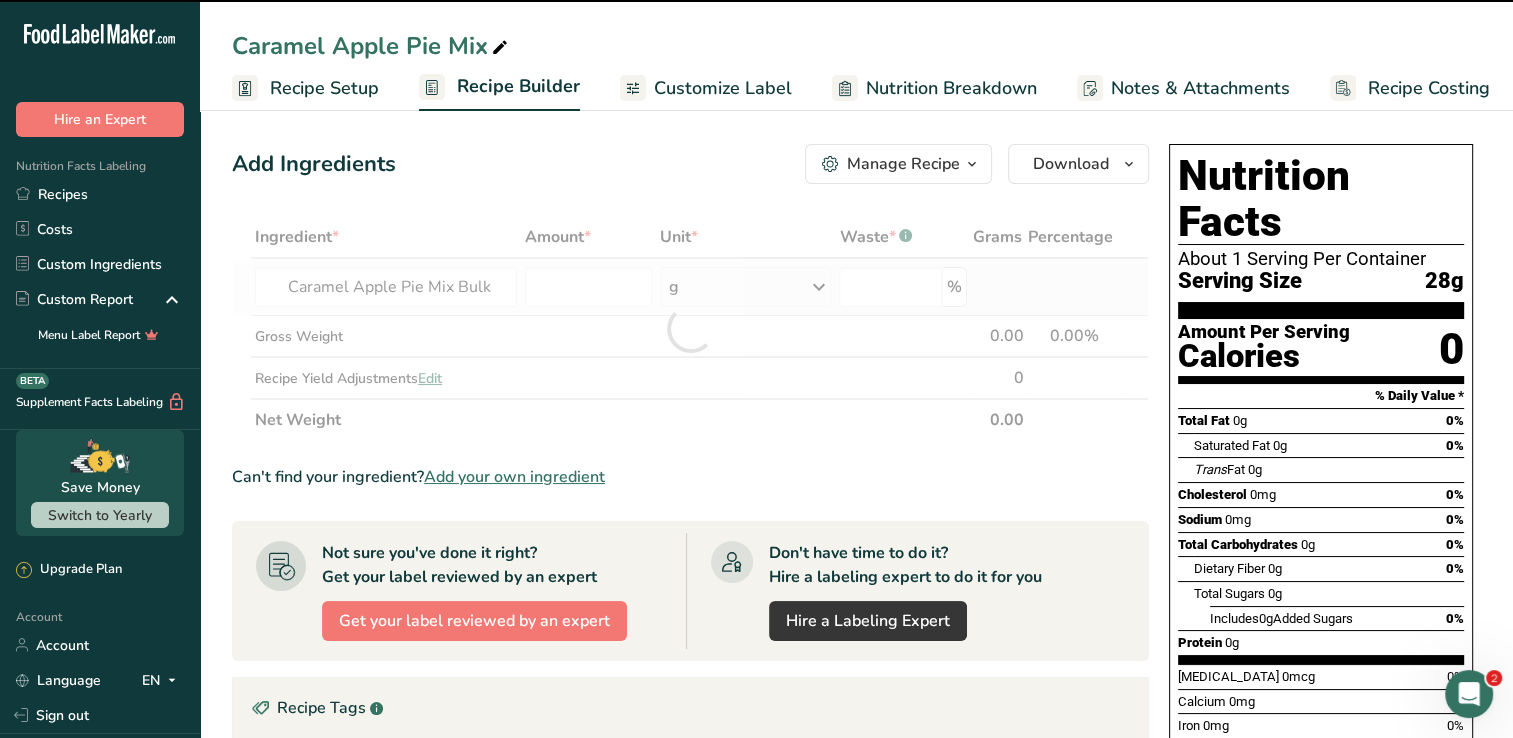 type on "0" 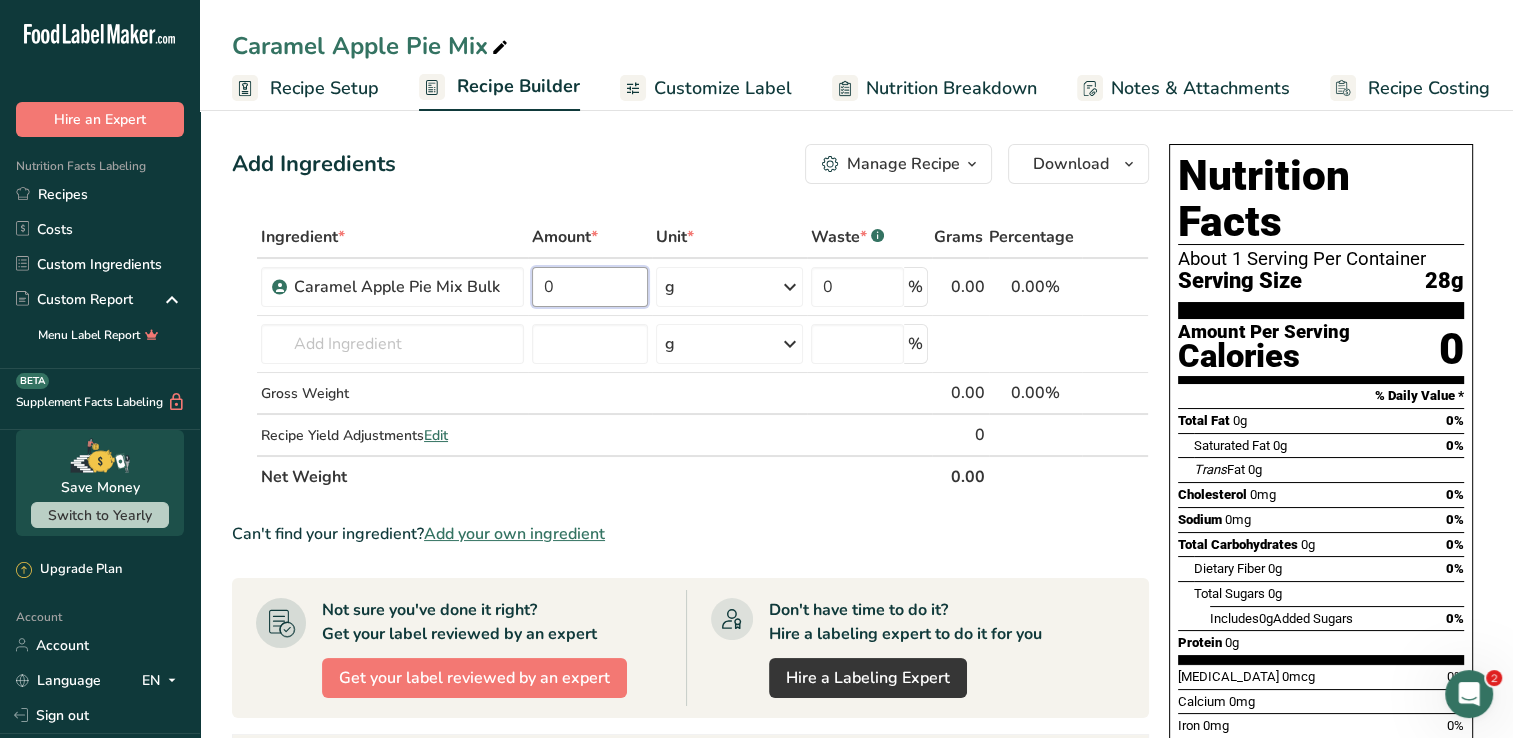 drag, startPoint x: 599, startPoint y: 287, endPoint x: 504, endPoint y: 307, distance: 97.082436 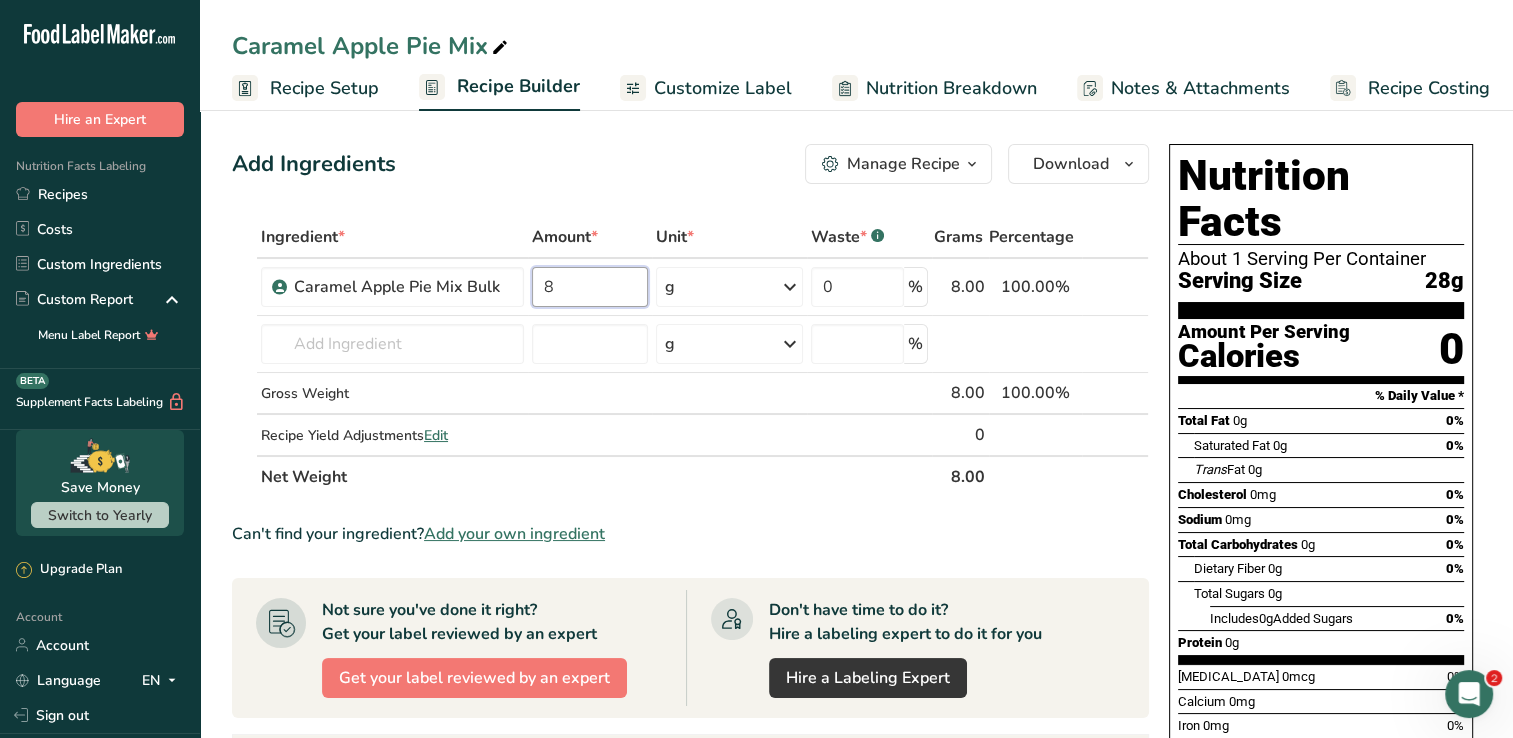 type on "8" 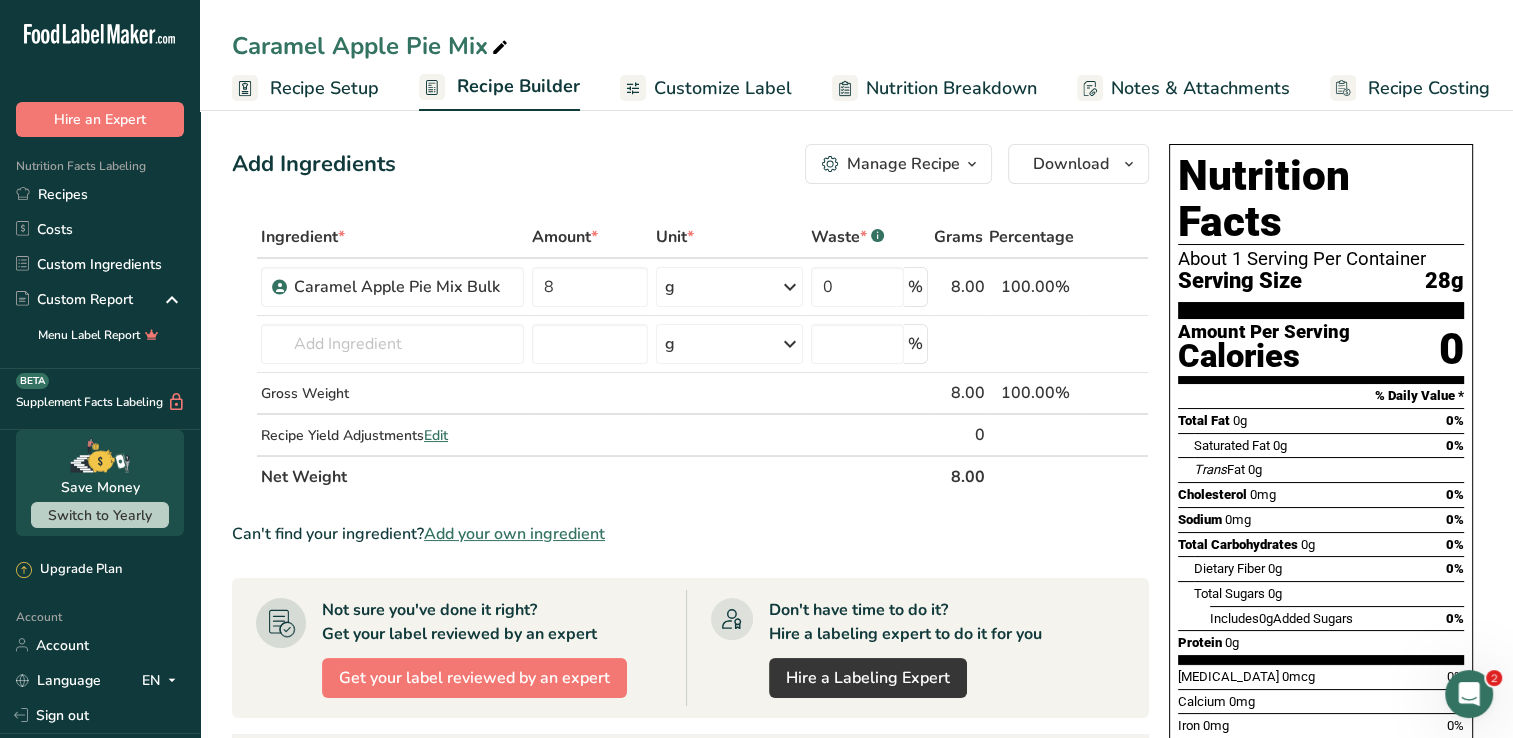 click on "Ingredient *
Amount *
Unit *
Waste *   .a-a{fill:#347362;}.b-a{fill:#fff;}          Grams
Percentage
Caramel Apple Pie Mix Bulk
8
g
Weight Units
g
kg
mg
See more
Volume Units
l
mL
fl oz
See more
0
%
8.00
100.00%
i
Caramel Apple Pie Mix Bulk
Add your own ingredient
g
Weight Units
g
kg
mg
See more
Volume Units
l
mL
fl oz
See more
%
Gross Weight" at bounding box center (690, 357) 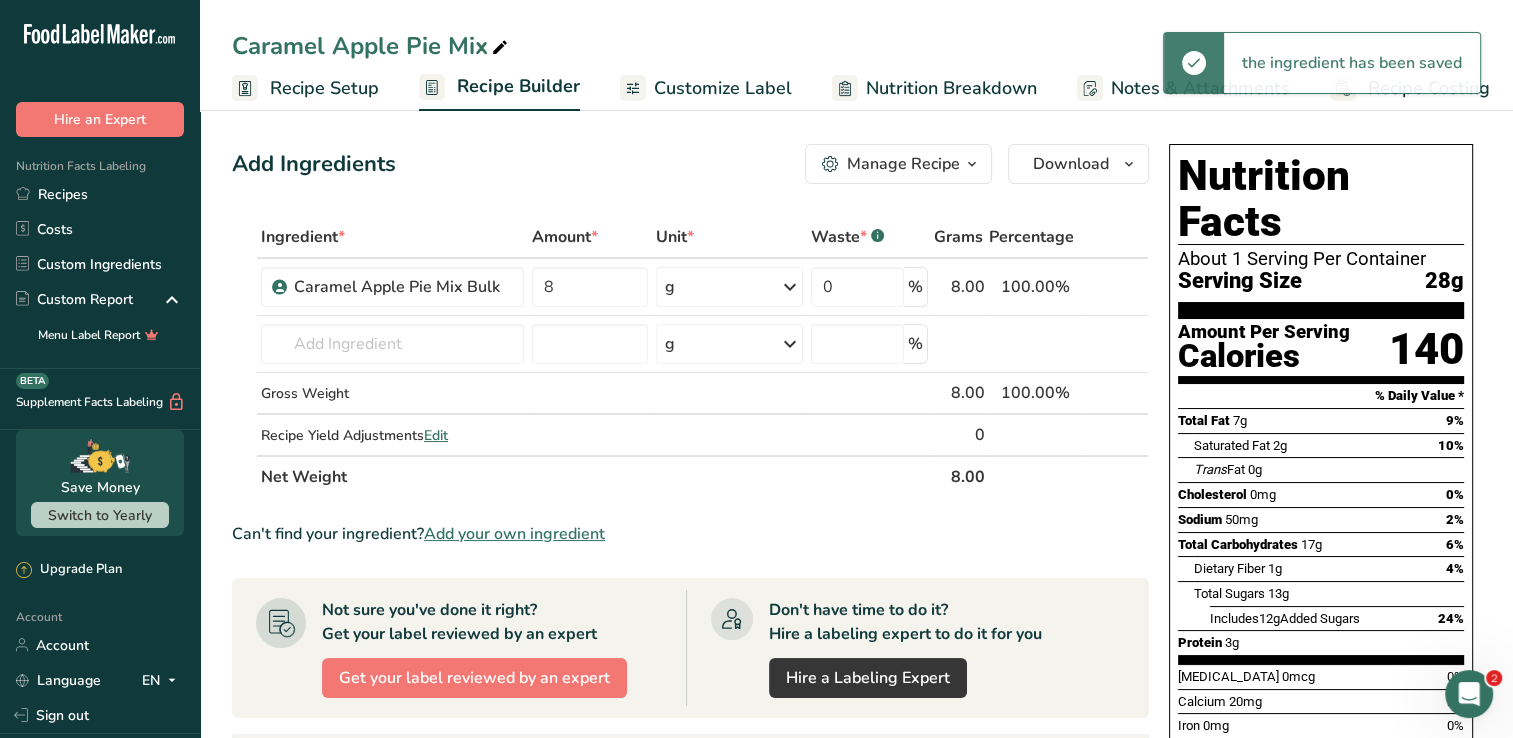 click at bounding box center [790, 287] 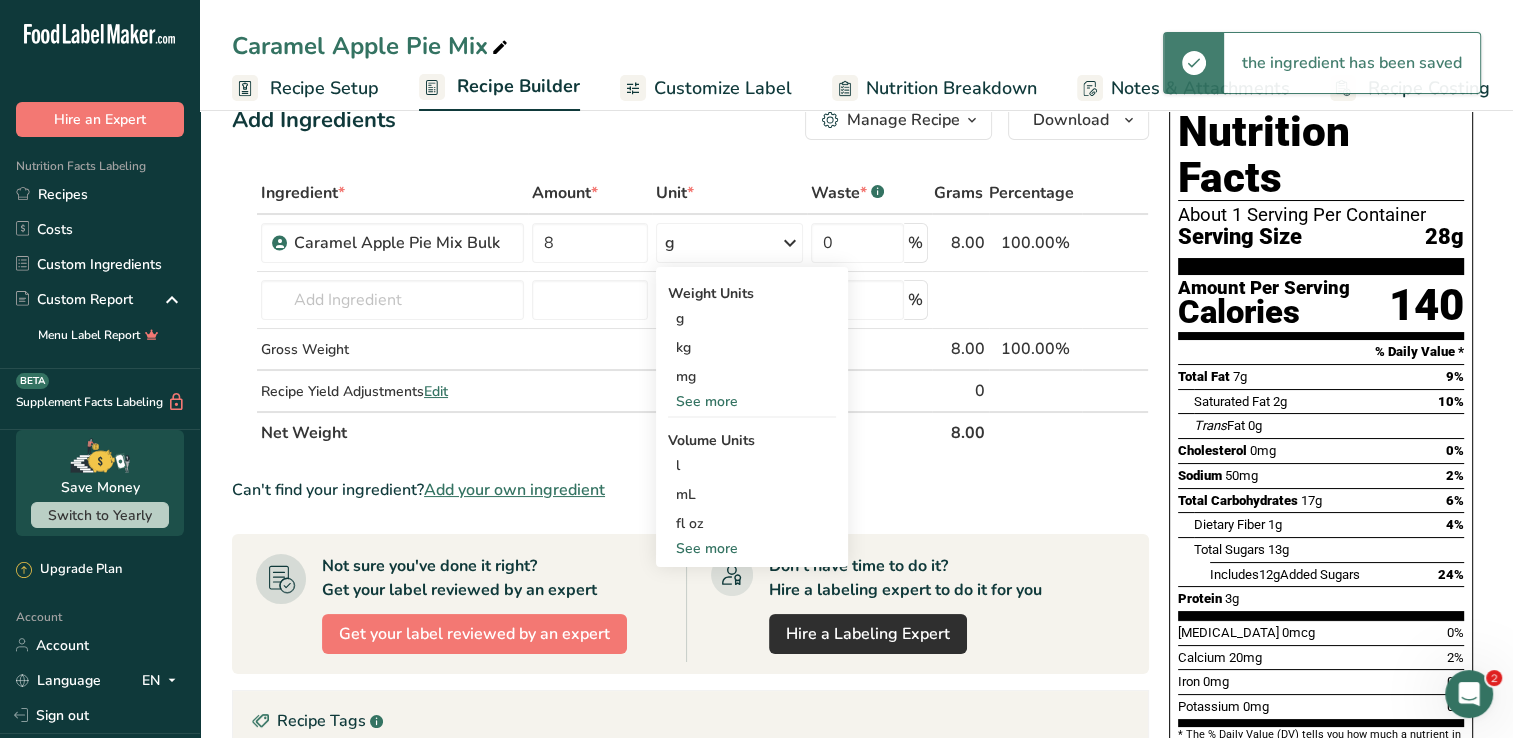 scroll, scrollTop: 0, scrollLeft: 0, axis: both 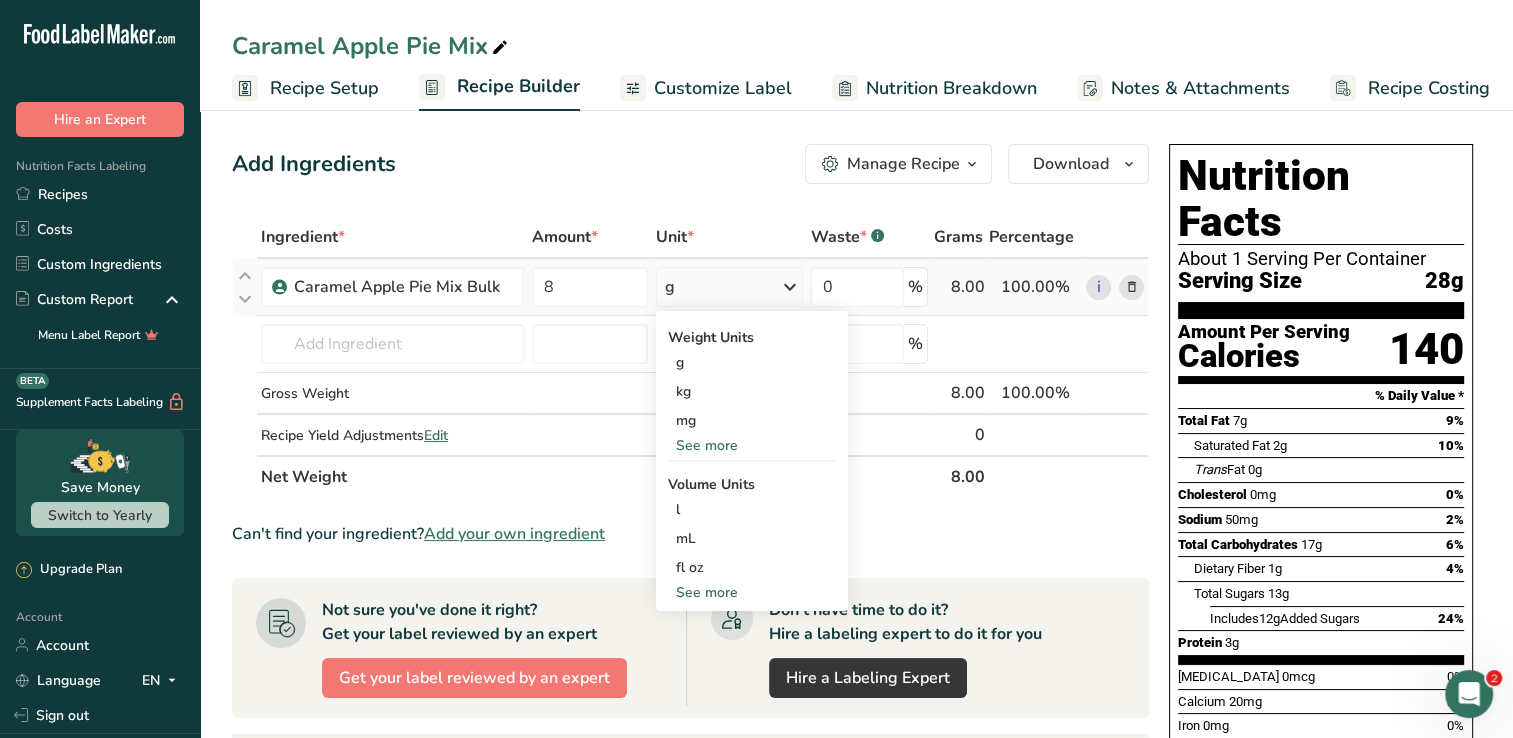 click on "See more" at bounding box center [752, 445] 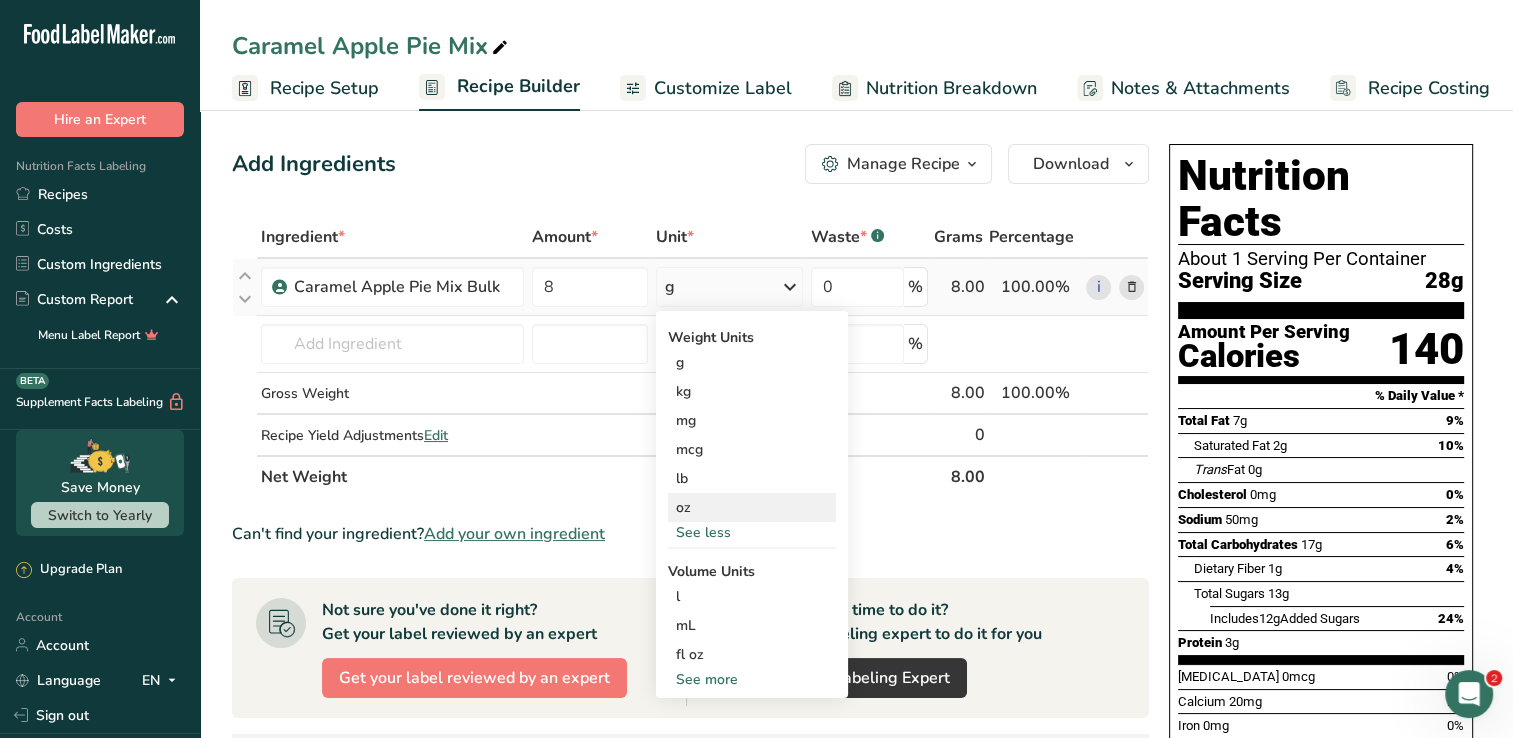 click on "oz" at bounding box center (752, 507) 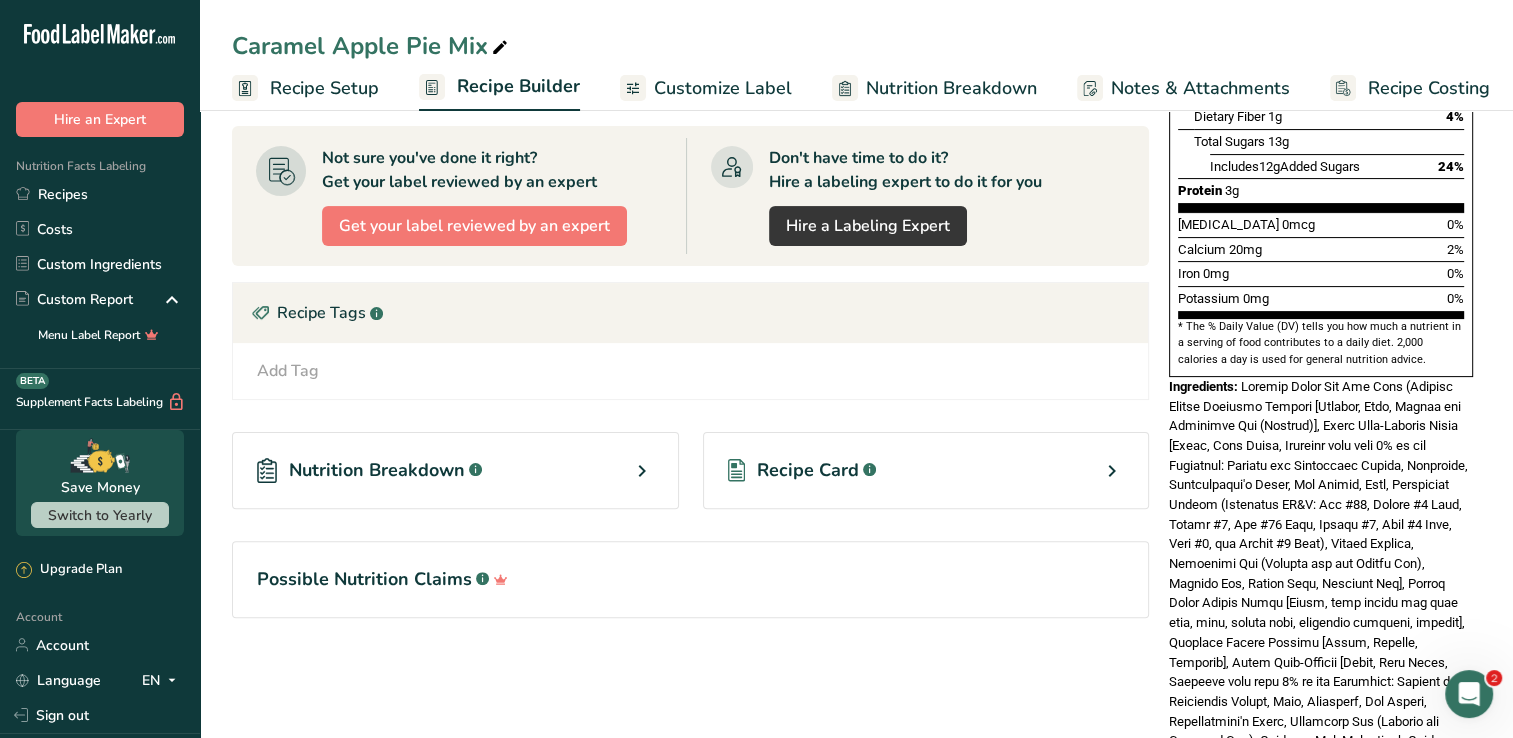 scroll, scrollTop: 500, scrollLeft: 0, axis: vertical 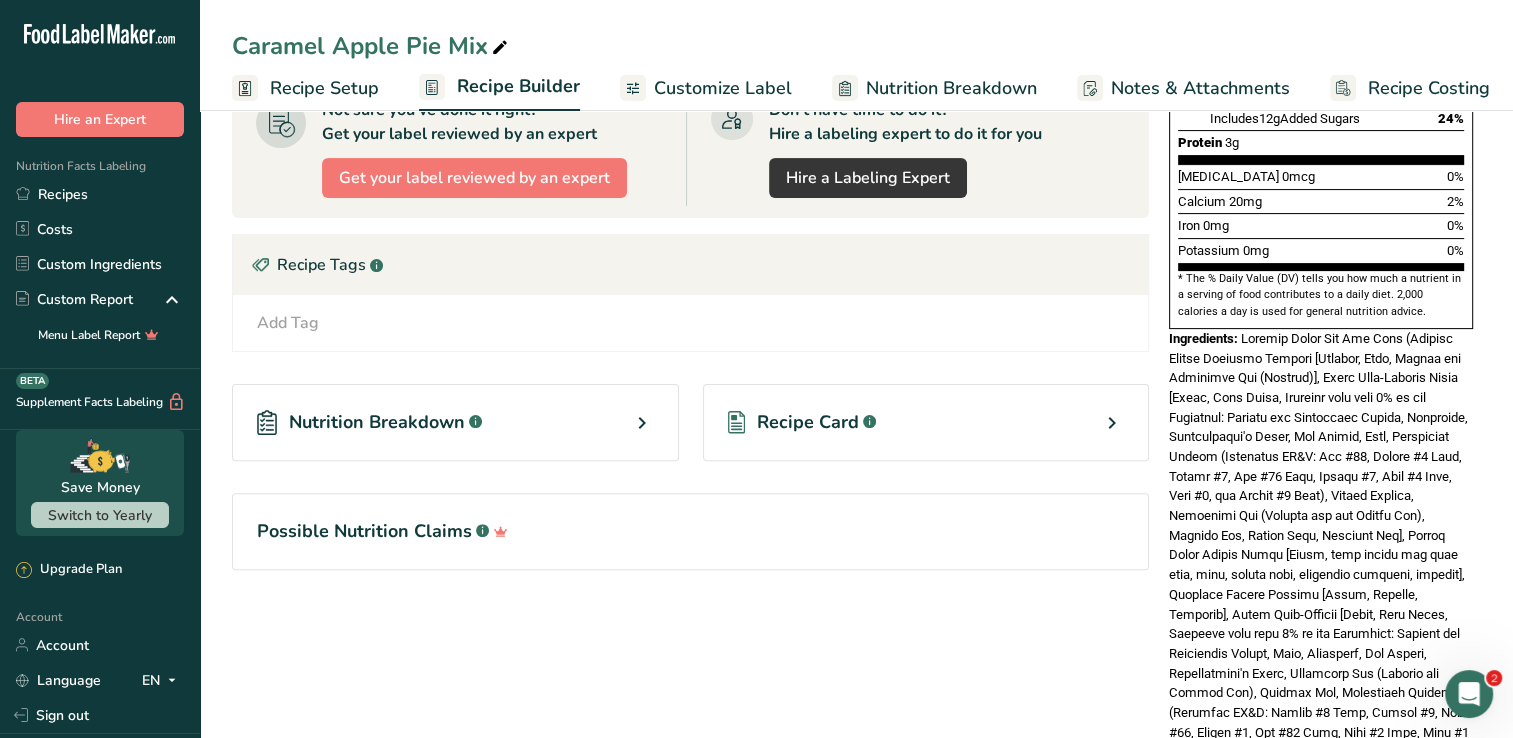 click at bounding box center [642, 423] 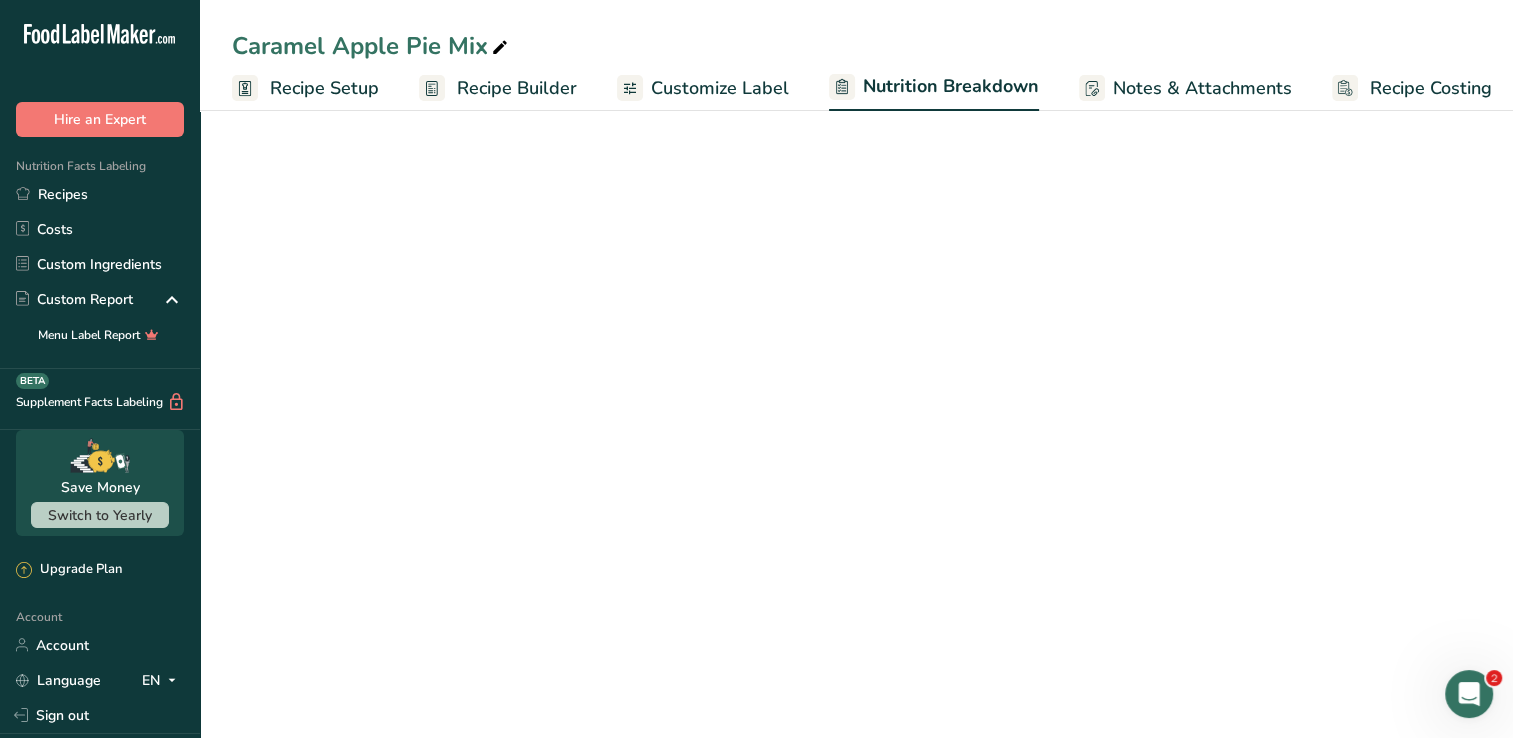 scroll, scrollTop: 0, scrollLeft: 0, axis: both 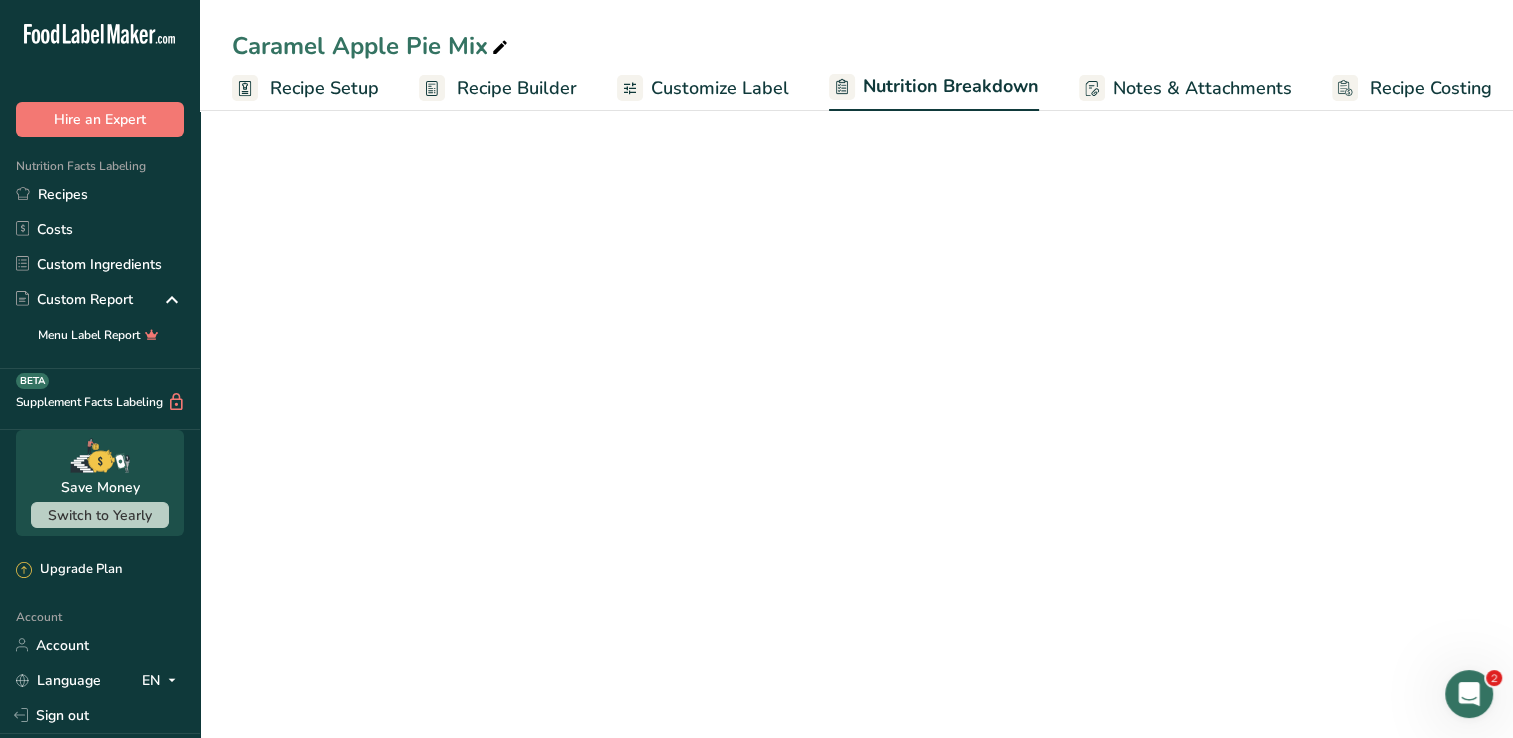select on "Calories" 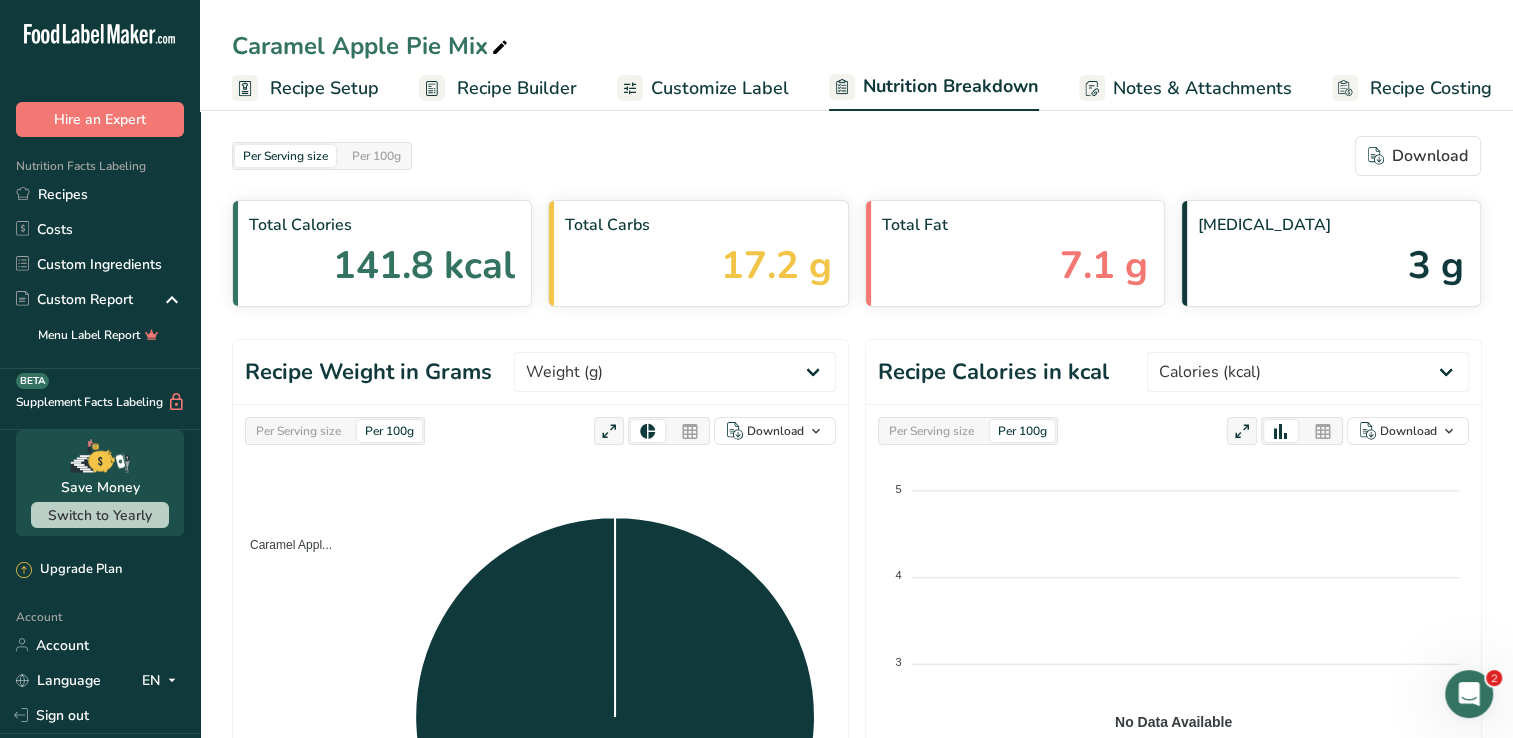 click on "Recipe Setup" at bounding box center [324, 88] 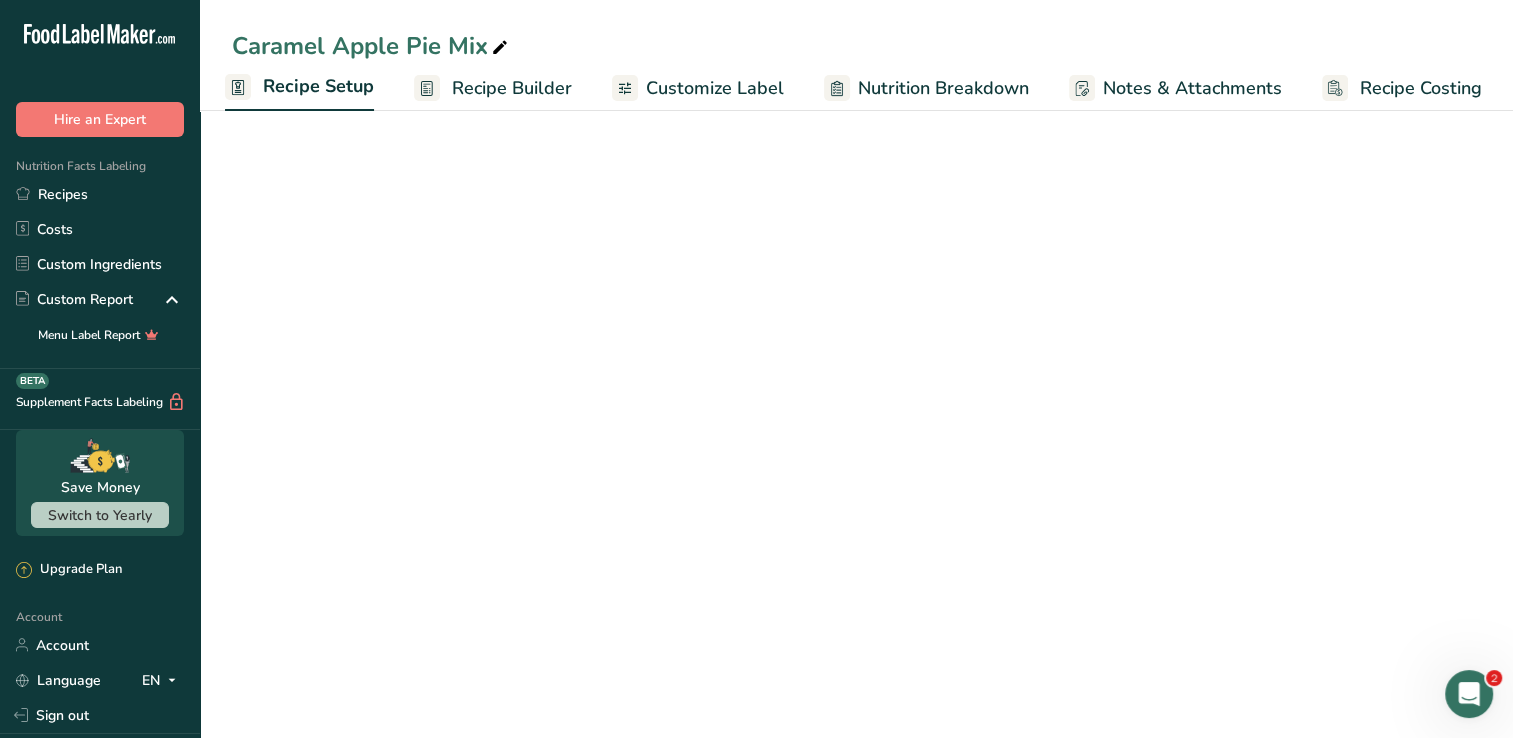 select on "5" 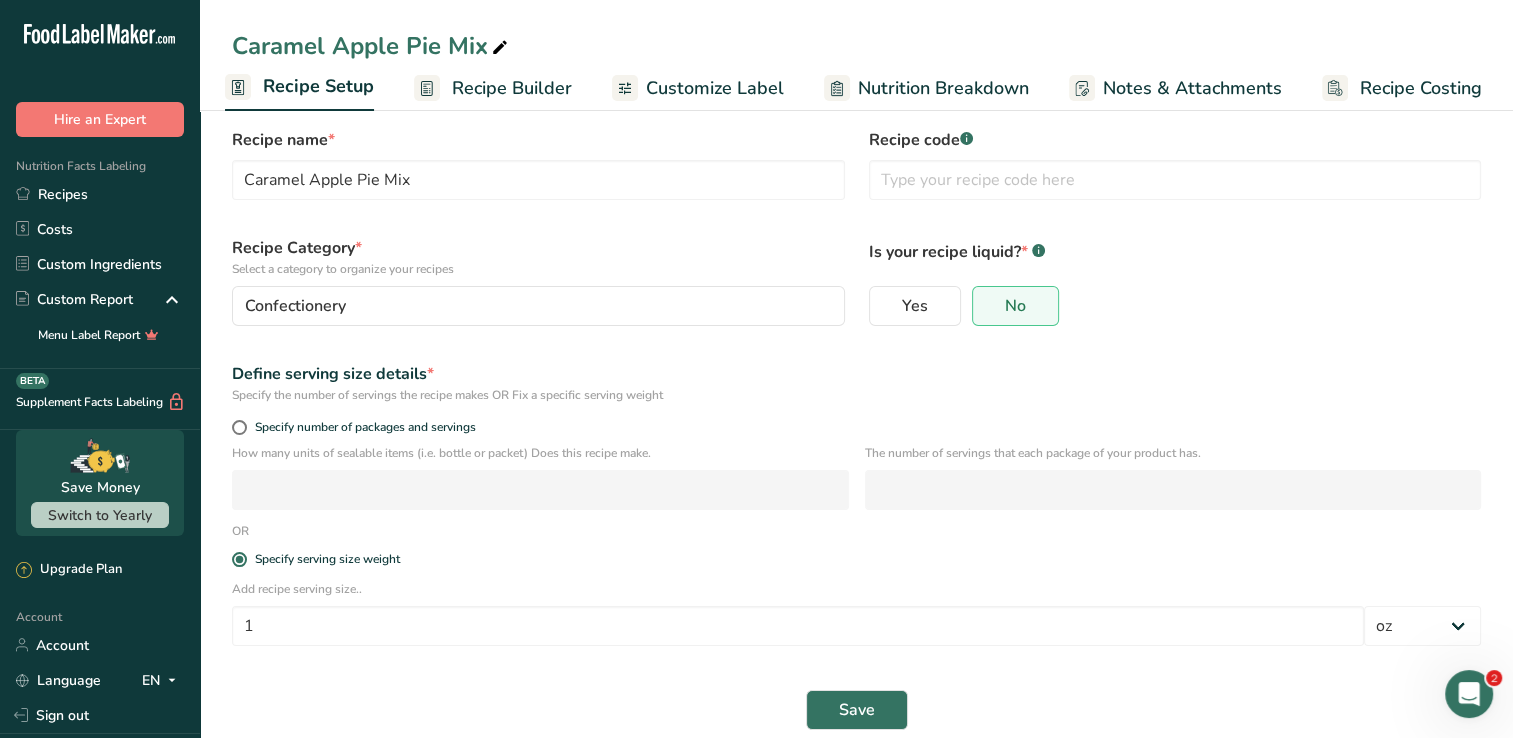 scroll, scrollTop: 52, scrollLeft: 0, axis: vertical 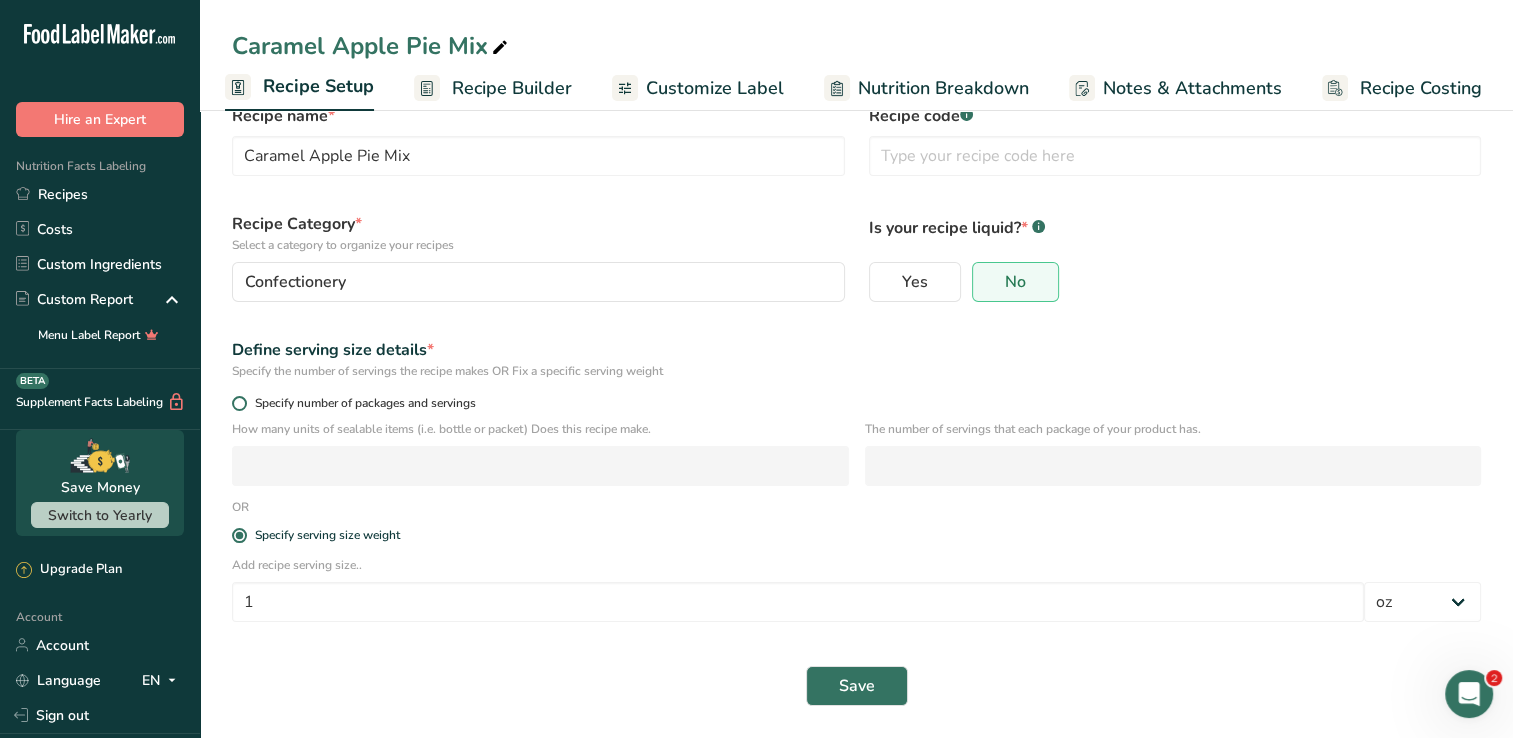click at bounding box center (239, 403) 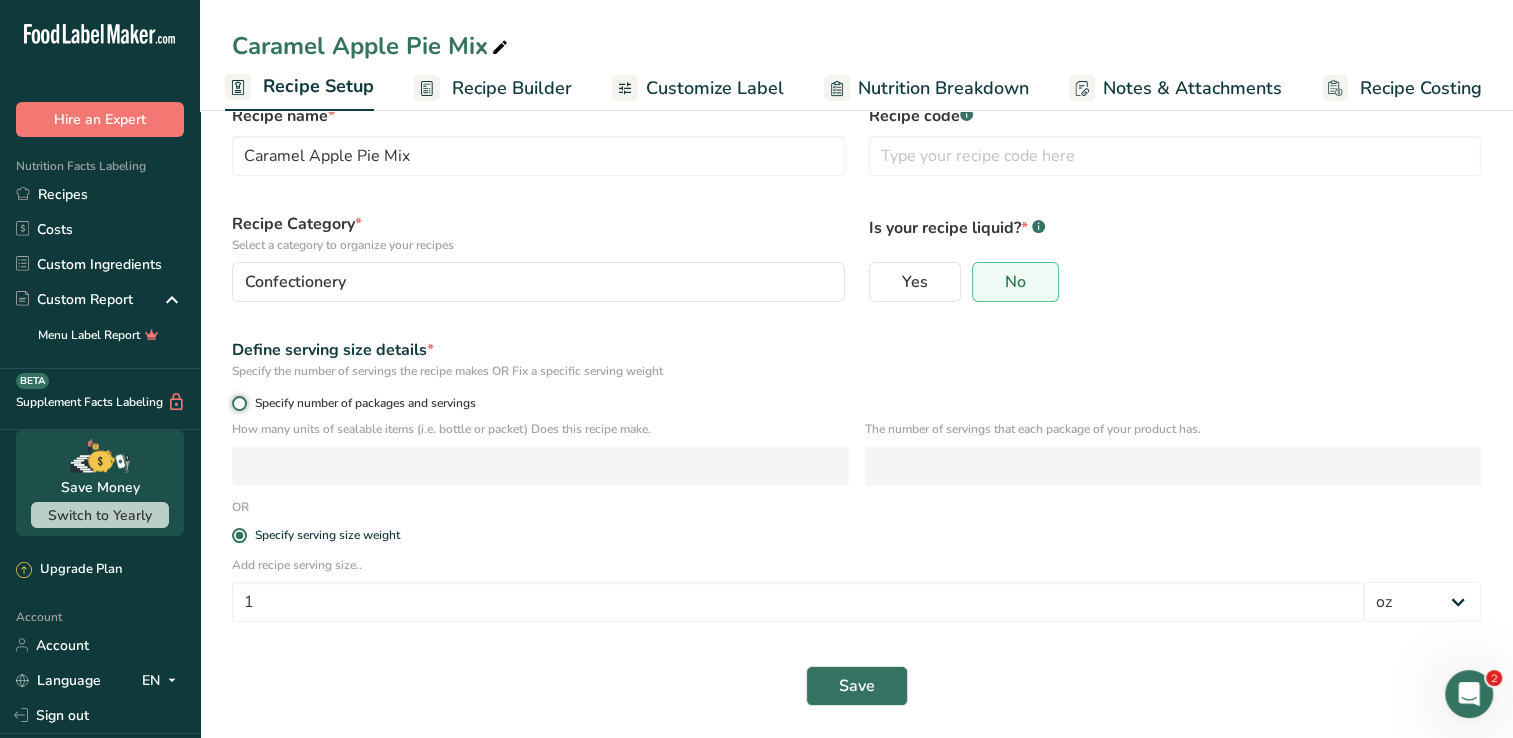 radio on "true" 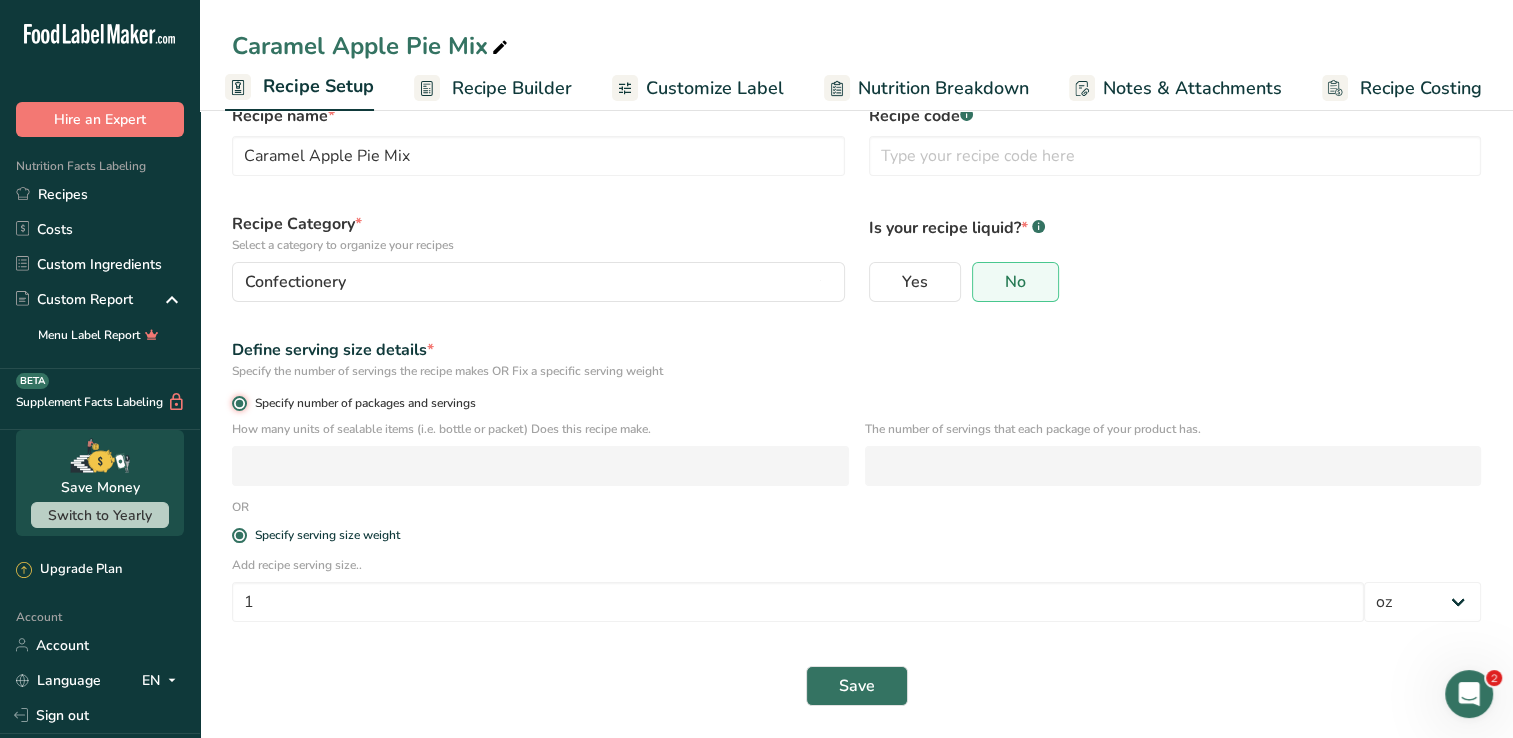 radio on "false" 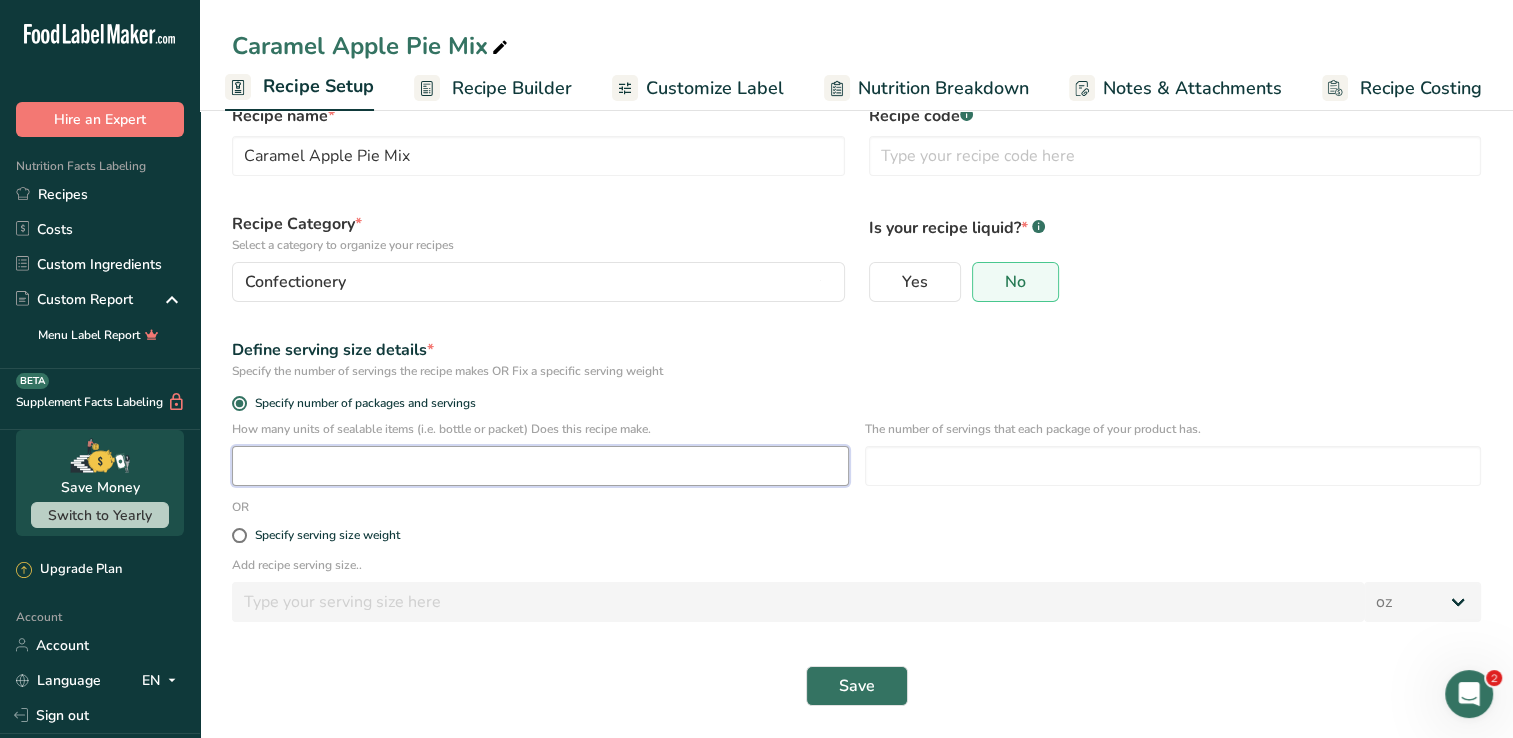 click at bounding box center (540, 466) 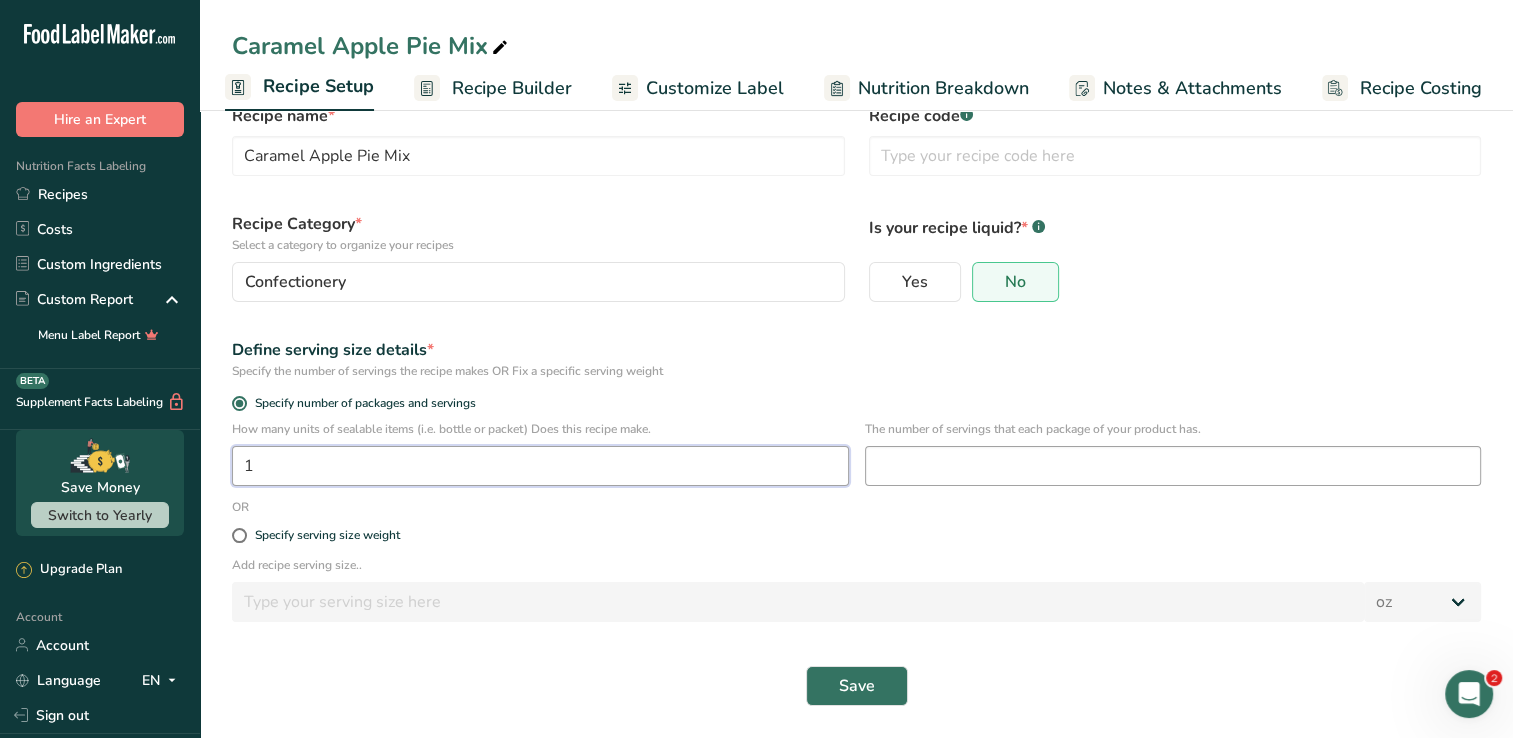 type on "1" 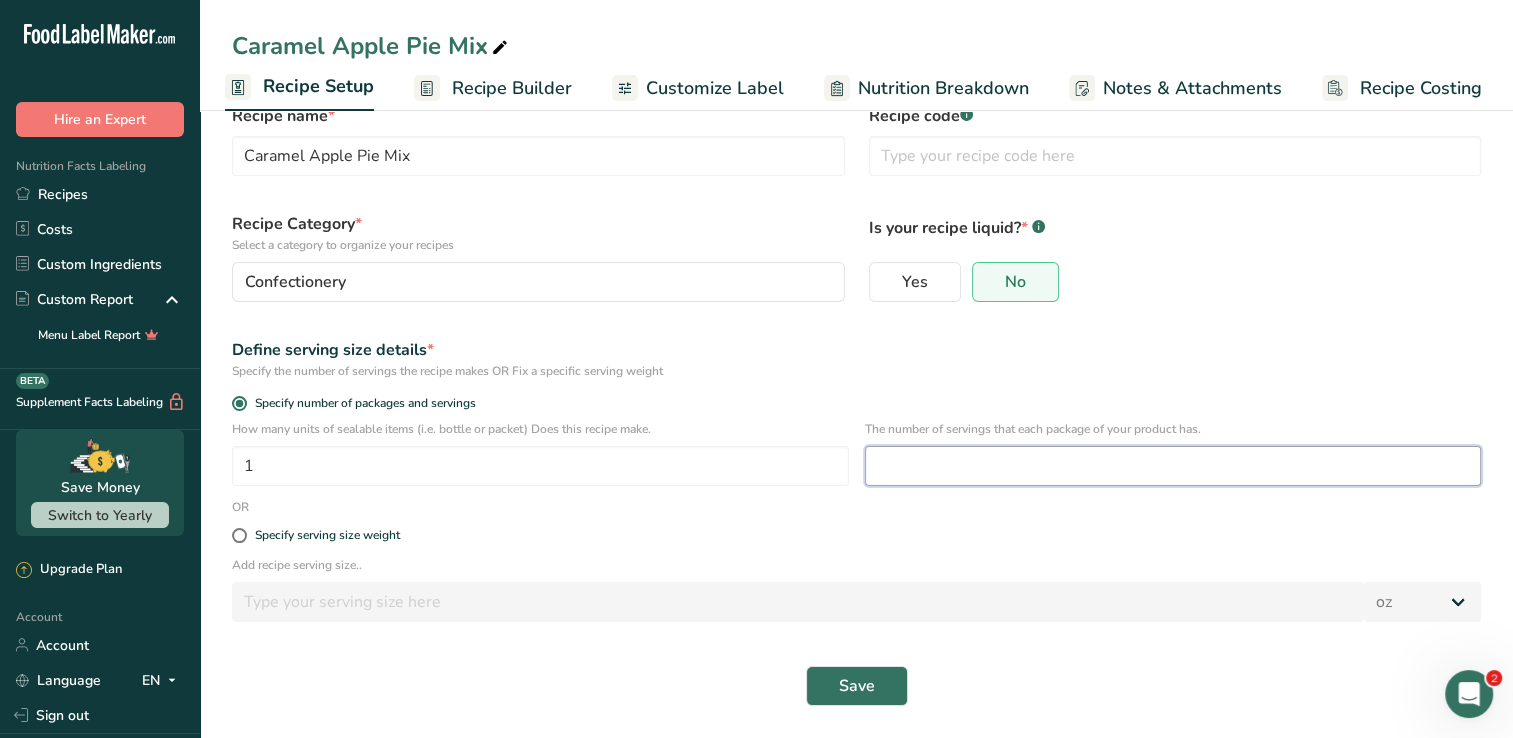 click at bounding box center [1173, 466] 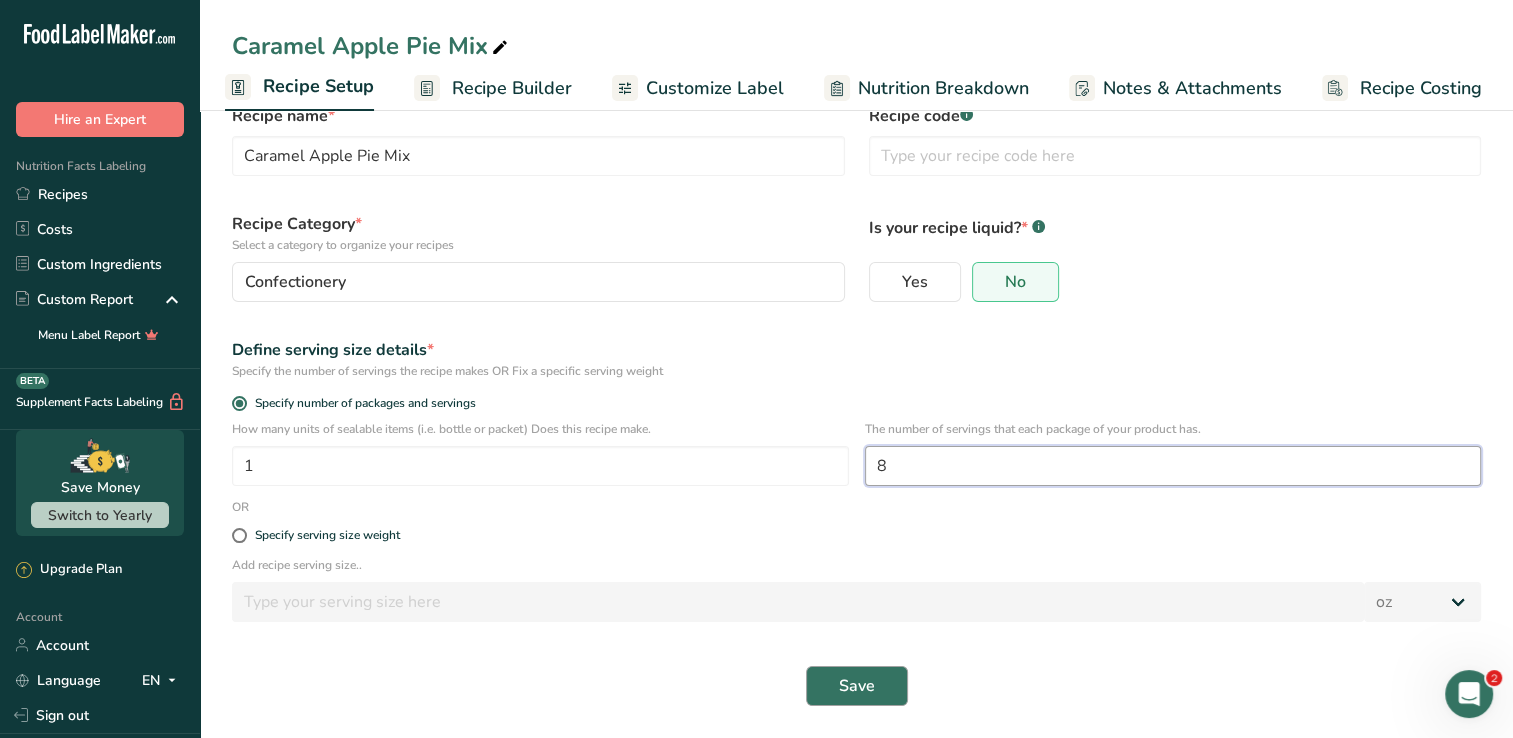 type on "8" 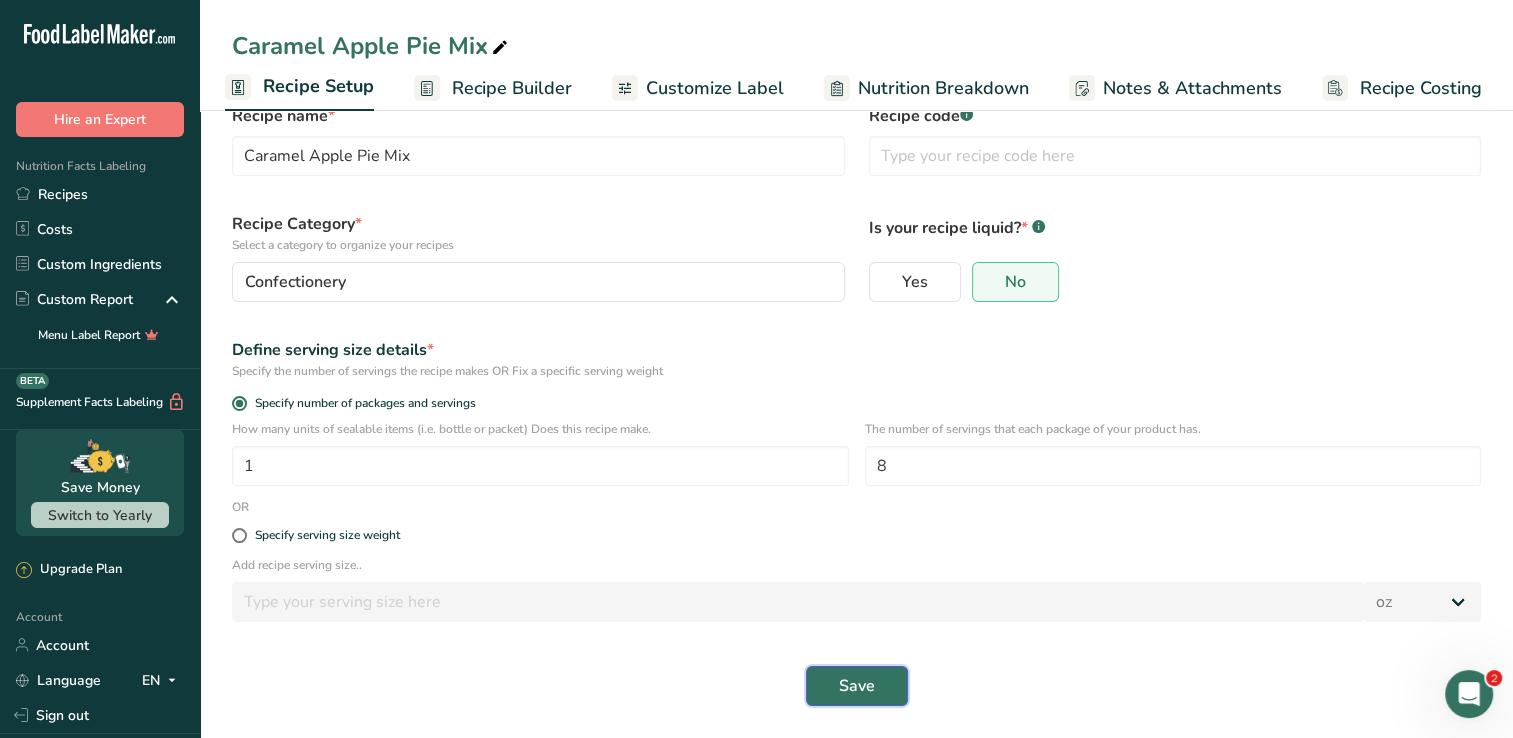 click on "Save" at bounding box center [857, 686] 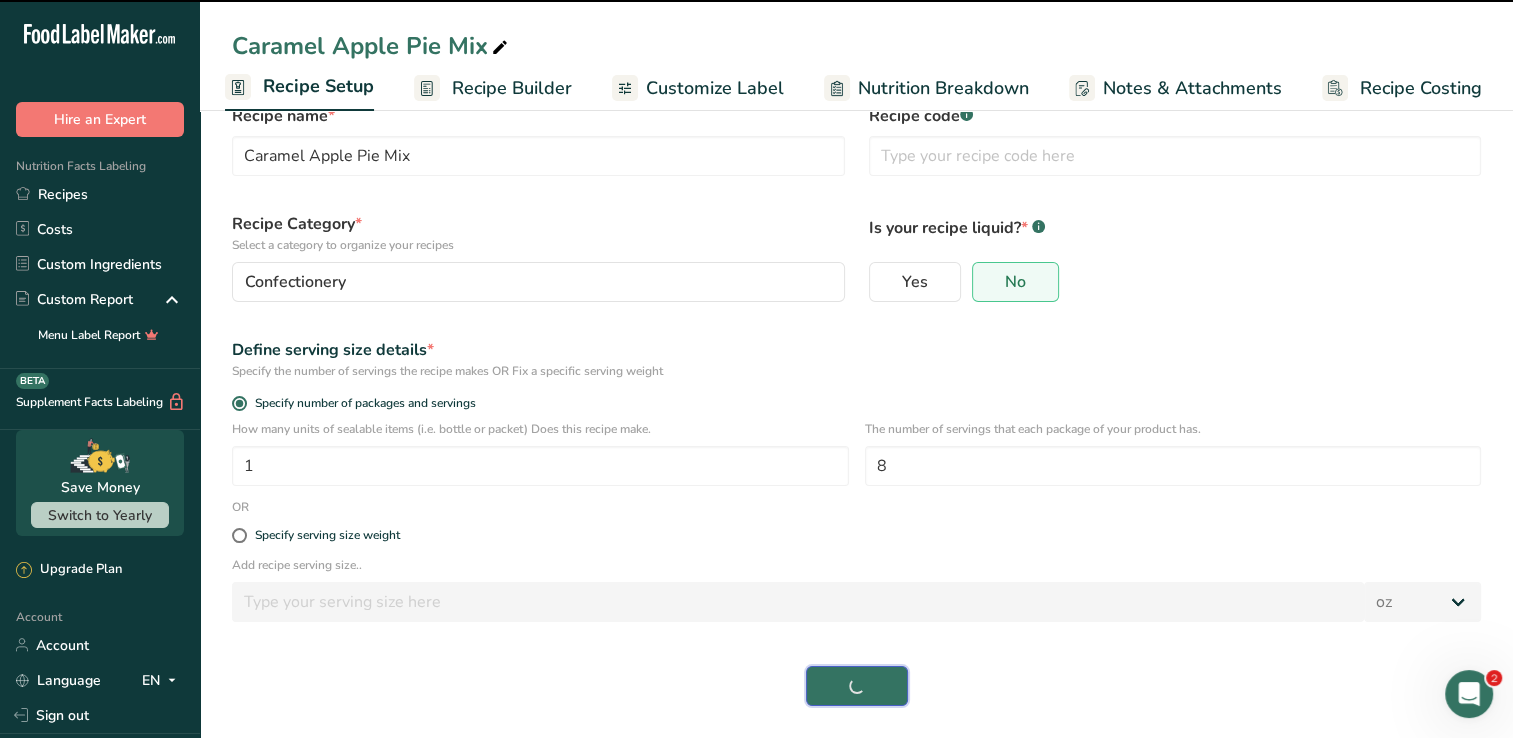select on "0" 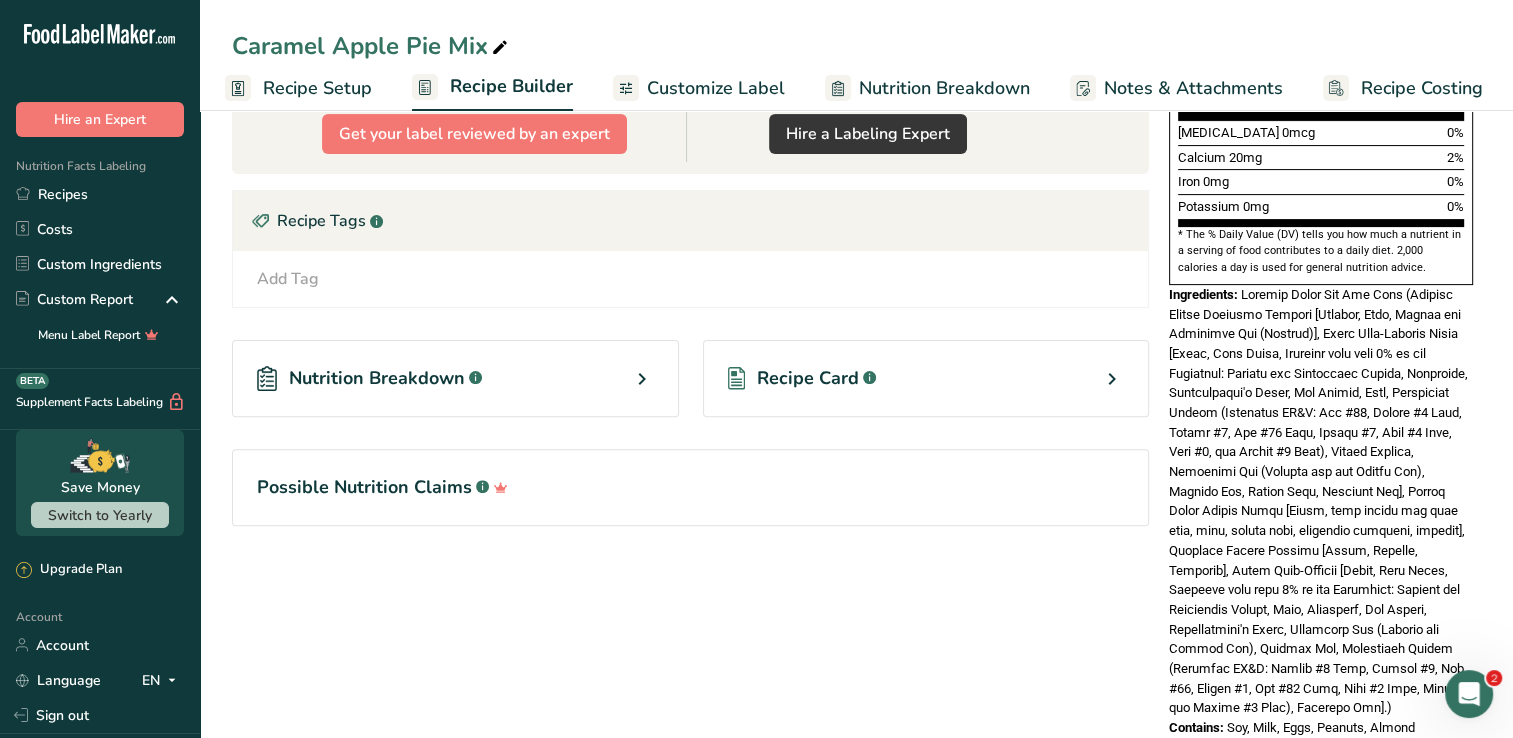 scroll, scrollTop: 545, scrollLeft: 0, axis: vertical 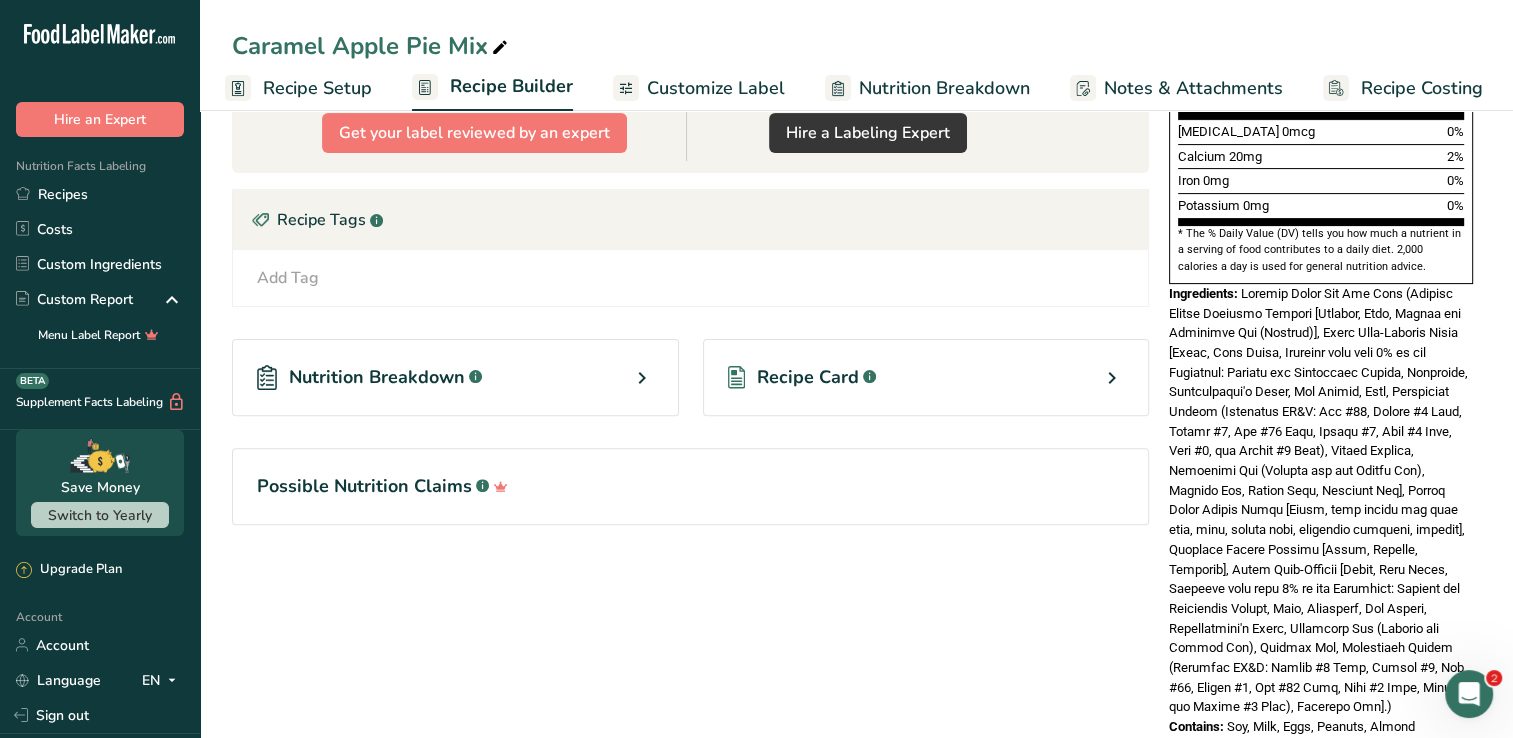click on "Possible Nutrition Claims
.a-a{fill:#347362;}.b-a{fill:#fff;}" at bounding box center (690, 486) 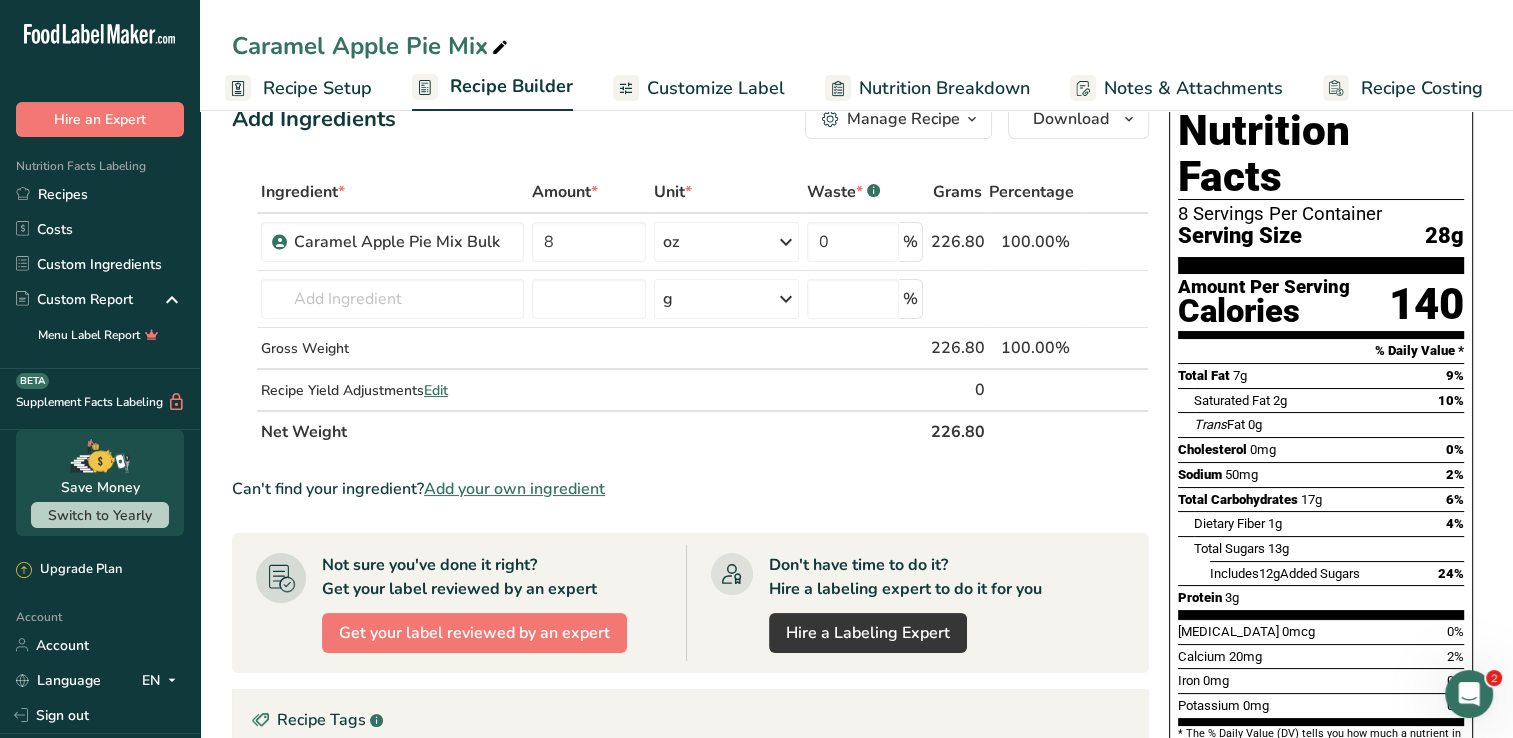 scroll, scrollTop: 0, scrollLeft: 0, axis: both 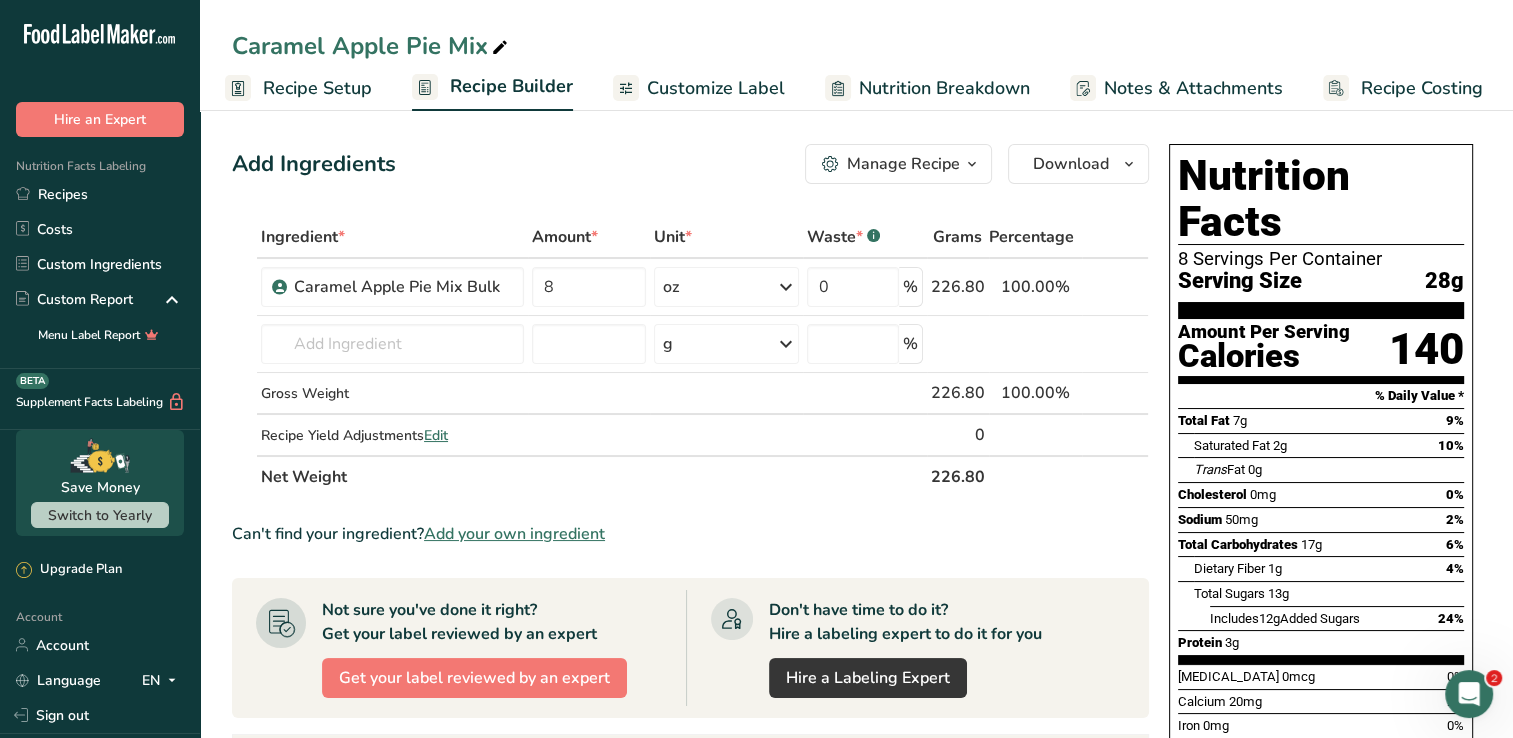click on "Customize Label" at bounding box center (716, 88) 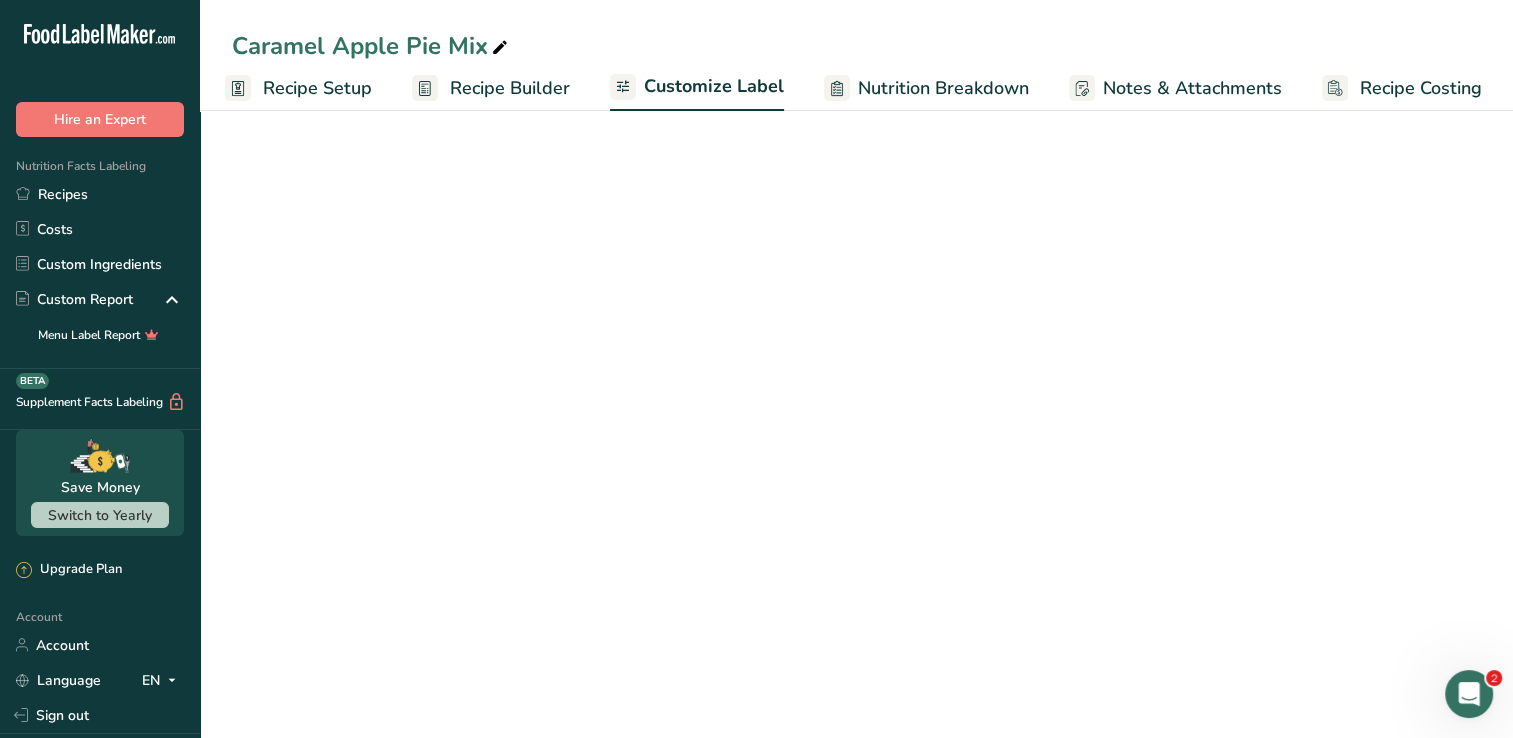 scroll, scrollTop: 0, scrollLeft: 8, axis: horizontal 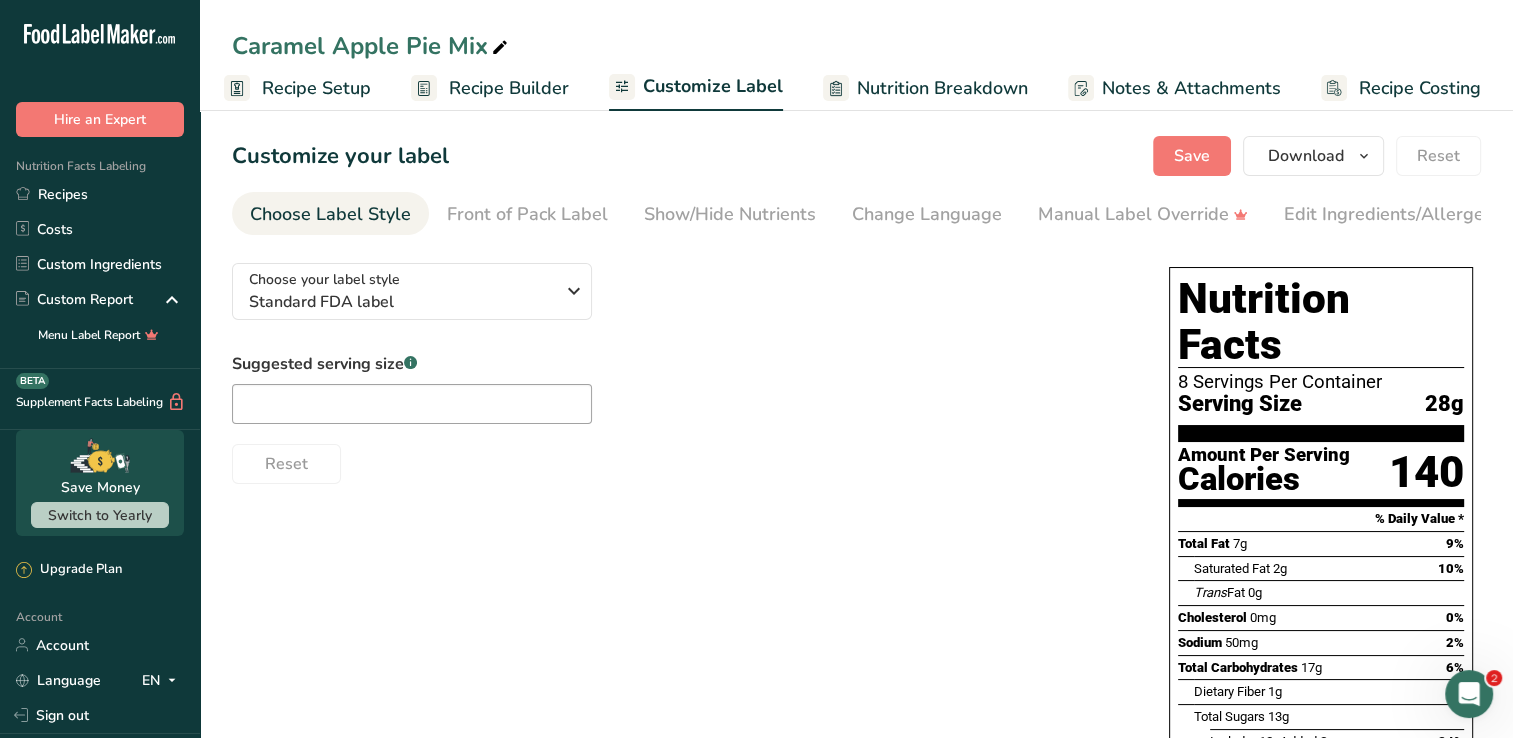 click on "Nutrition Breakdown" at bounding box center (942, 88) 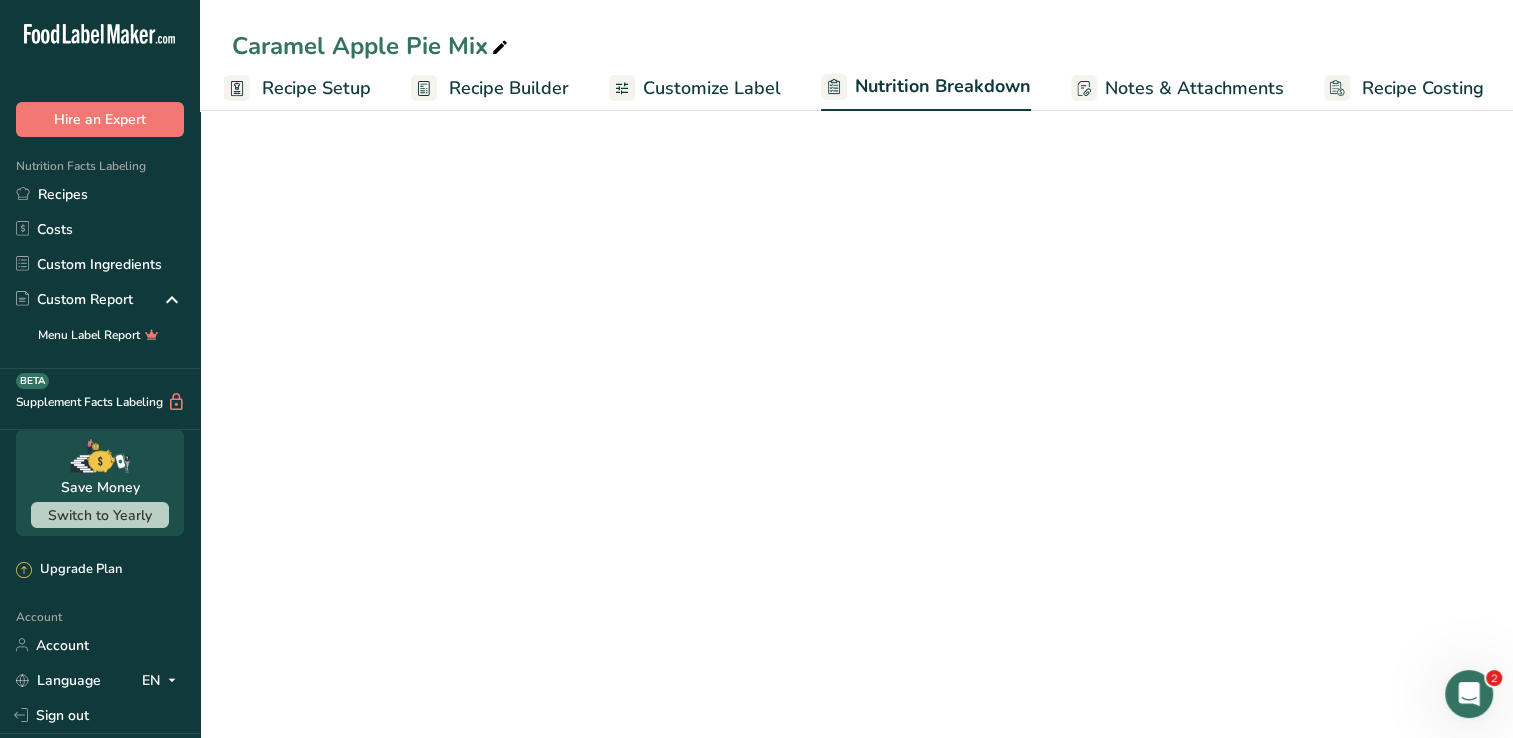 scroll, scrollTop: 0, scrollLeft: 10, axis: horizontal 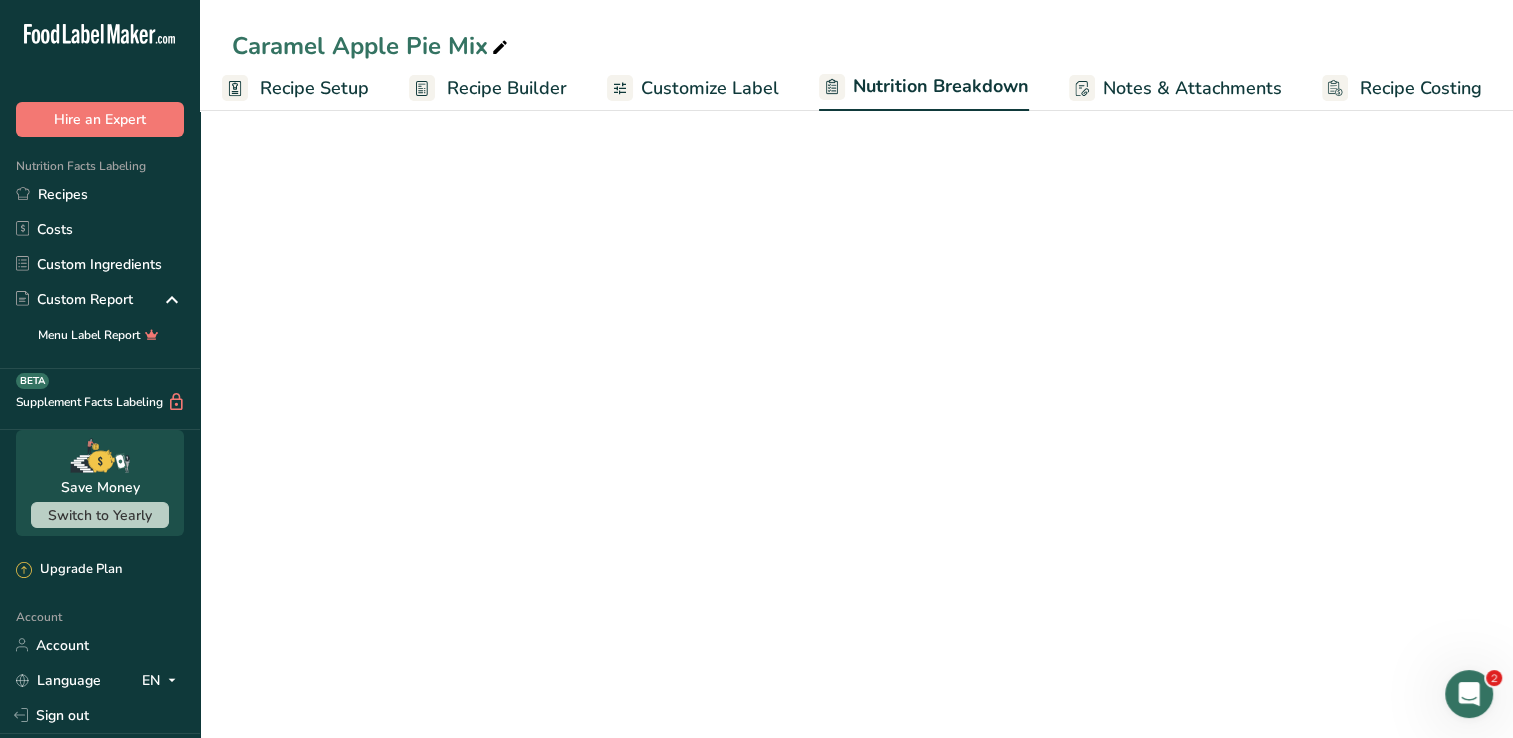 select on "Calories" 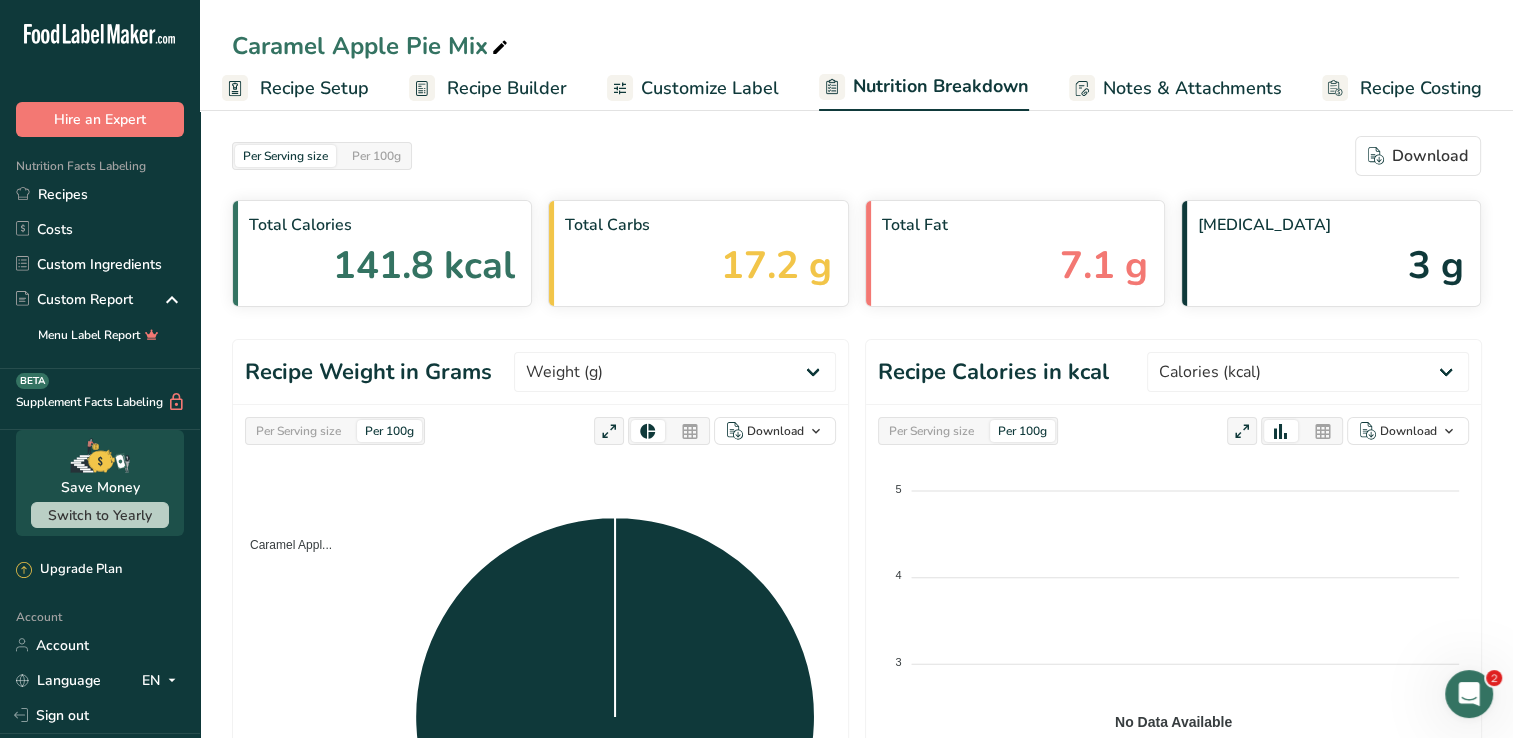 click on "Notes & Attachments" at bounding box center [1192, 88] 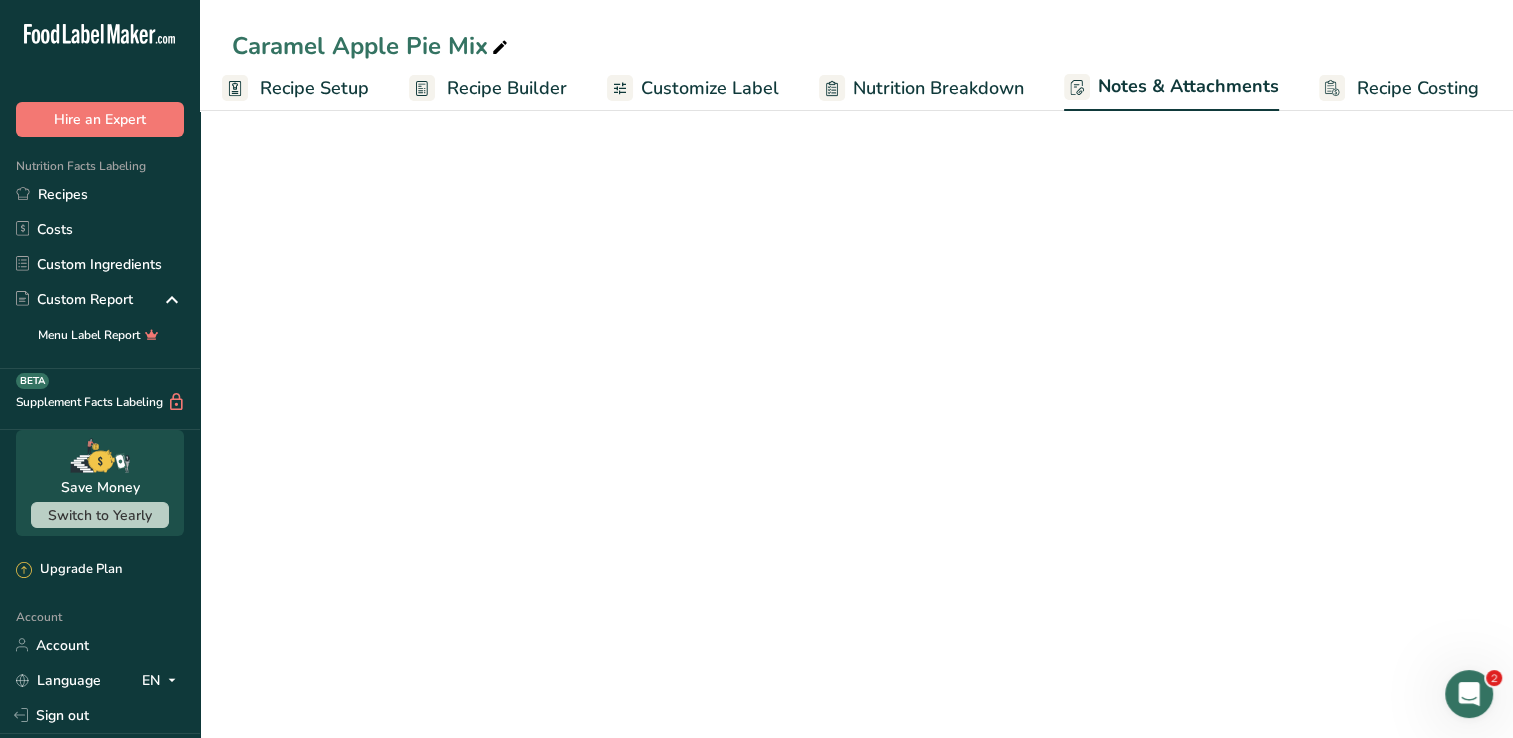 scroll, scrollTop: 0, scrollLeft: 9, axis: horizontal 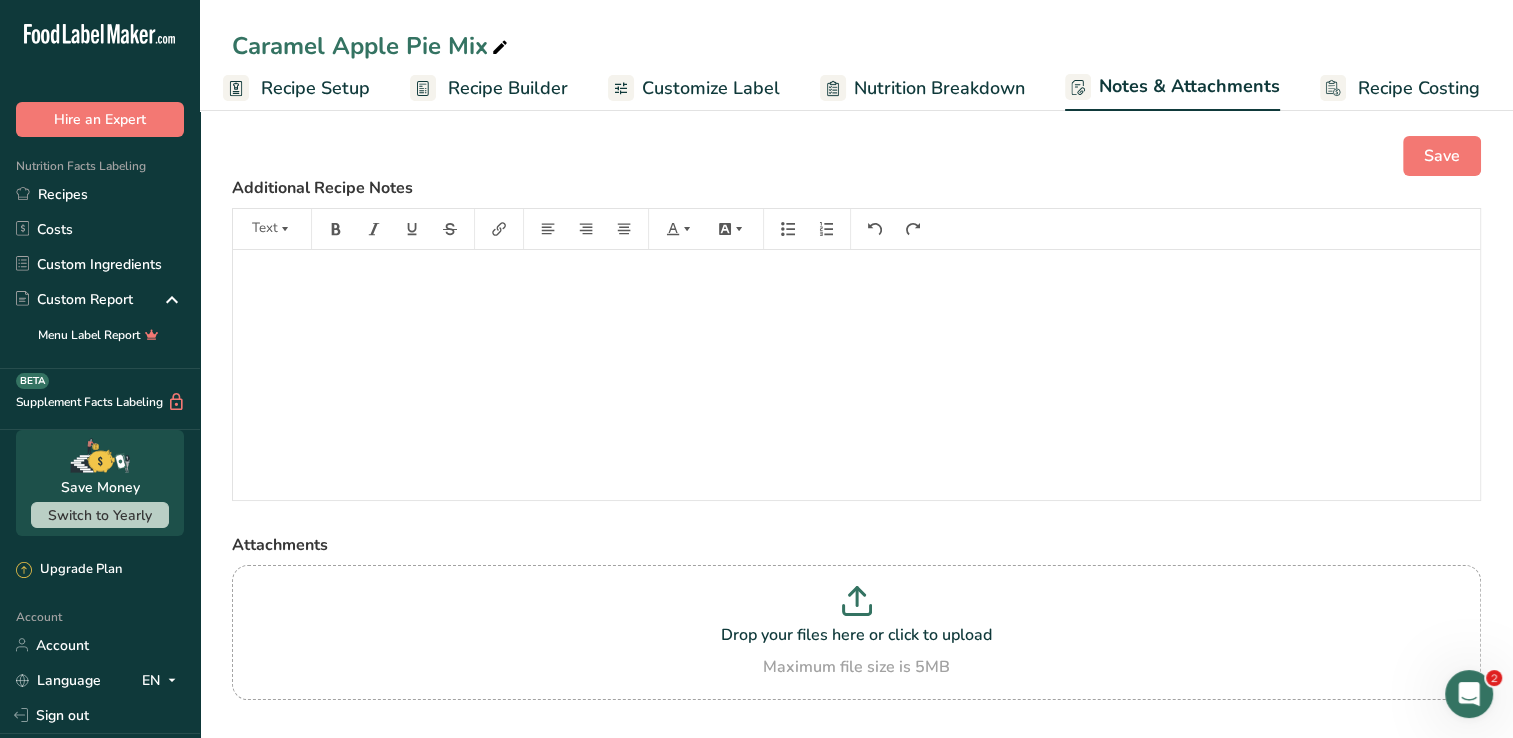 click on "Recipe Setup" at bounding box center [315, 88] 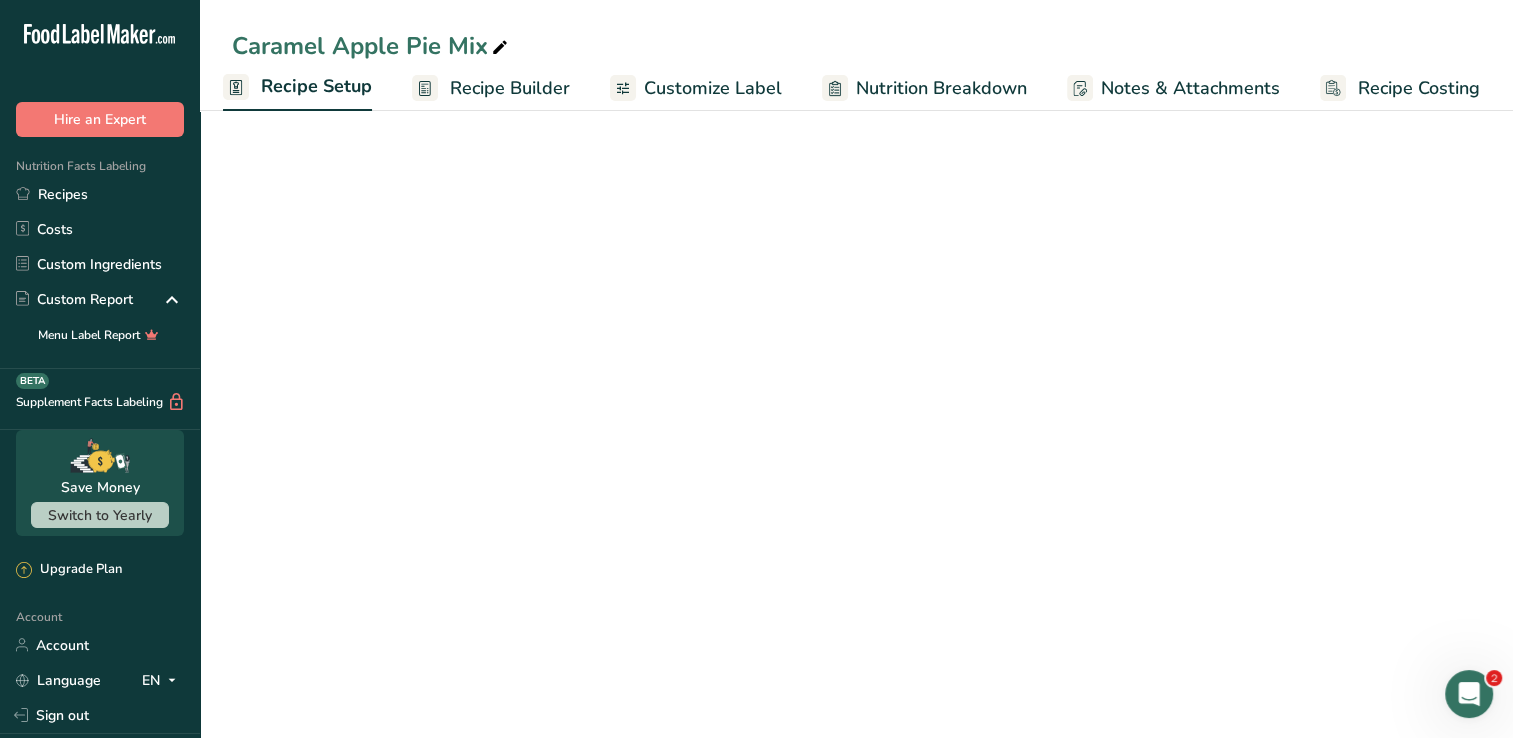 scroll, scrollTop: 0, scrollLeft: 7, axis: horizontal 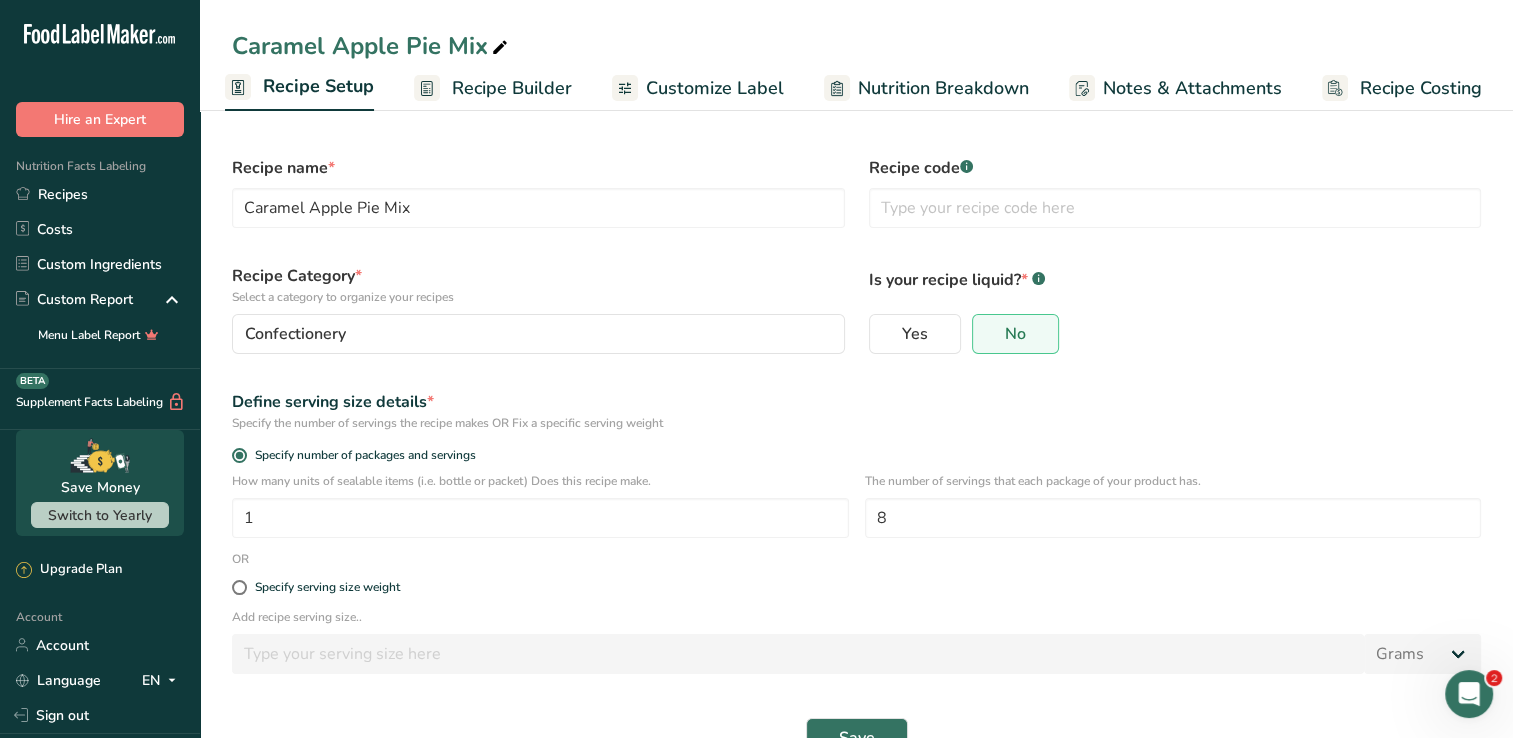 click on "Recipe Builder" at bounding box center (493, 88) 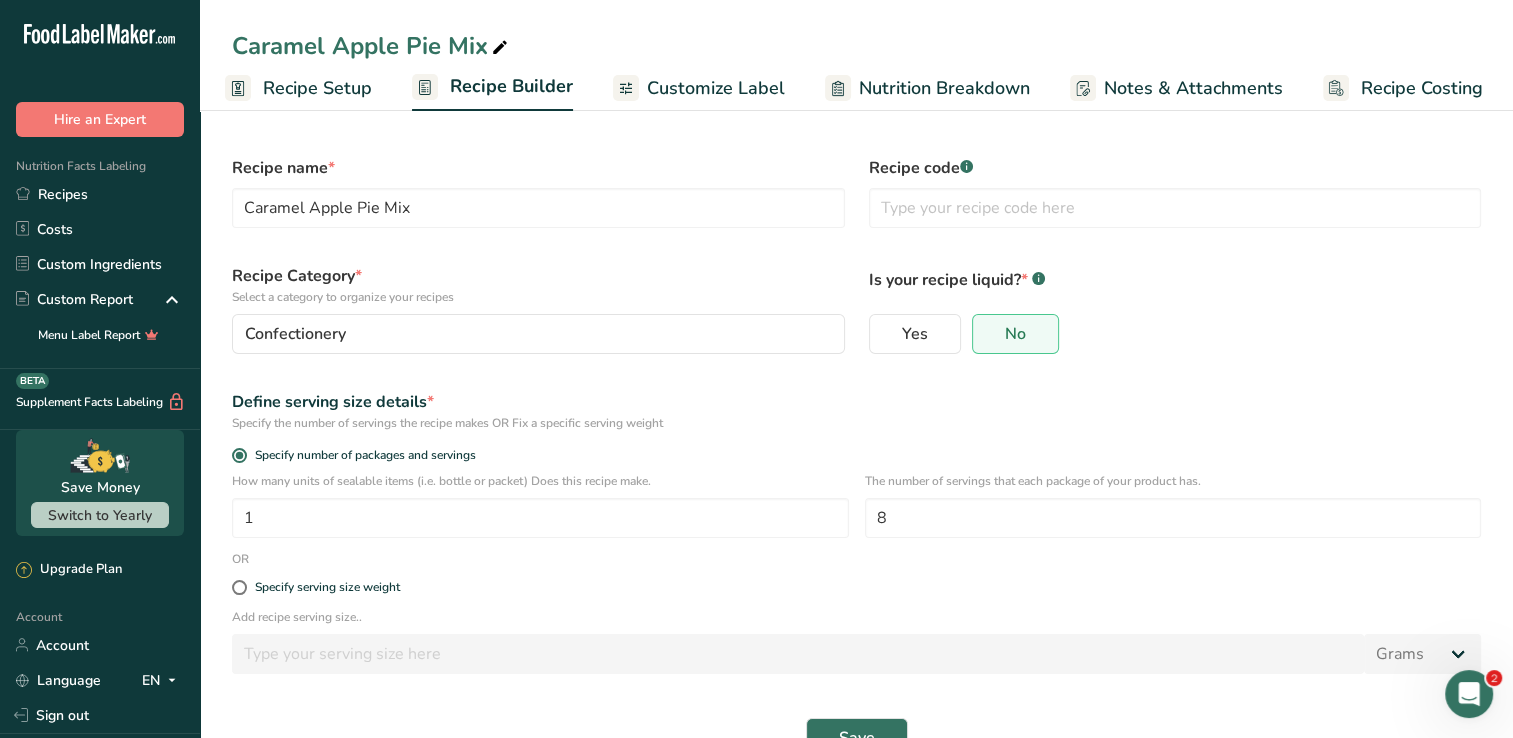 scroll, scrollTop: 0, scrollLeft: 8, axis: horizontal 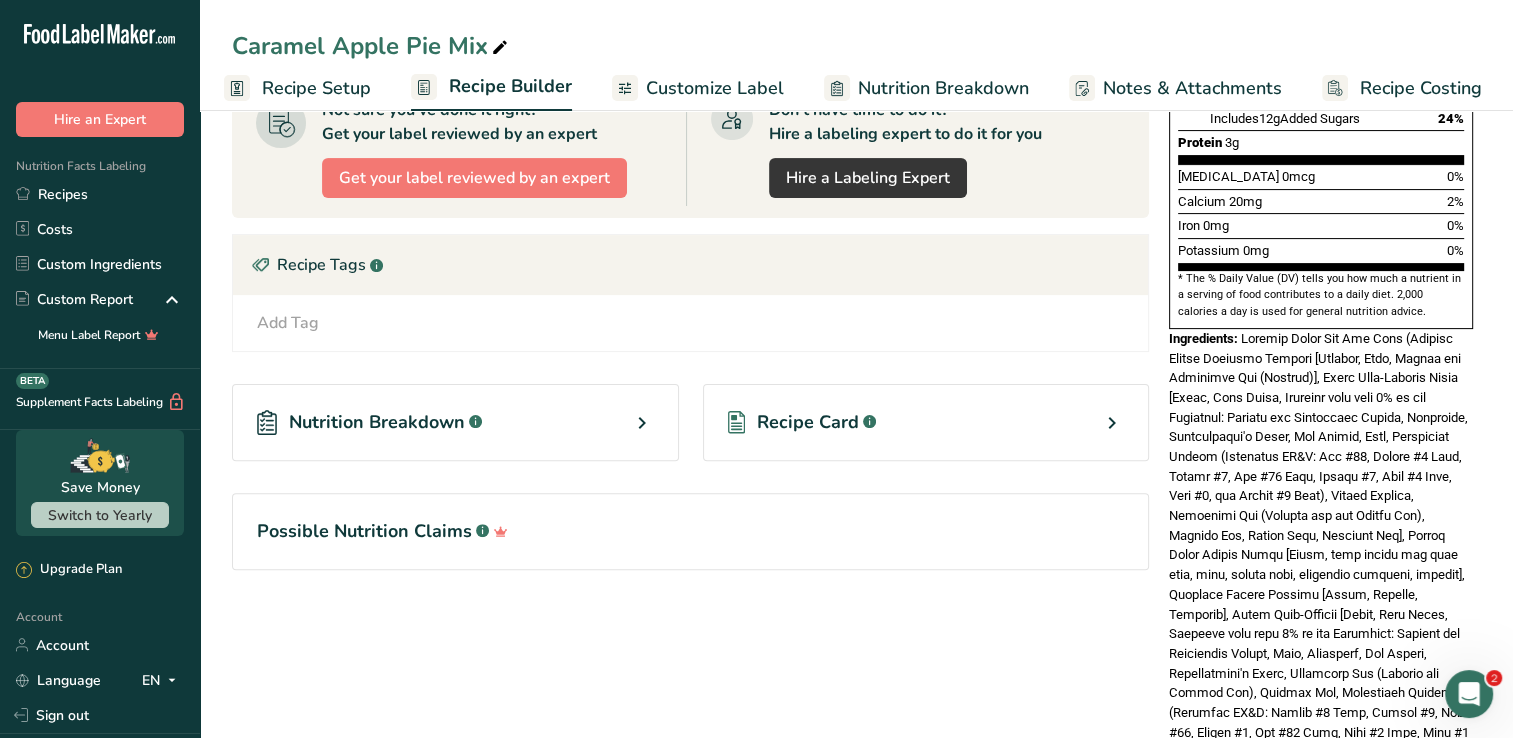 click at bounding box center [642, 423] 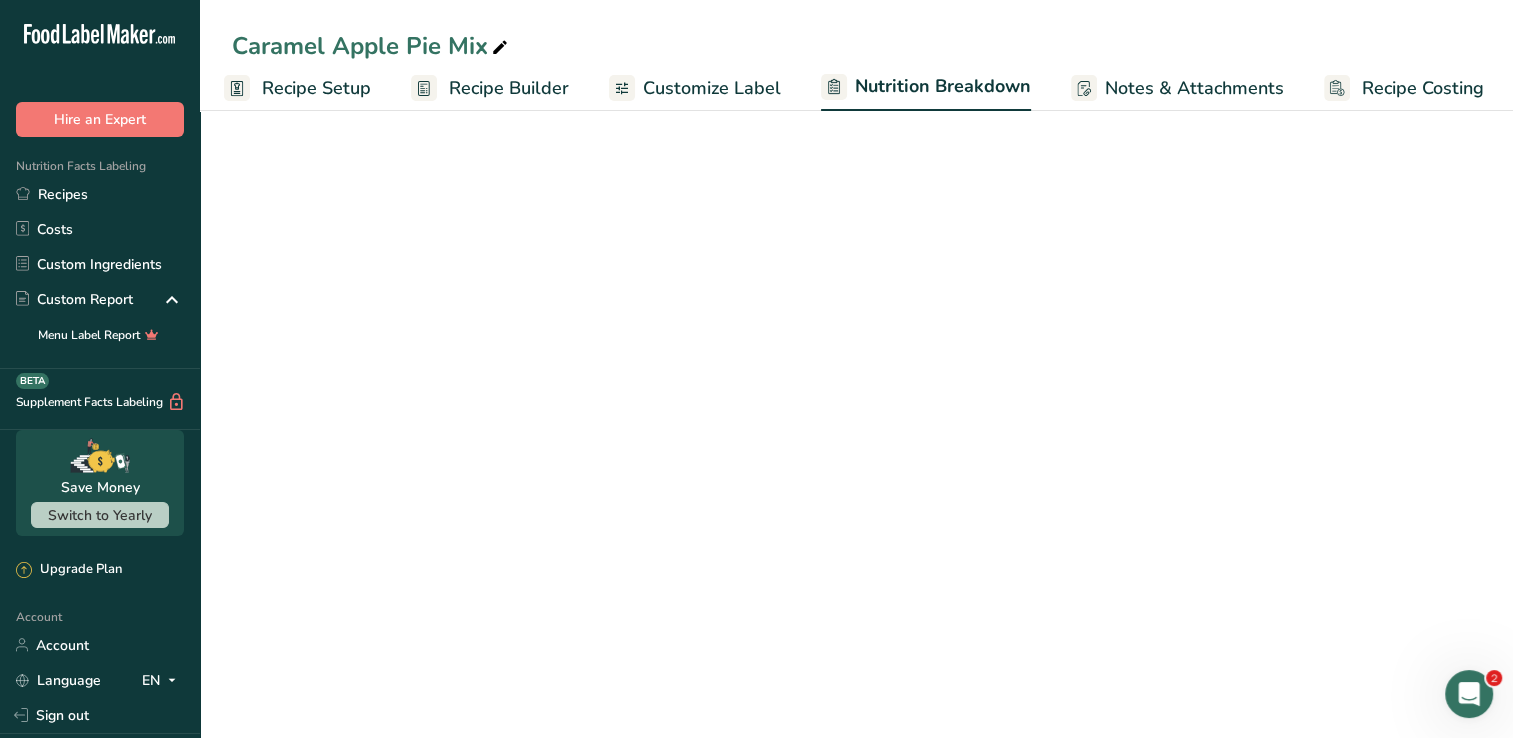 select on "Calories" 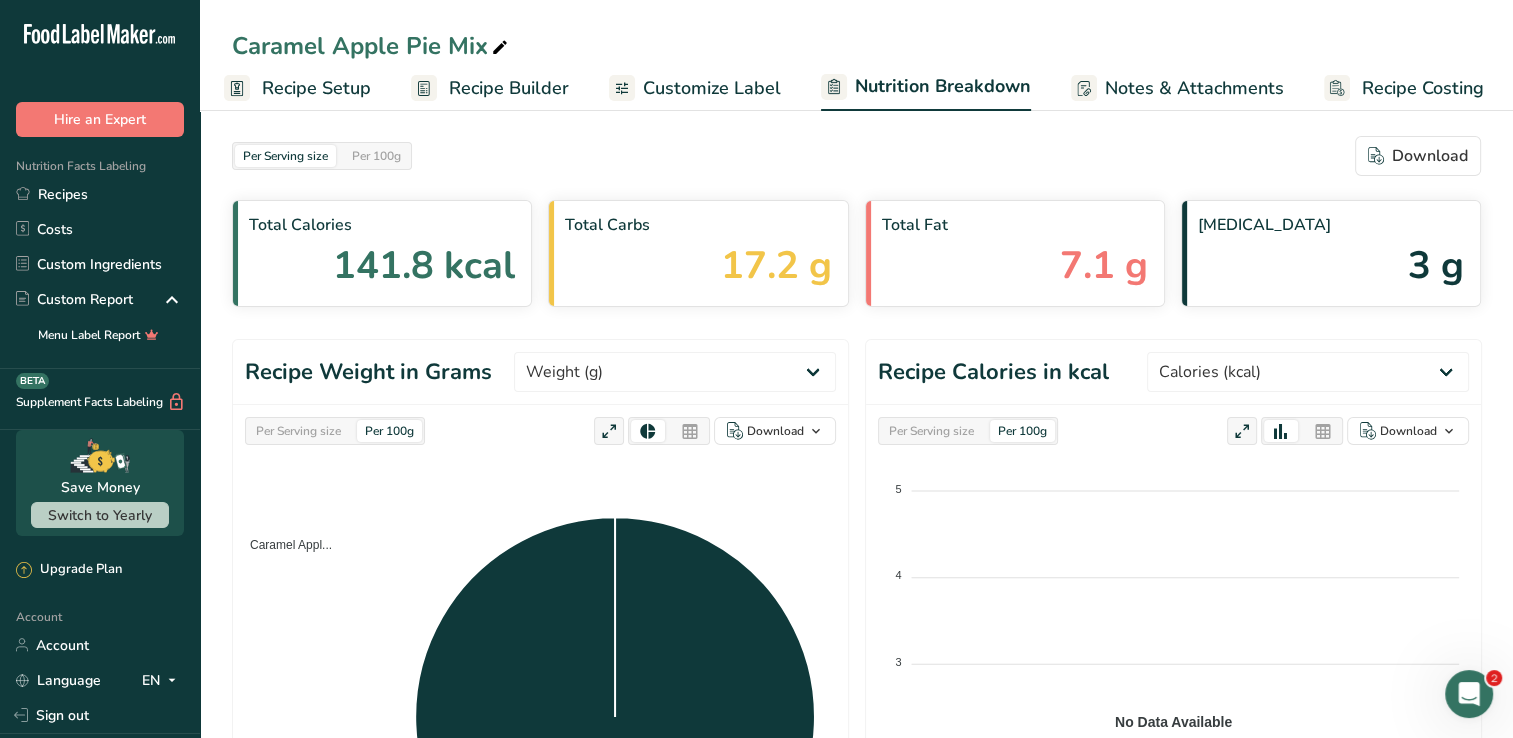 scroll, scrollTop: 0, scrollLeft: 0, axis: both 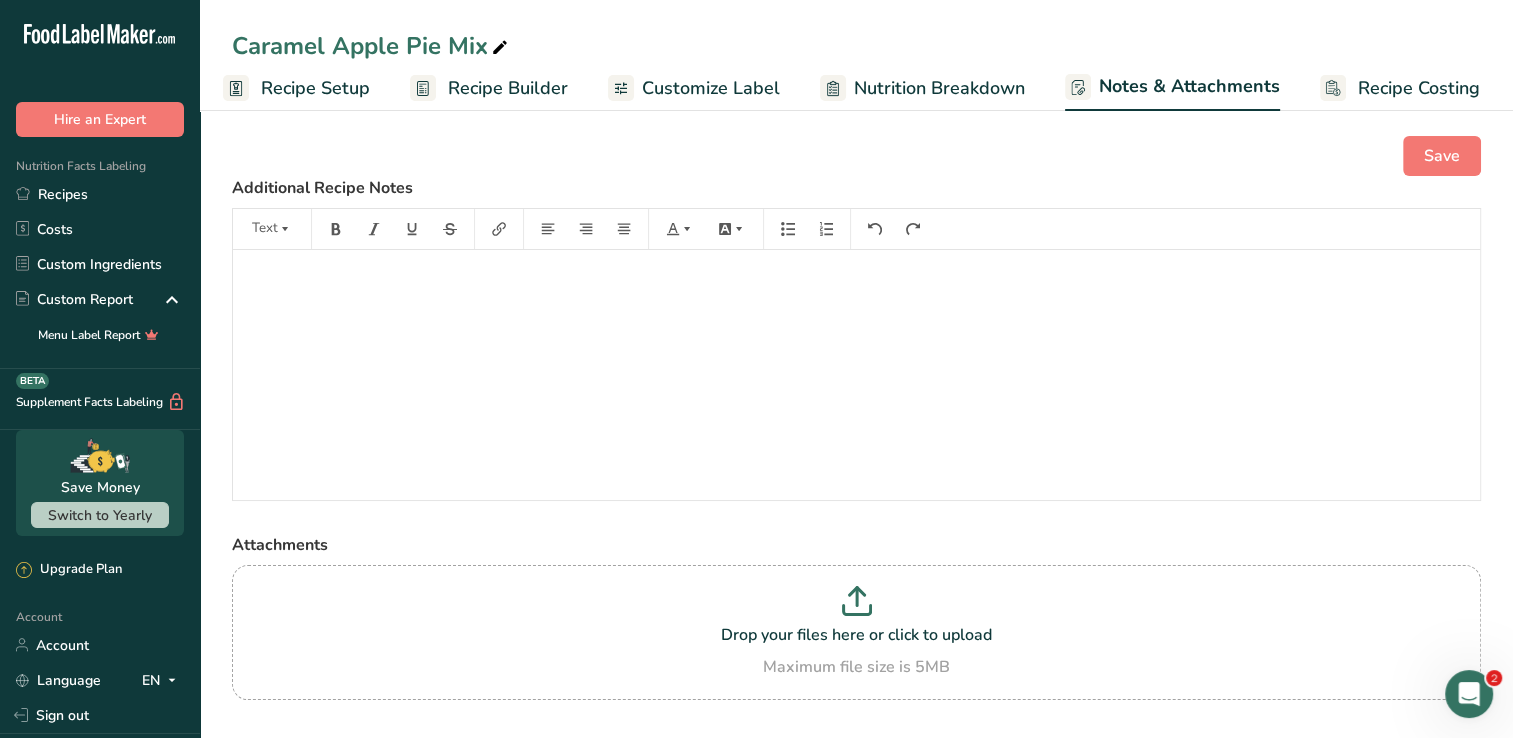 click on "Recipe Setup" at bounding box center [296, 88] 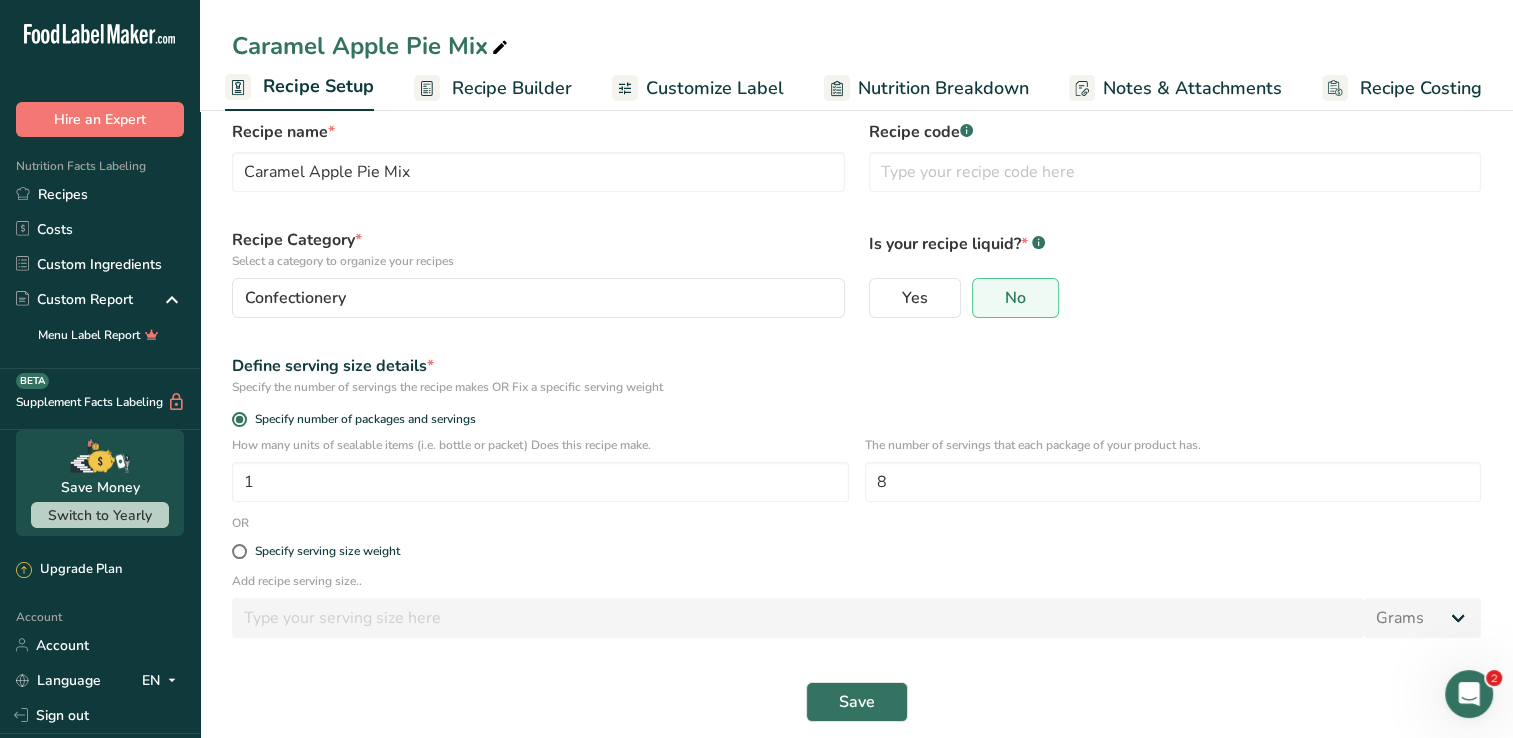 scroll, scrollTop: 52, scrollLeft: 0, axis: vertical 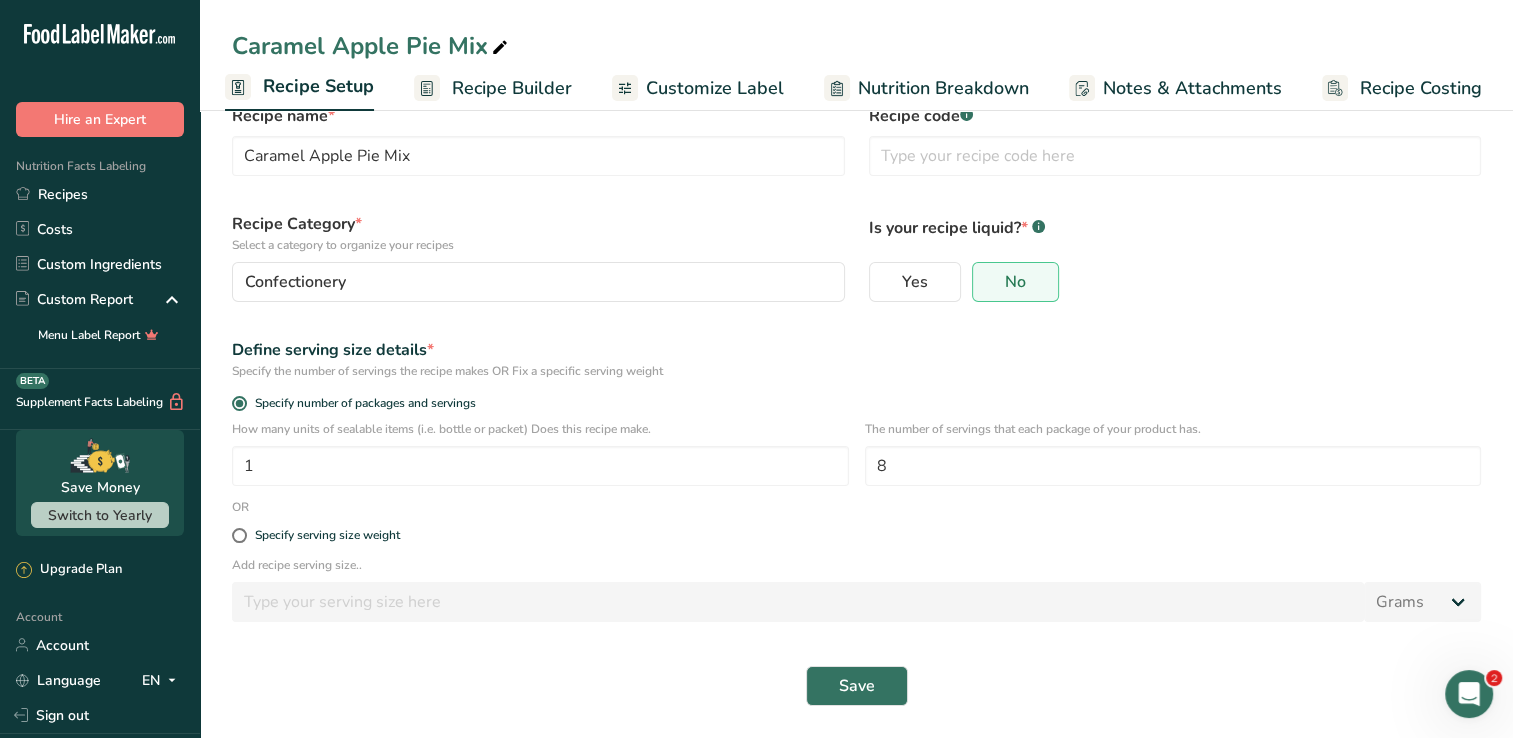 click on "Recipe Builder" at bounding box center [512, 88] 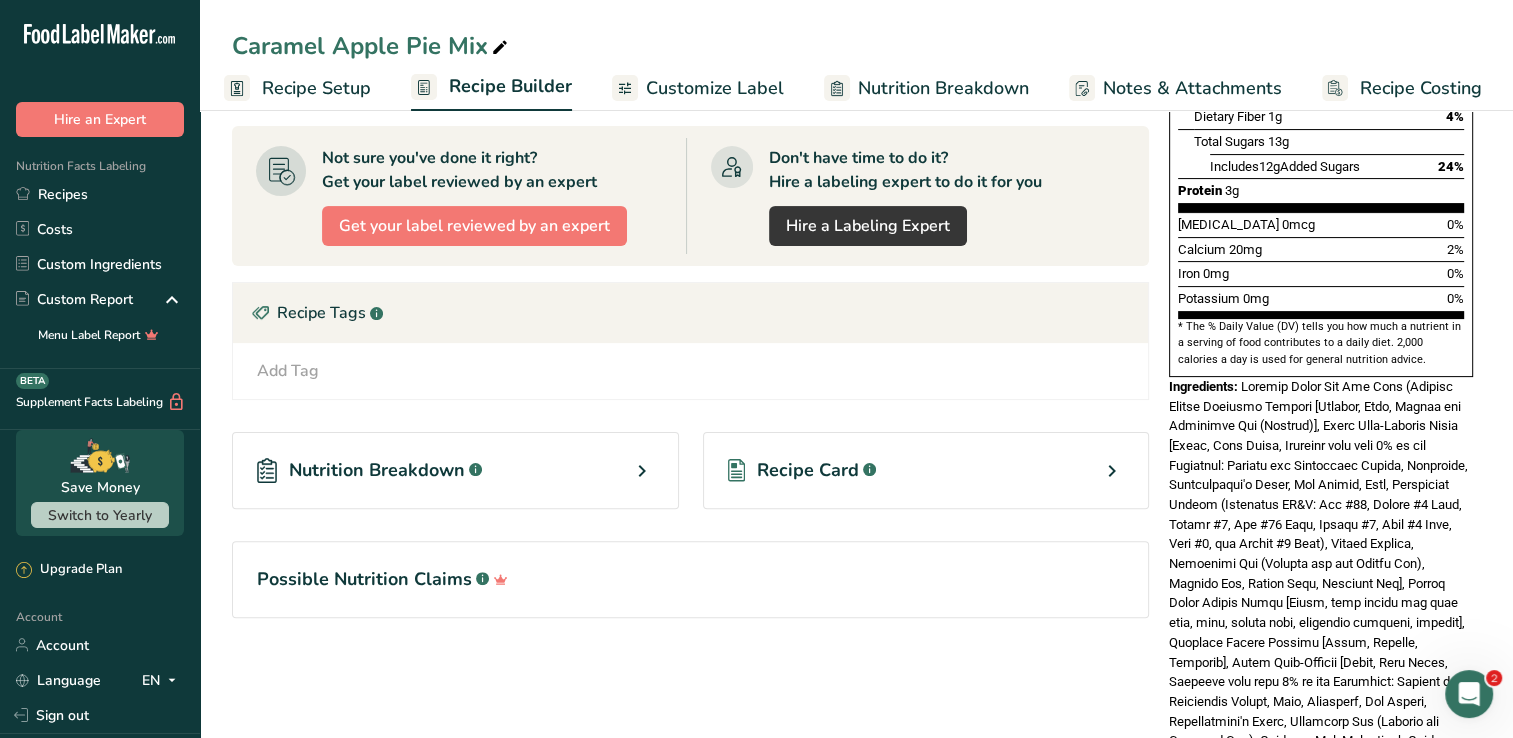scroll, scrollTop: 545, scrollLeft: 0, axis: vertical 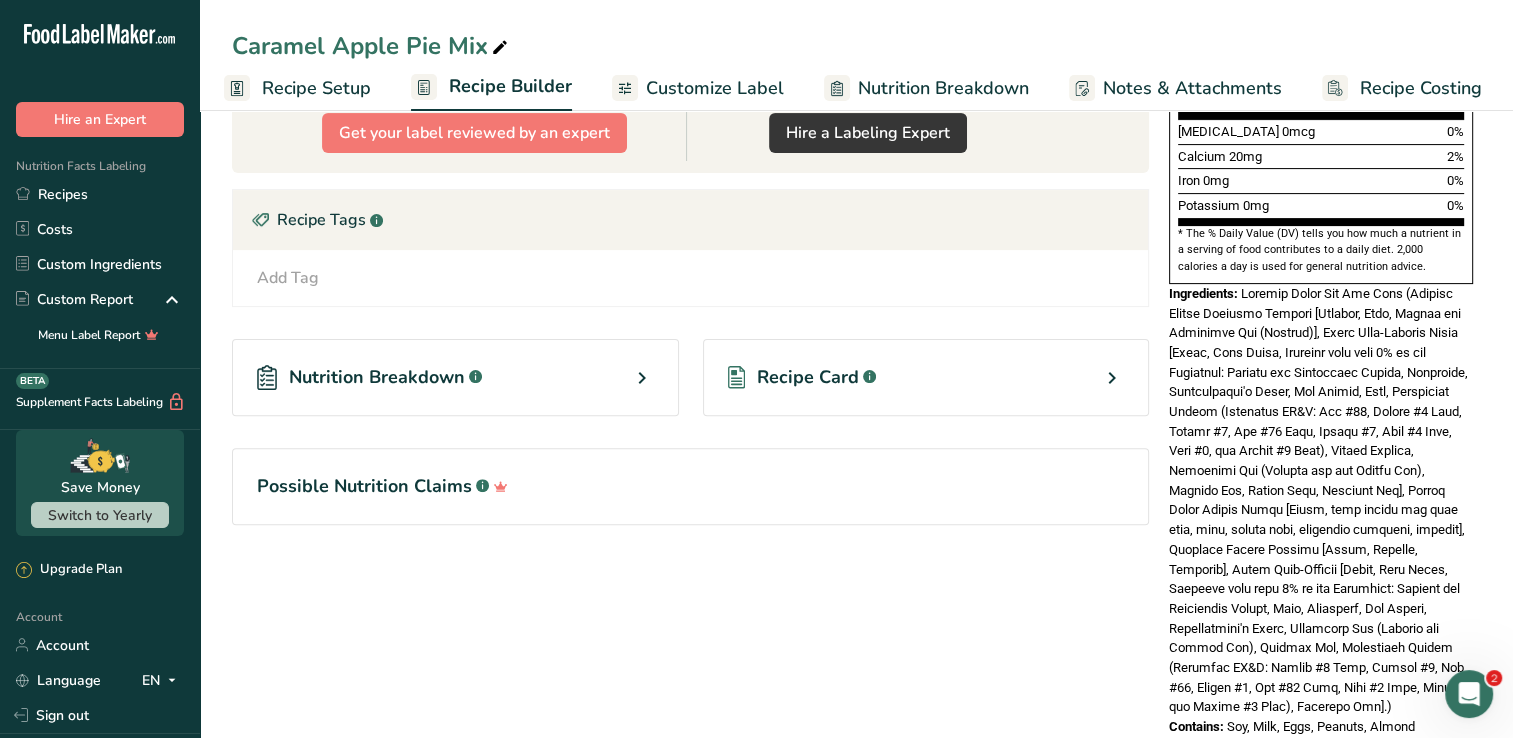 click on "Recipe Card
.a-a{fill:#347362;}.b-a{fill:#fff;}" at bounding box center [926, 377] 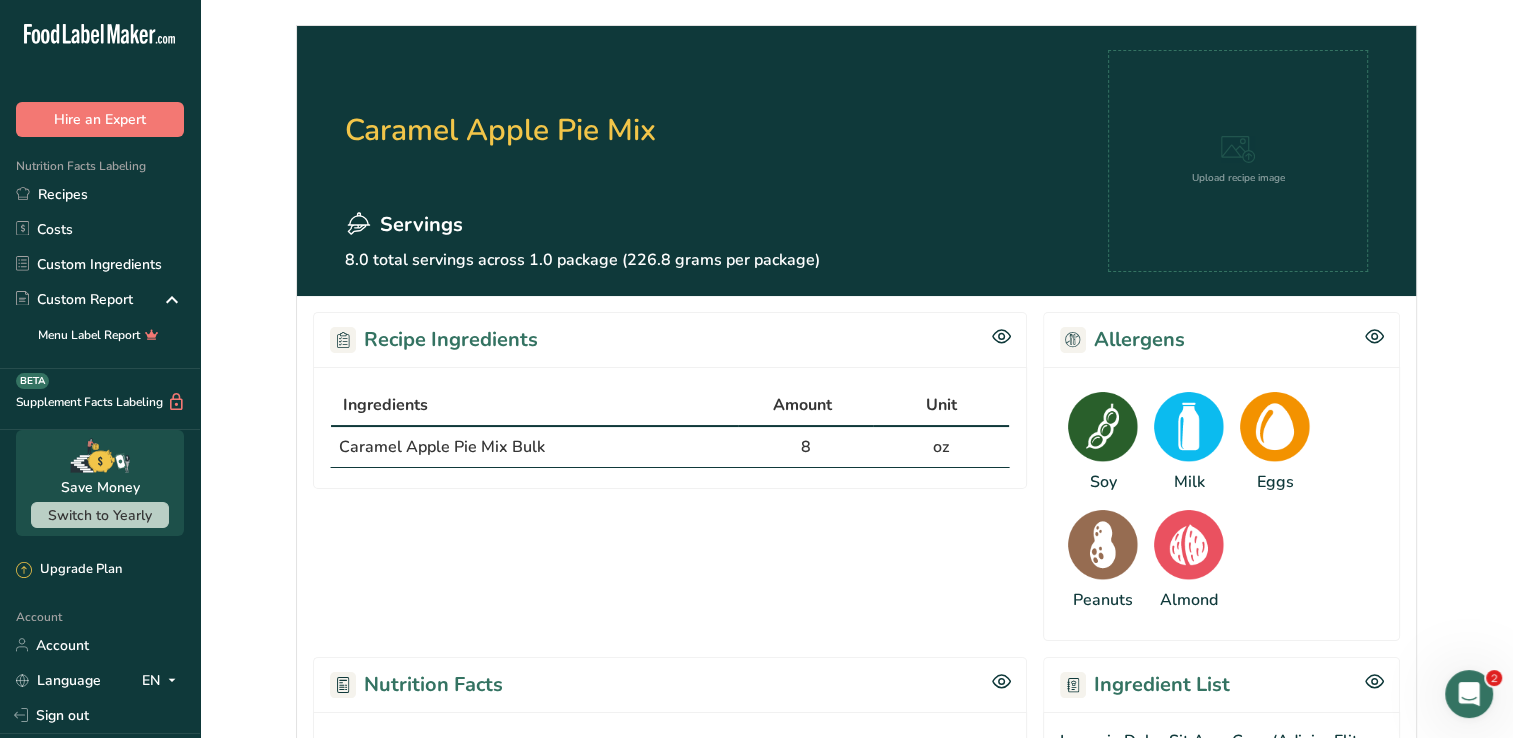 scroll, scrollTop: 0, scrollLeft: 0, axis: both 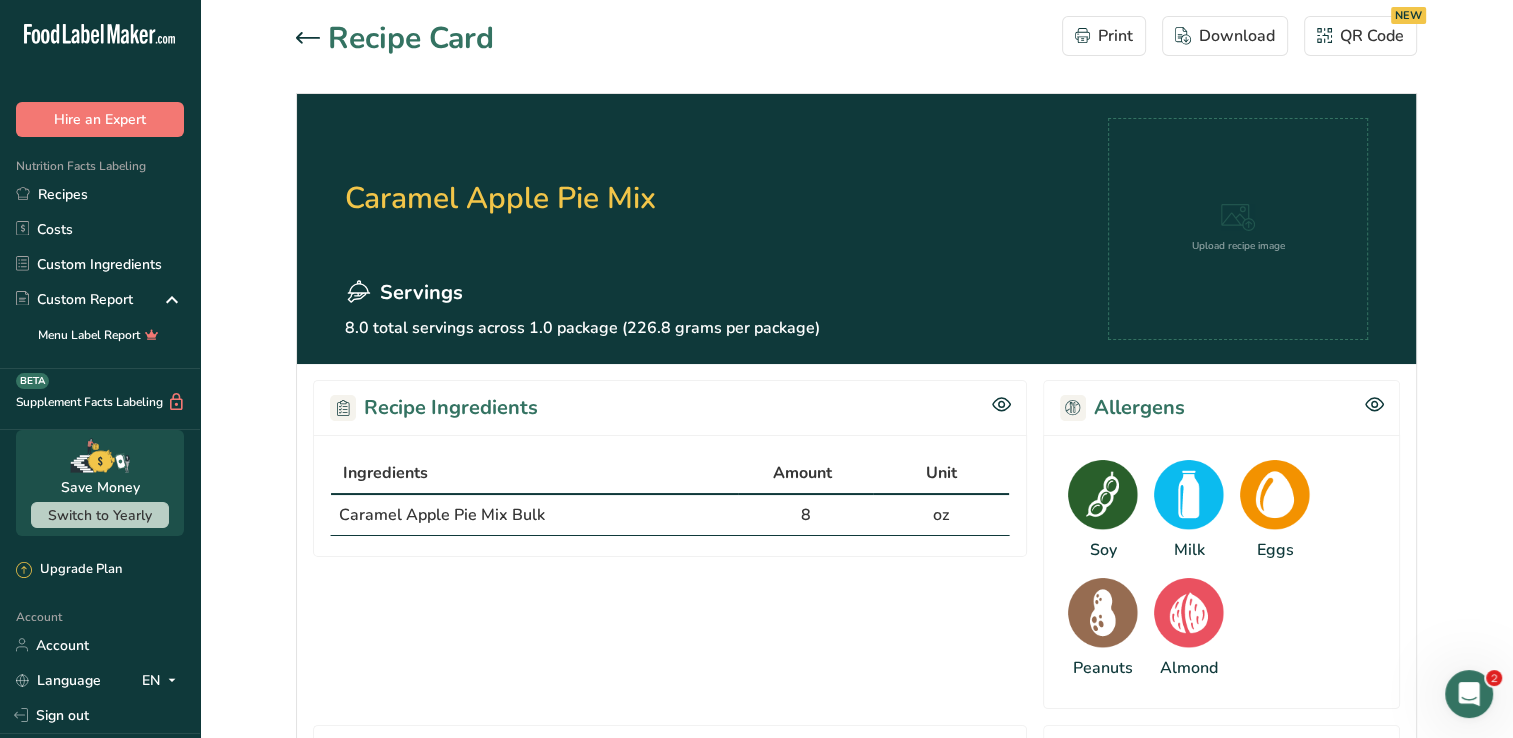 click at bounding box center (312, 39) 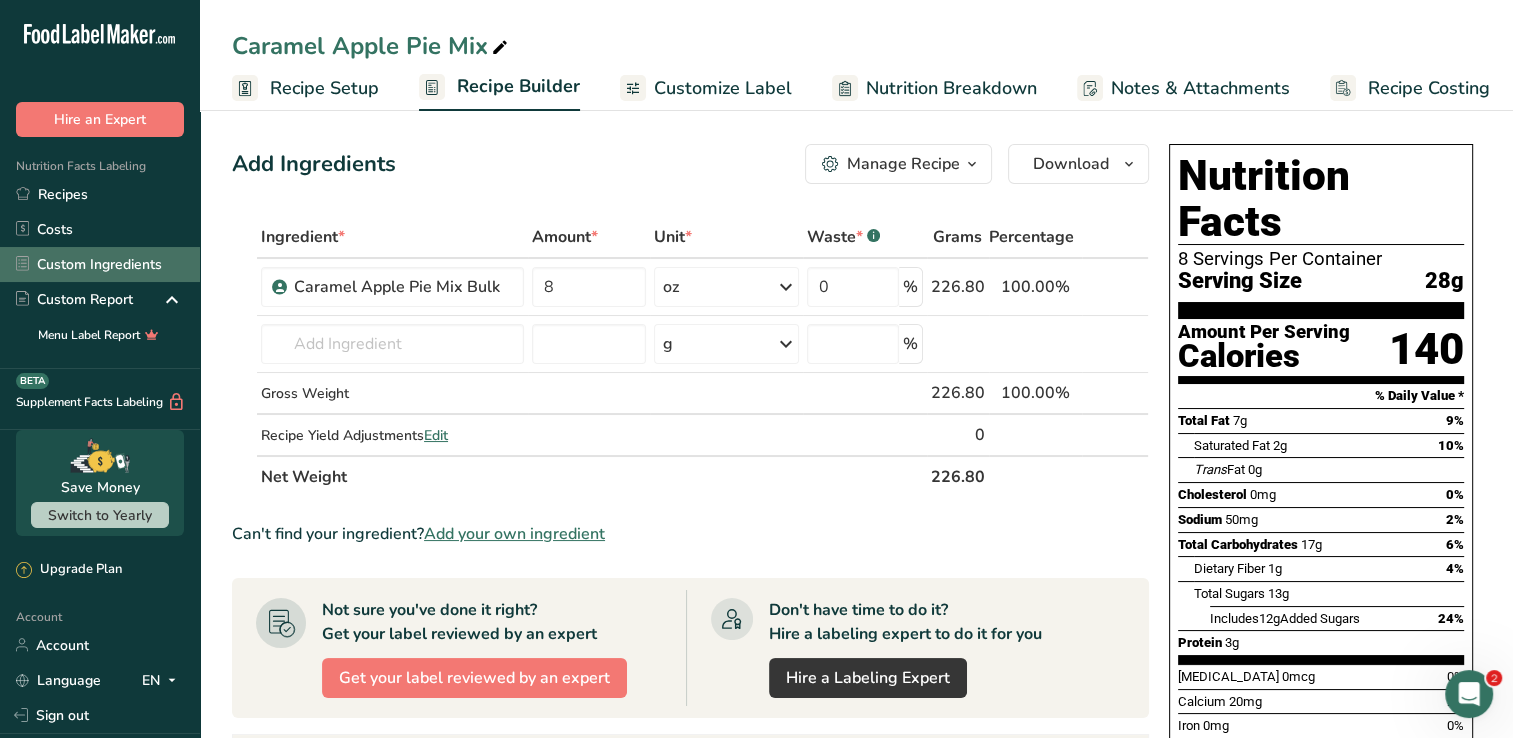 click on "Custom Ingredients" at bounding box center [100, 264] 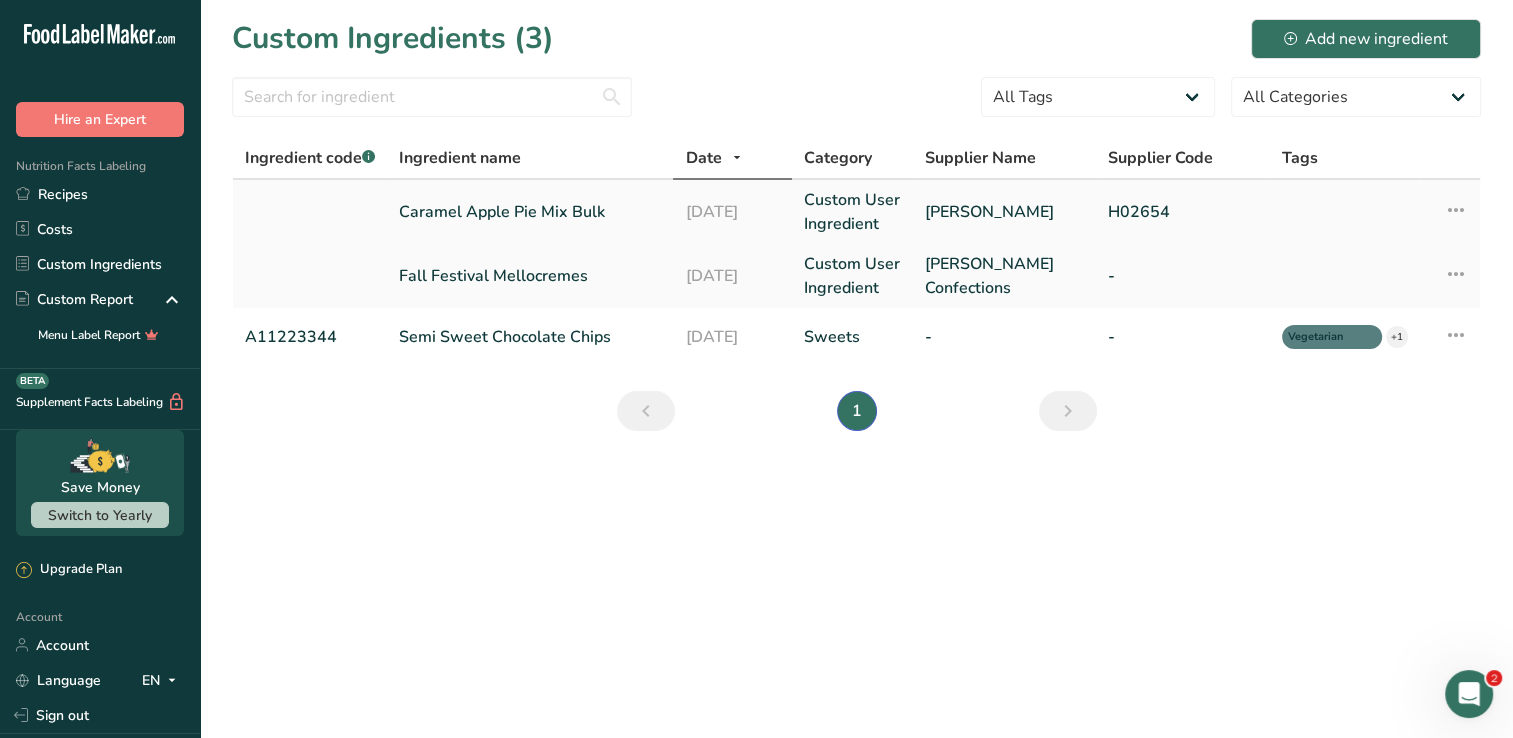 click on "Caramel Apple Pie Mix Bulk" at bounding box center (530, 212) 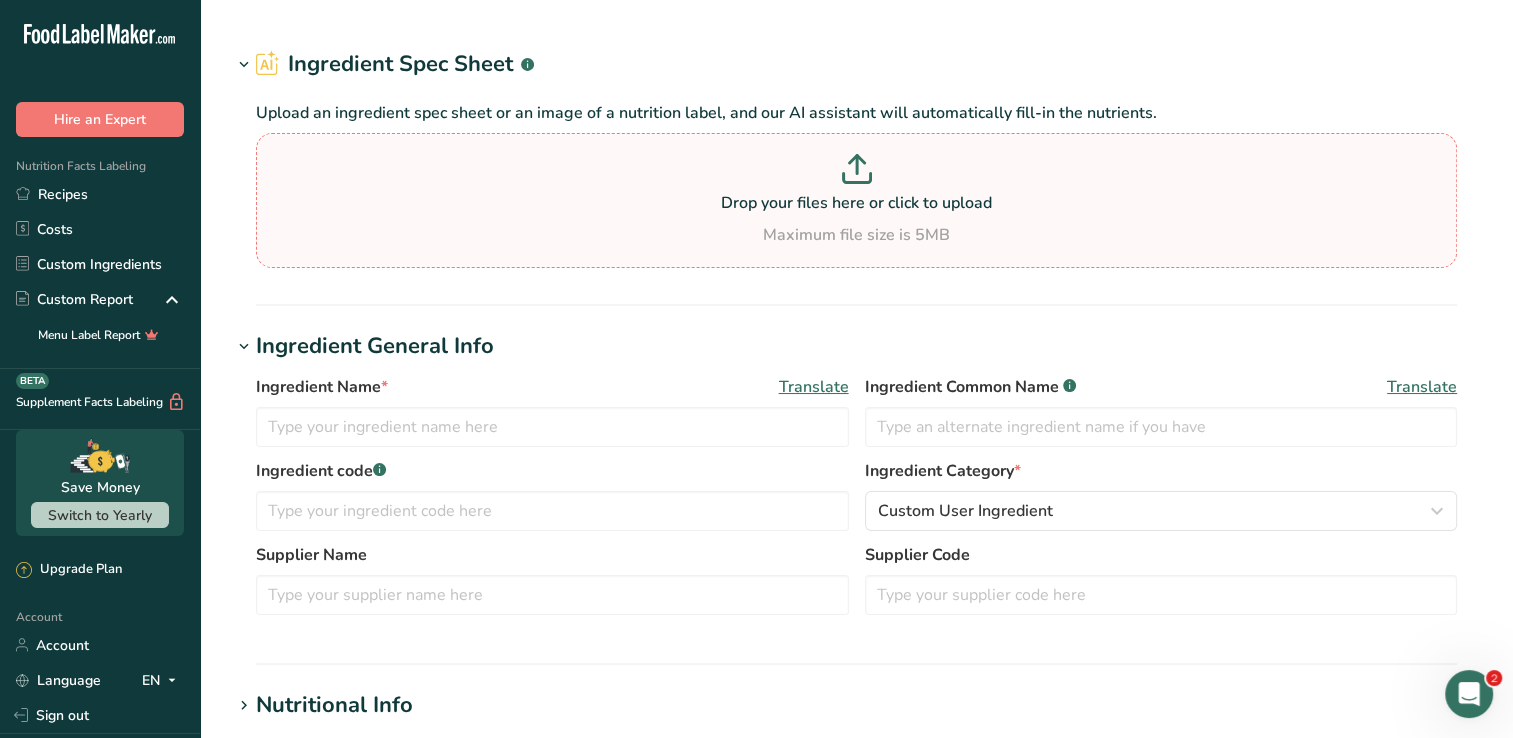 type on "Caramel Apple Pie Mix Bulk" 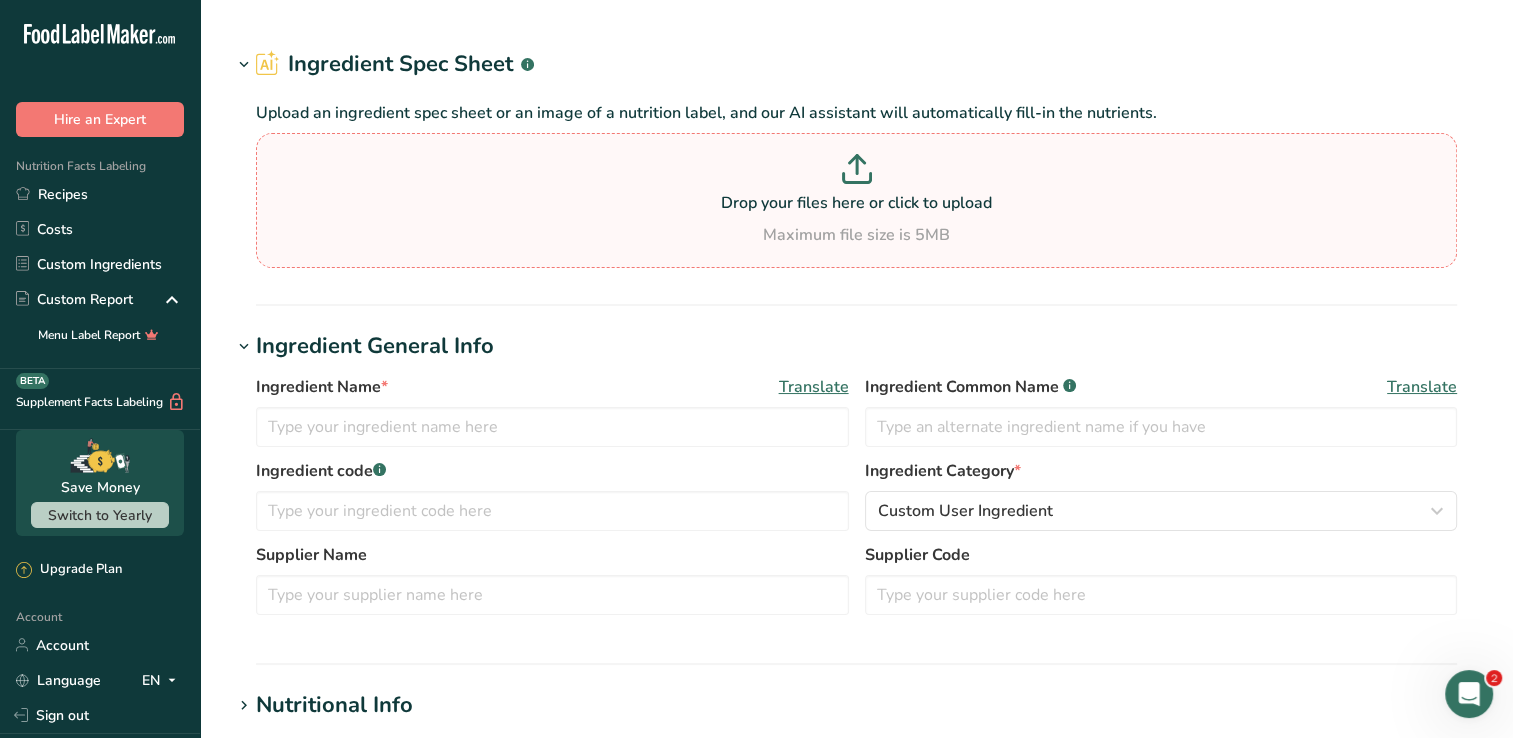 type on "[PERSON_NAME]" 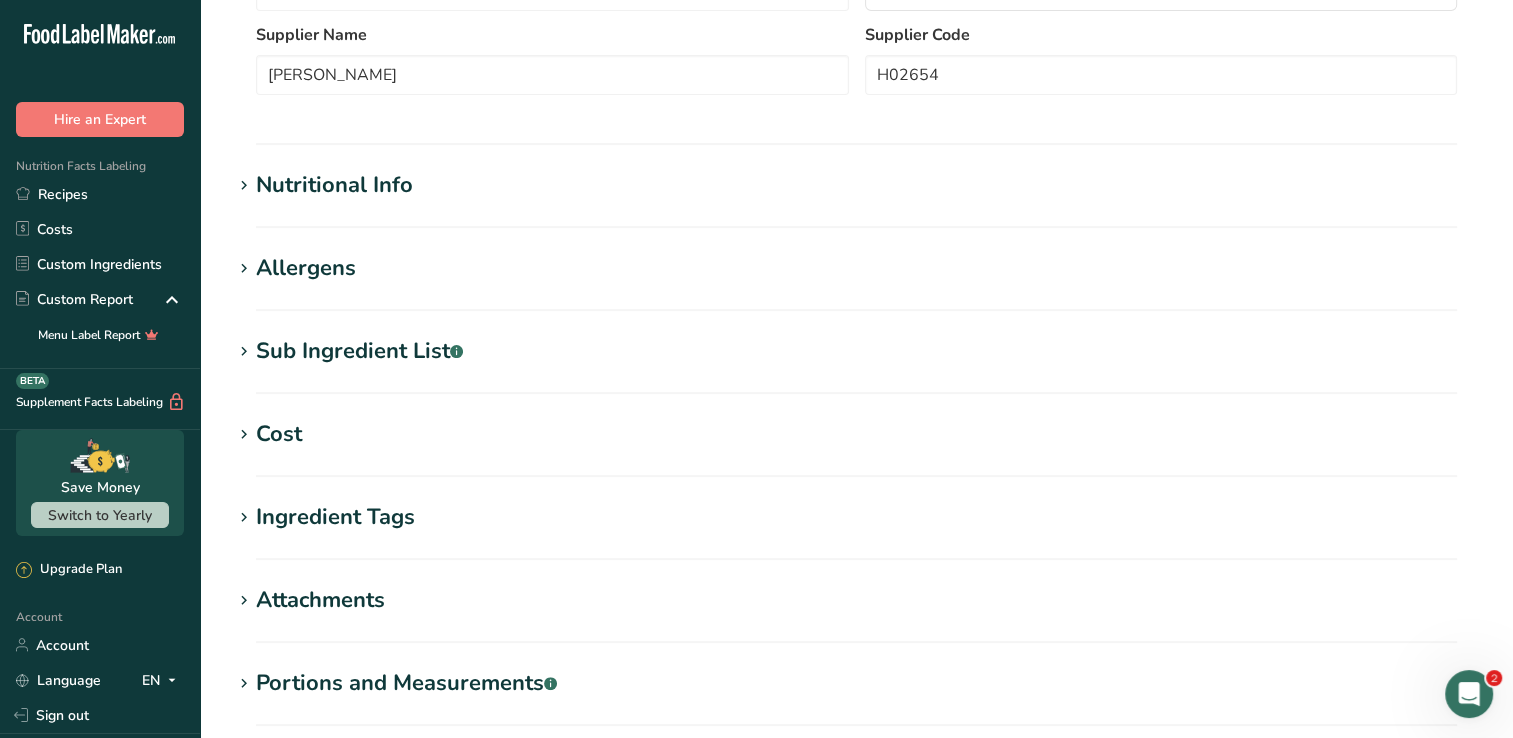 scroll, scrollTop: 600, scrollLeft: 0, axis: vertical 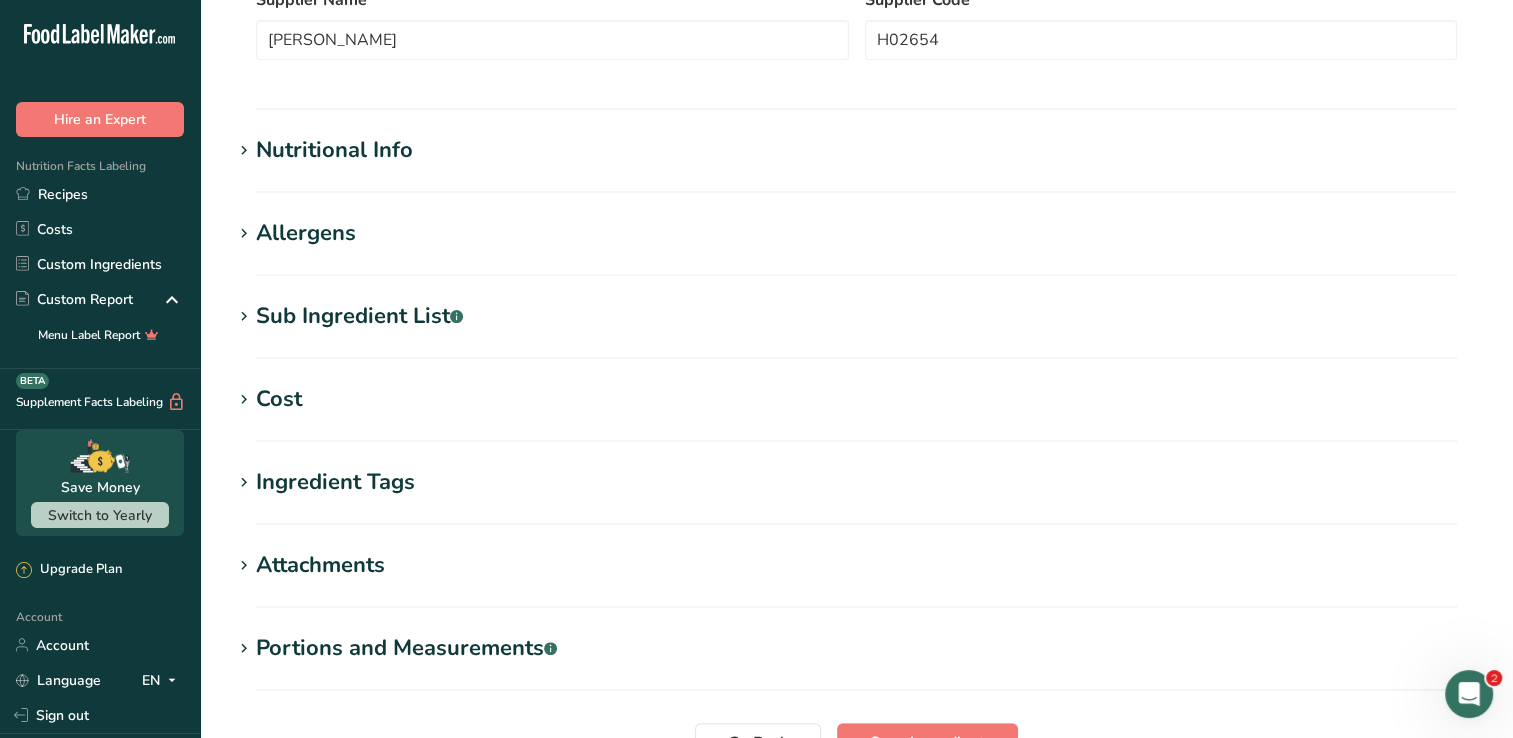 click on "Sub Ingredient List
.a-a{fill:#347362;}.b-a{fill:#fff;}" at bounding box center (359, 316) 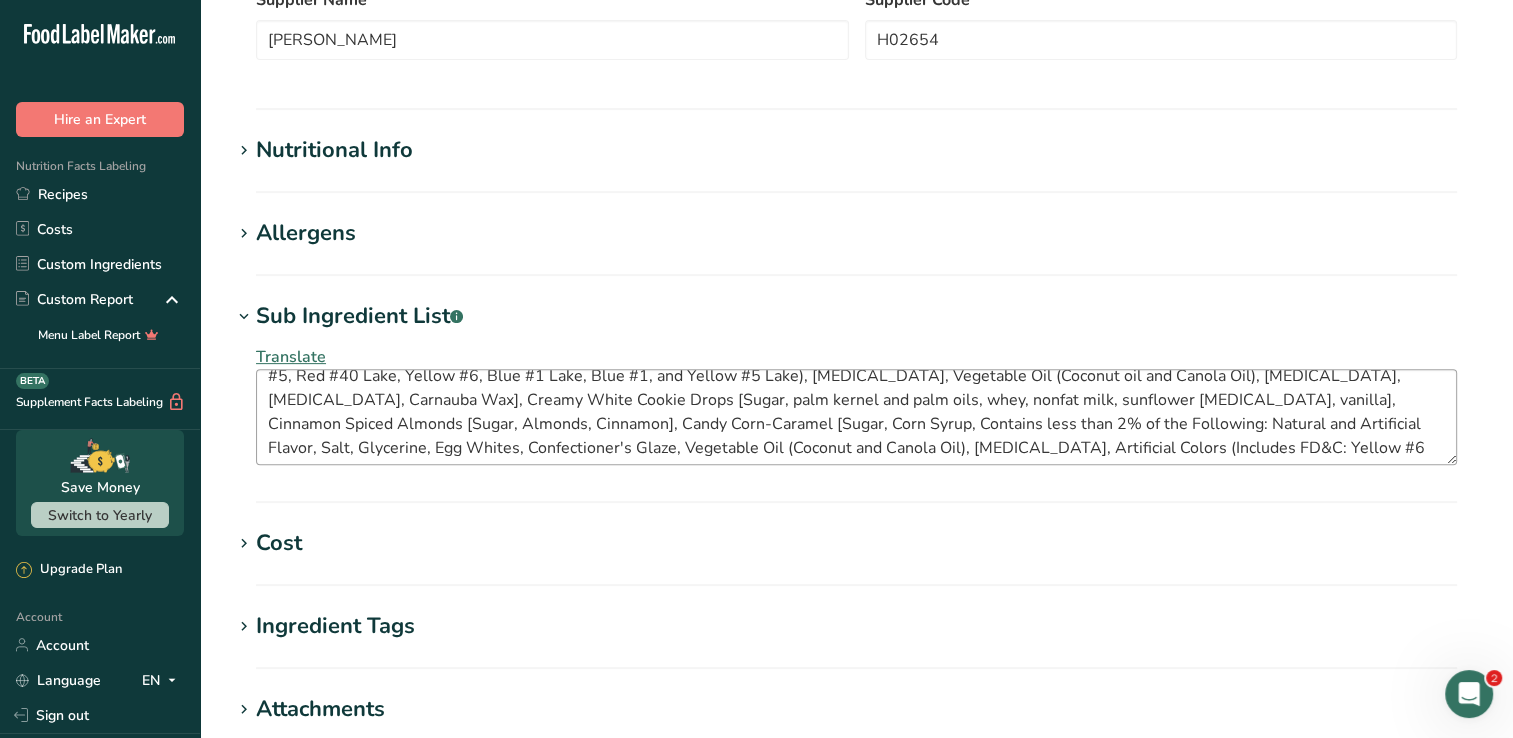 scroll, scrollTop: 96, scrollLeft: 0, axis: vertical 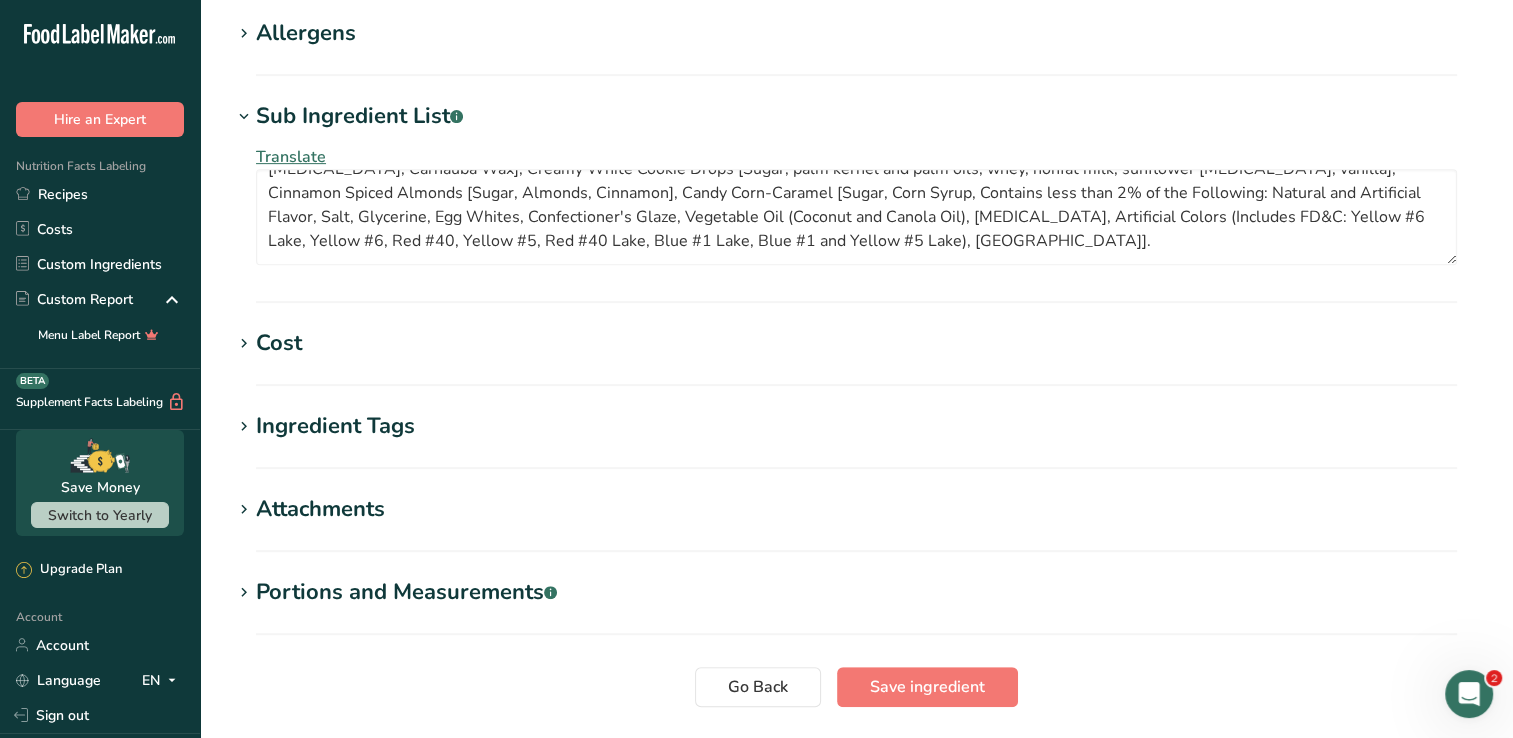 click on "Ingredient Tags" at bounding box center (335, 426) 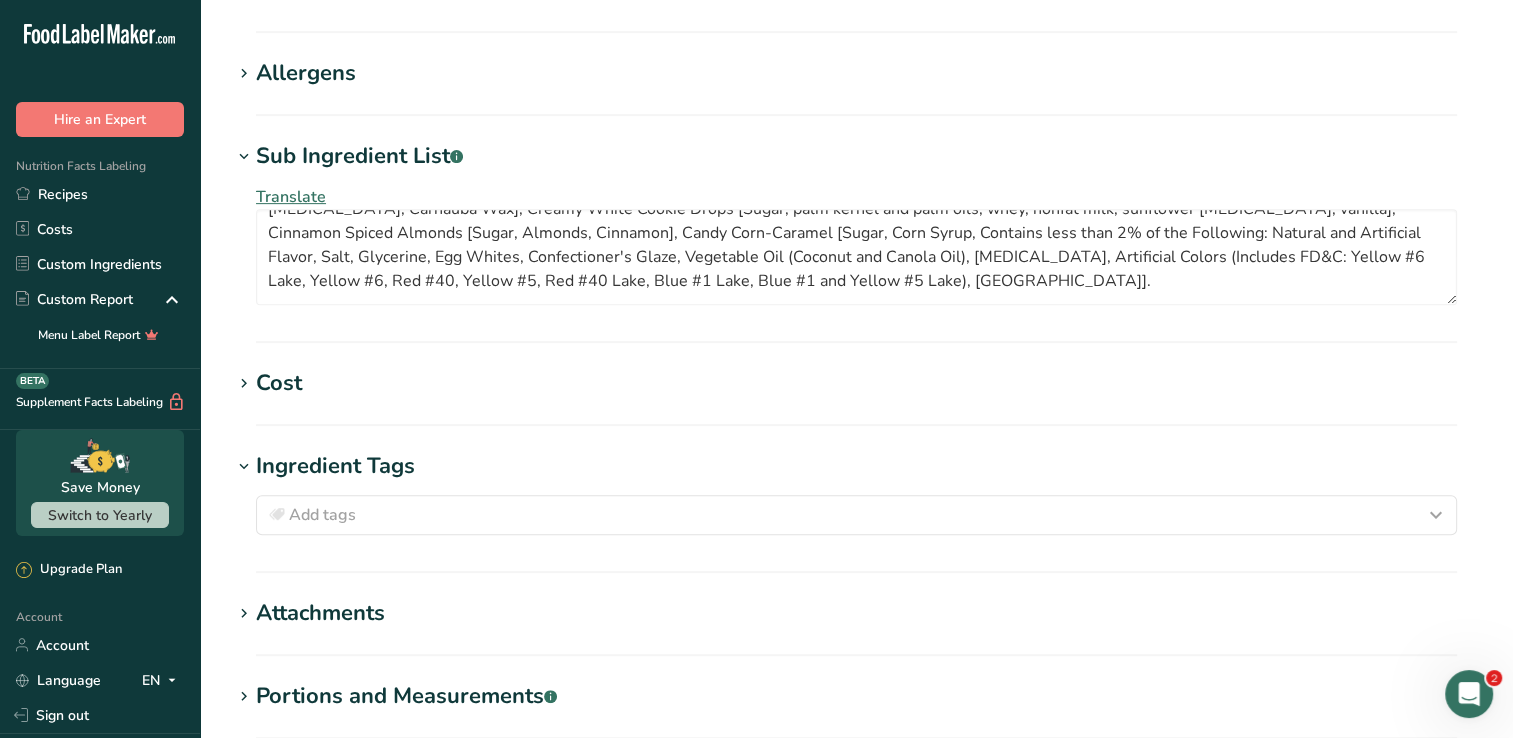 scroll, scrollTop: 400, scrollLeft: 0, axis: vertical 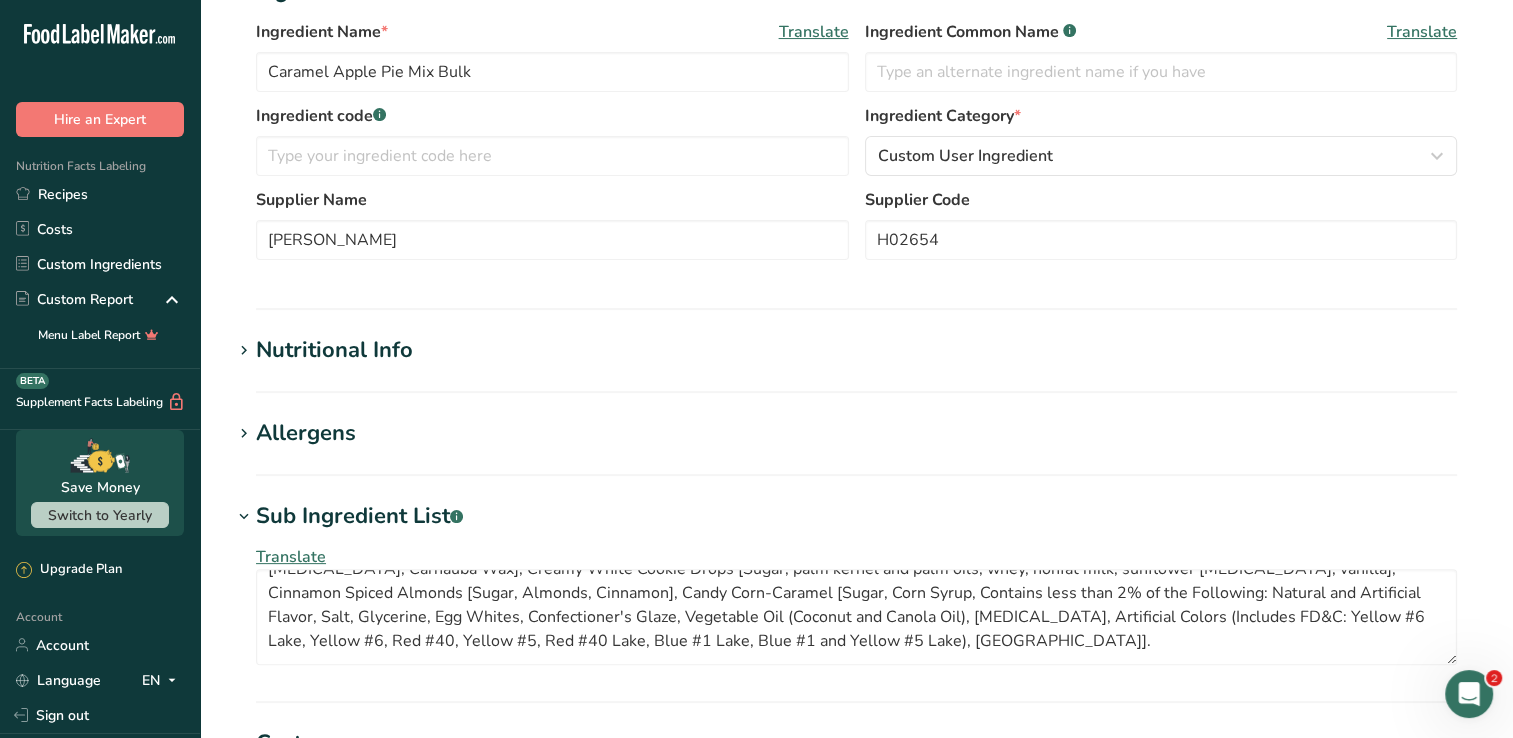 click on "Edit Caramel Apple Pie Mix Bulk
Ingredient Spec Sheet
.a-a{fill:#347362;}.b-a{fill:#fff;}
Upload an ingredient spec sheet or an image of a nutrition label, and our AI assistant will automatically fill-in the nutrients.
Drop your files here or click to upload
Maximum file size is 5MB
Ingredient General Info
Ingredient Name *
Translate
Caramel Apple Pie Mix Bulk
Ingredient Common Name
.a-a{fill:#347362;}.b-a{fill:#fff;}
Translate
Ingredient code
.a-a{fill:#347362;}.b-a{fill:#fff;}
Ingredient Category *
Custom User Ingredient
Standard Categories" at bounding box center [856, 438] 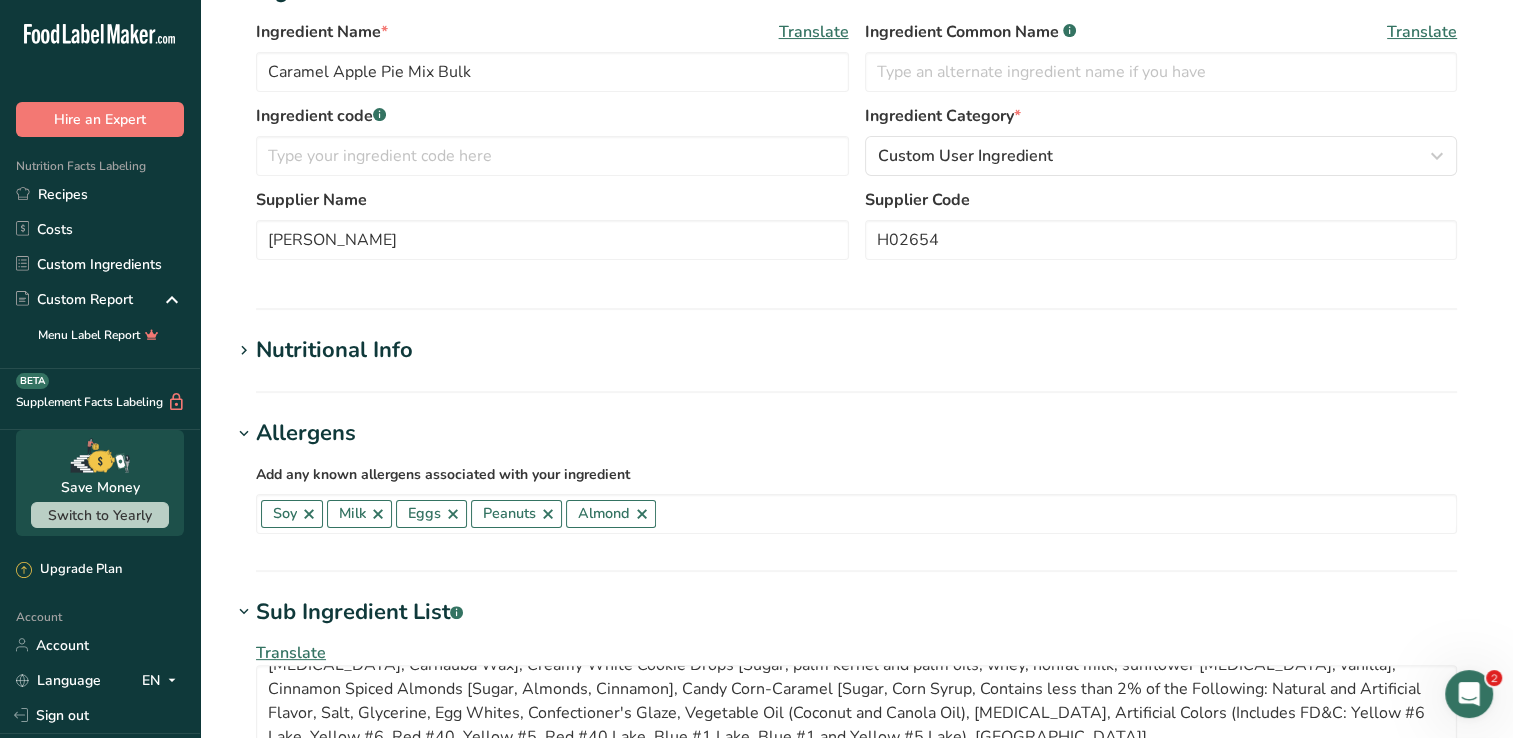 click at bounding box center (856, 571) 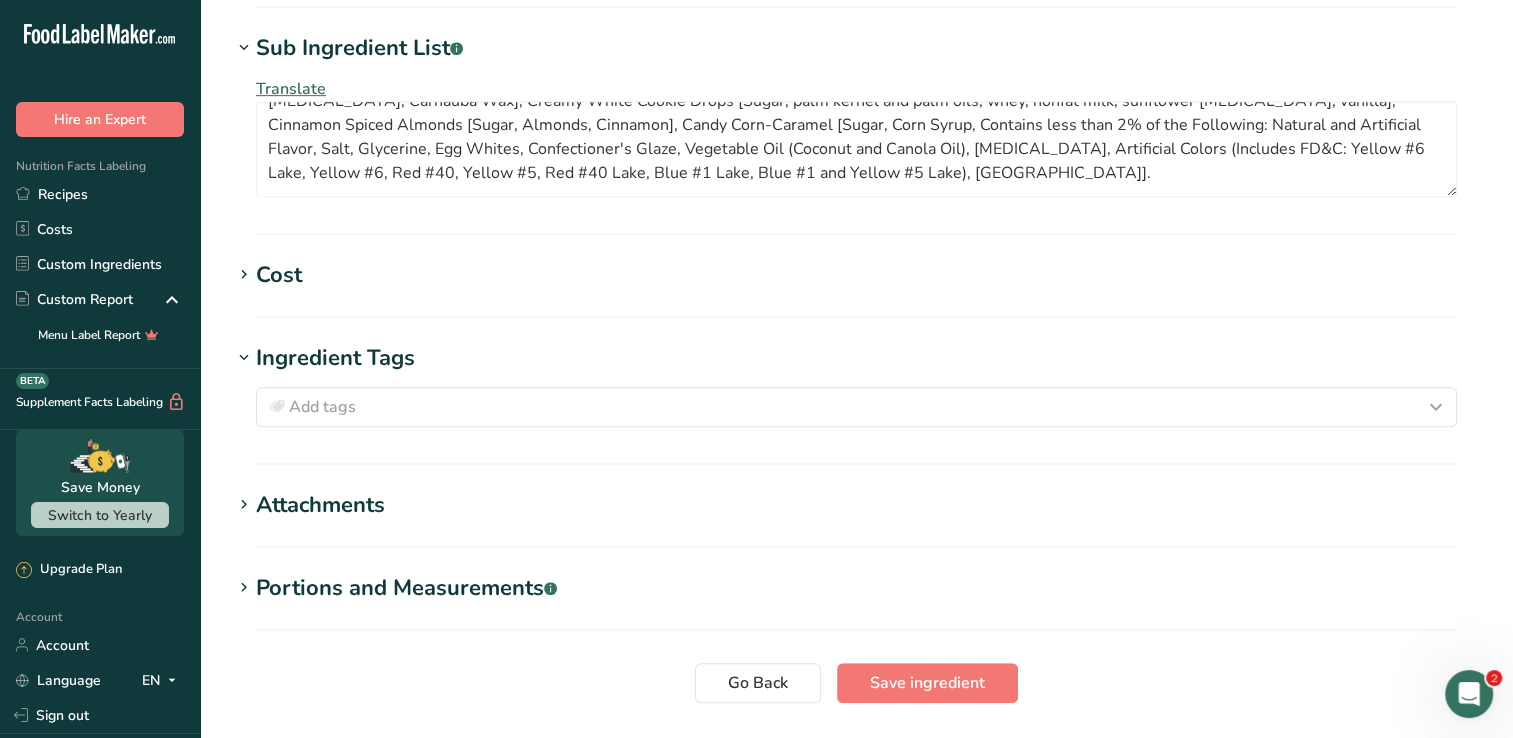 scroll, scrollTop: 1096, scrollLeft: 0, axis: vertical 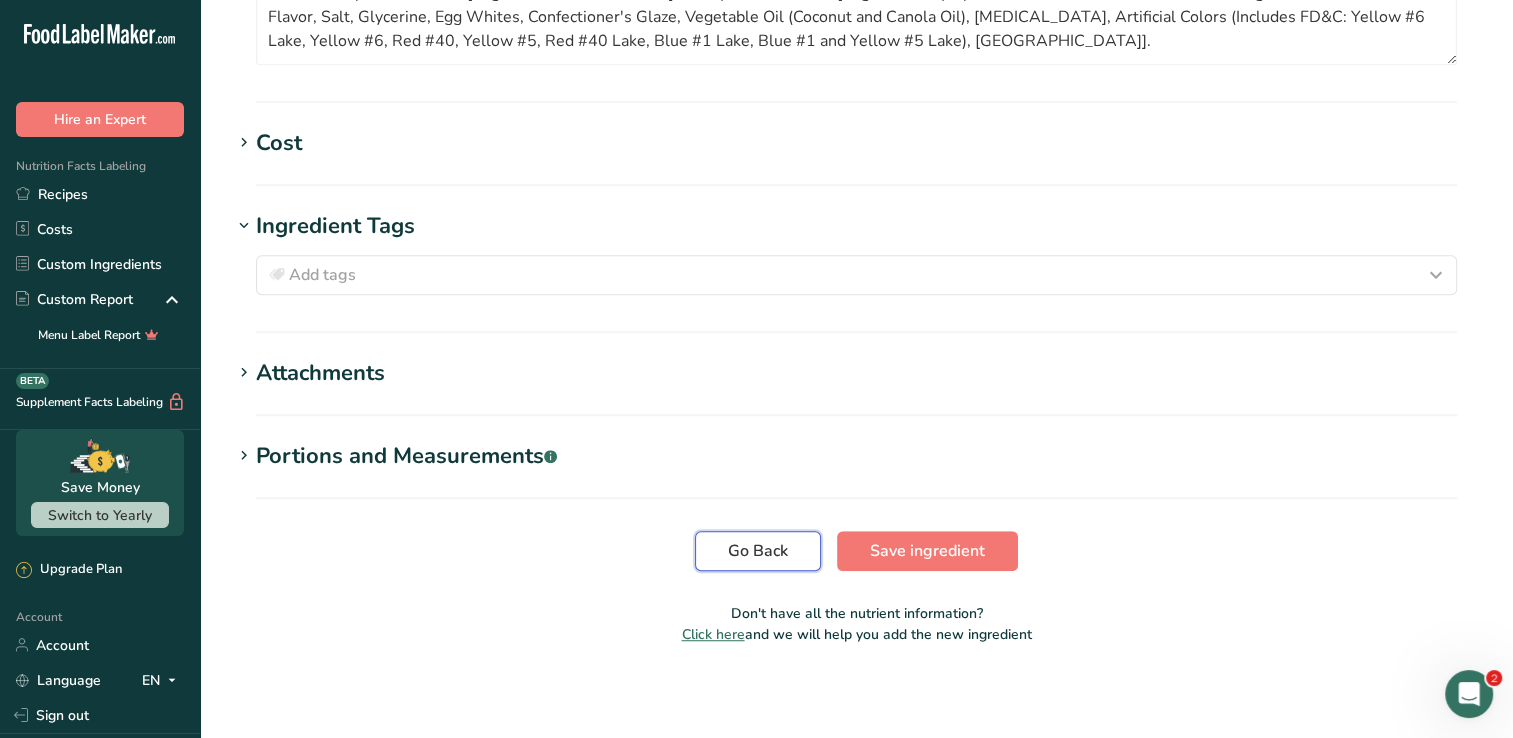 click on "Go Back" at bounding box center (758, 551) 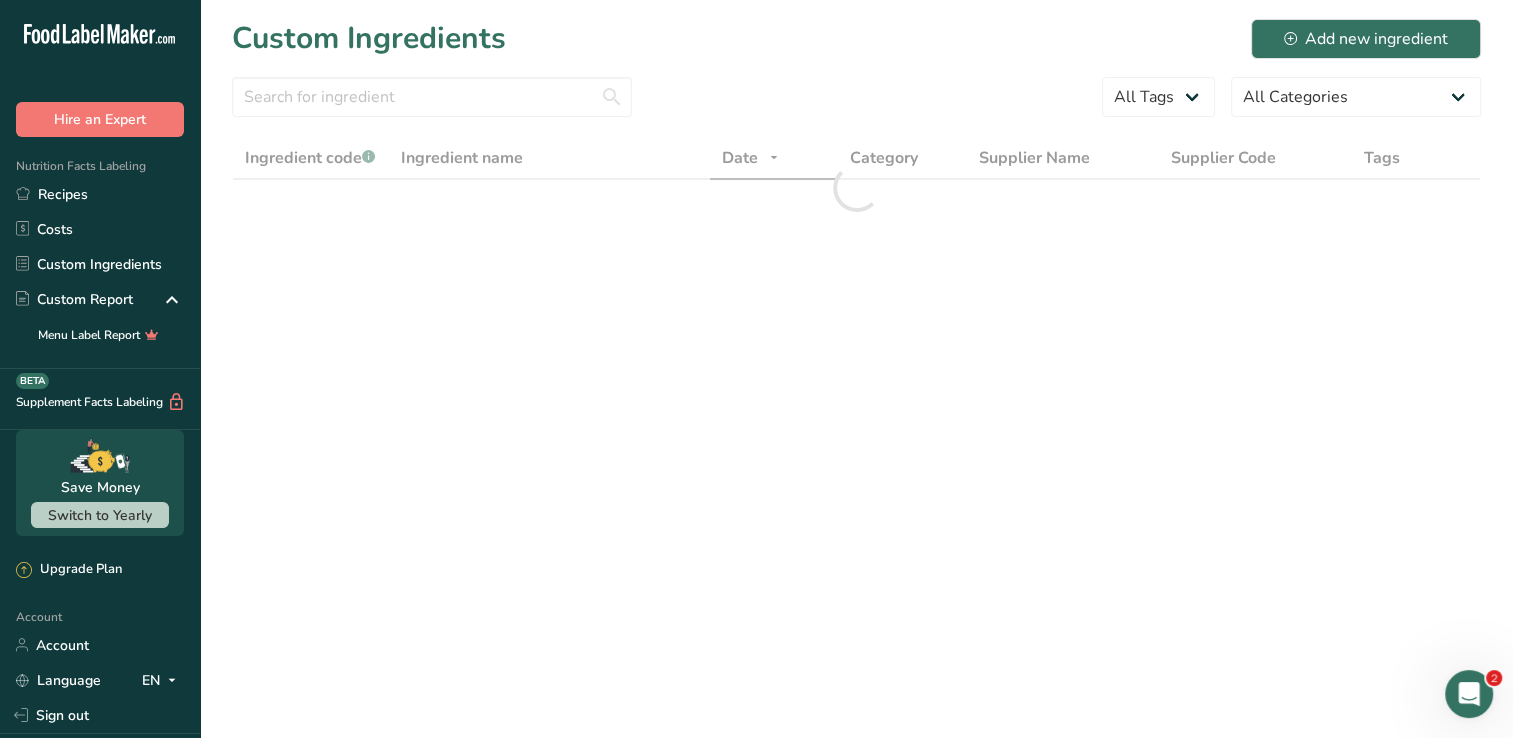 scroll, scrollTop: 0, scrollLeft: 0, axis: both 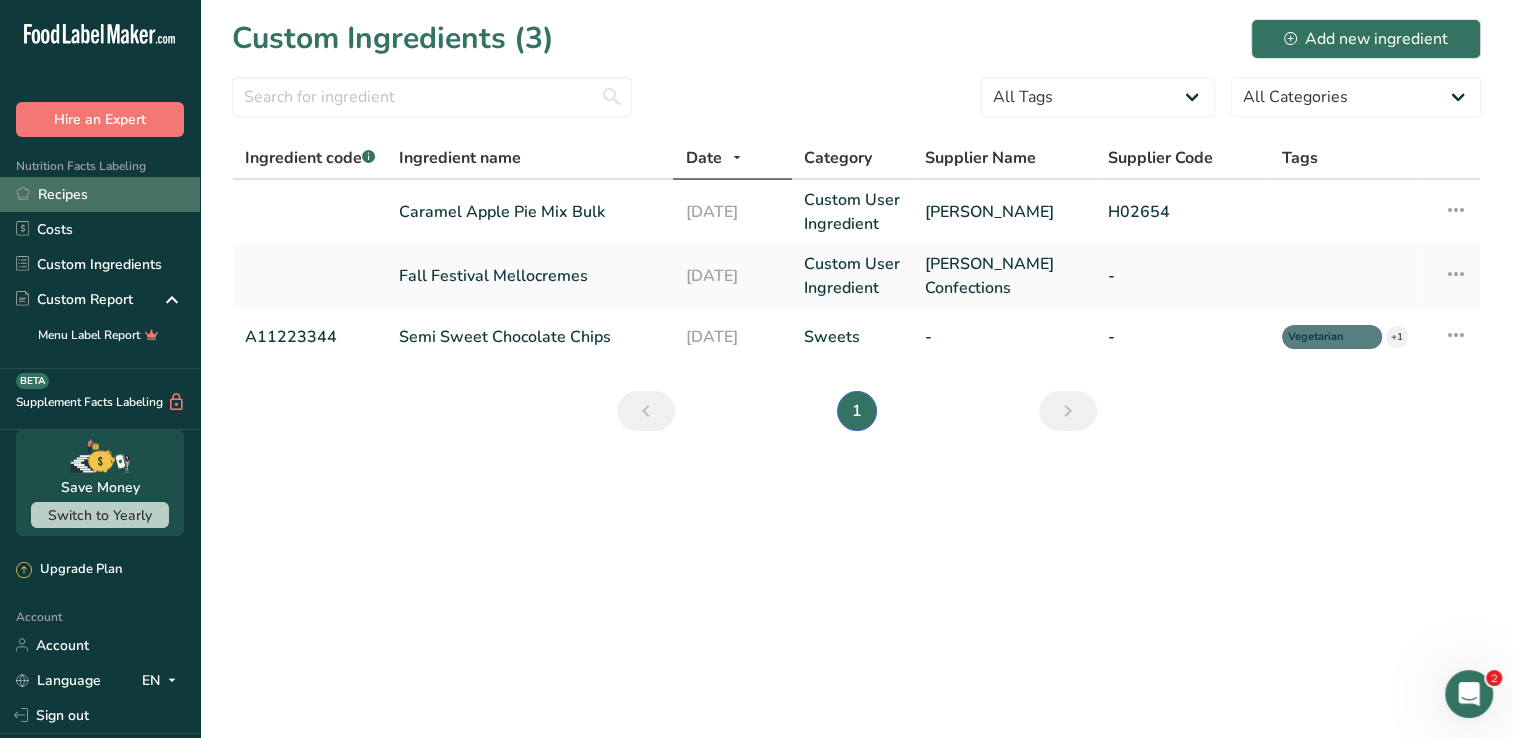 click on "Recipes" at bounding box center [100, 194] 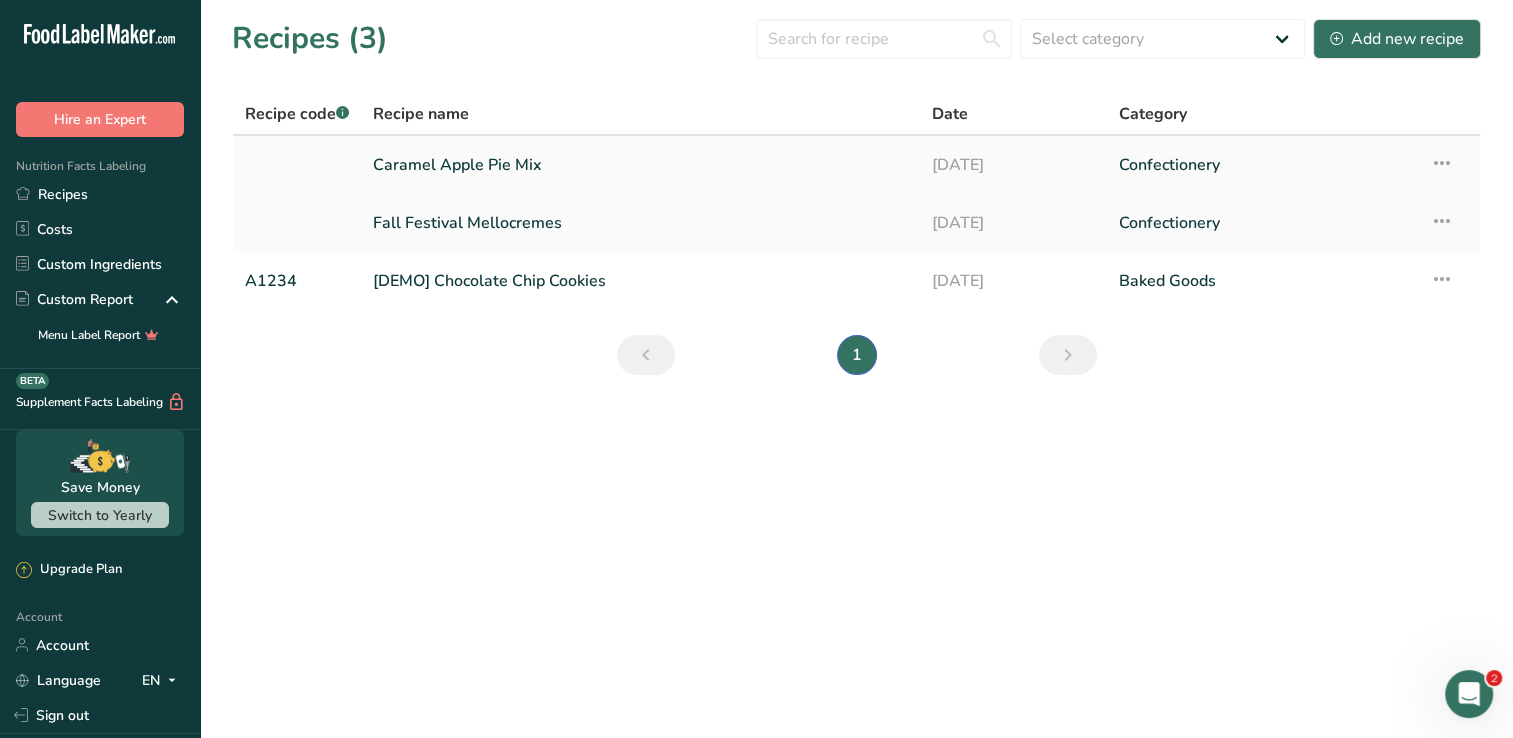click on "Caramel Apple Pie Mix" at bounding box center [640, 165] 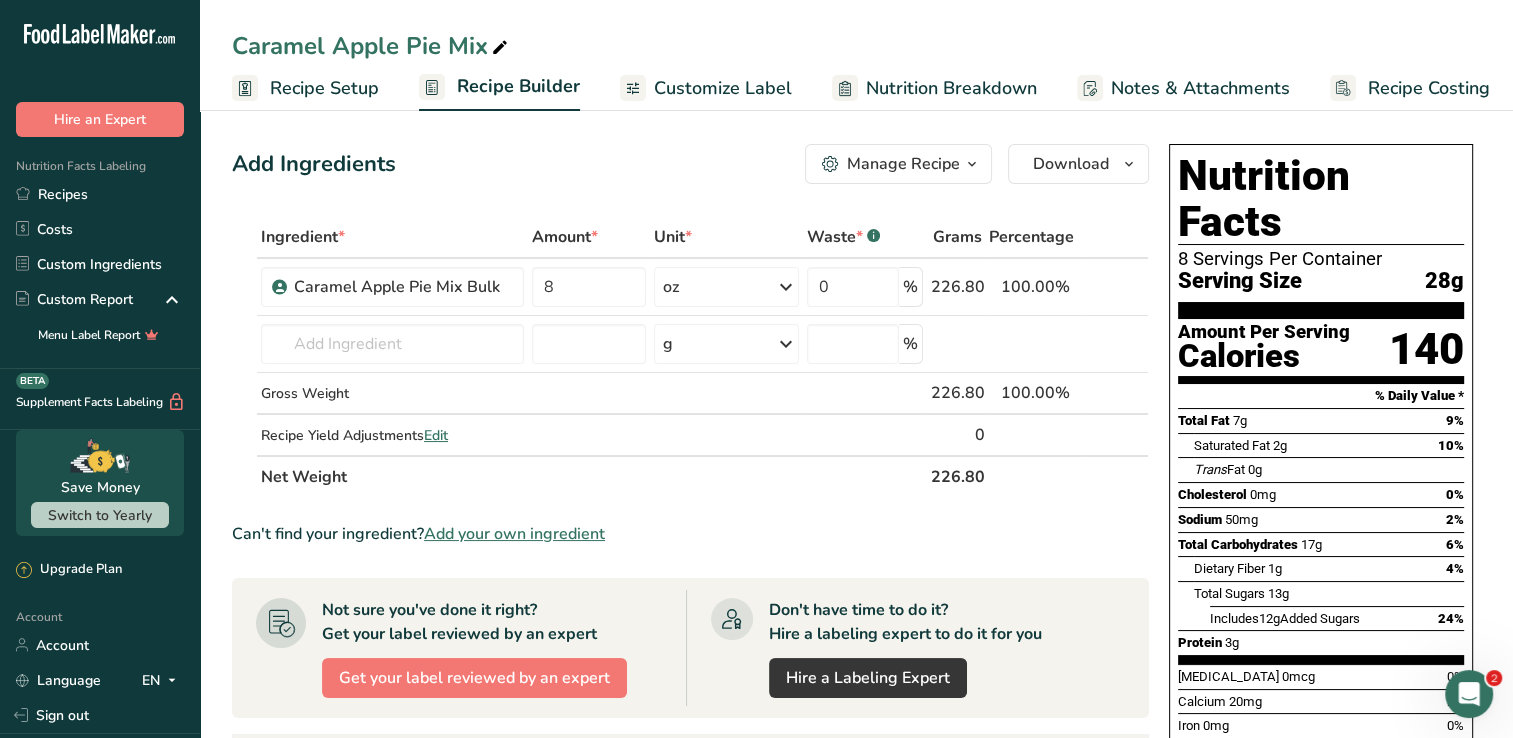 click on "Manage Recipe" at bounding box center (903, 164) 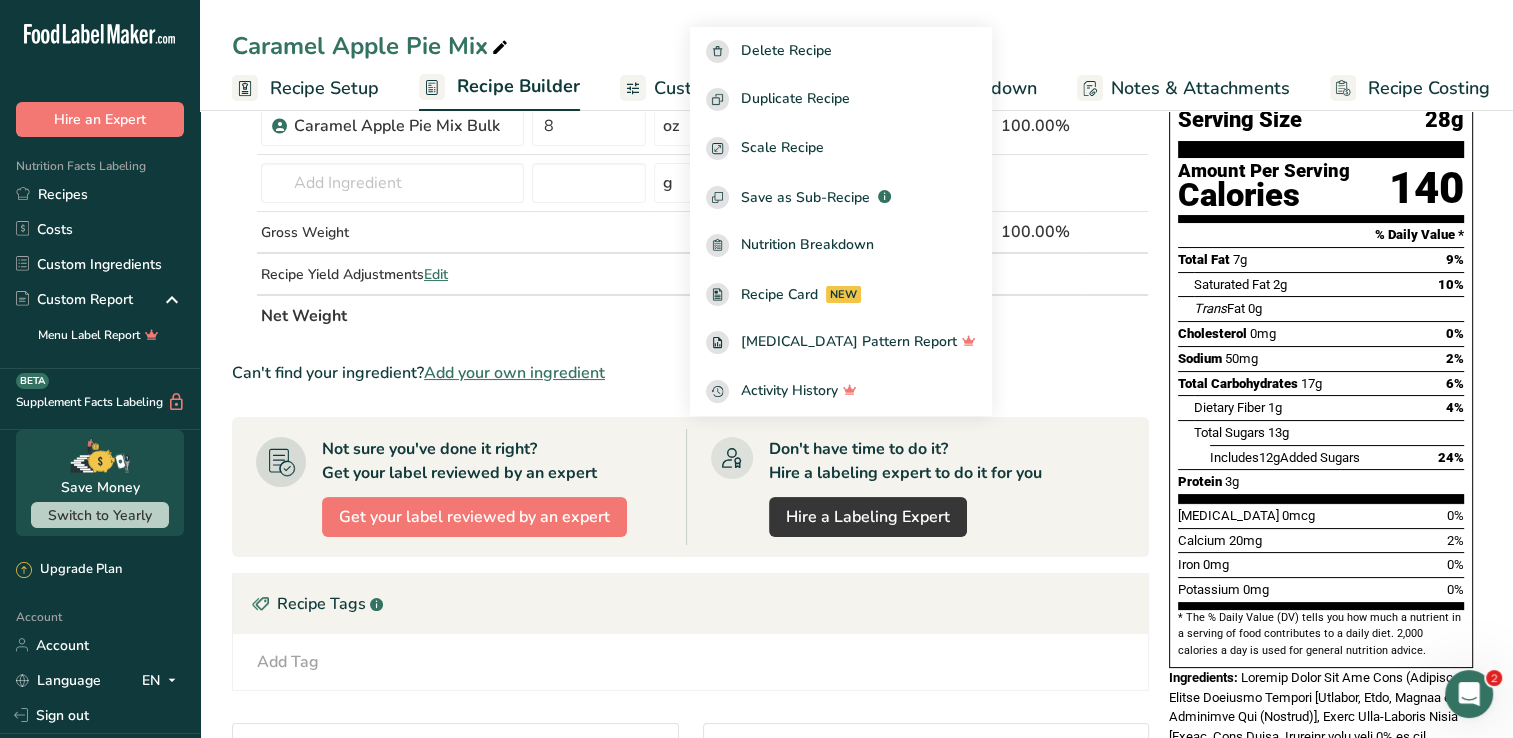 scroll, scrollTop: 200, scrollLeft: 0, axis: vertical 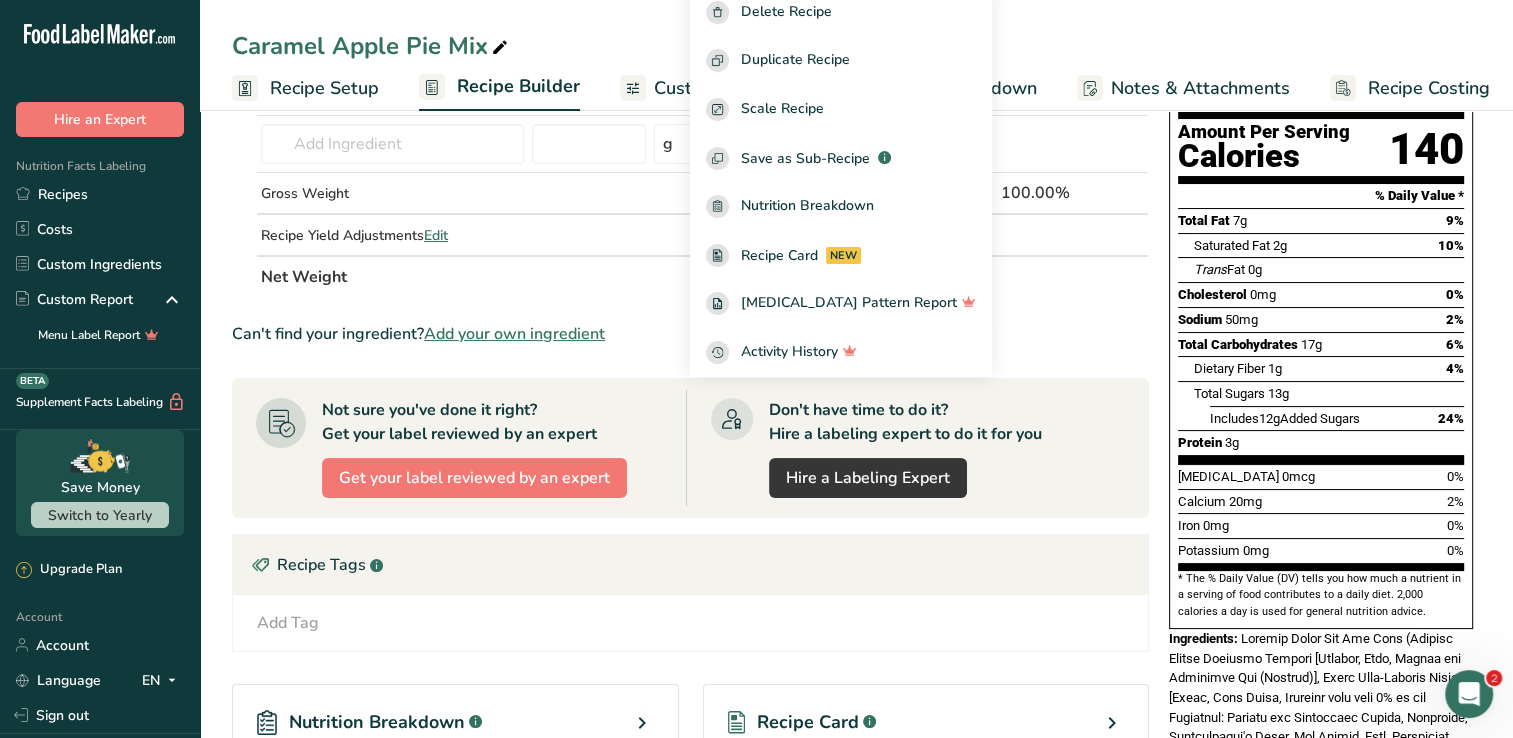 click on "Ingredient *
Amount *
Unit *
Waste *   .a-a{fill:#347362;}.b-a{fill:#fff;}          Grams
Percentage
Caramel Apple Pie Mix Bulk
8
oz
Weight Units
g
kg
mg
See more
Volume Units
l
mL
fl oz
See more
0
%
226.80
100.00%
i
Almond flour
Milk, whole, 3.25% milkfat, without added vitamin A and vitamin D
Beef, tenderloin, steak, separable lean only, trimmed to 1/8" fat, all grades, raw
Beef, grass-fed, strip steaks, lean only, raw
See full Results" at bounding box center (690, 459) 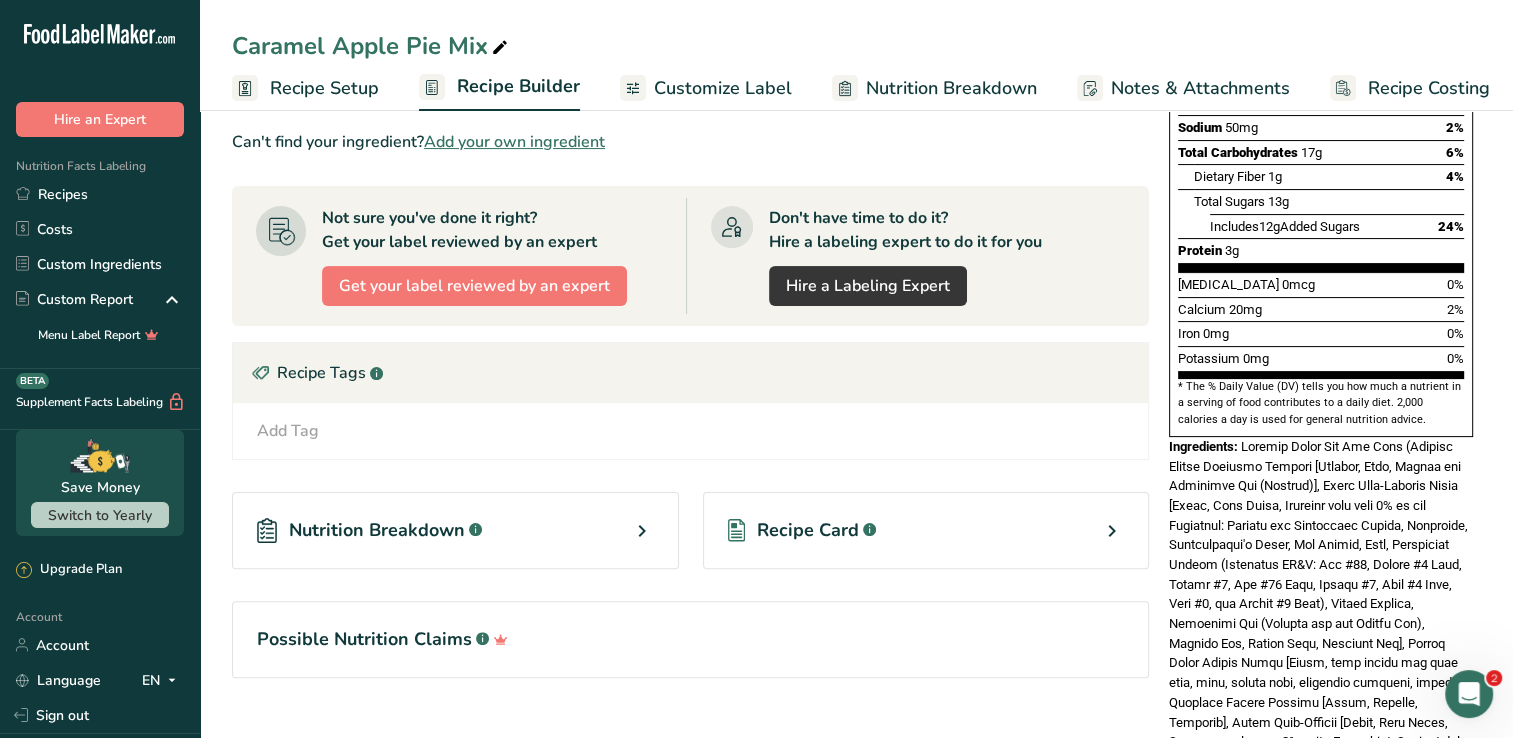 scroll, scrollTop: 545, scrollLeft: 0, axis: vertical 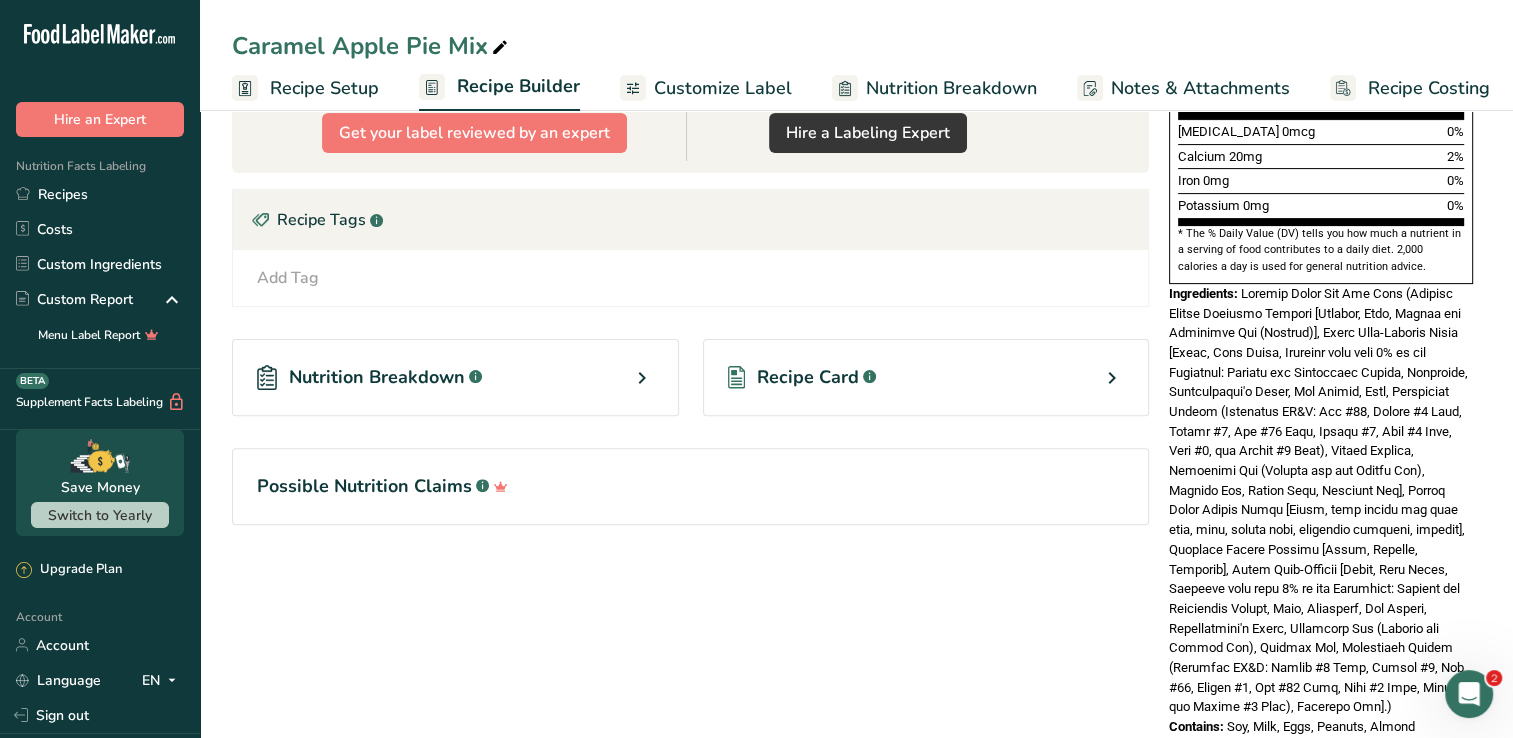 click on "Nutrition Breakdown
.a-a{fill:#347362;}.b-a{fill:#fff;}" at bounding box center [455, 377] 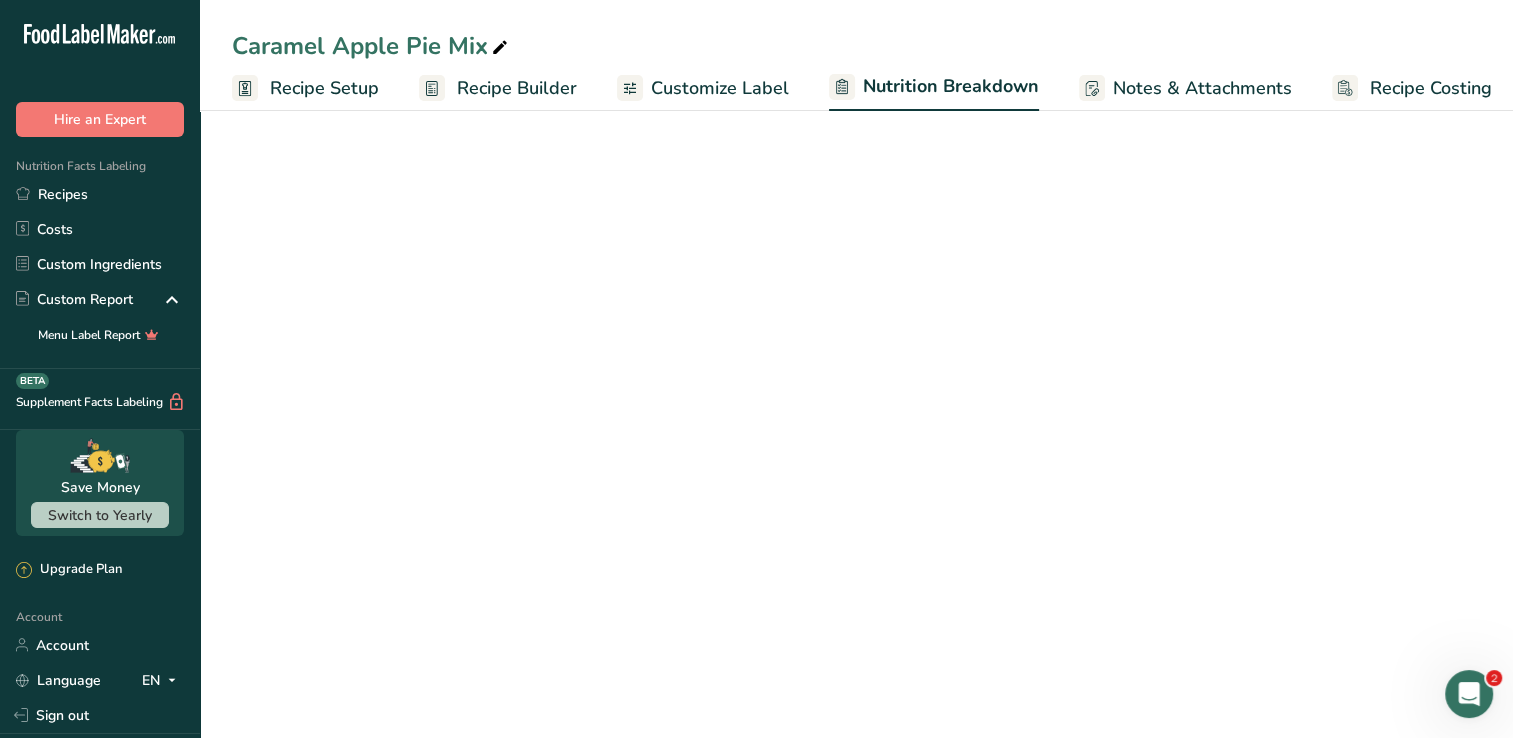 select on "Calories" 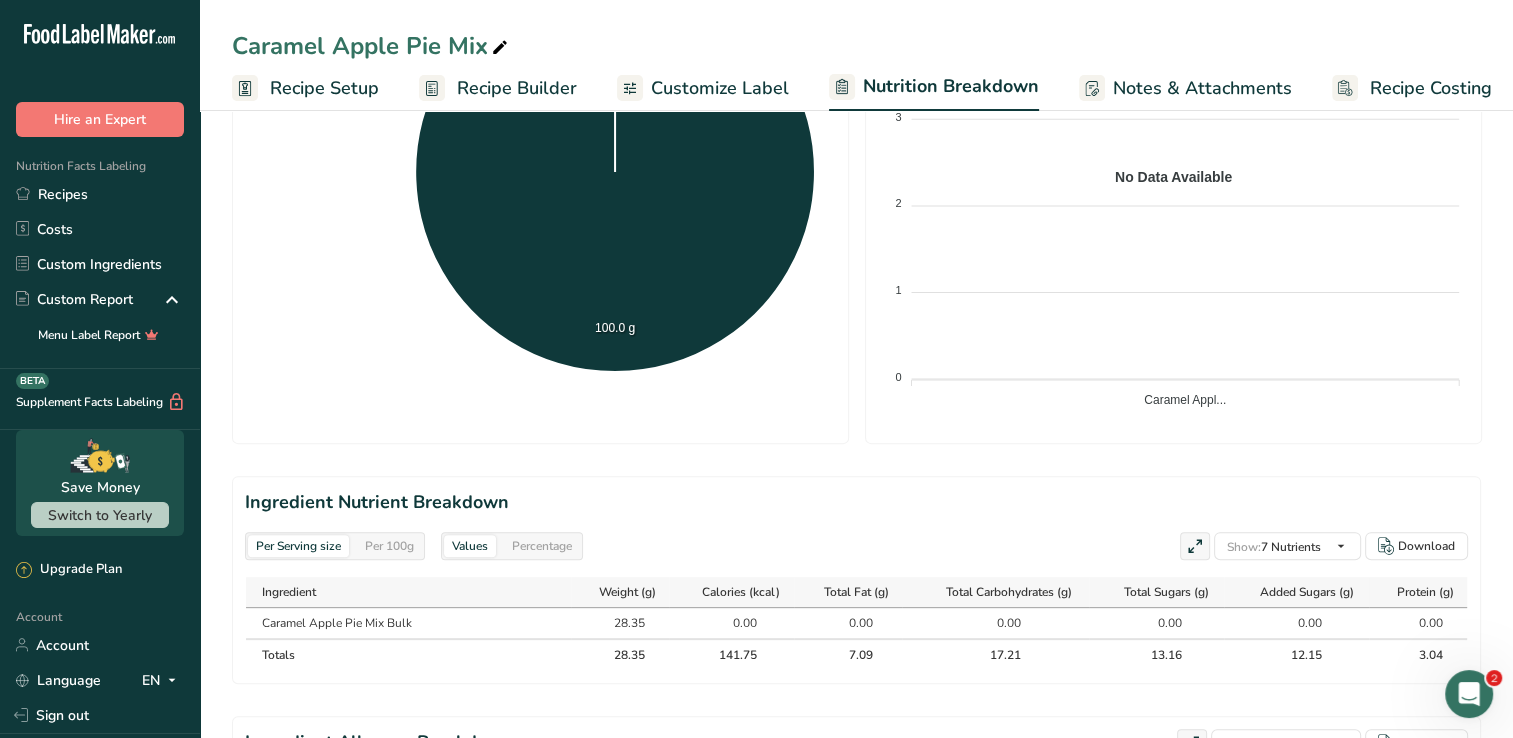 click on "Recipe Builder" at bounding box center (517, 88) 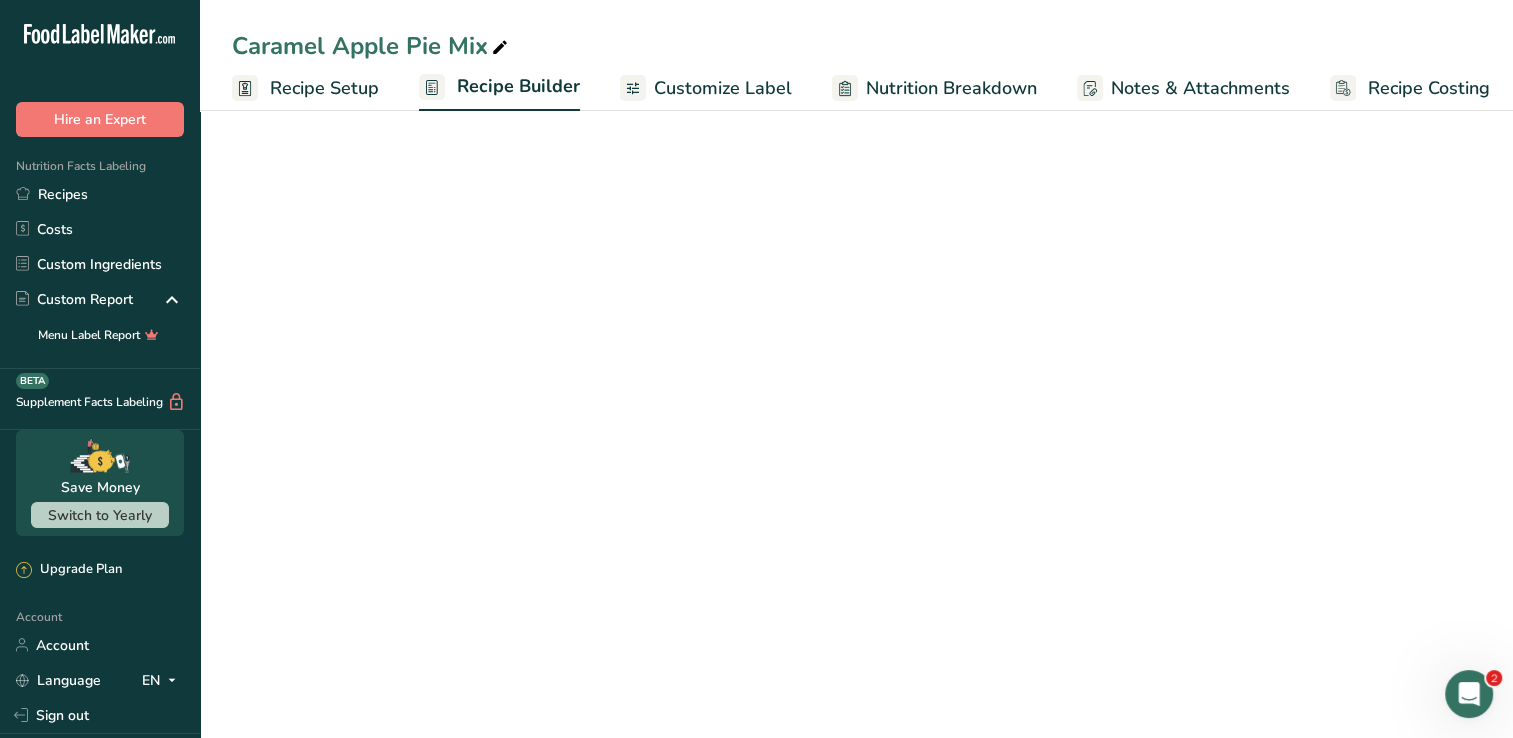 scroll, scrollTop: 222, scrollLeft: 0, axis: vertical 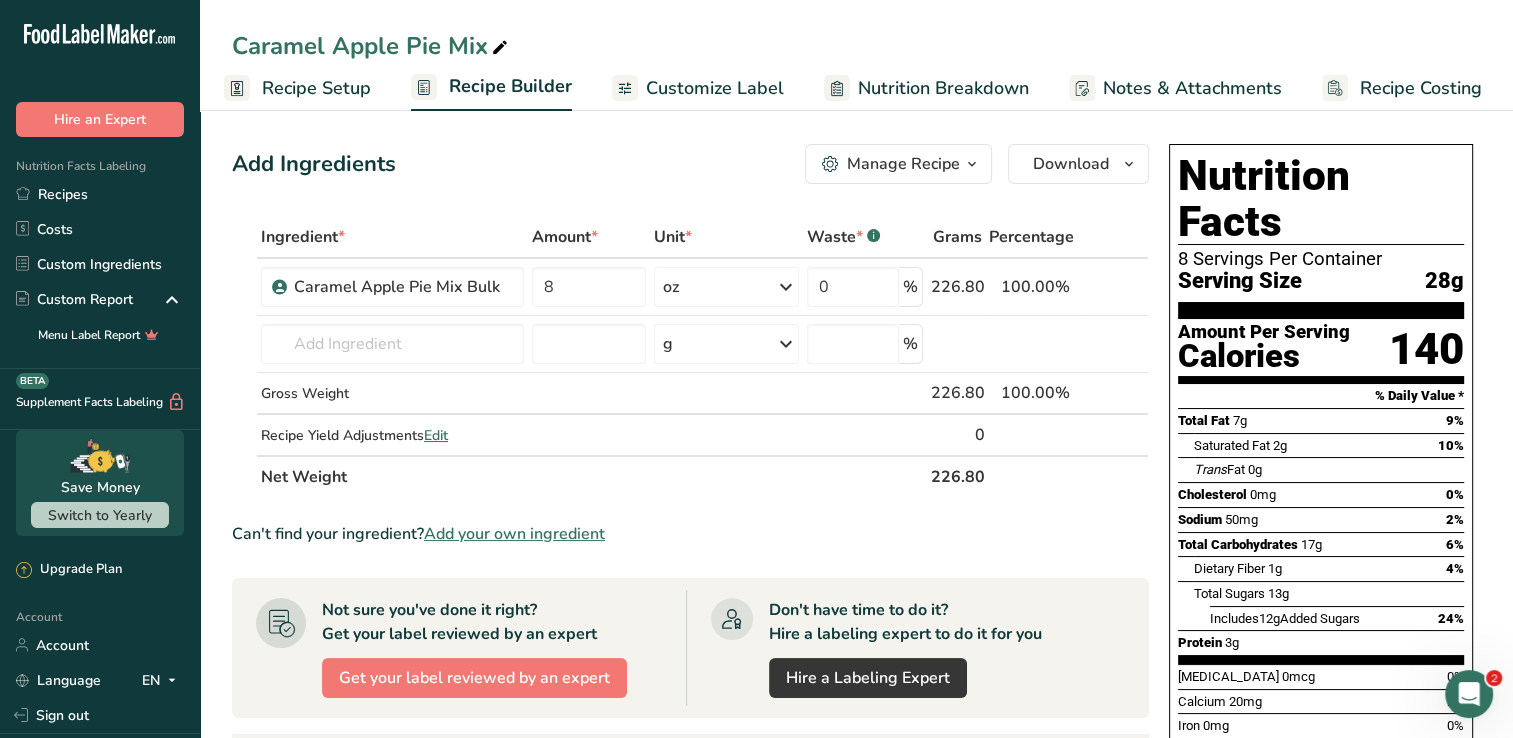 click on "Customize Label" at bounding box center (715, 88) 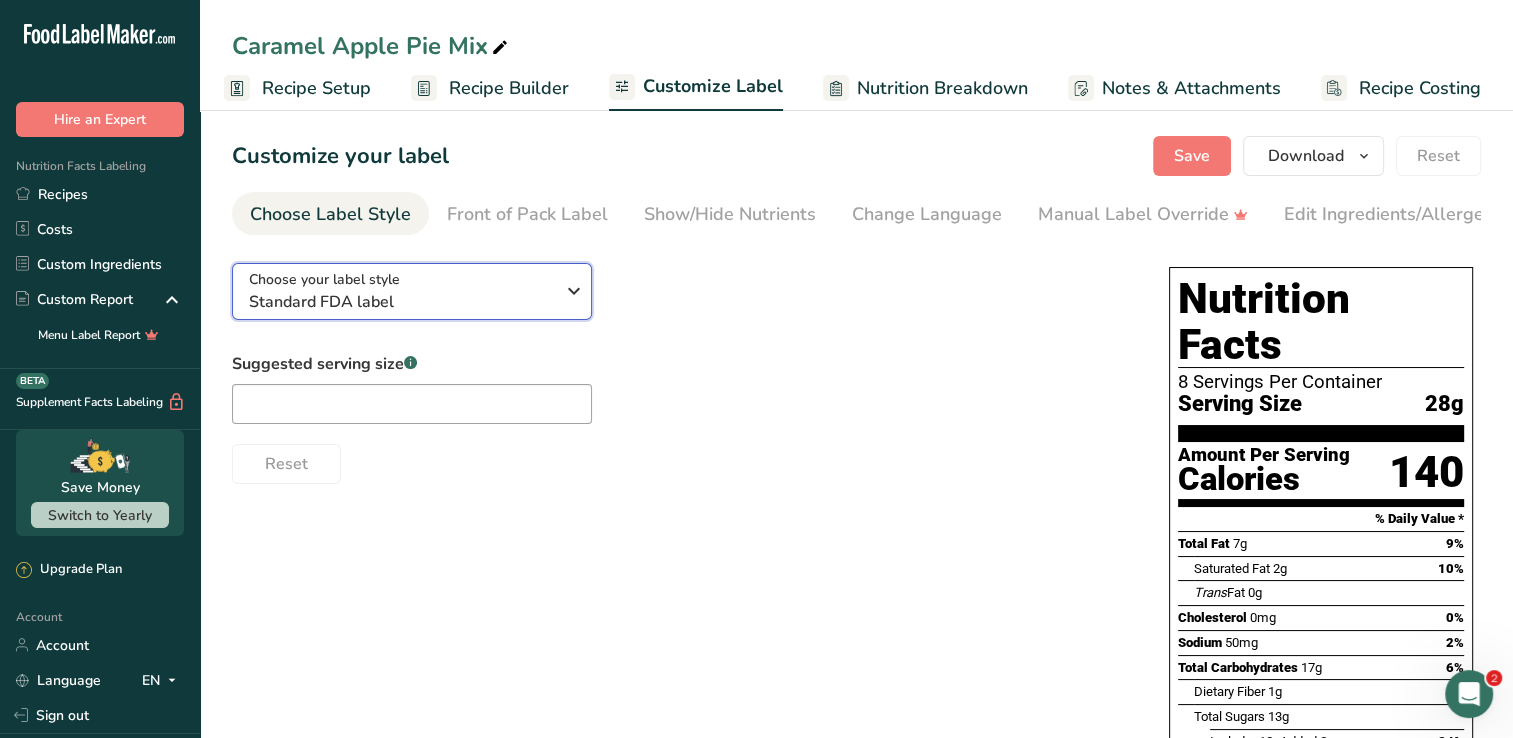 click on "Standard FDA label" at bounding box center (401, 302) 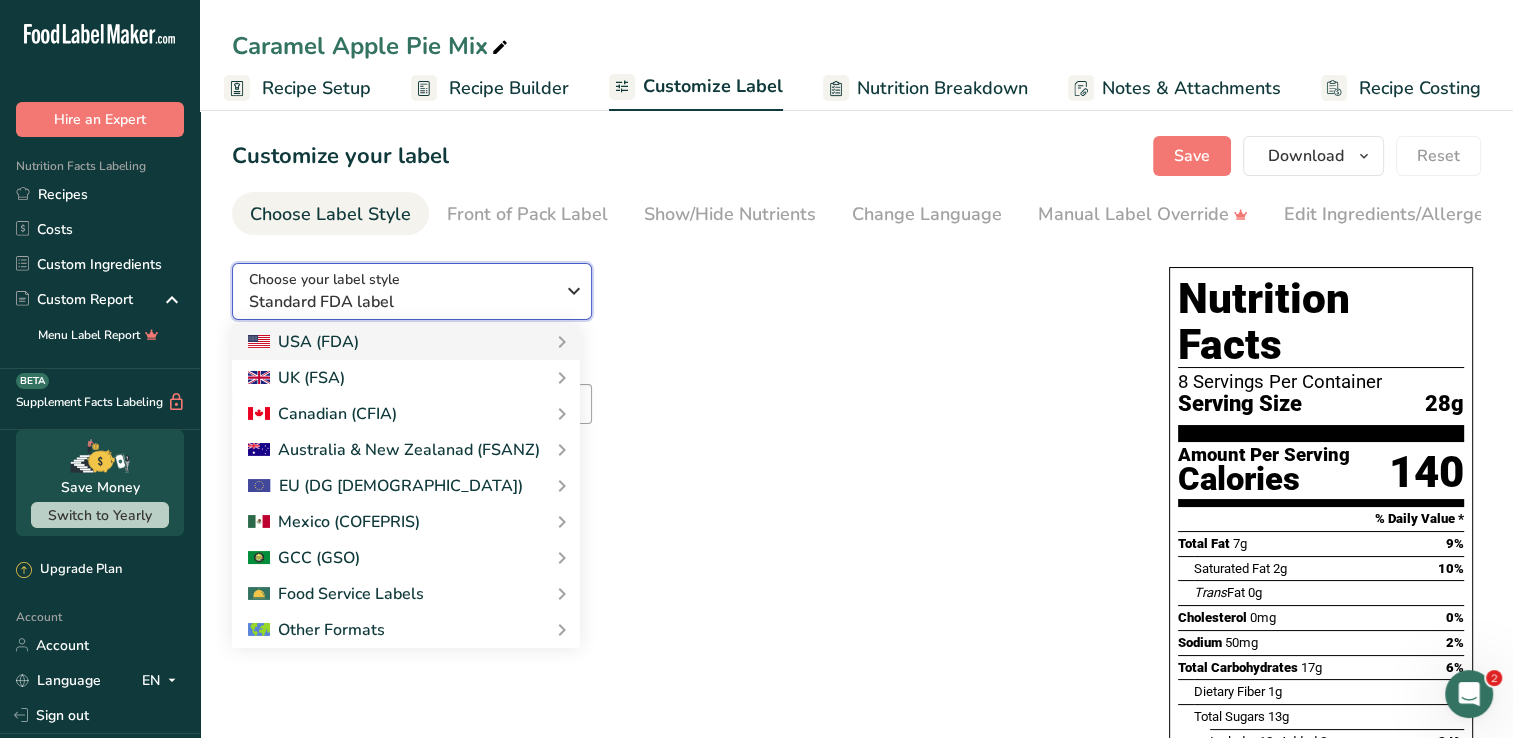 click on "Standard FDA label" at bounding box center (401, 302) 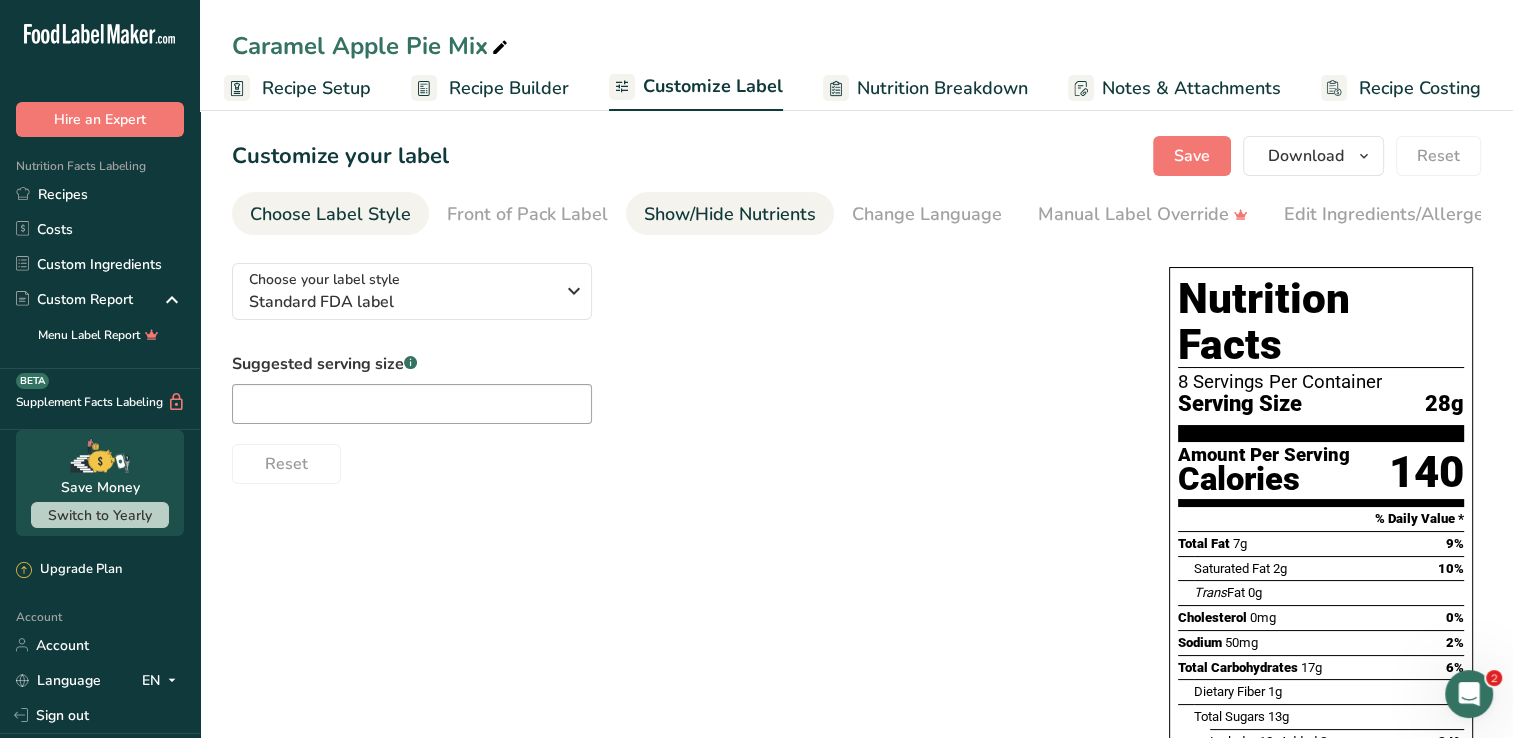 click on "Show/Hide Nutrients" at bounding box center (730, 214) 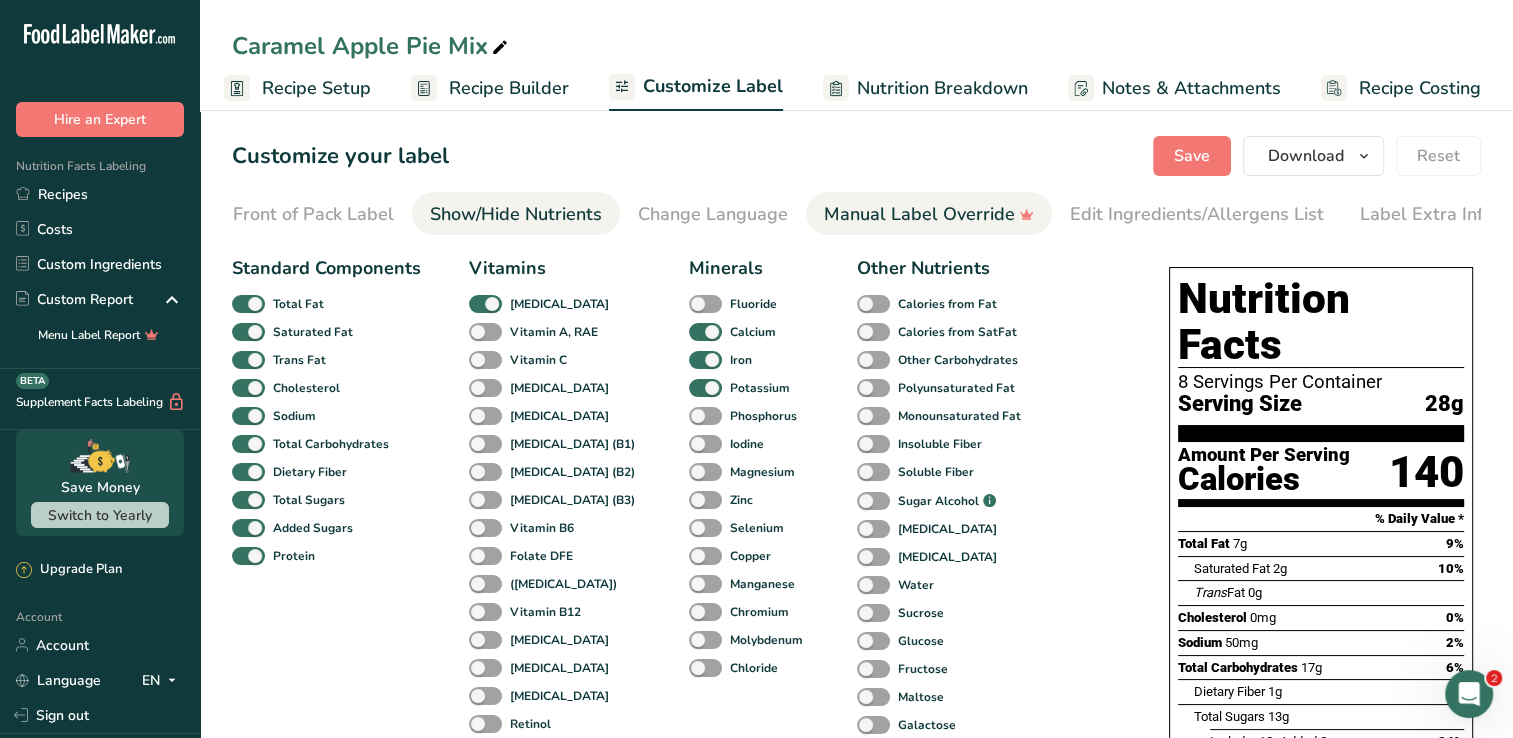 scroll, scrollTop: 0, scrollLeft: 228, axis: horizontal 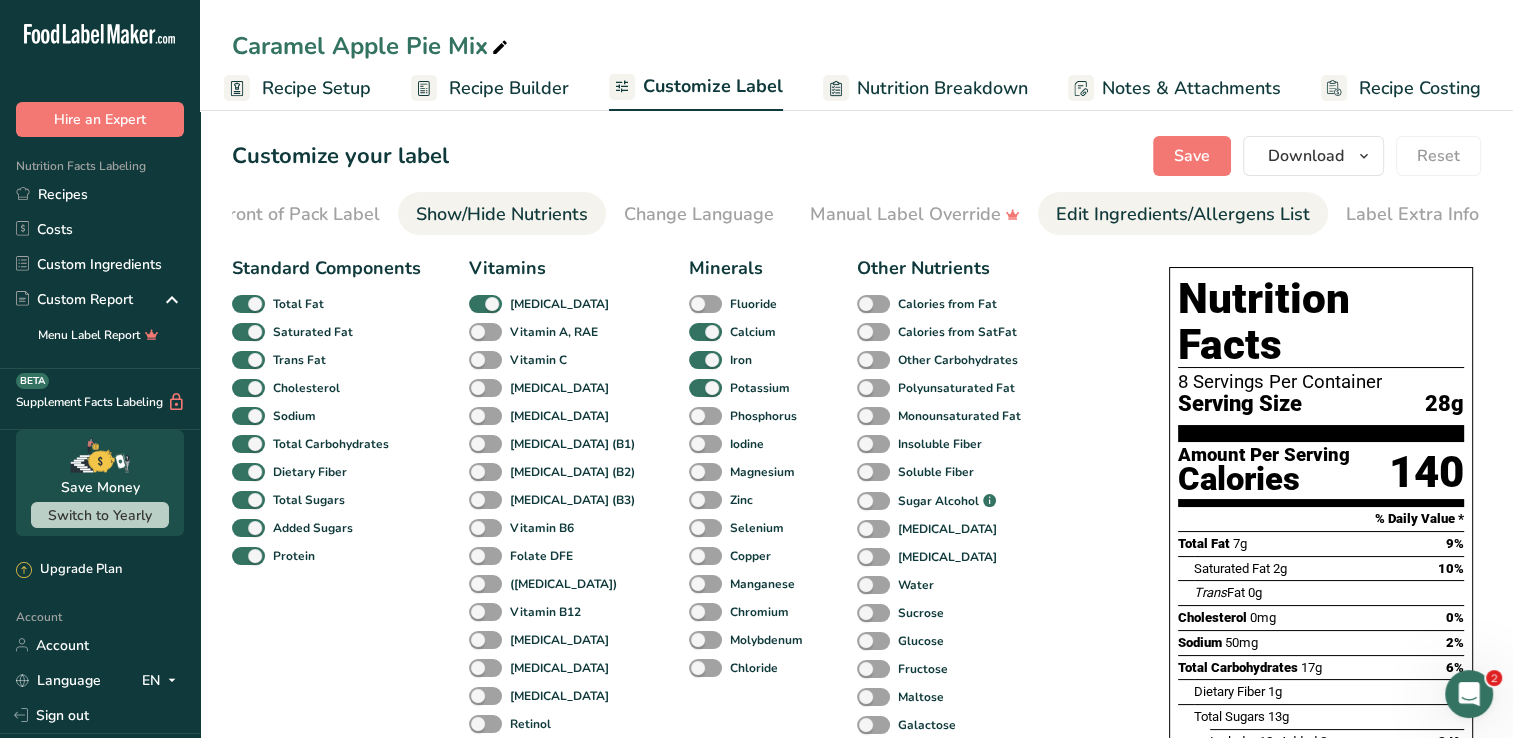 click on "Edit Ingredients/Allergens List" at bounding box center (1183, 214) 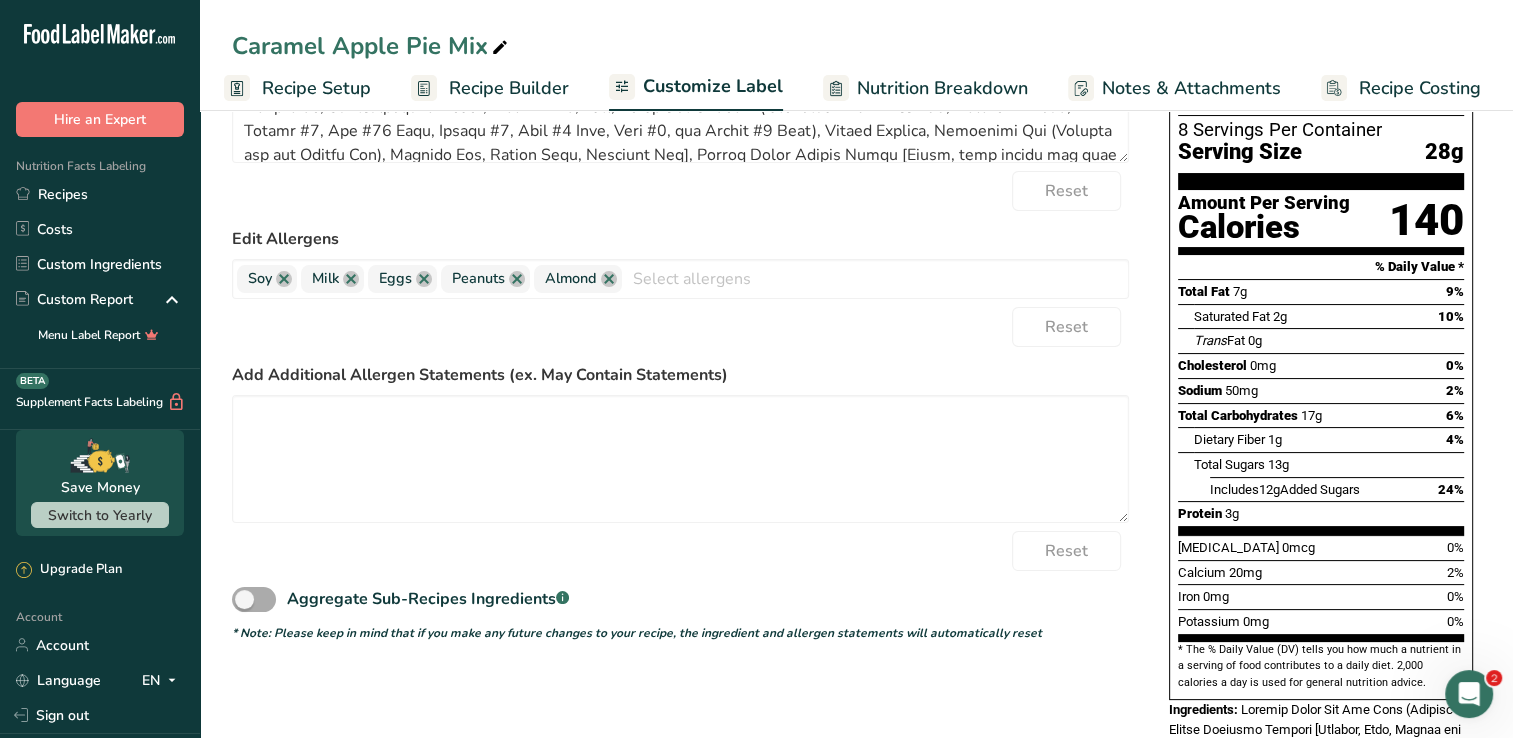 scroll, scrollTop: 300, scrollLeft: 0, axis: vertical 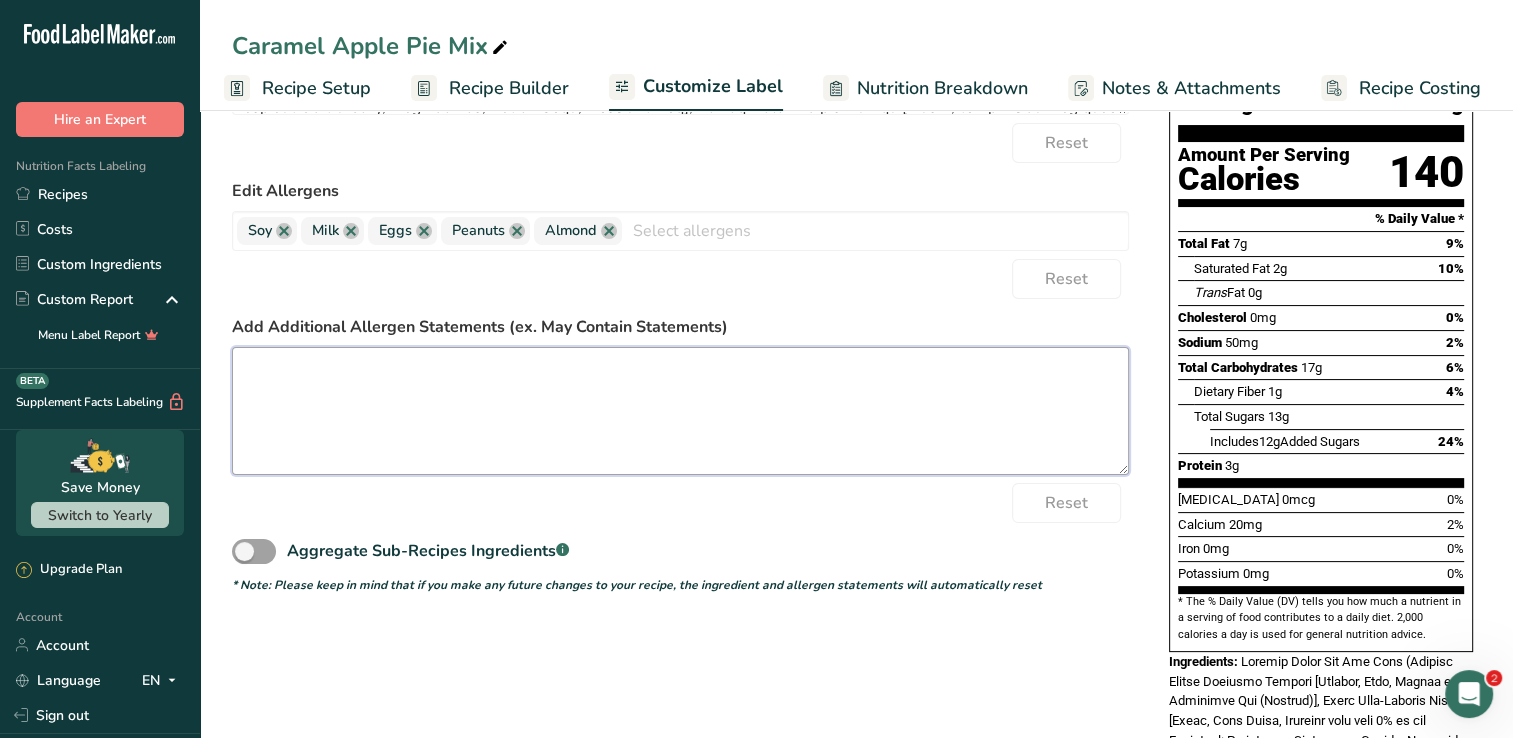 click at bounding box center (680, 411) 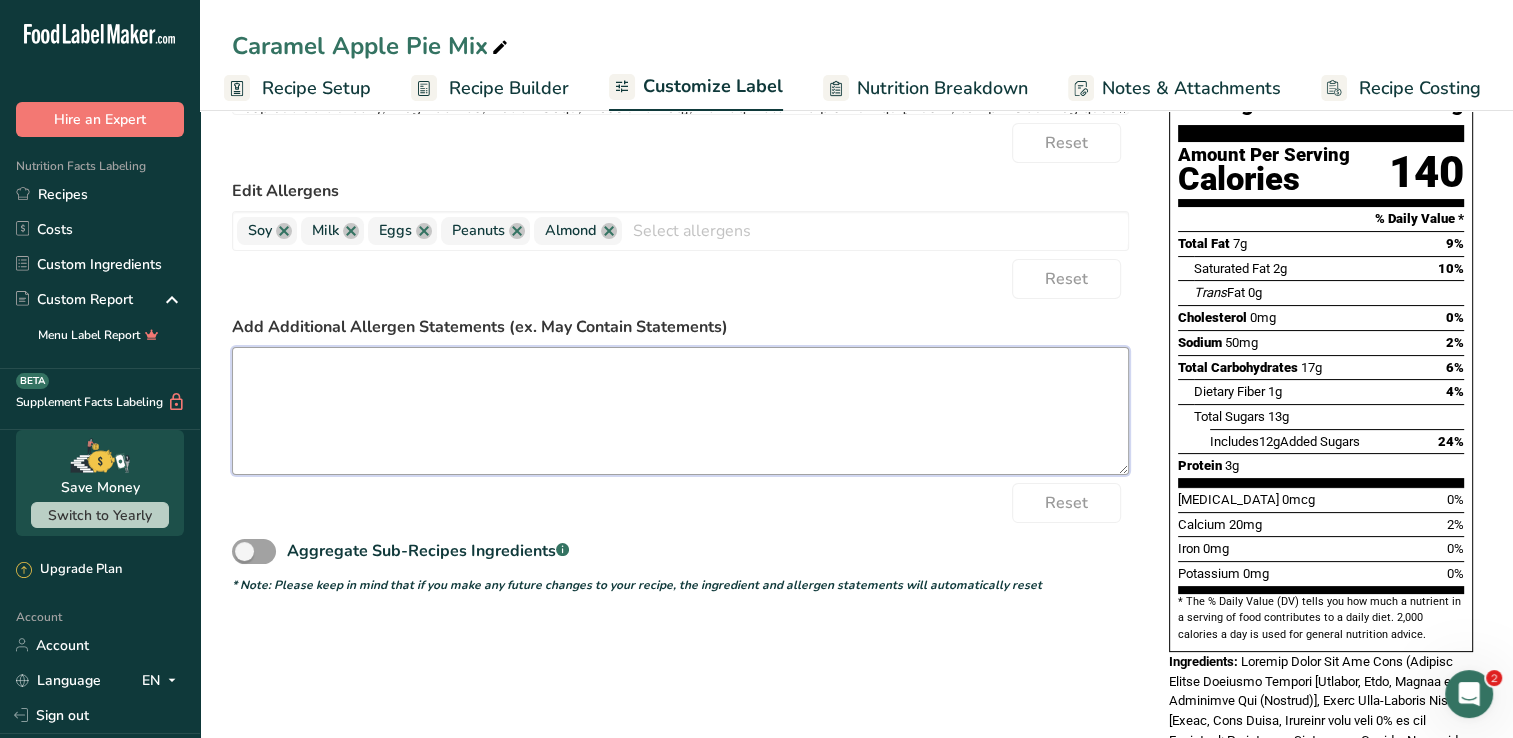 scroll, scrollTop: 0, scrollLeft: 0, axis: both 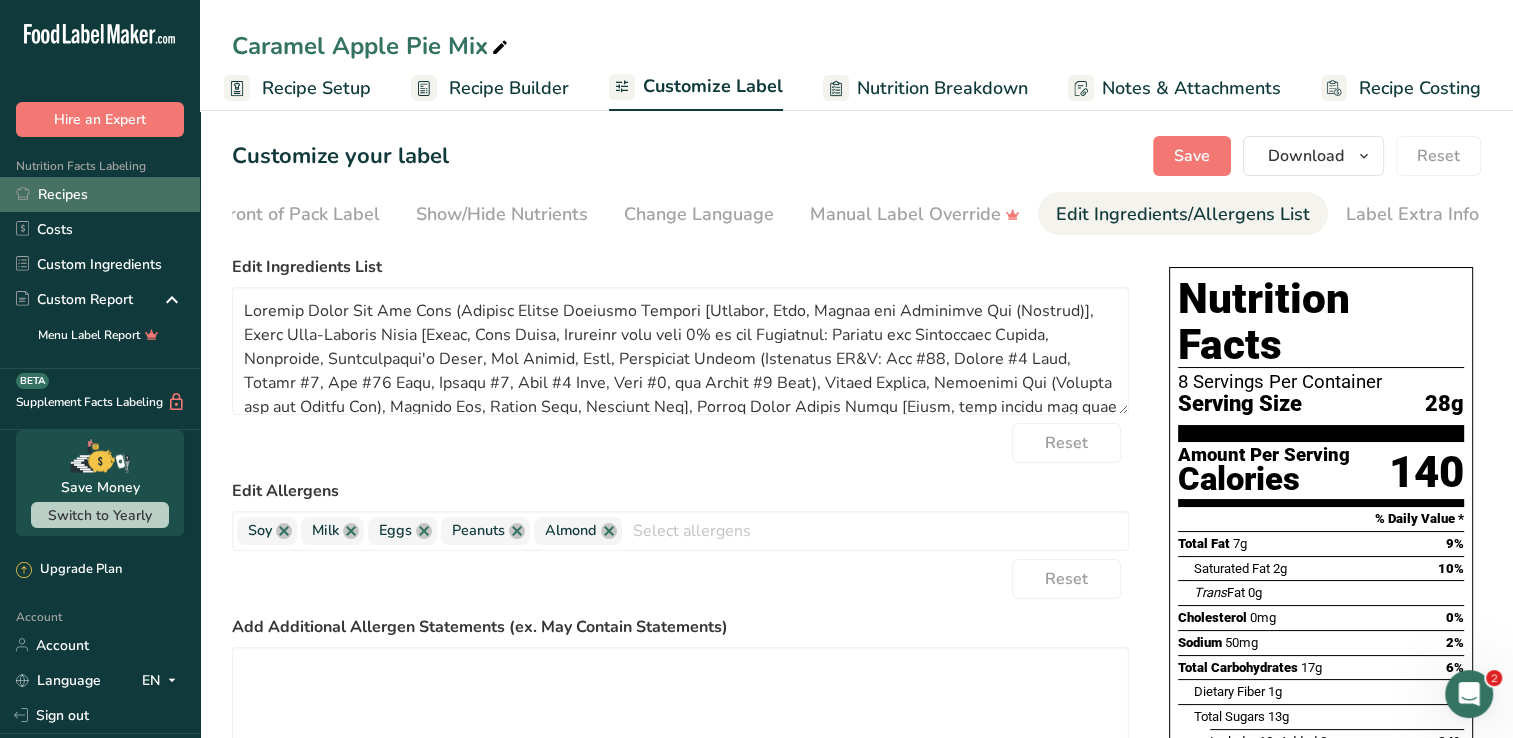 click on "Recipes" at bounding box center (100, 194) 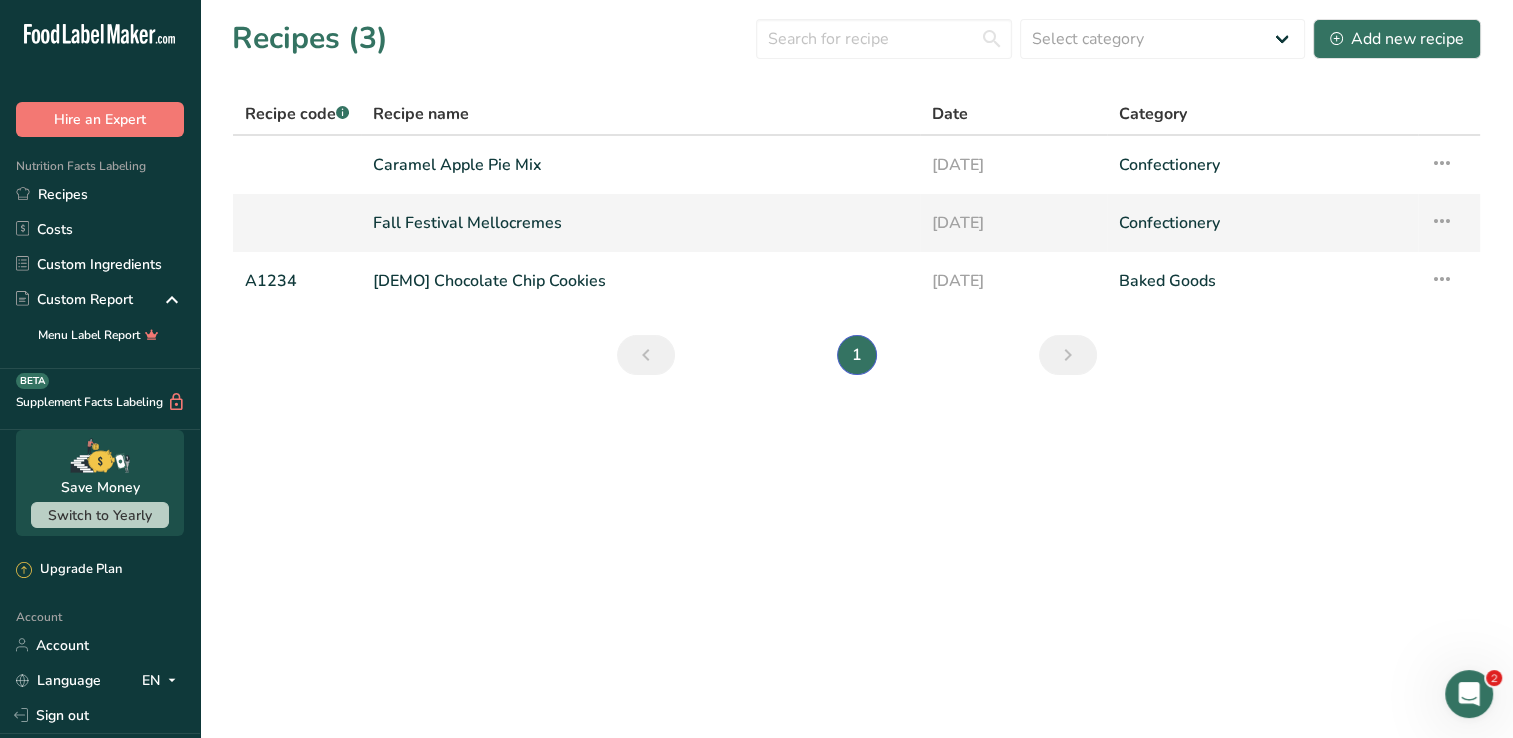 click on "Fall Festival Mellocremes" at bounding box center [640, 223] 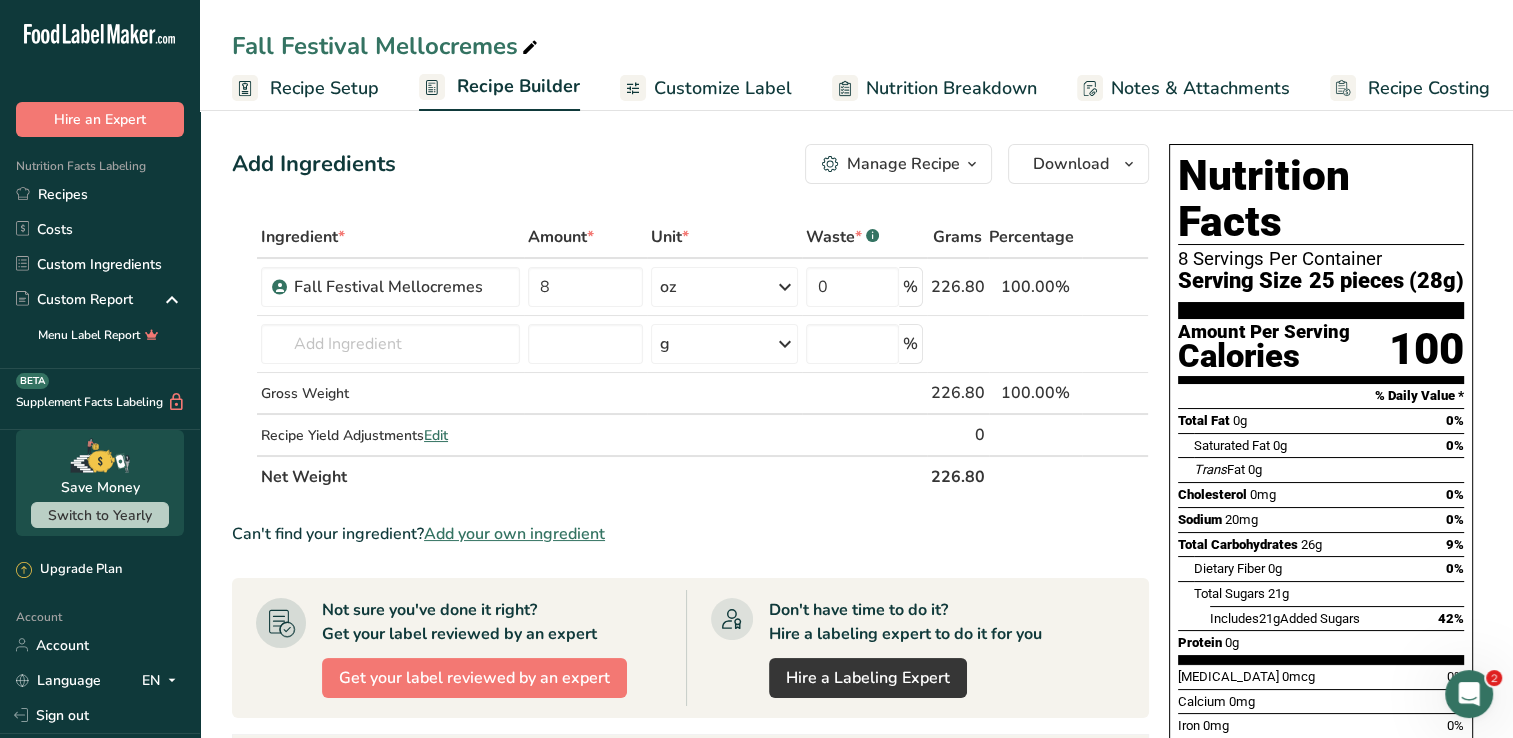 click on "Notes & Attachments" at bounding box center [1200, 88] 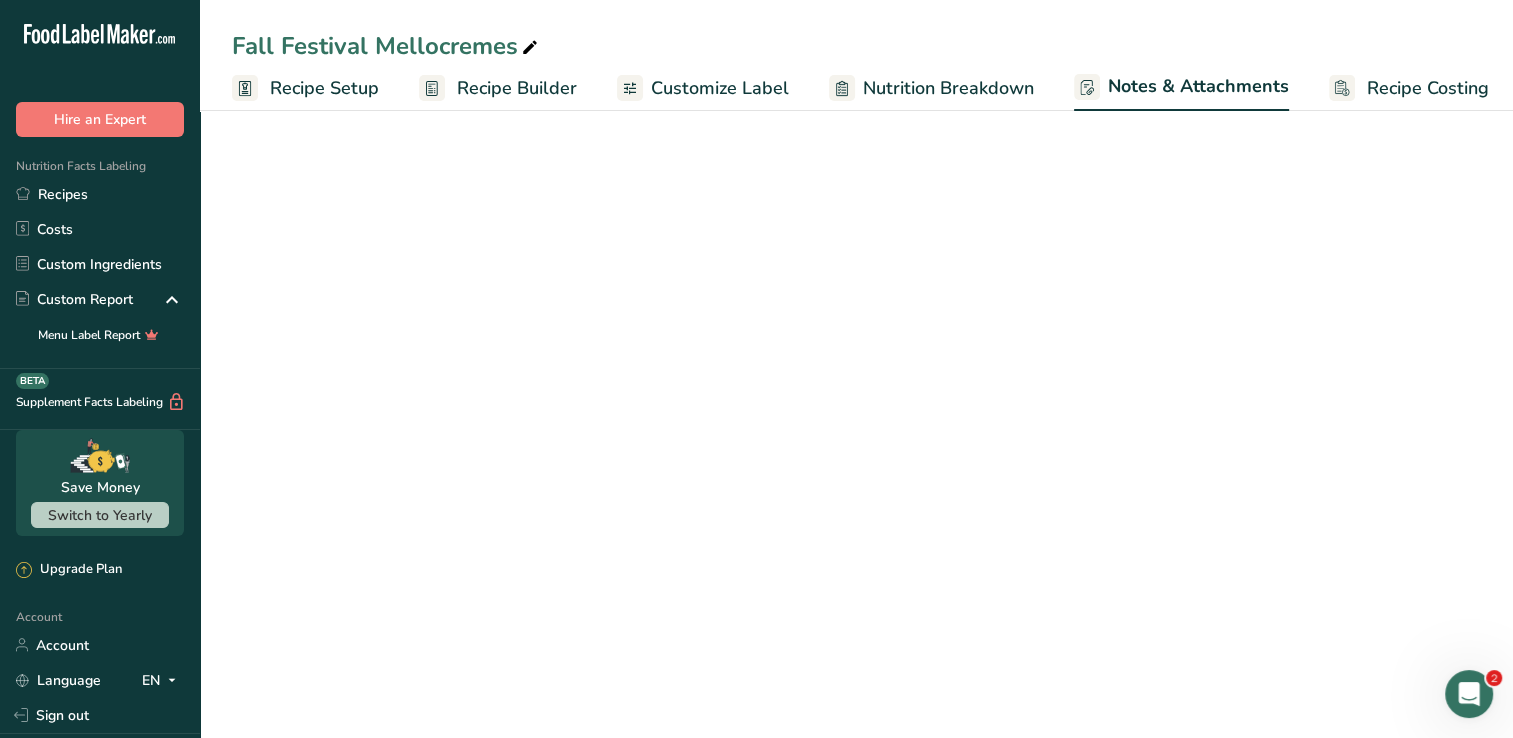 scroll, scrollTop: 0, scrollLeft: 9, axis: horizontal 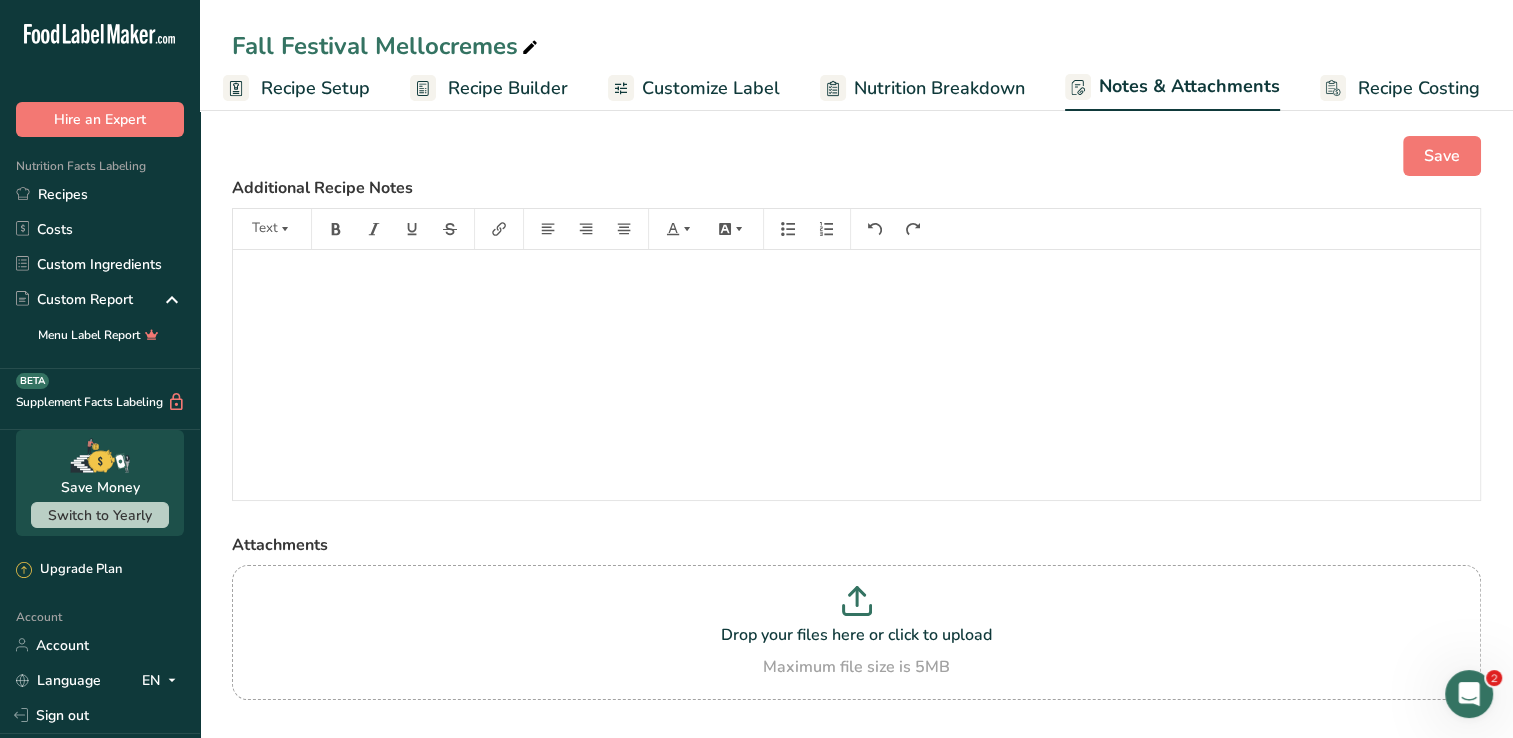 click on "Nutrition Breakdown" at bounding box center (939, 88) 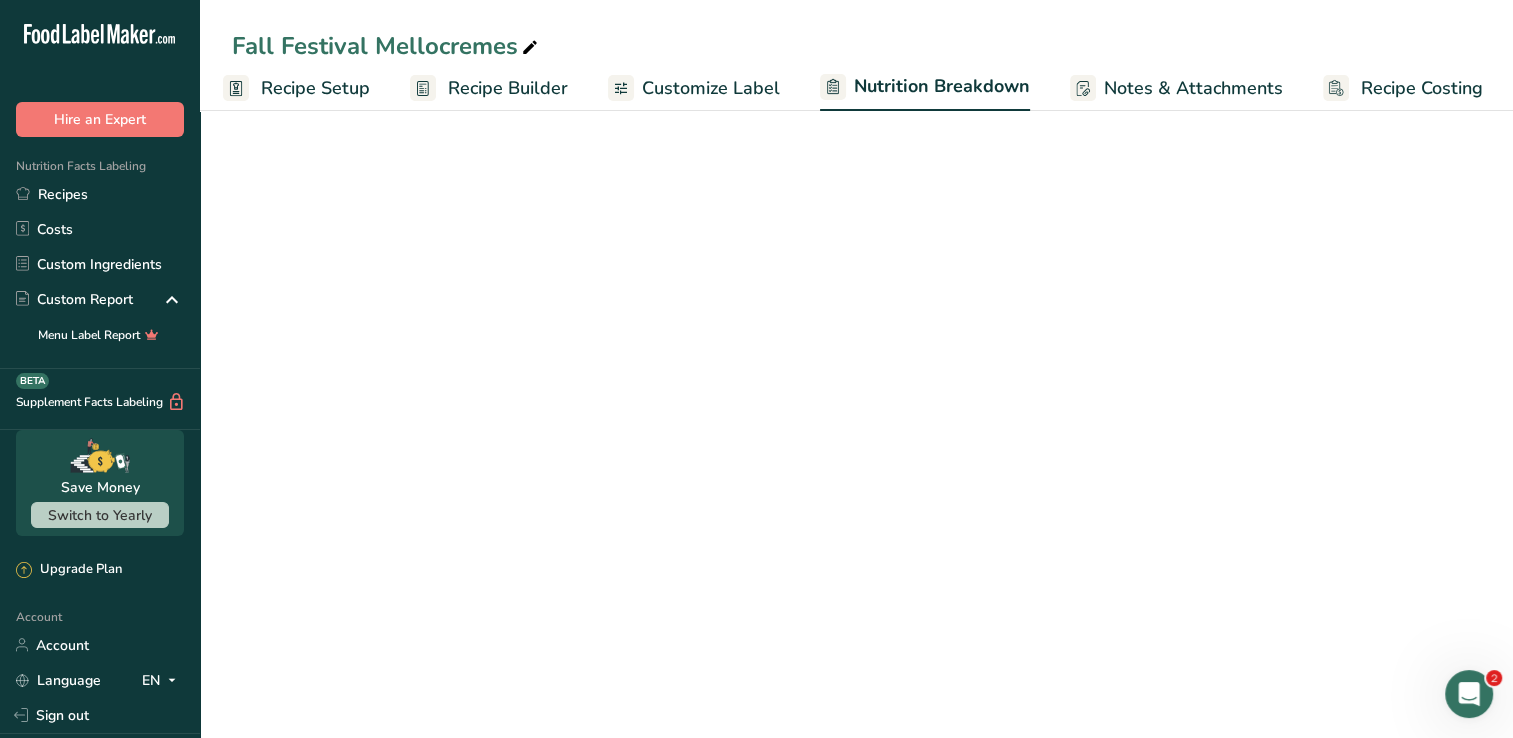 scroll, scrollTop: 0, scrollLeft: 10, axis: horizontal 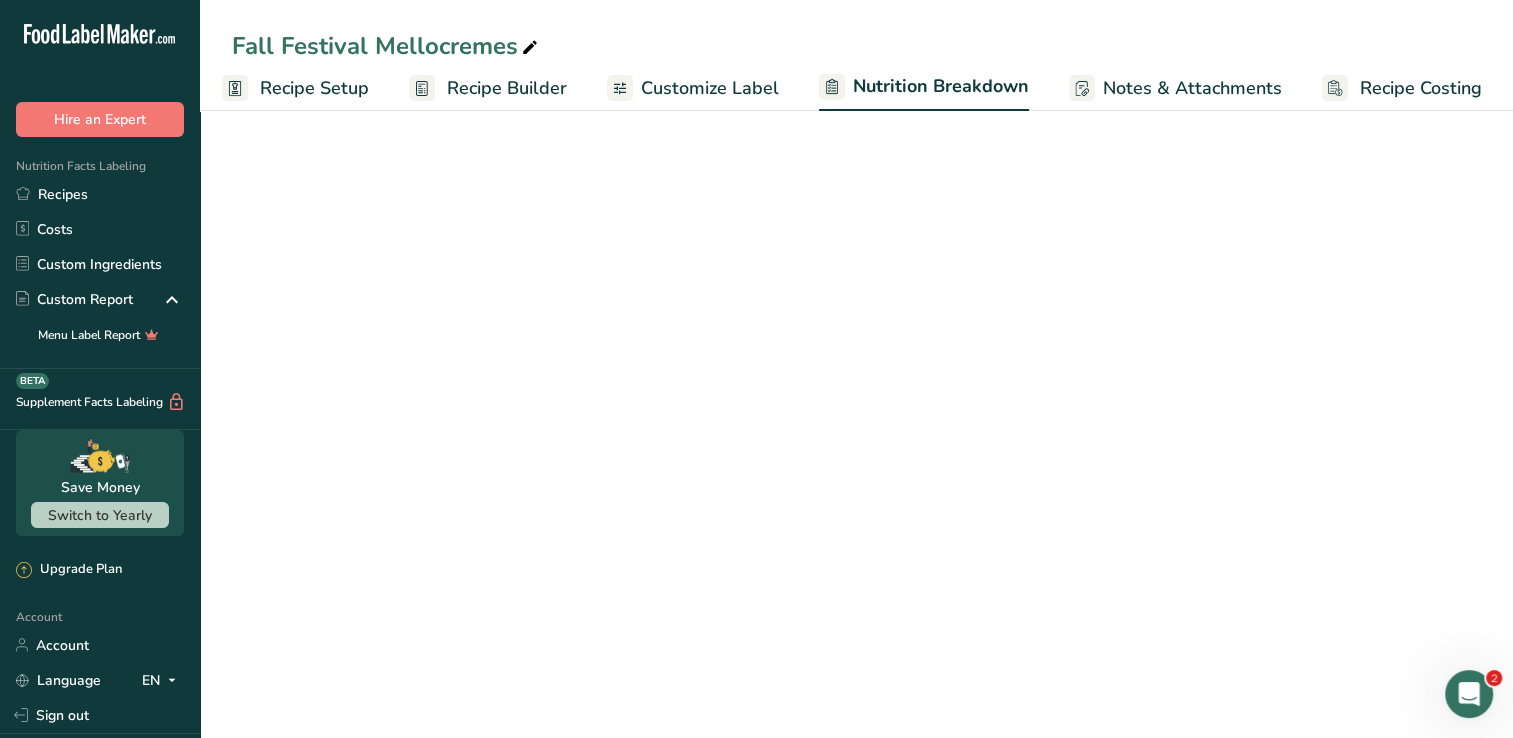 select on "Calories" 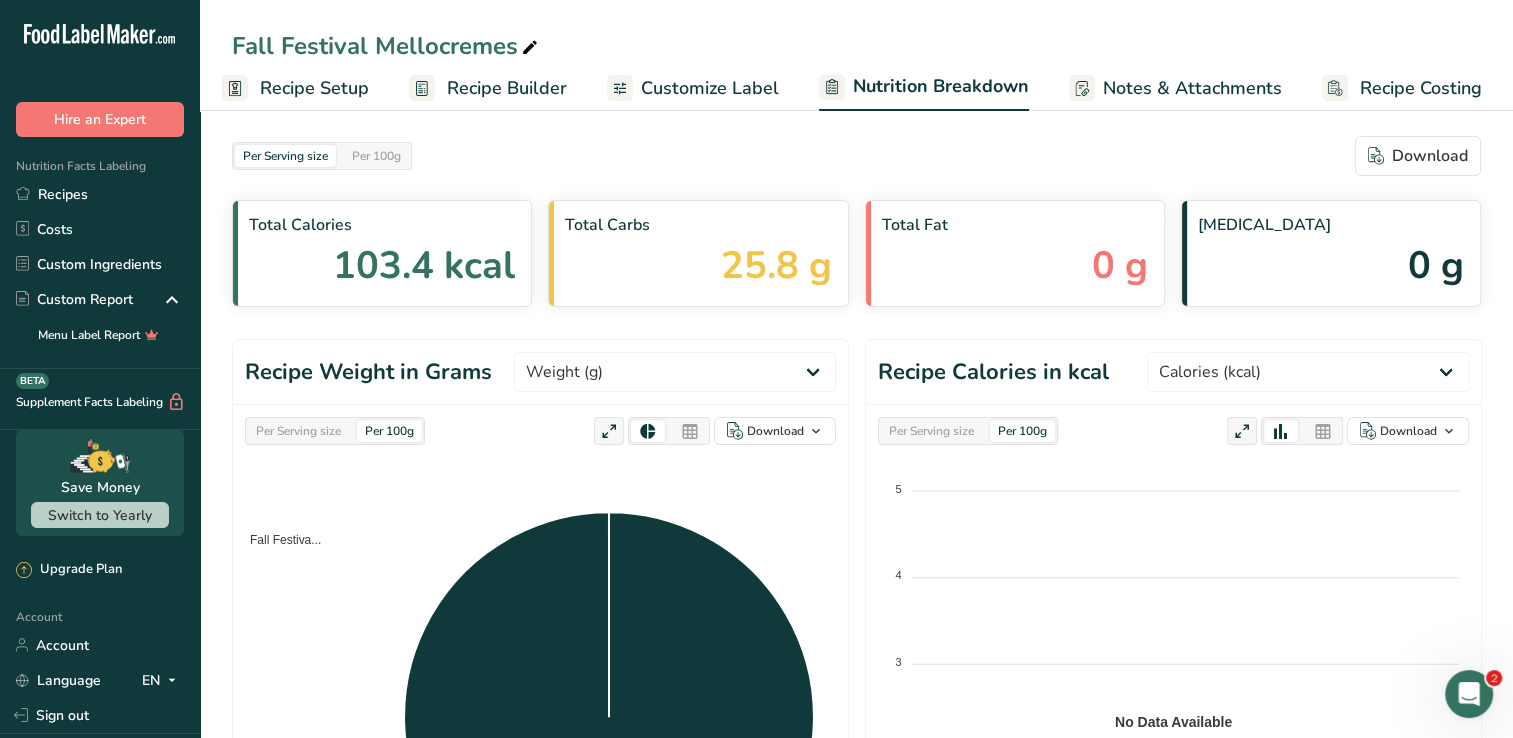 click on "Recipe Setup" at bounding box center [314, 88] 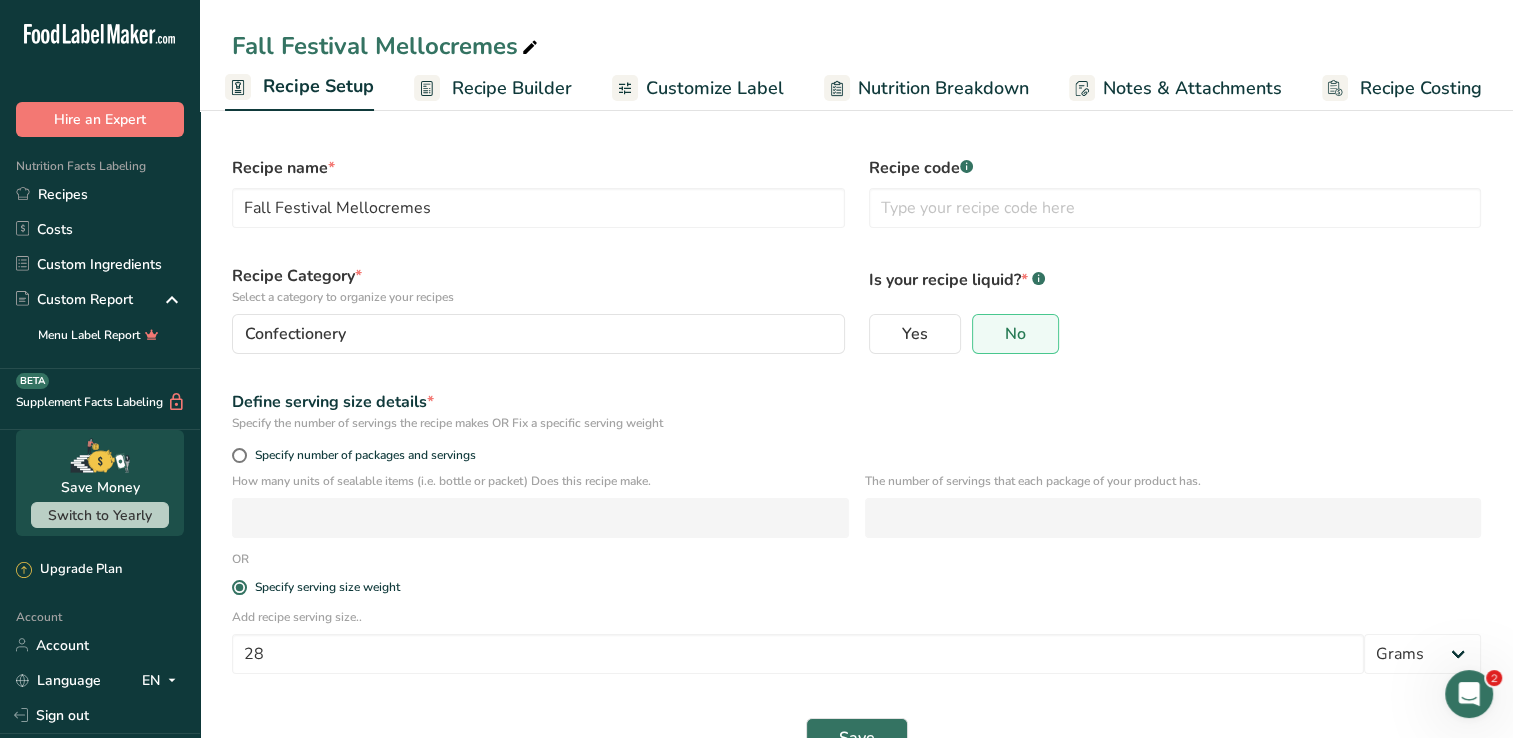 click on "Recipe Builder" at bounding box center [512, 88] 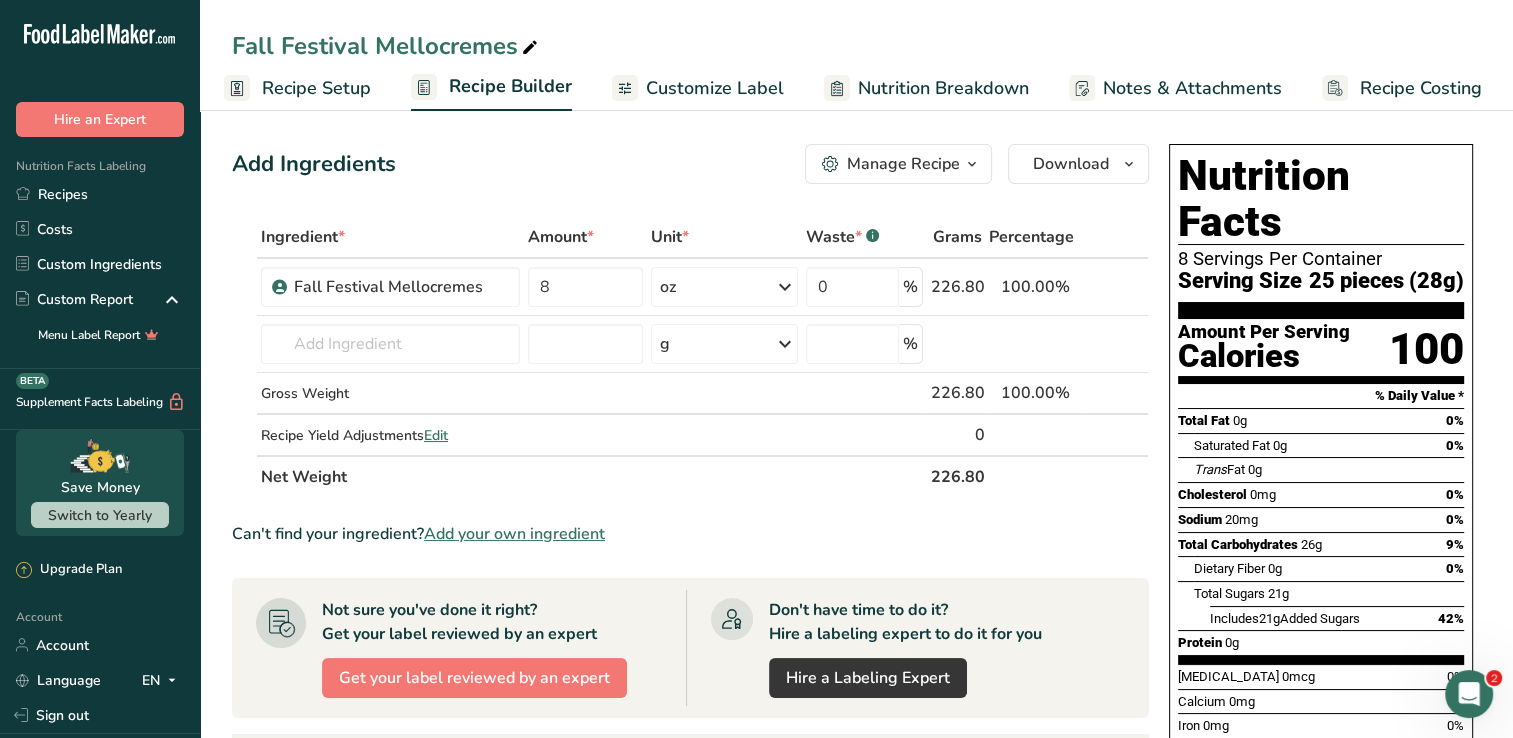 click on "Customize Label" at bounding box center (715, 88) 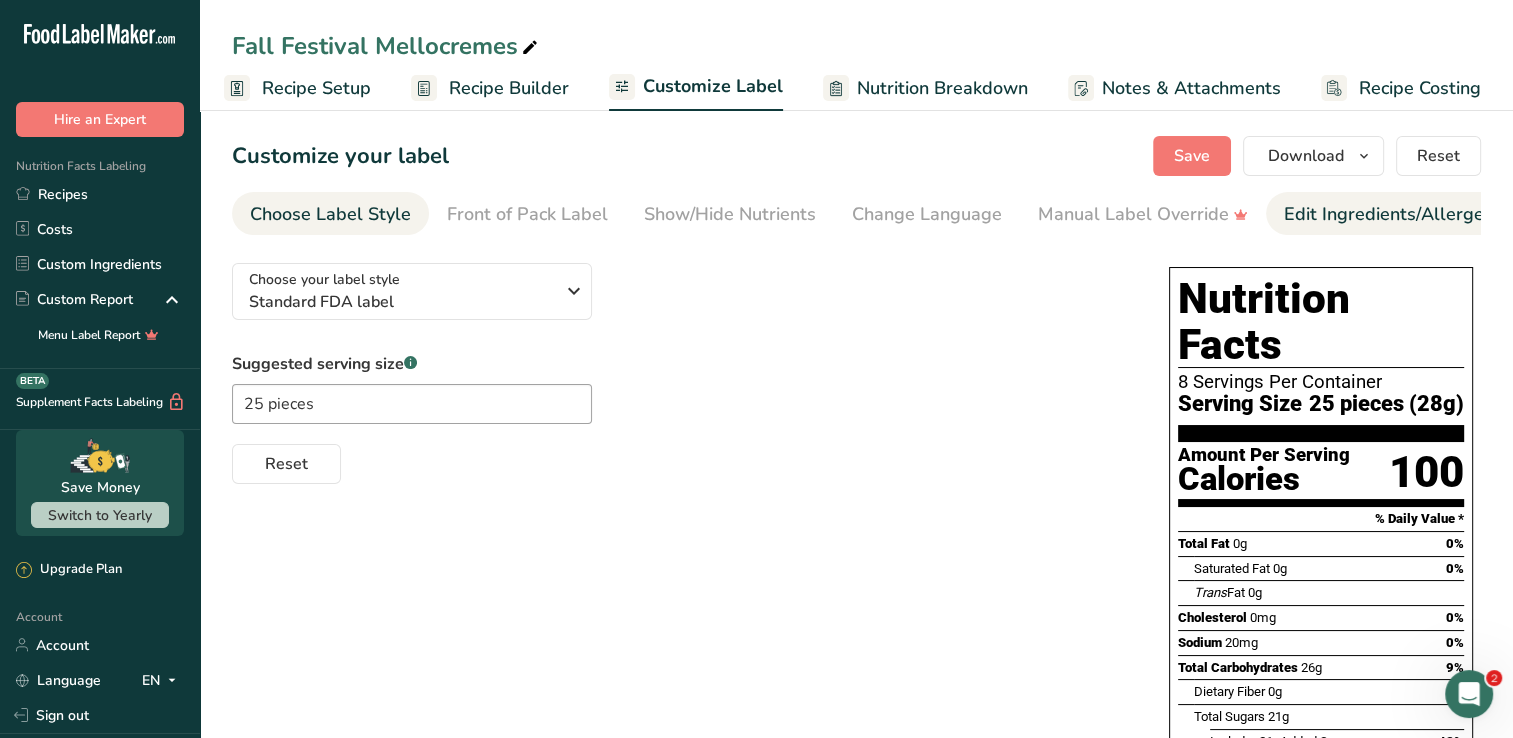 click on "Edit Ingredients/Allergens List" at bounding box center (1411, 214) 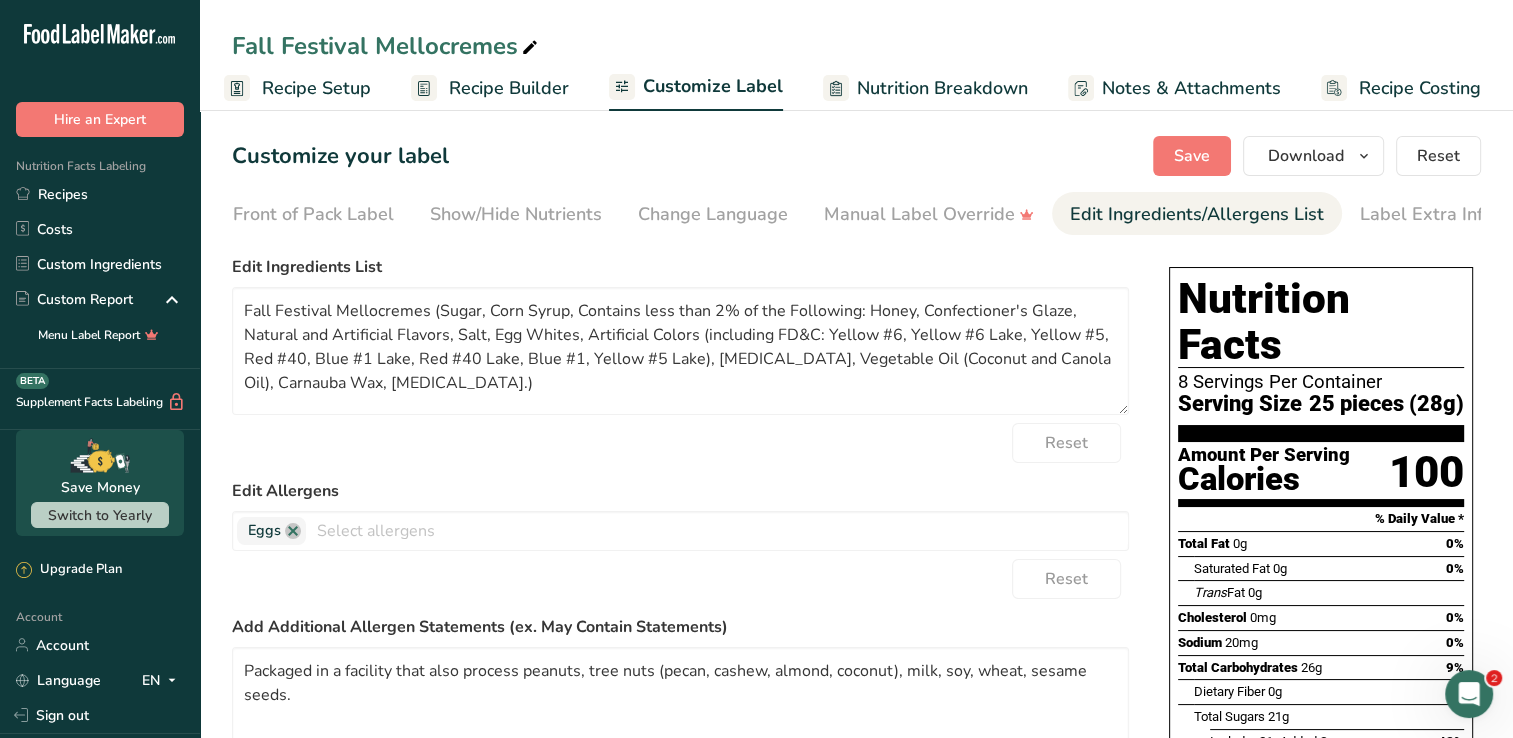 scroll, scrollTop: 0, scrollLeft: 228, axis: horizontal 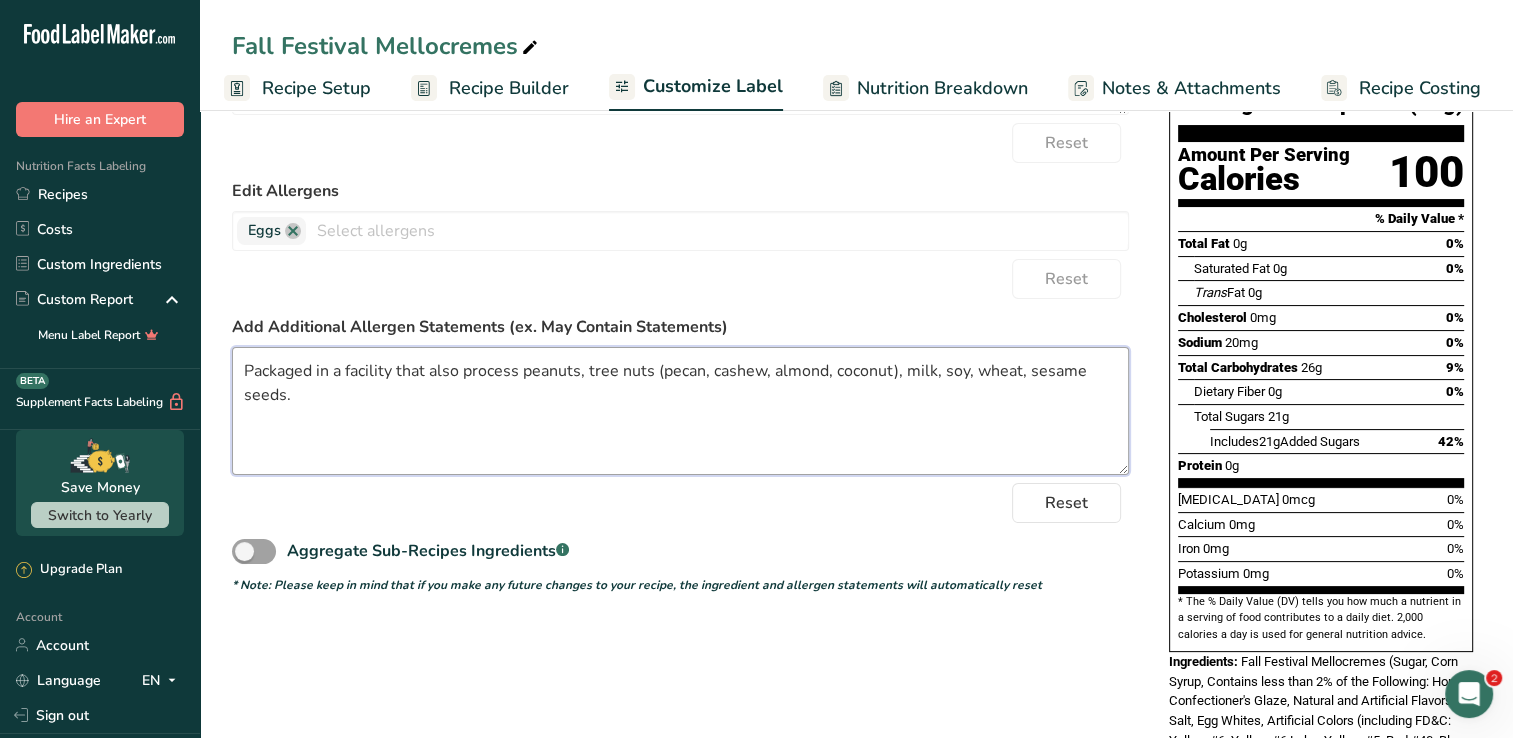 drag, startPoint x: 307, startPoint y: 414, endPoint x: 204, endPoint y: 376, distance: 109.786156 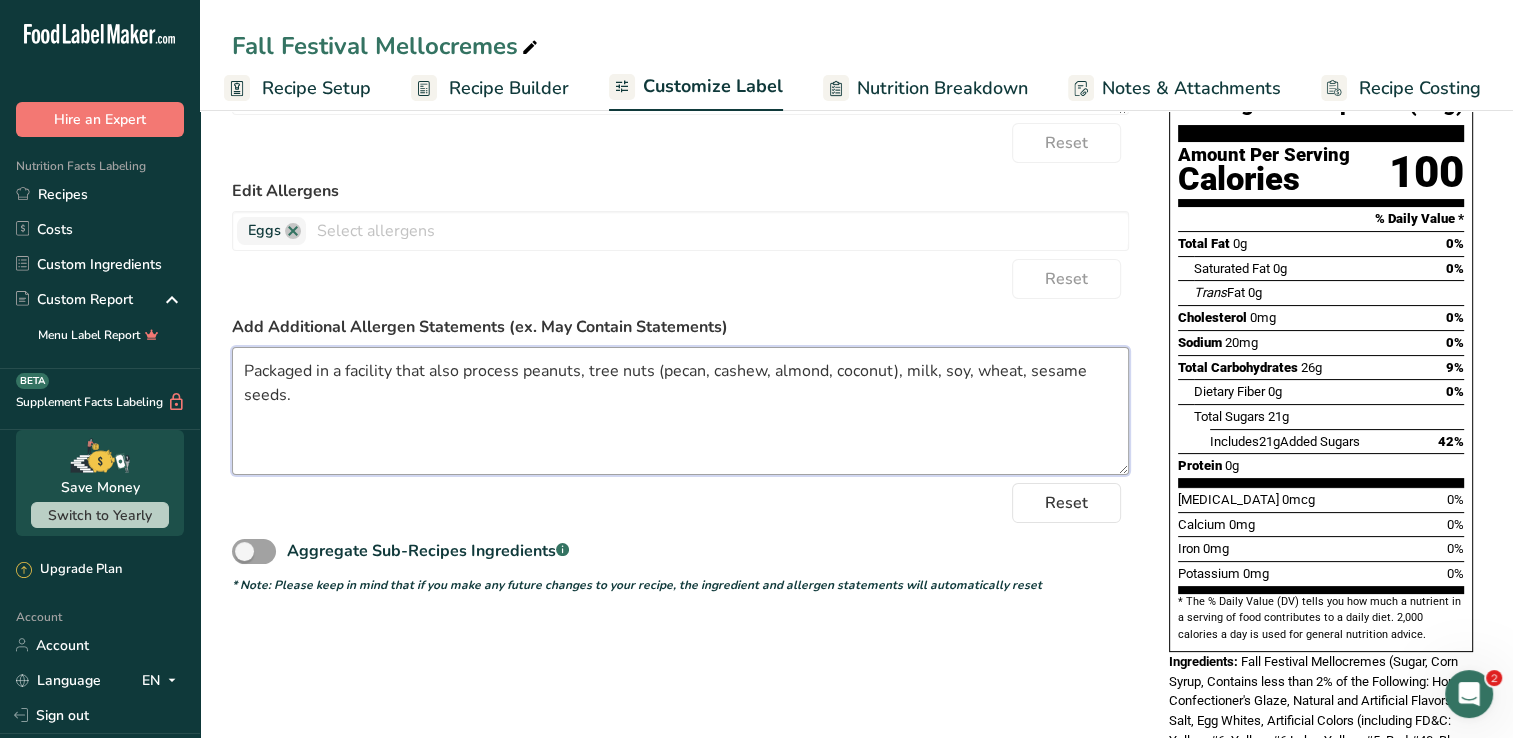 click on "Customize your label
Save
Download
Choose what to show on your downloaded label
Recipe Name to appear above label
Nutrition Facts Panel
Ingredient Statement List
Allergen Declaration/ Allergy Statement
Business Address
Label Notes
Recipe Tags
Recipe Card QR Code
Front of Pack Label
Download
PNG
PNG
BMP
SVG
PDF
TXT
Reset
Choose Label Style
Front of Pack Label
Show/Hide Nutrients
Change Language
Manual Label Override
Edit Ingredients/Allergens List
Label Extra Info" at bounding box center [856, 372] 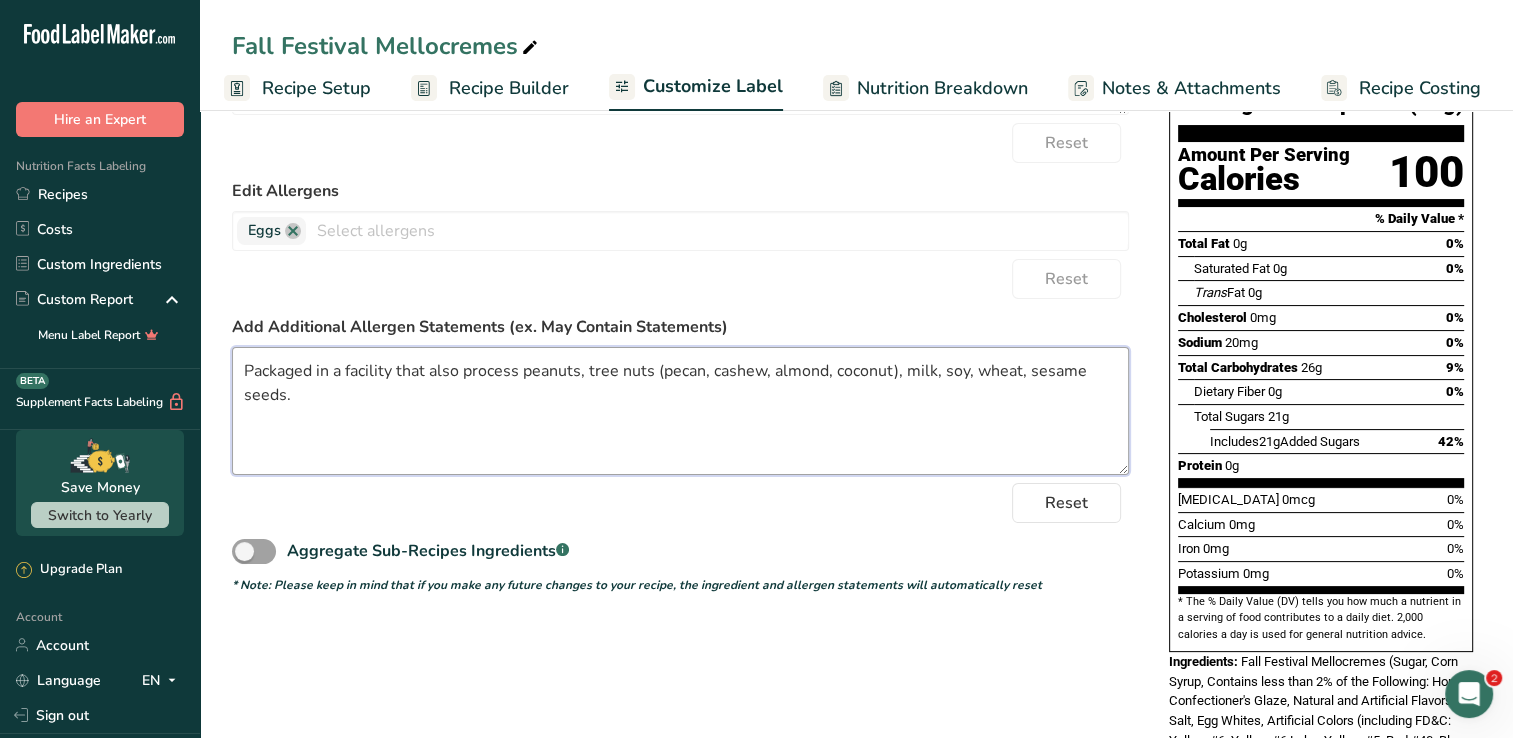 click on "Packaged in a facility that also process peanuts, tree nuts (pecan, cashew, almond, coconut), milk, soy, wheat, sesame seeds." at bounding box center (680, 411) 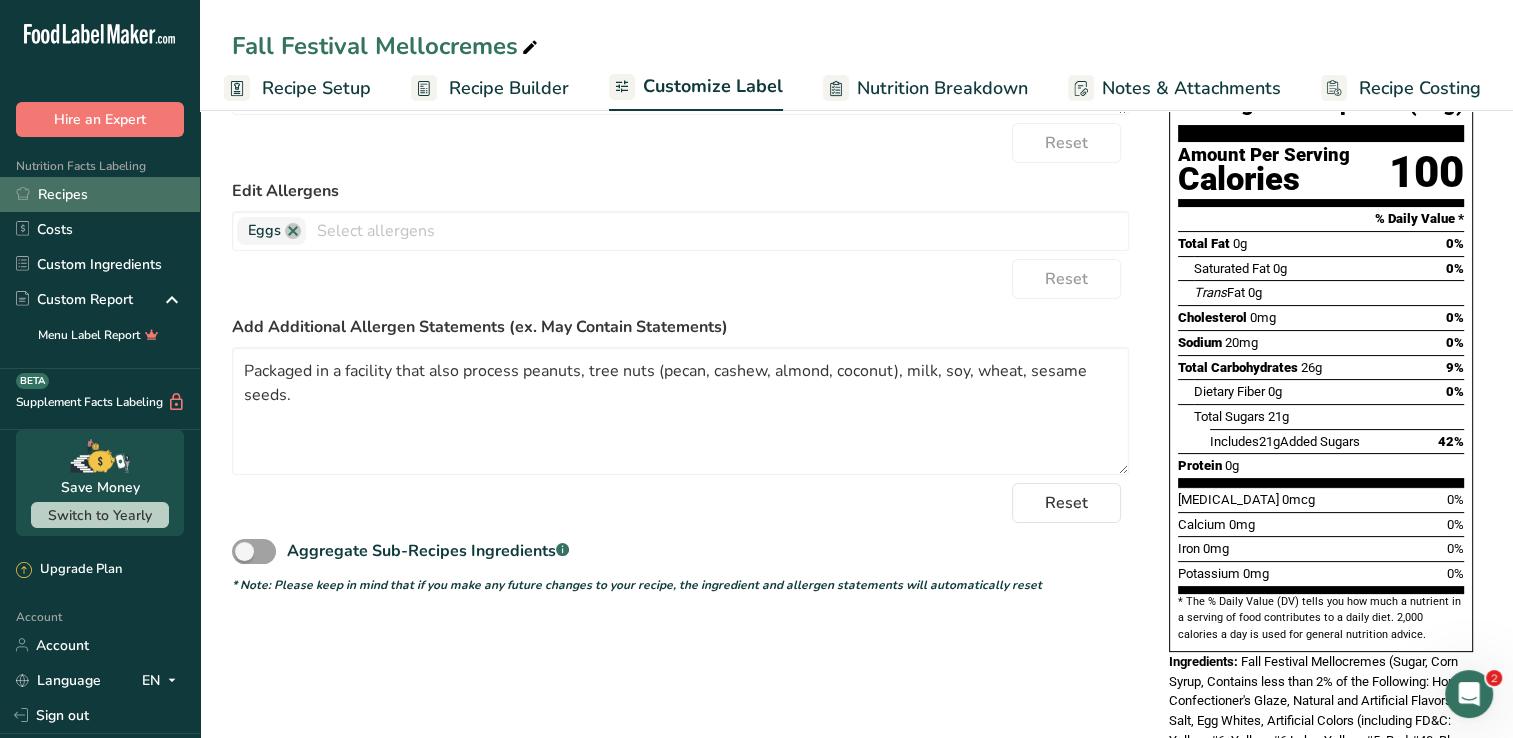 click on "Recipes" at bounding box center [100, 194] 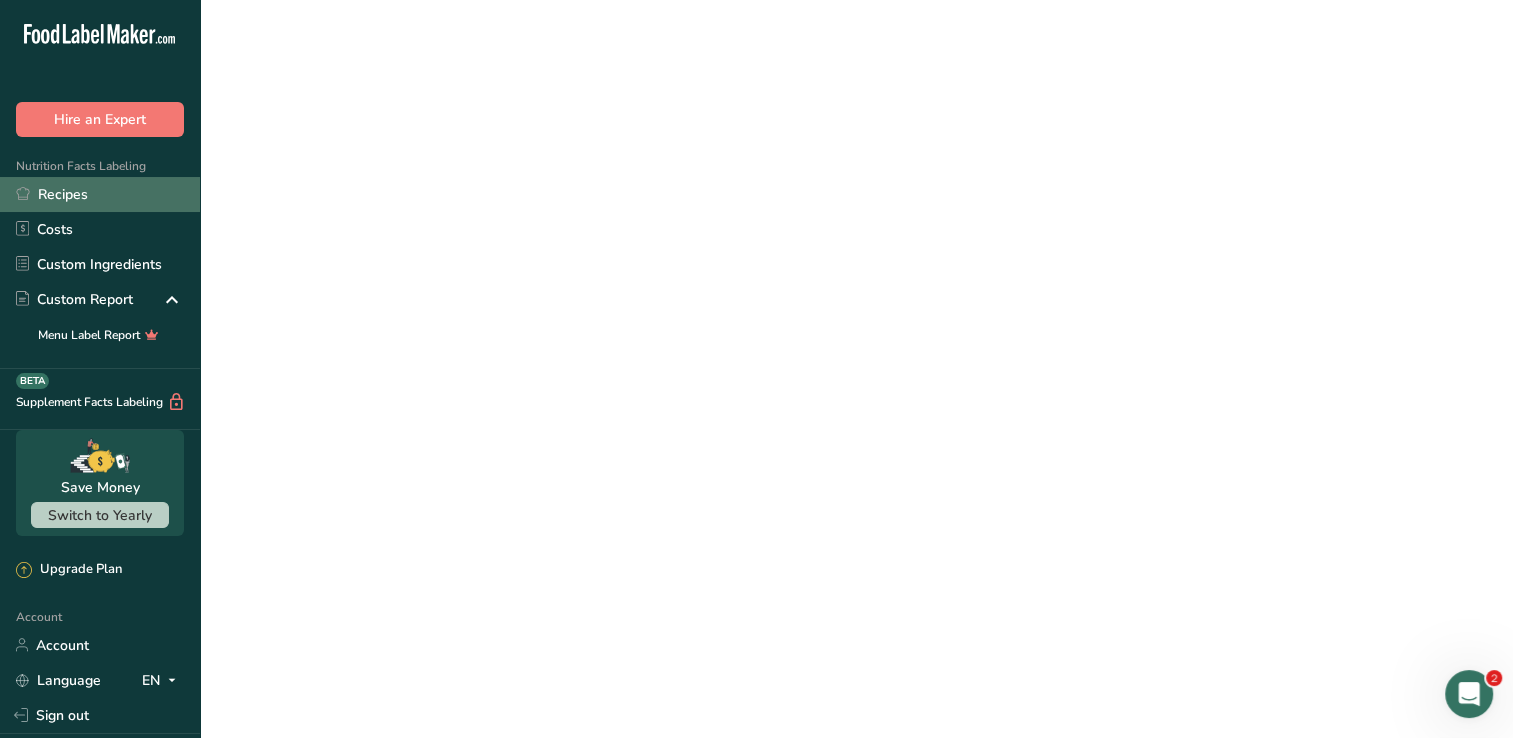 scroll, scrollTop: 0, scrollLeft: 0, axis: both 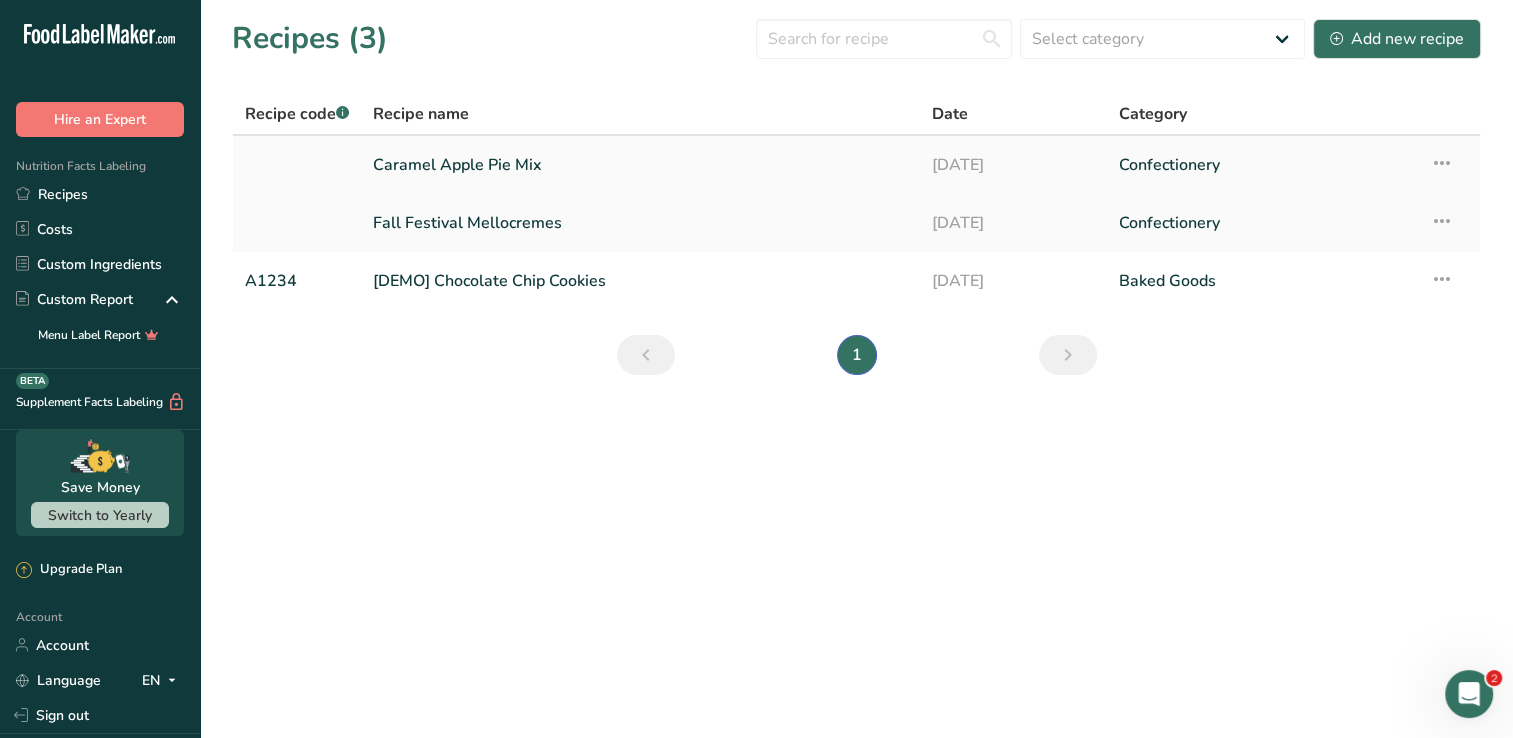 click on "Caramel Apple Pie Mix" at bounding box center [640, 165] 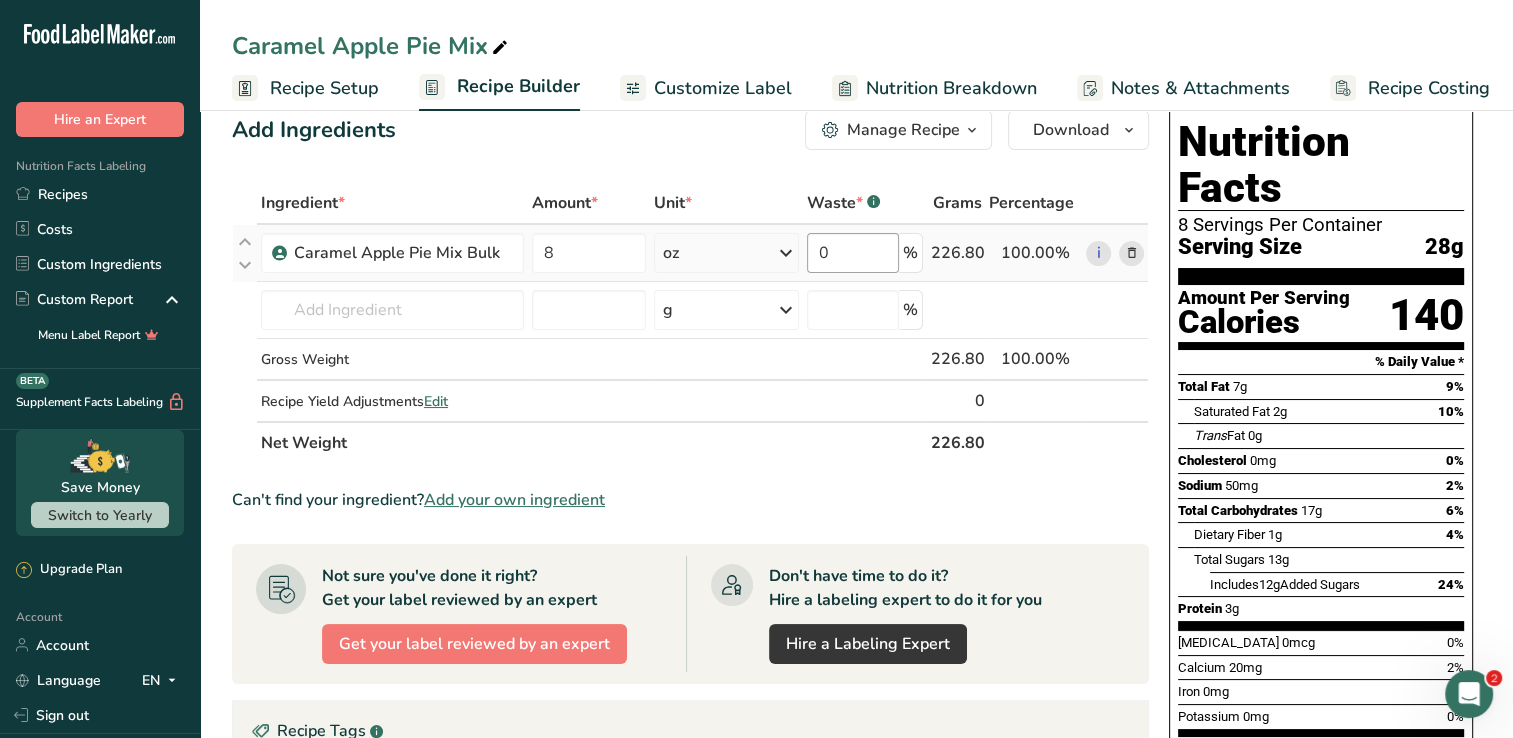 scroll, scrollTop: 0, scrollLeft: 0, axis: both 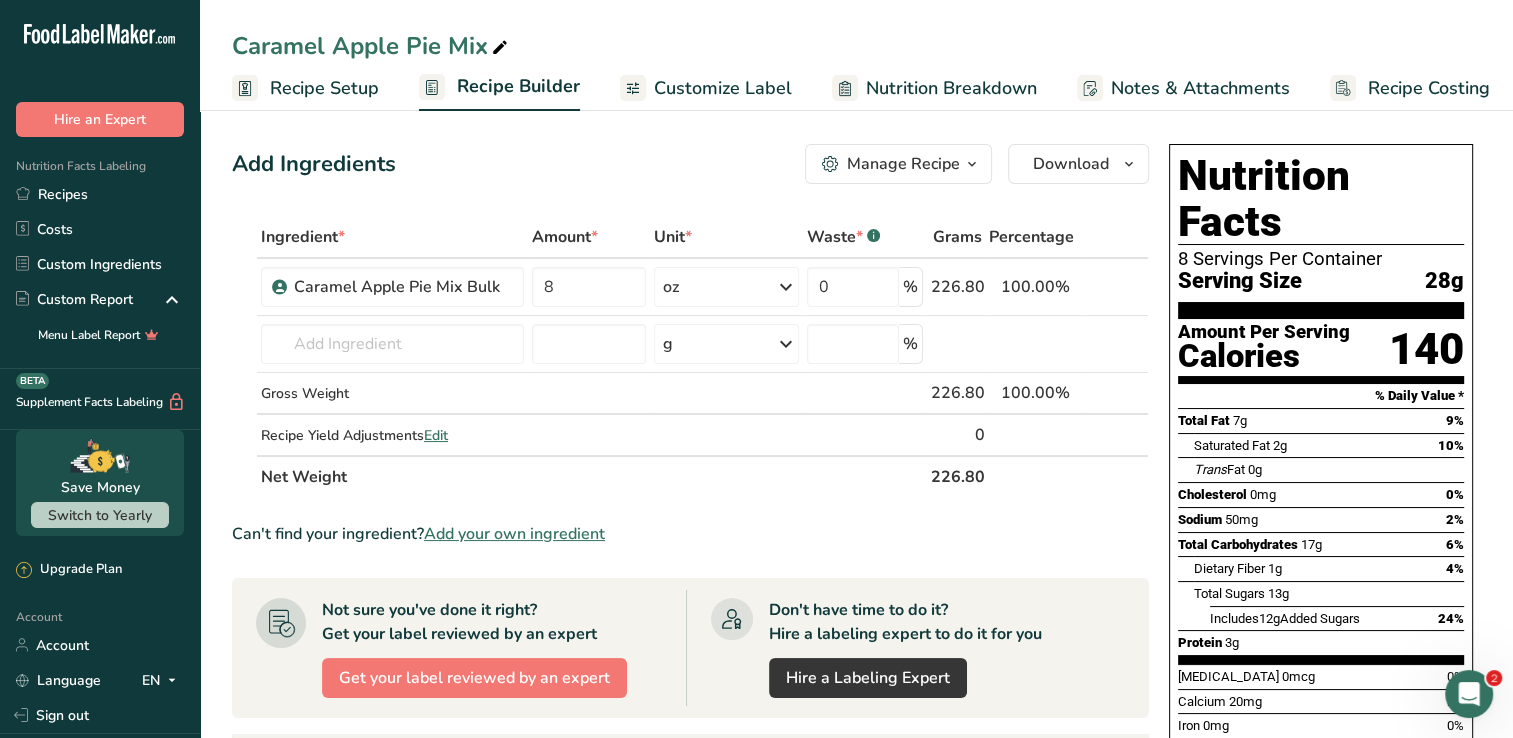 click on "Customize Label" at bounding box center [723, 88] 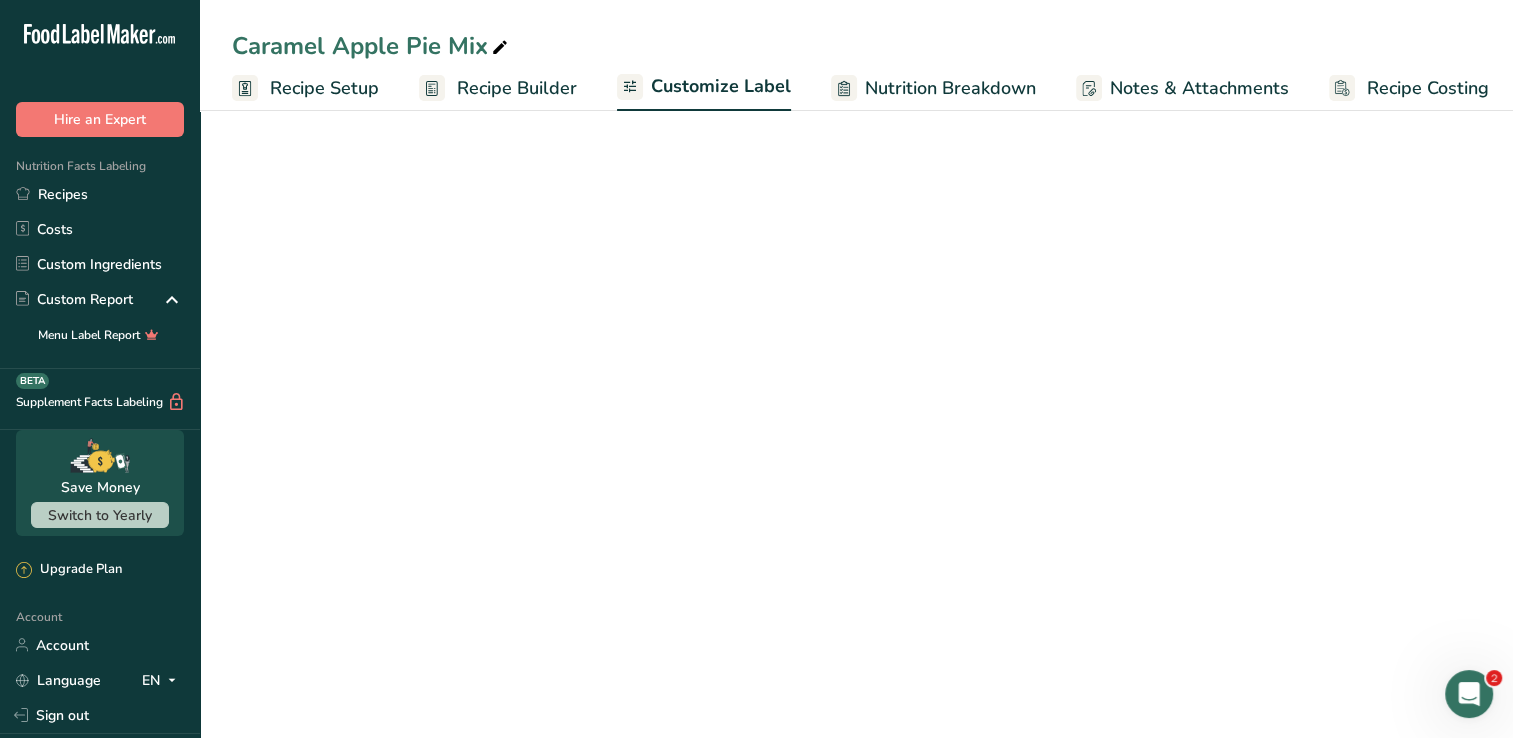 scroll, scrollTop: 0, scrollLeft: 8, axis: horizontal 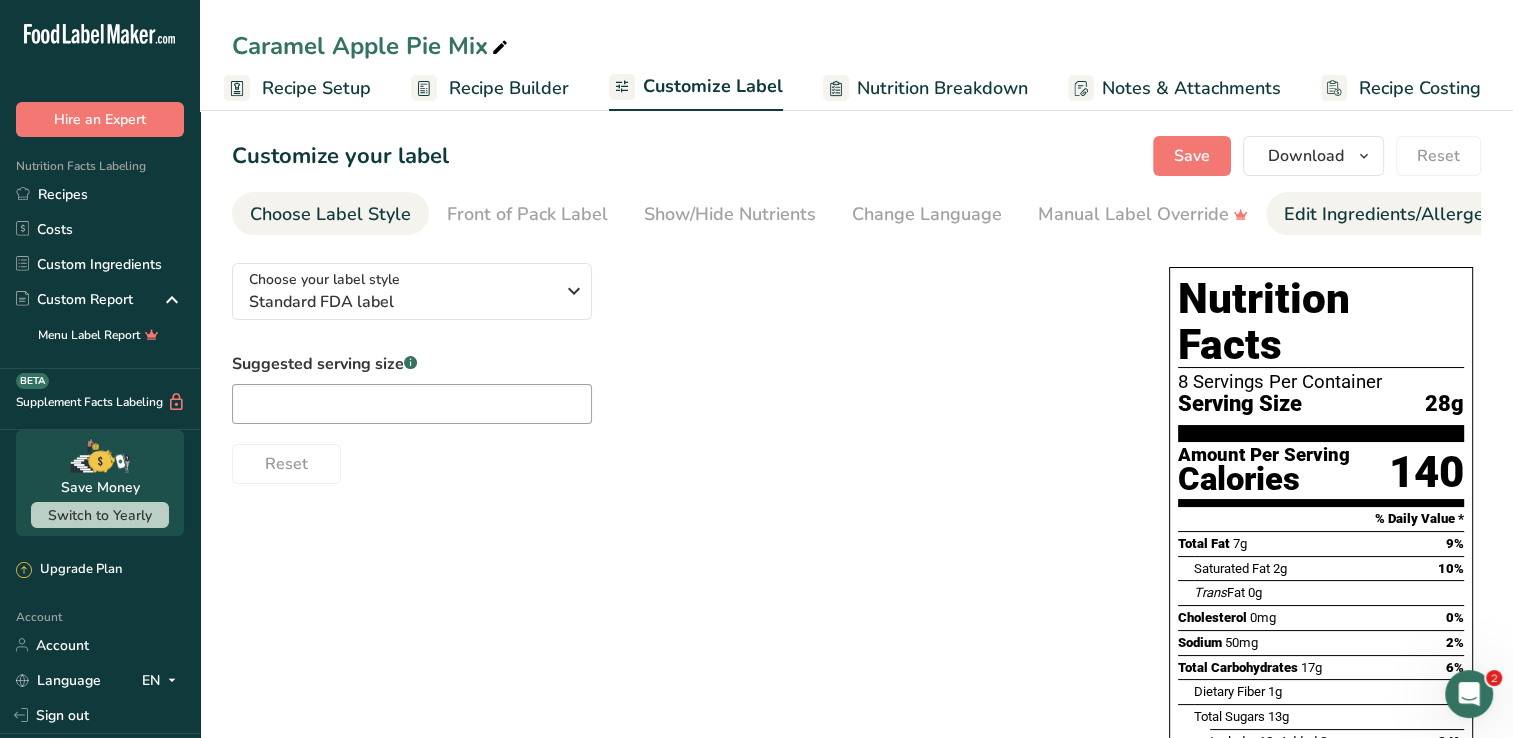 click on "Edit Ingredients/Allergens List" at bounding box center (1411, 214) 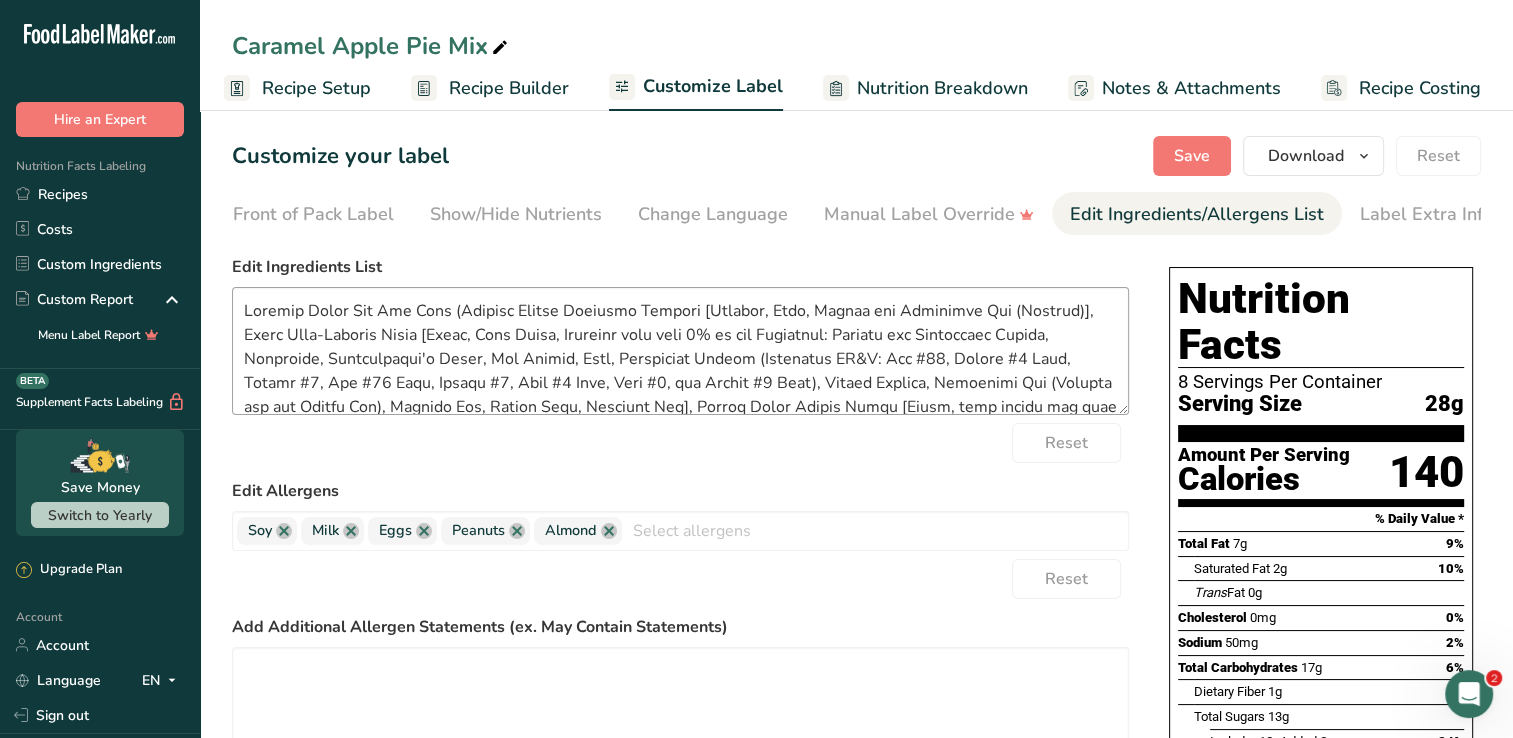 scroll, scrollTop: 0, scrollLeft: 228, axis: horizontal 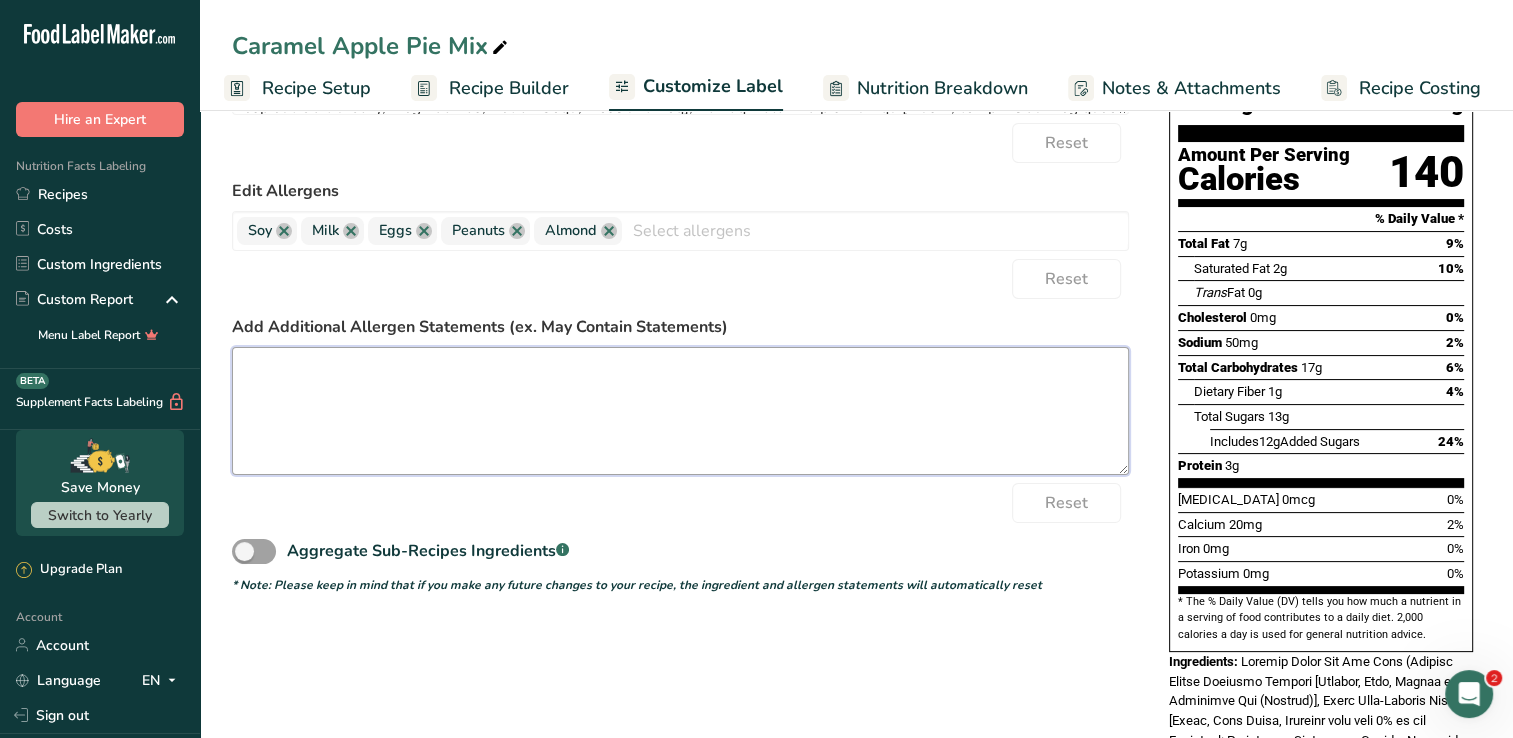 click at bounding box center (680, 411) 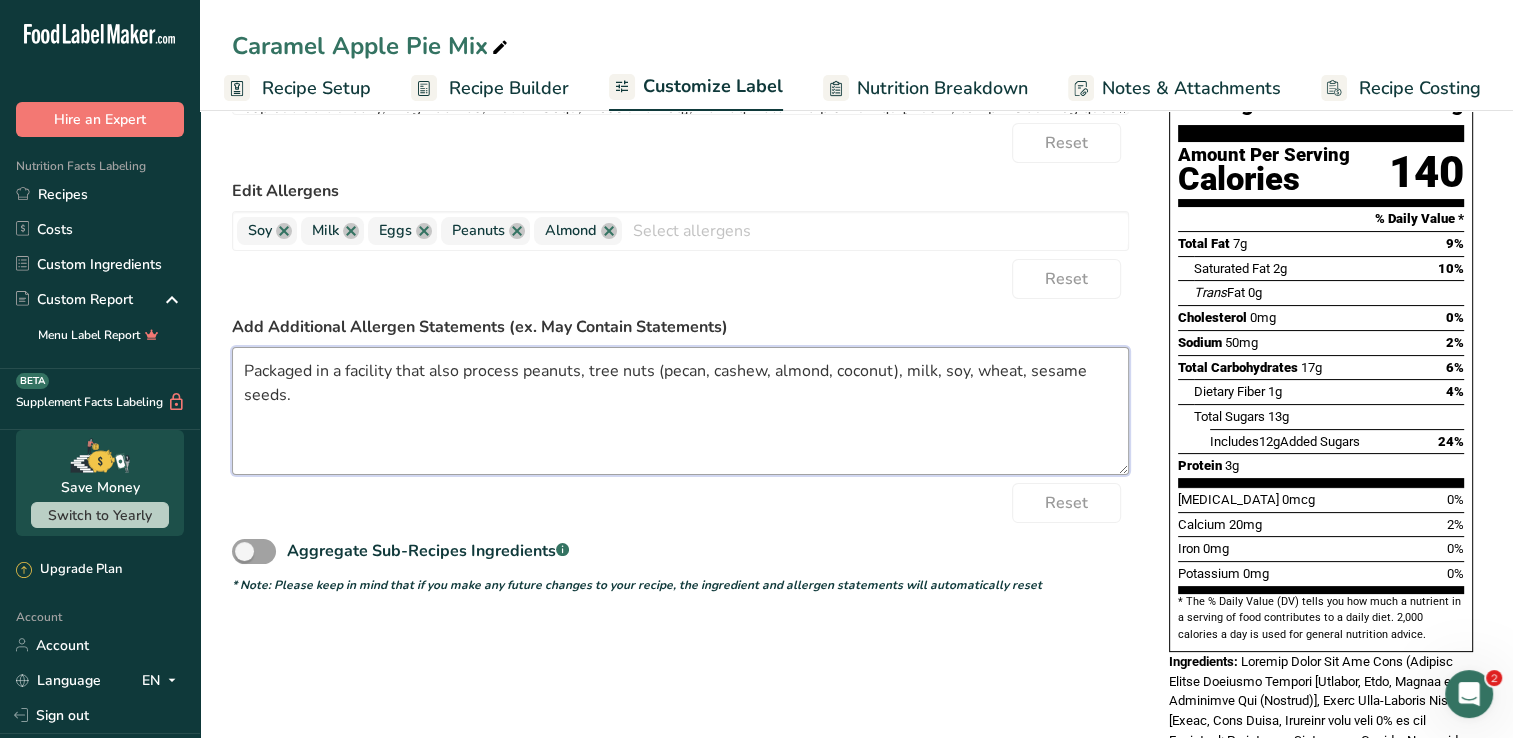 click on "Packaged in a facility that also process peanuts, tree nuts (pecan, cashew, almond, coconut), milk, soy, wheat, sesame seeds." at bounding box center (680, 411) 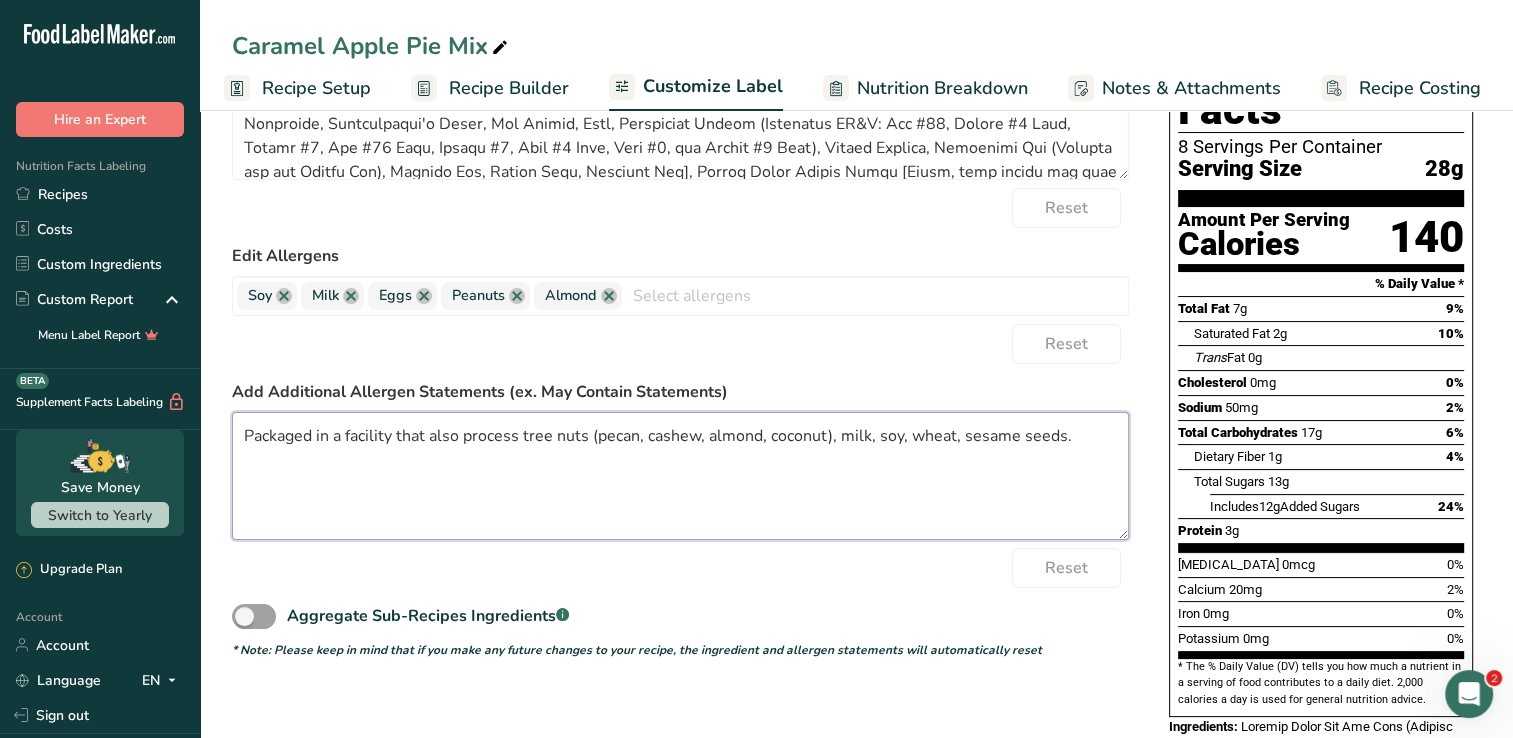 scroll, scrollTop: 200, scrollLeft: 0, axis: vertical 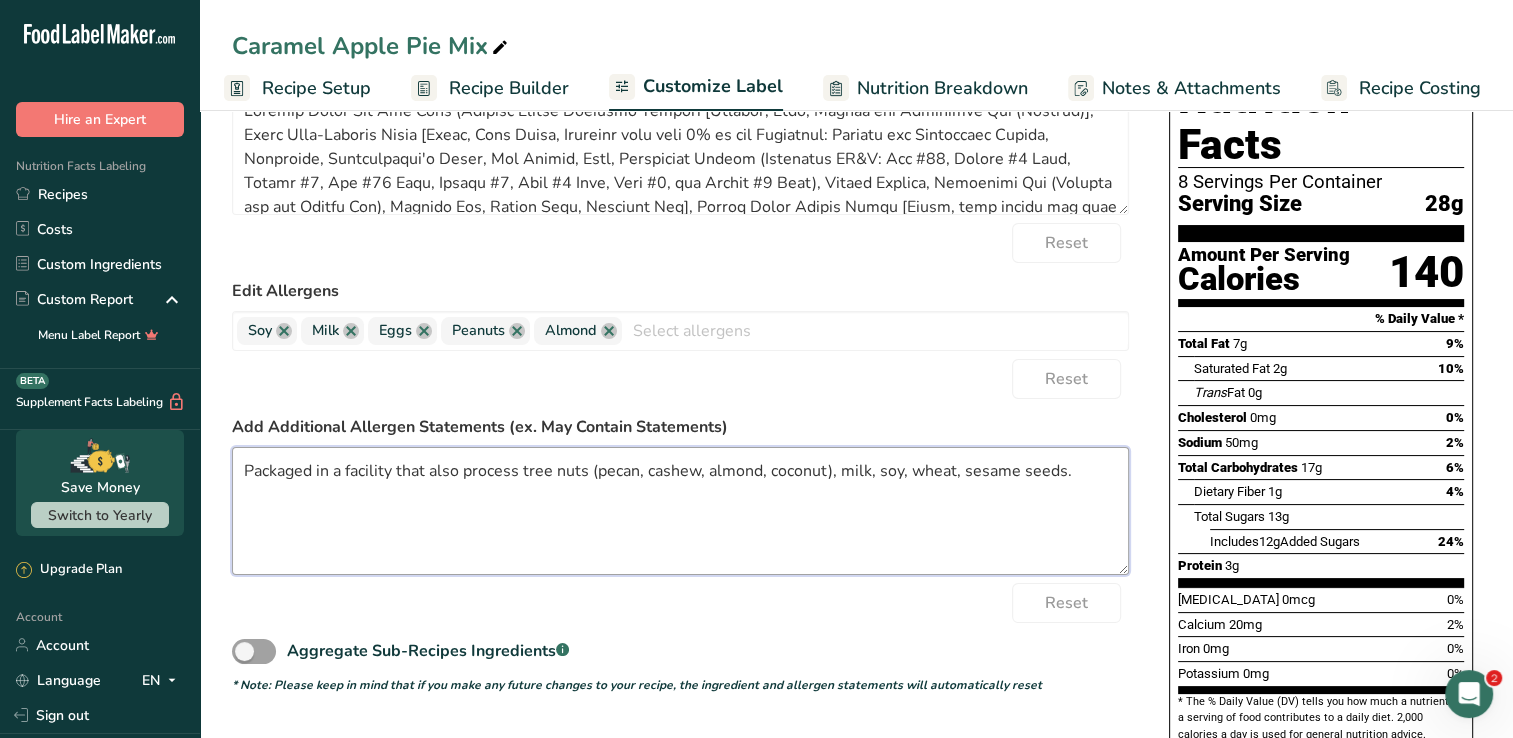click on "Packaged in a facility that also process tree nuts (pecan, cashew, almond, coconut), milk, soy, wheat, sesame seeds." at bounding box center (680, 511) 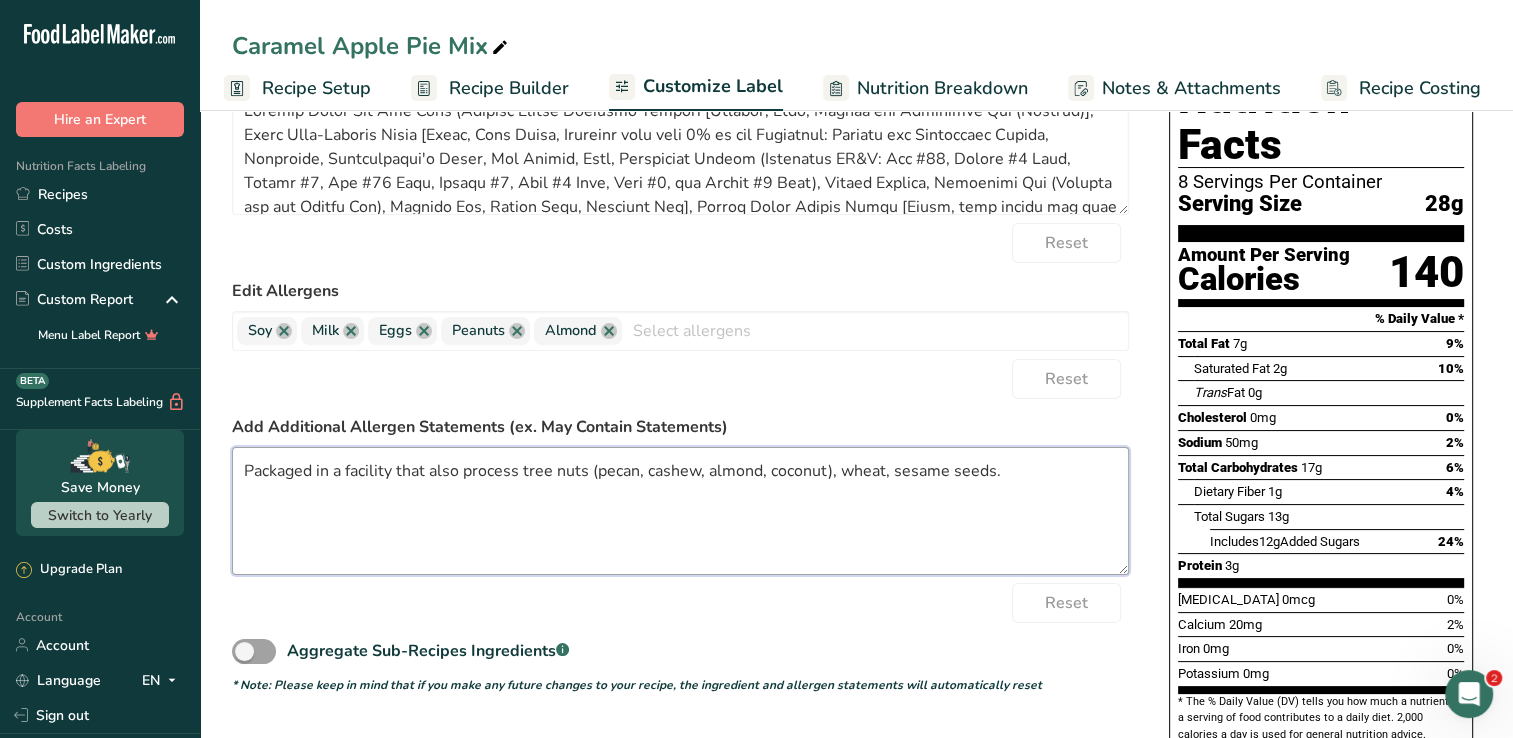 click on "Packaged in a facility that also process tree nuts (pecan, cashew, almond, coconut), wheat, sesame seeds." at bounding box center (680, 511) 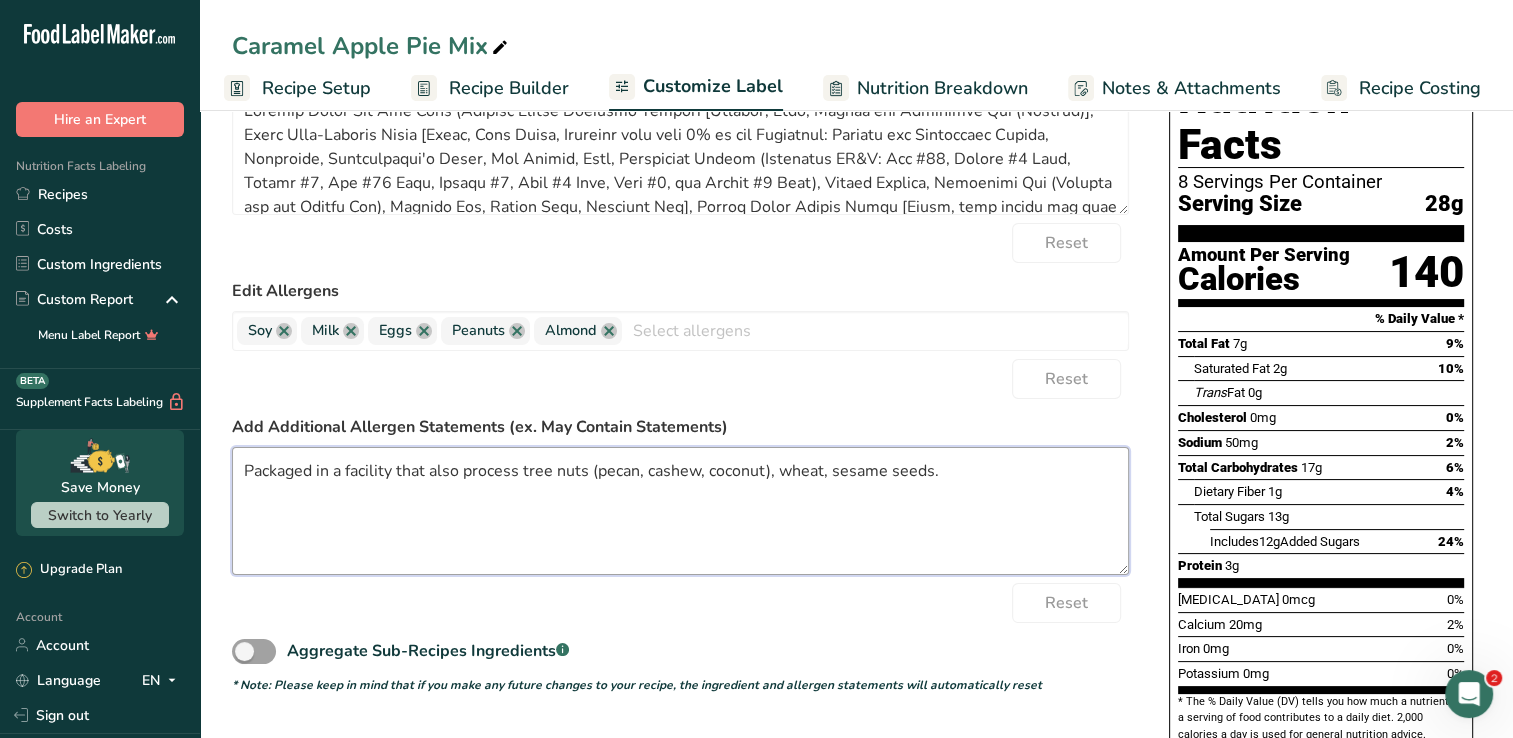 click on "Packaged in a facility that also process tree nuts (pecan, cashew, coconut), wheat, sesame seeds." at bounding box center (680, 511) 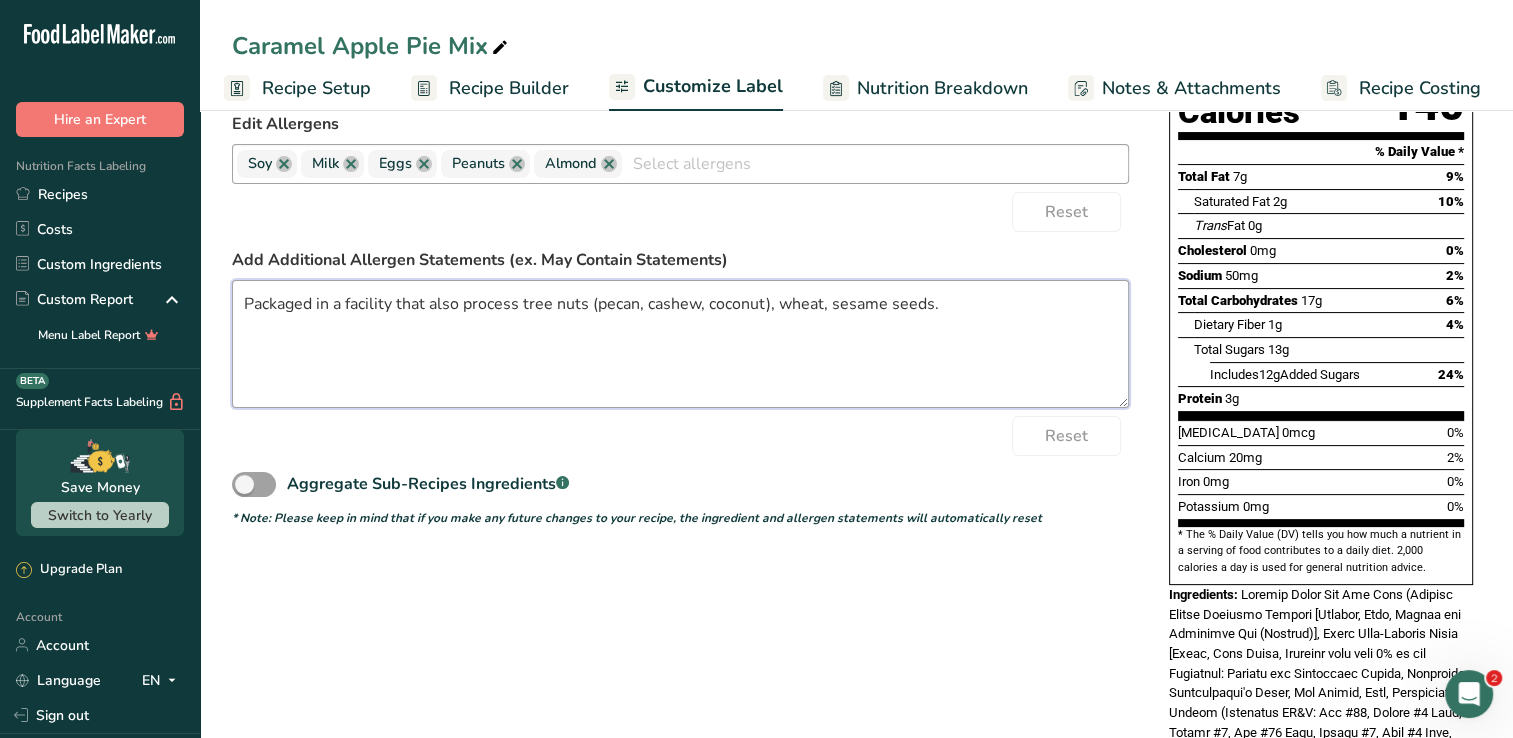 scroll, scrollTop: 0, scrollLeft: 0, axis: both 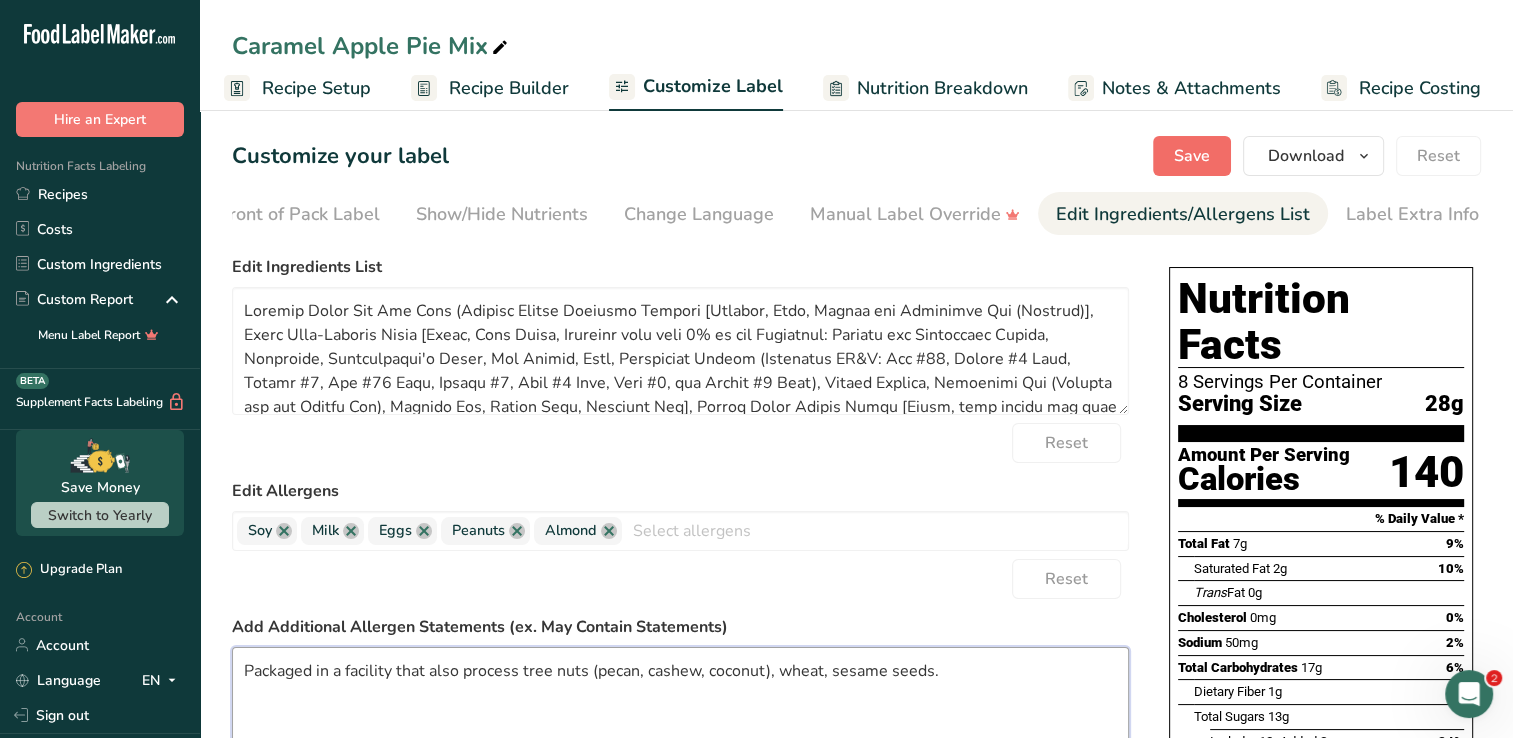 type on "Packaged in a facility that also process tree nuts (pecan, cashew, coconut), wheat, sesame seeds." 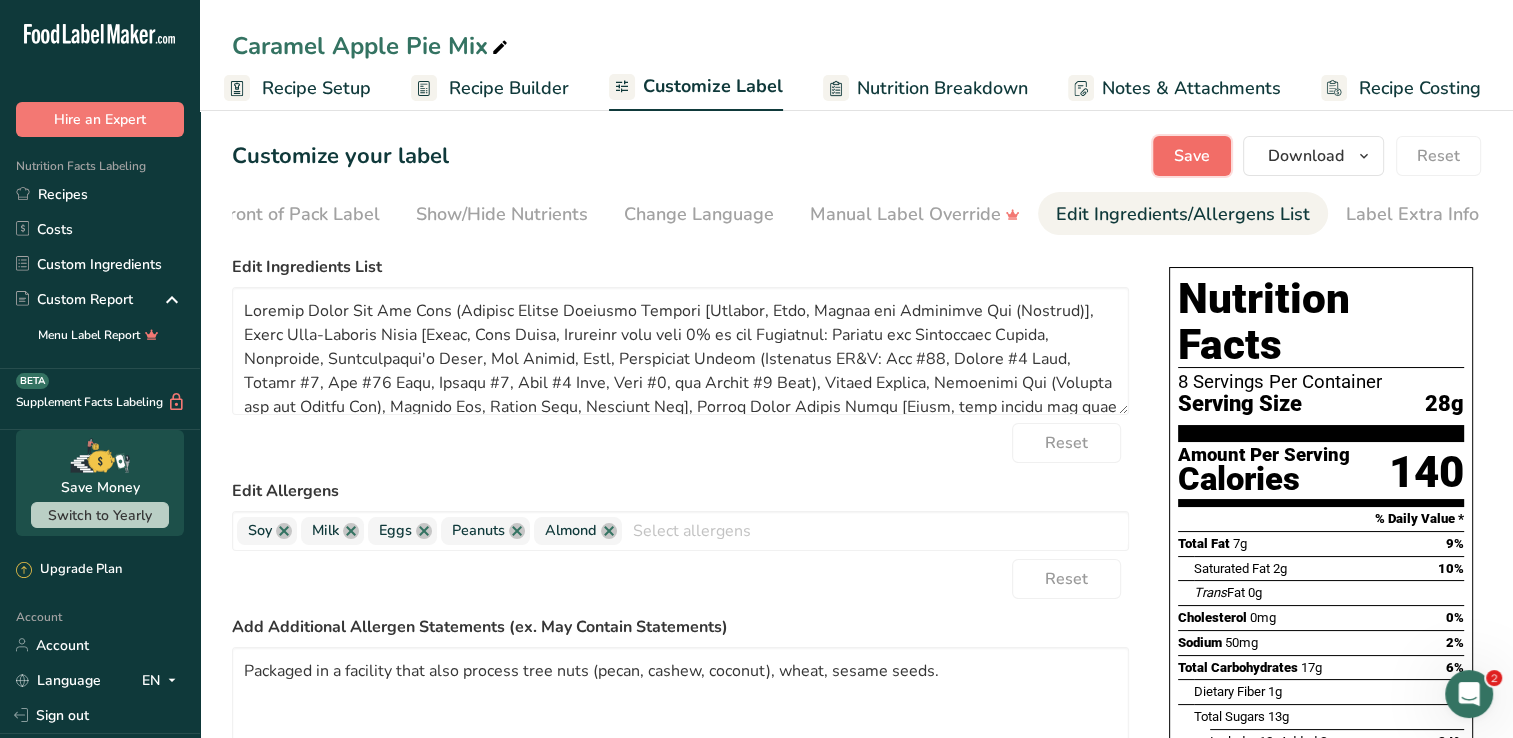 click on "Save" at bounding box center (1192, 156) 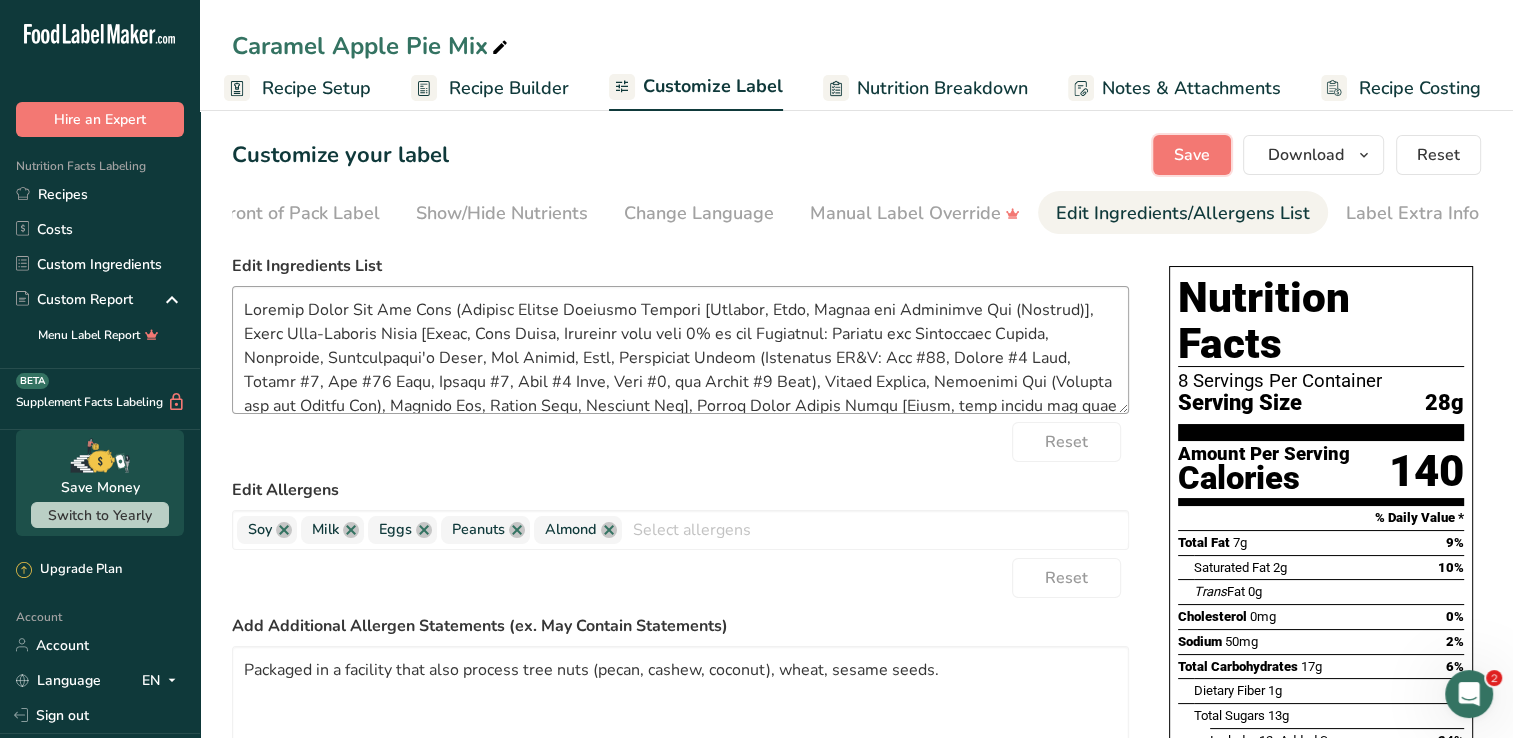 scroll, scrollTop: 0, scrollLeft: 0, axis: both 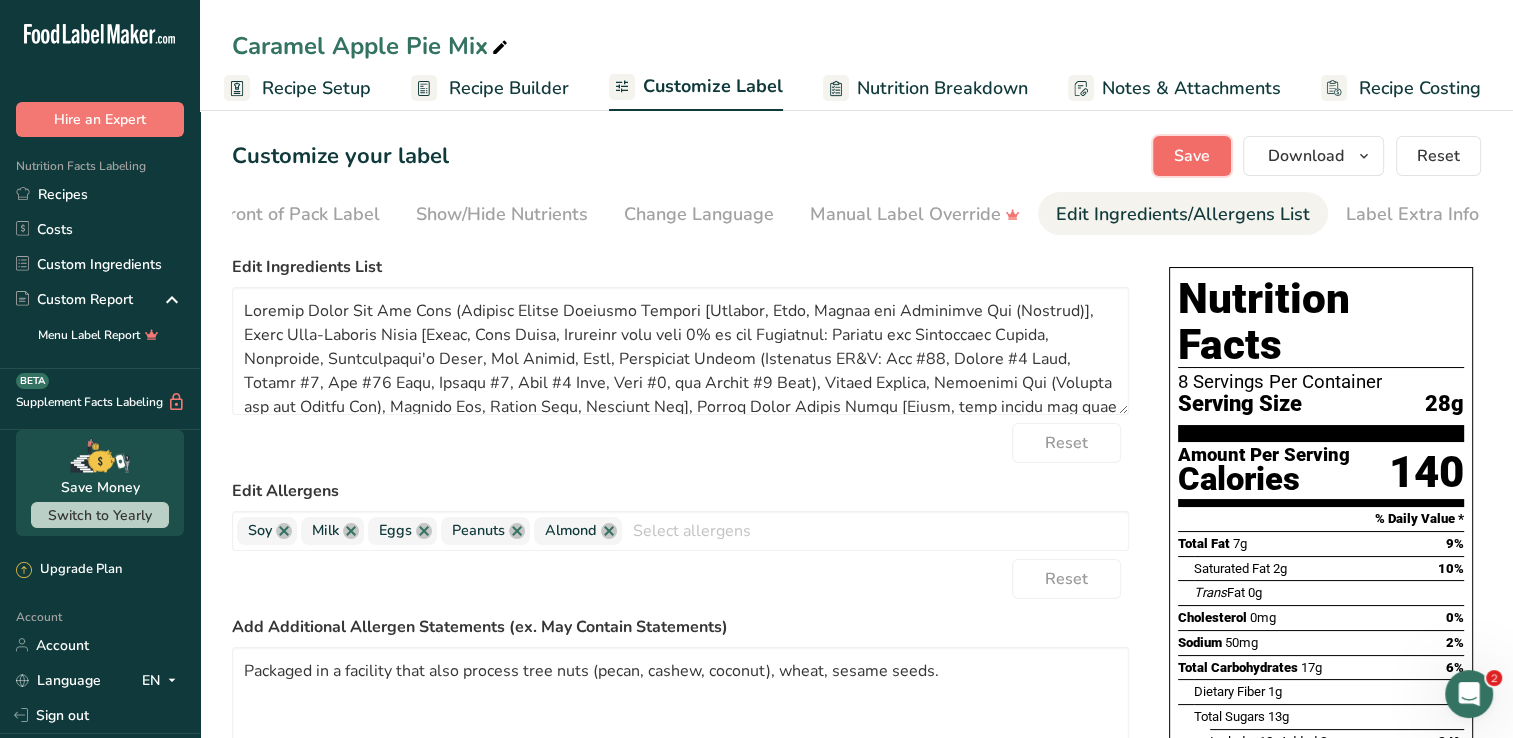 click on "Save" at bounding box center [1192, 156] 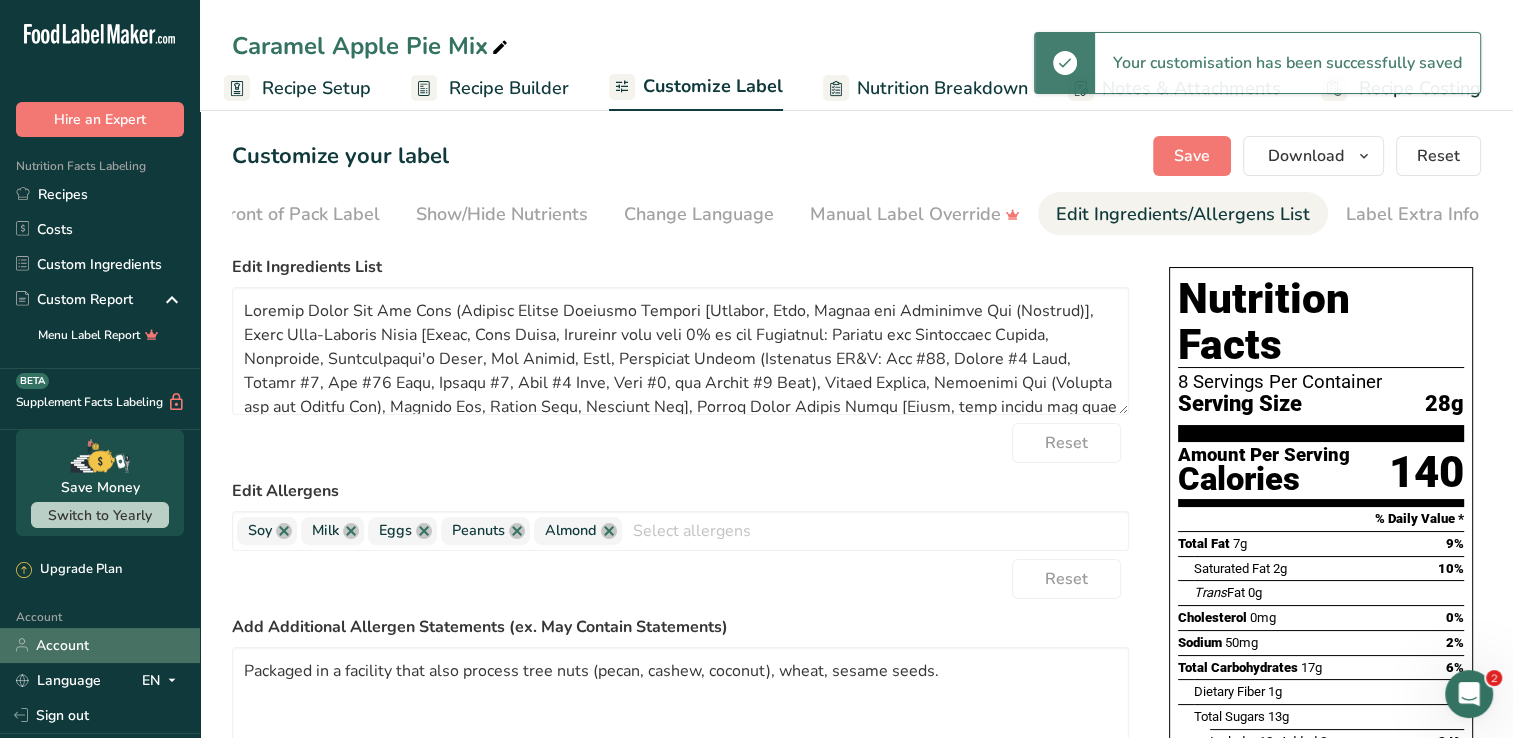 click on "Account" at bounding box center (100, 645) 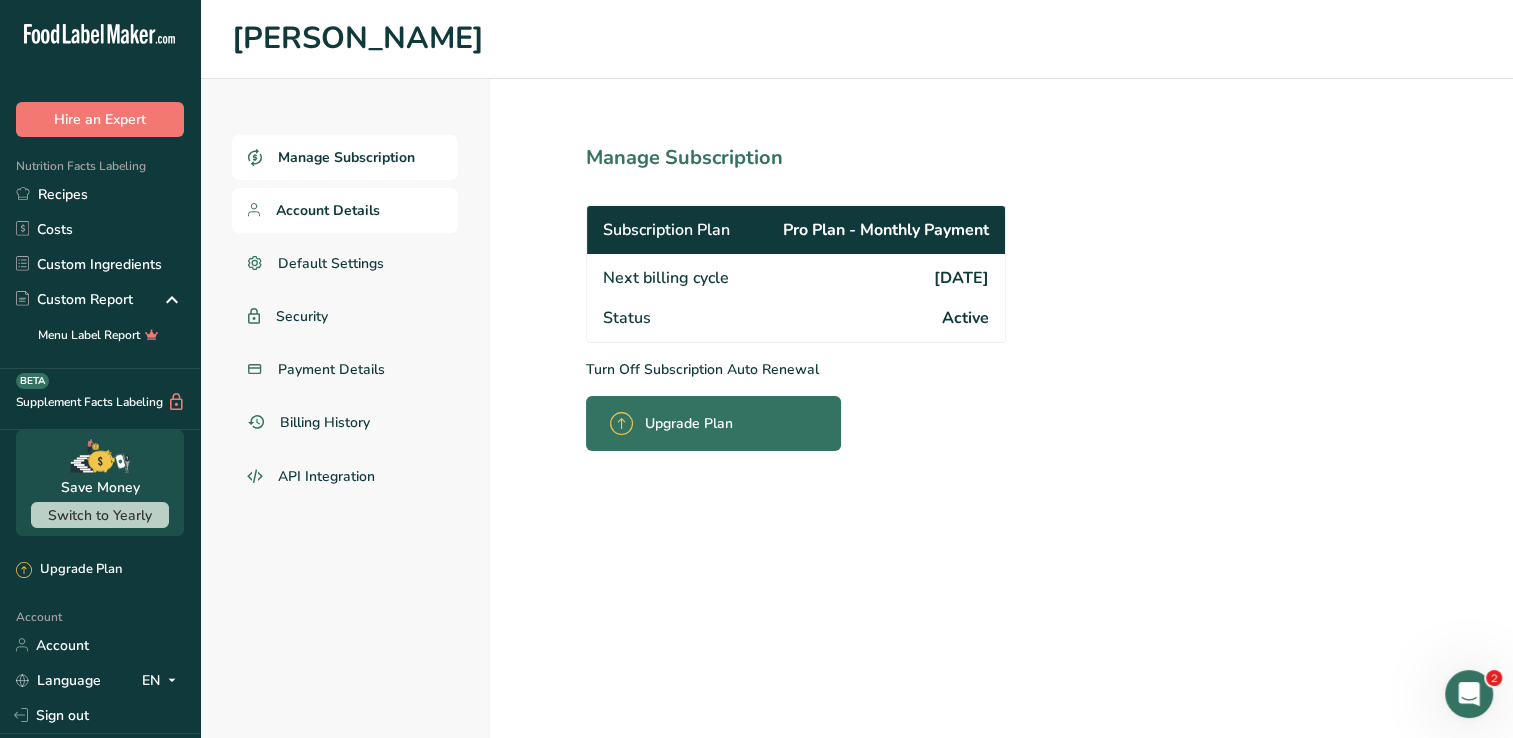 click on "Account Details" at bounding box center (328, 210) 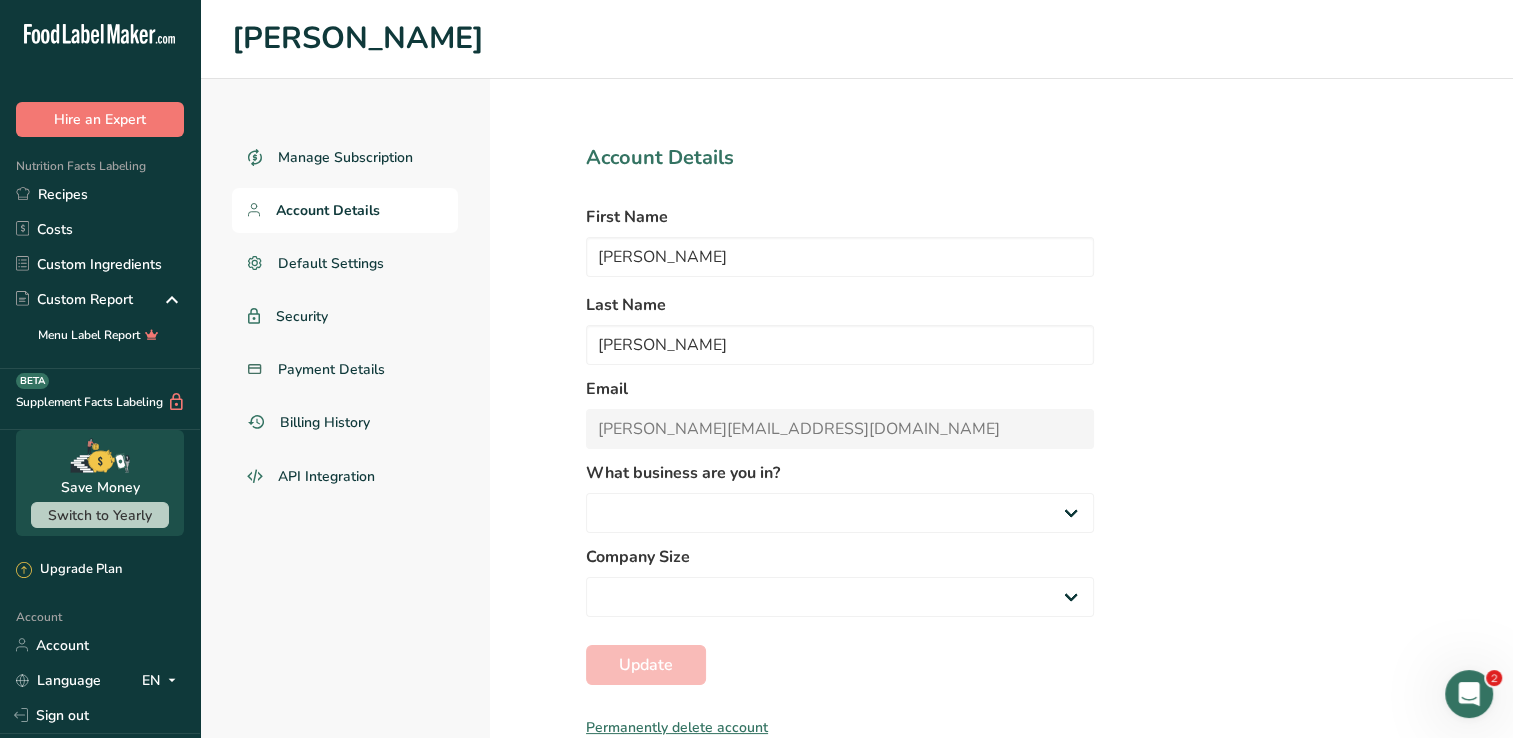 select on "2" 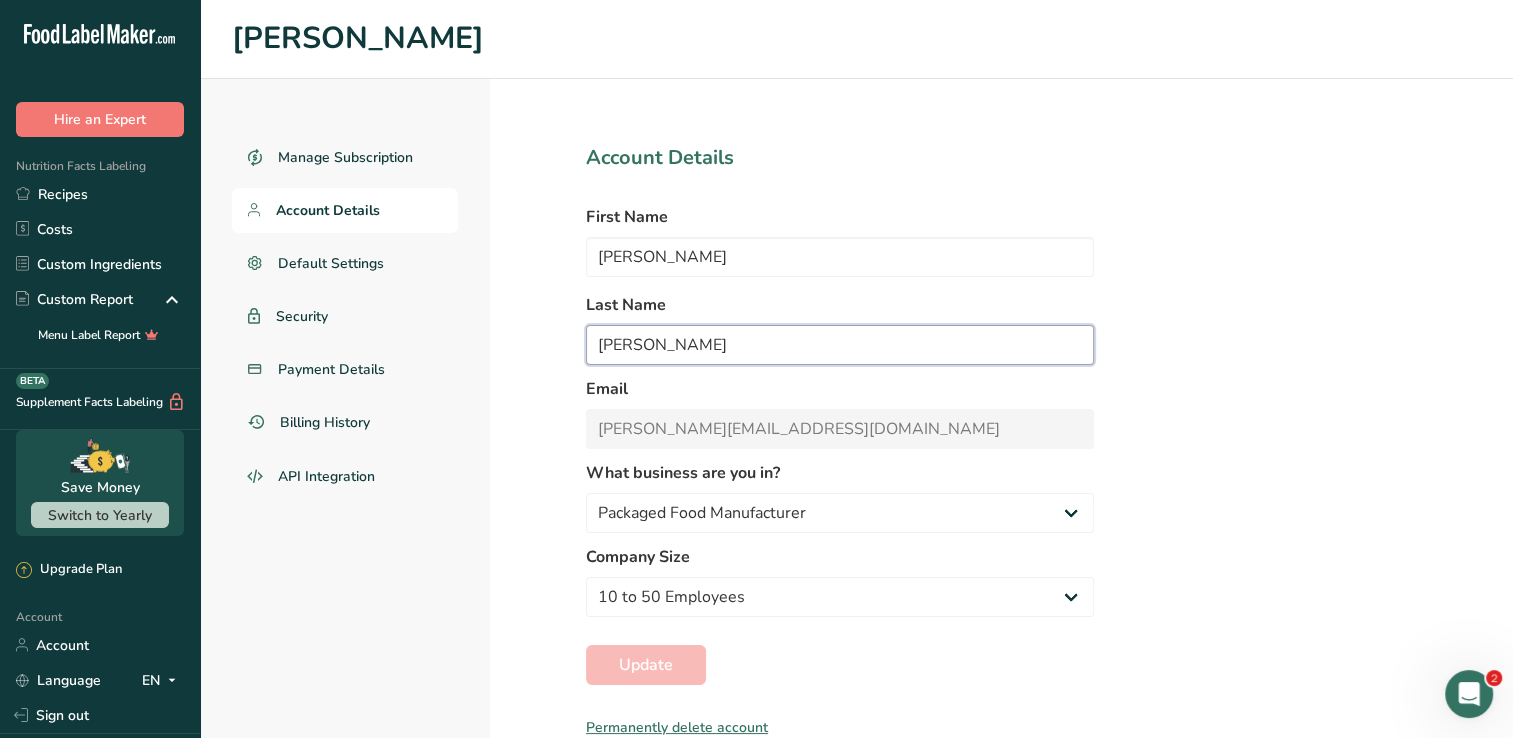 drag, startPoint x: 628, startPoint y: 336, endPoint x: 563, endPoint y: 353, distance: 67.18631 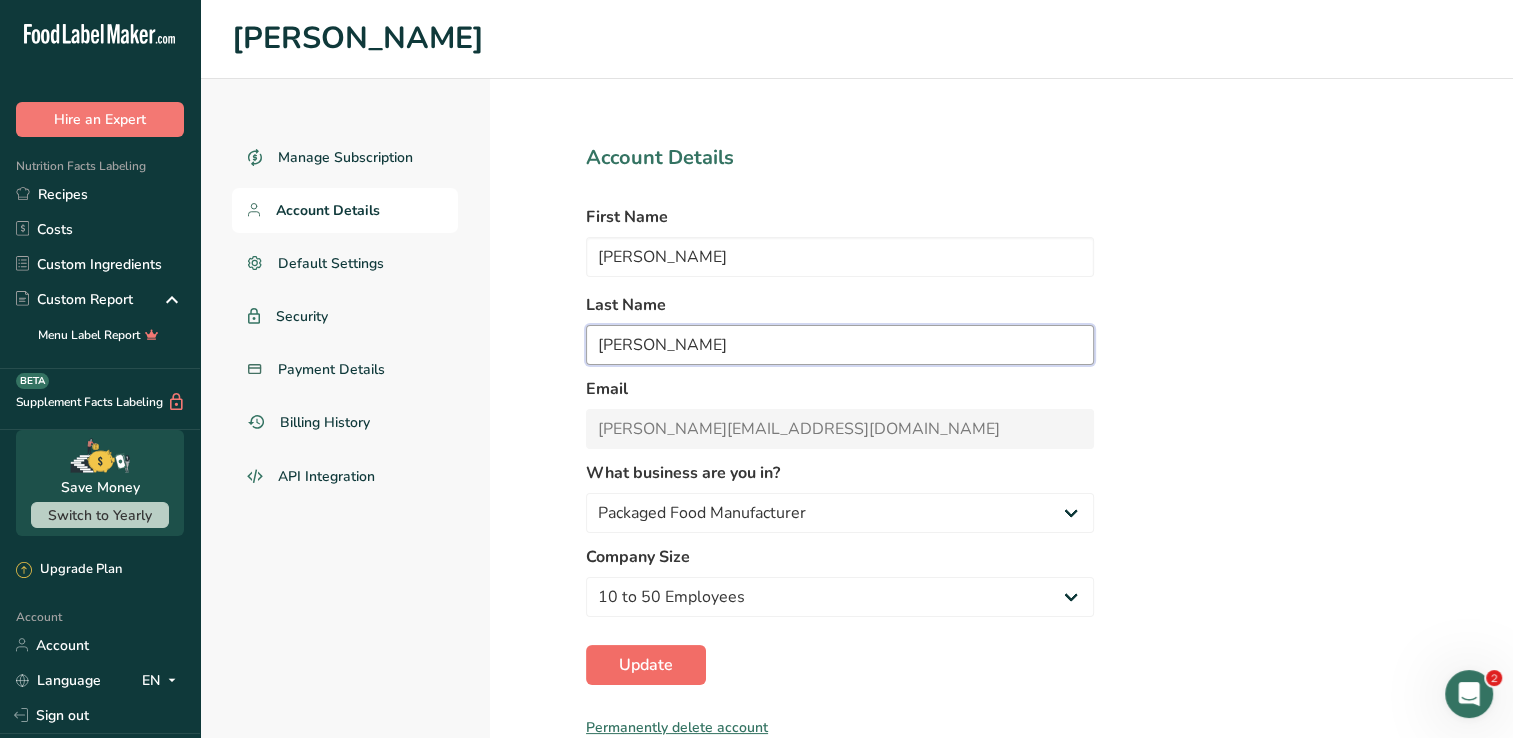 type on "Ramirez" 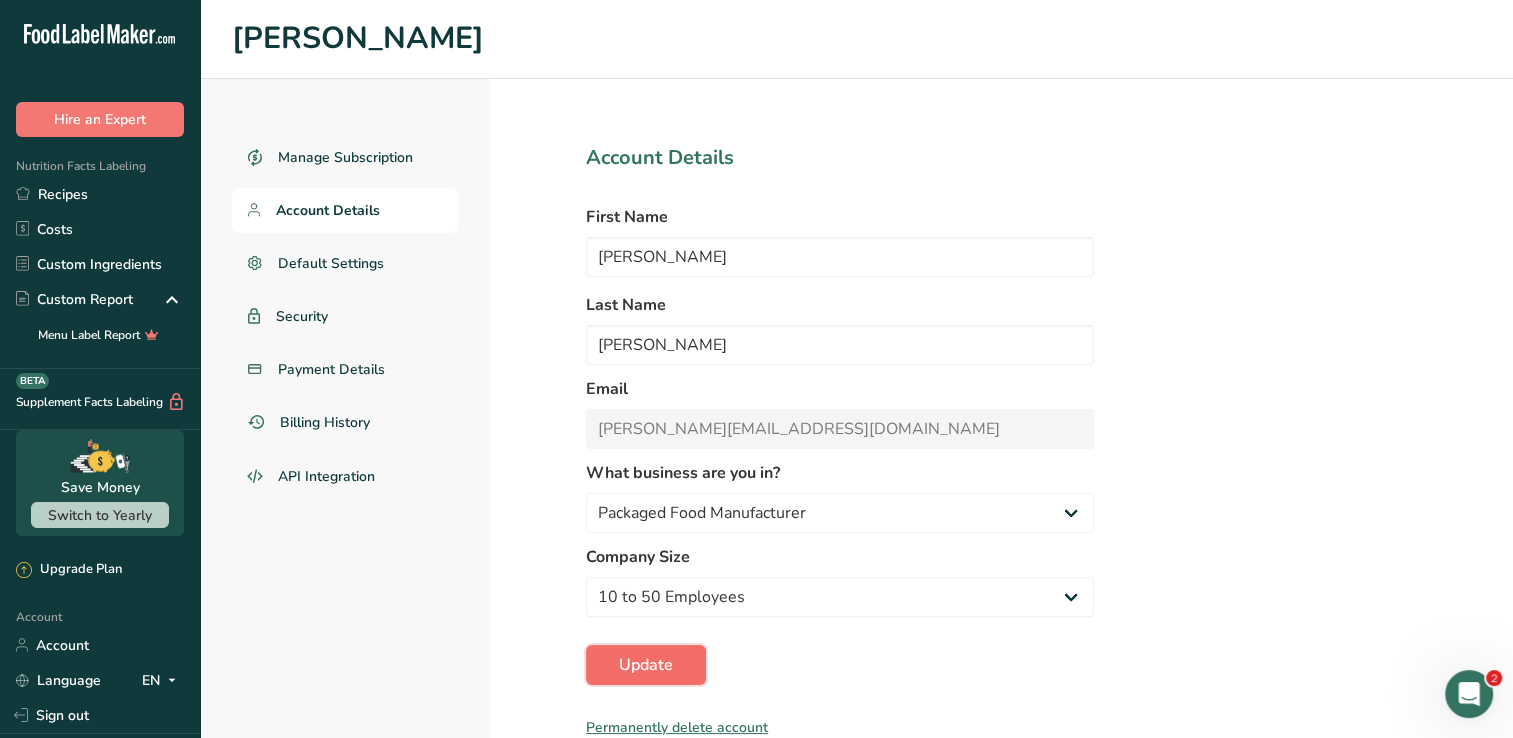 click on "Update" at bounding box center (646, 665) 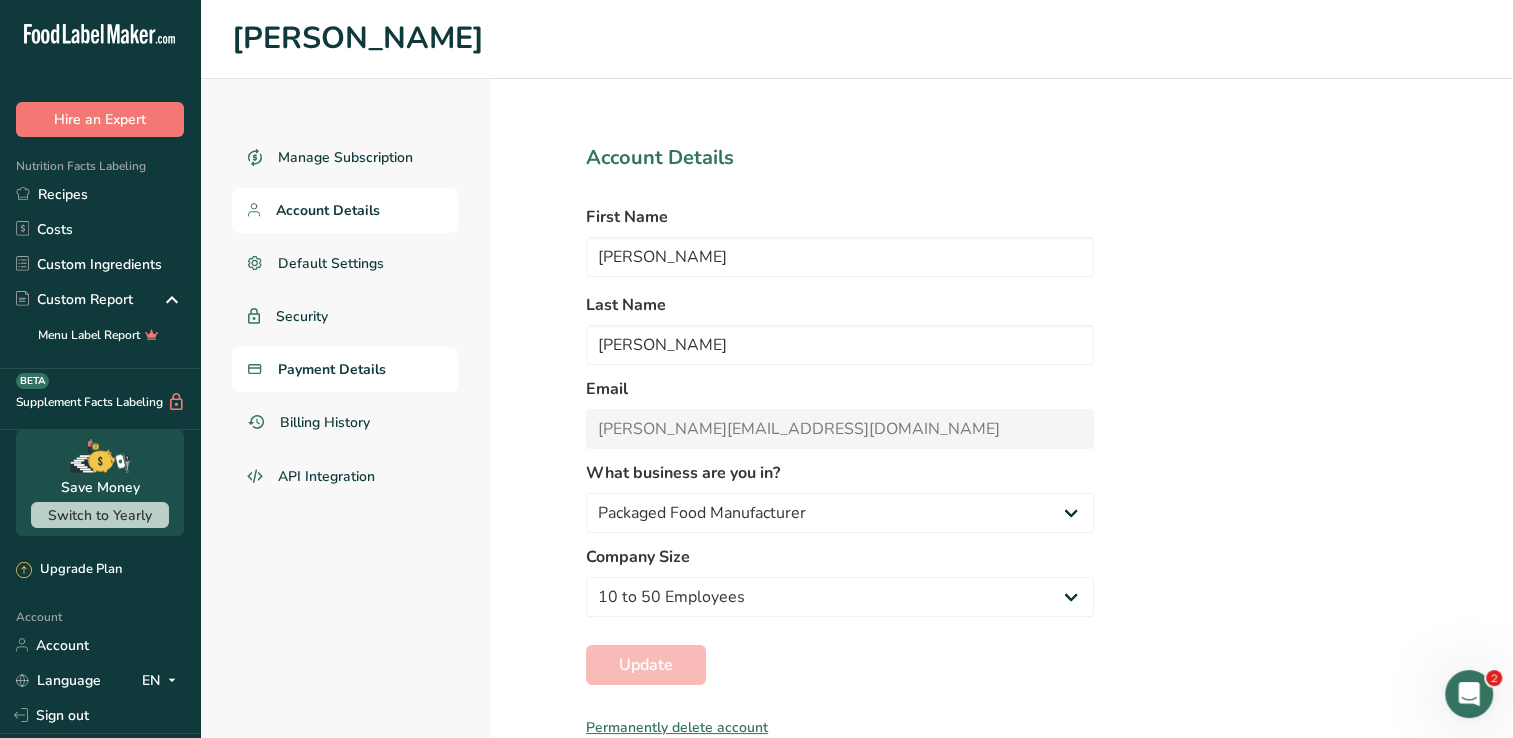 click on "Payment Details" at bounding box center [332, 369] 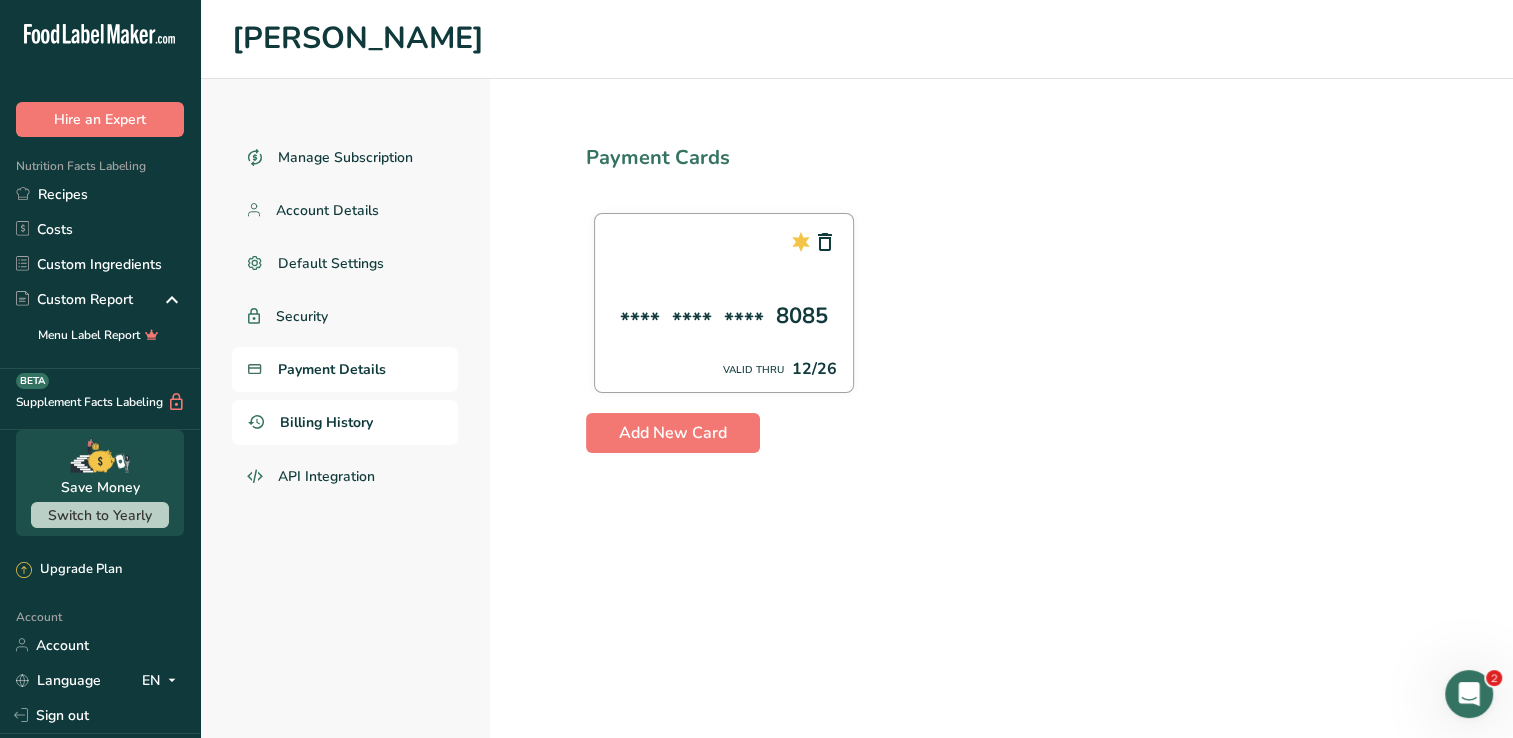 click on "Billing History" at bounding box center (326, 422) 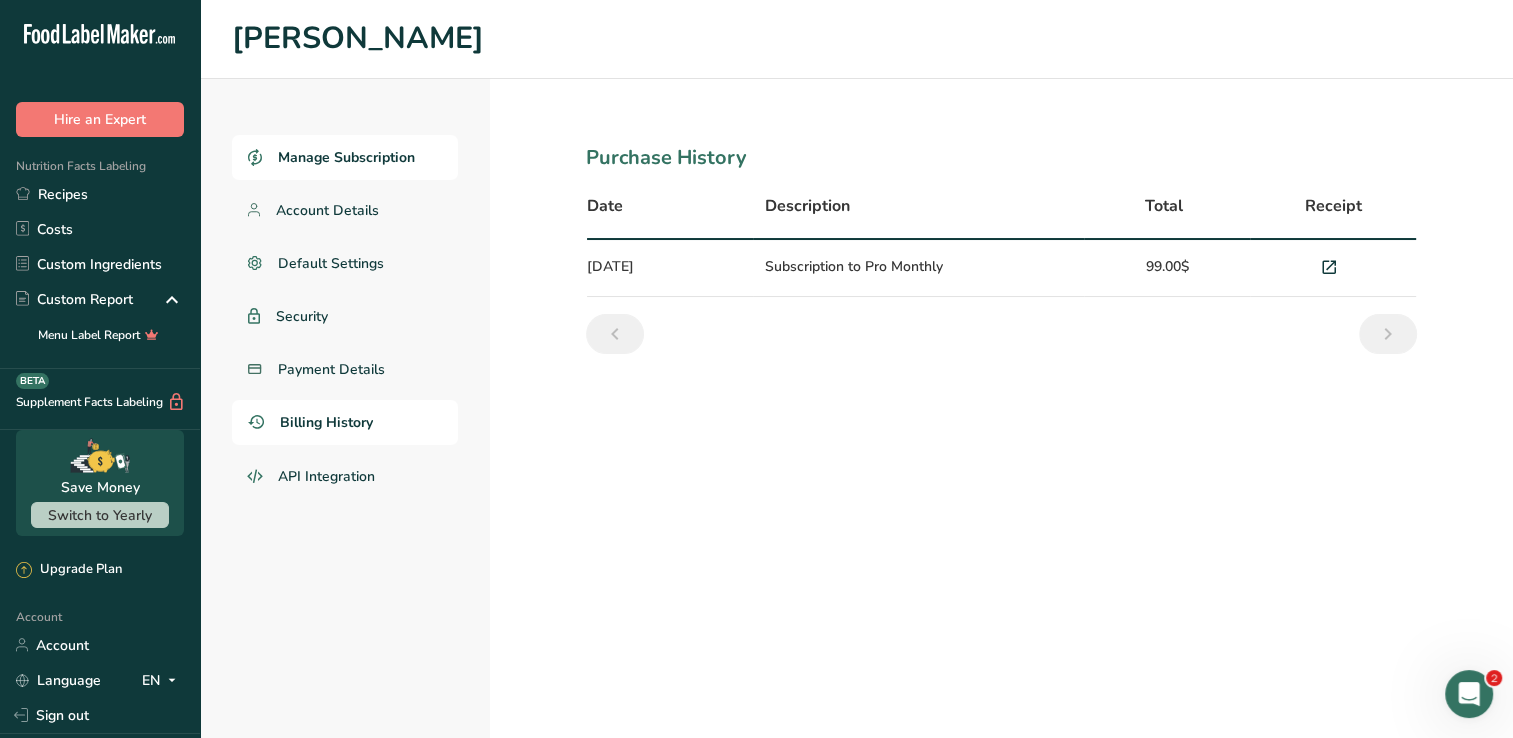 click on "Manage Subscription" at bounding box center [346, 157] 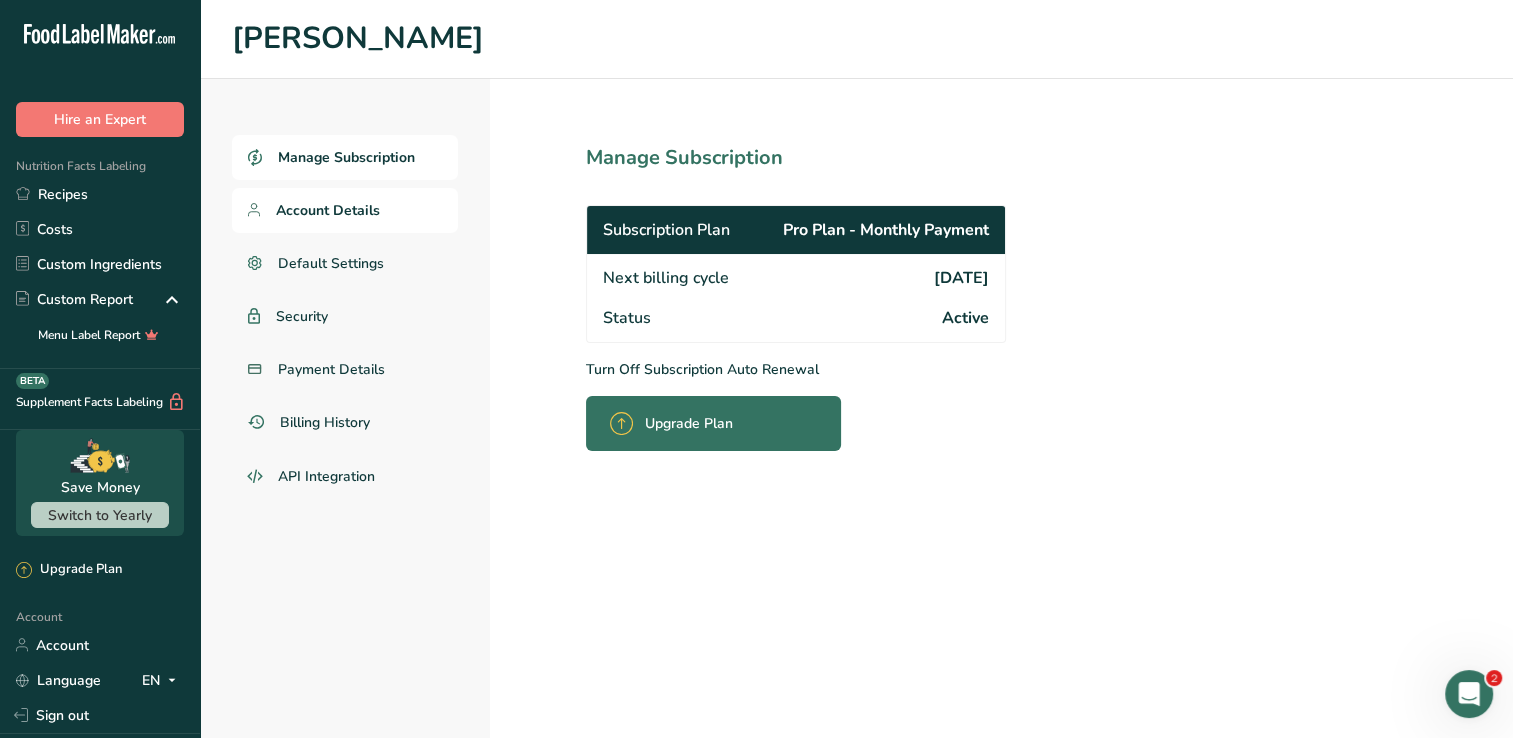 click on "Account Details" at bounding box center [345, 210] 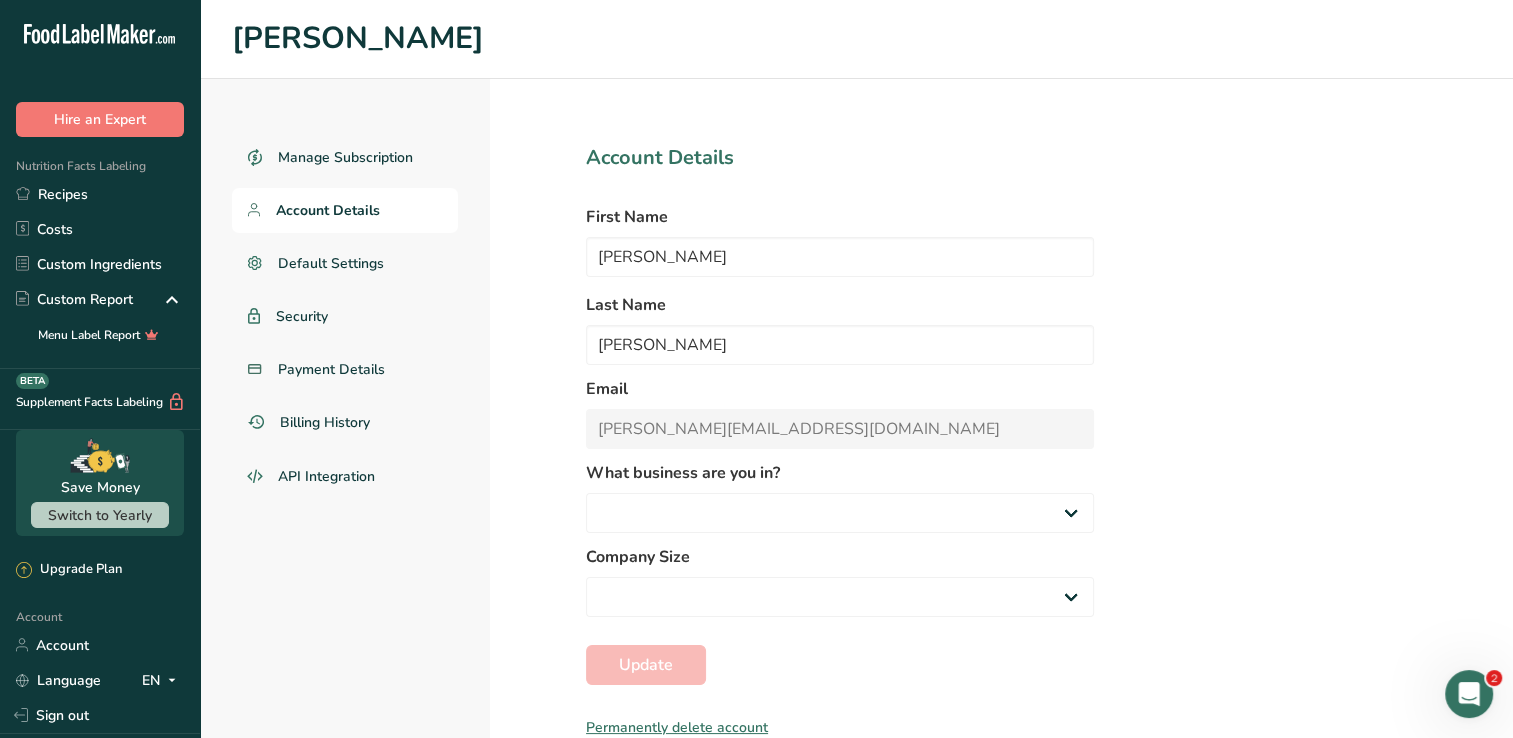 select on "2" 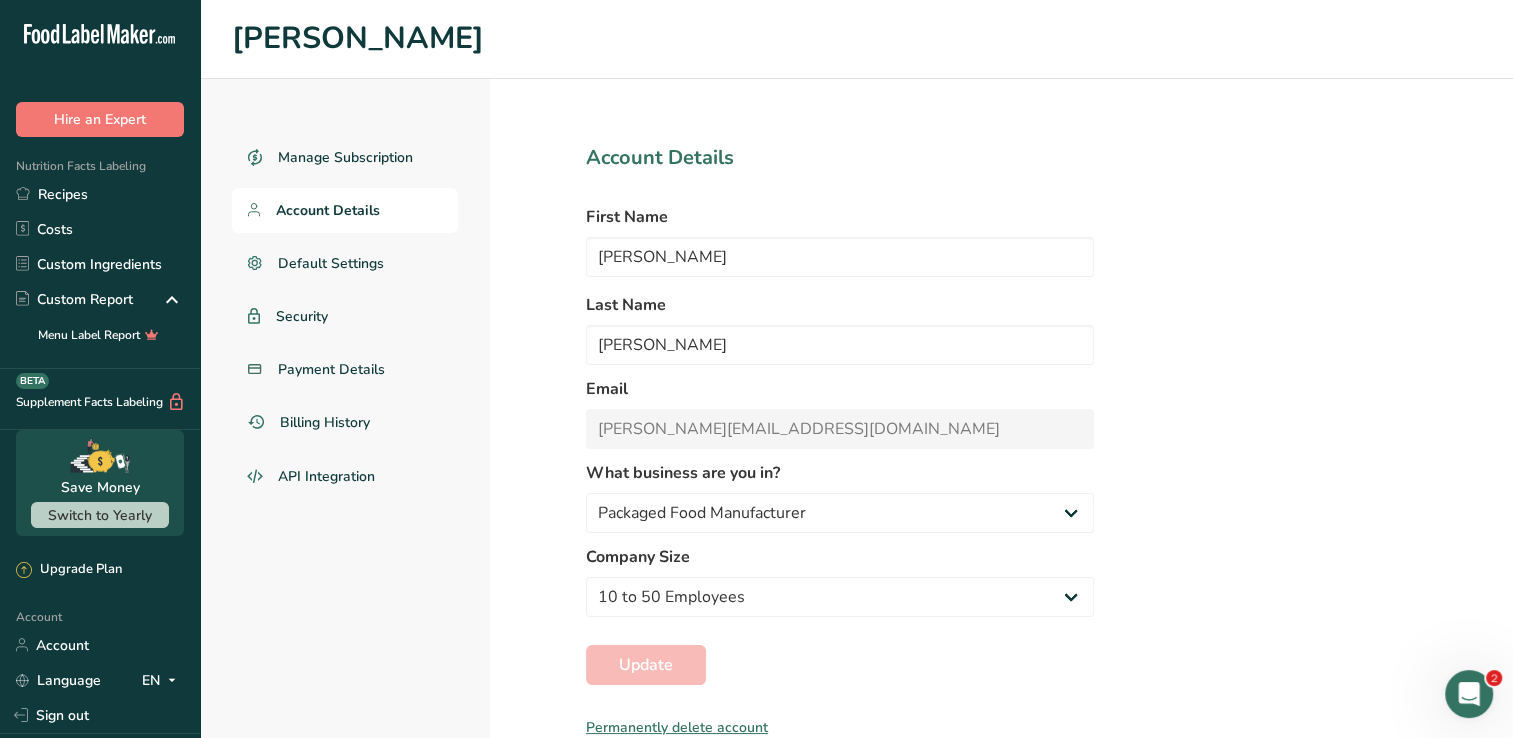 click on "Account Details" at bounding box center [345, 210] 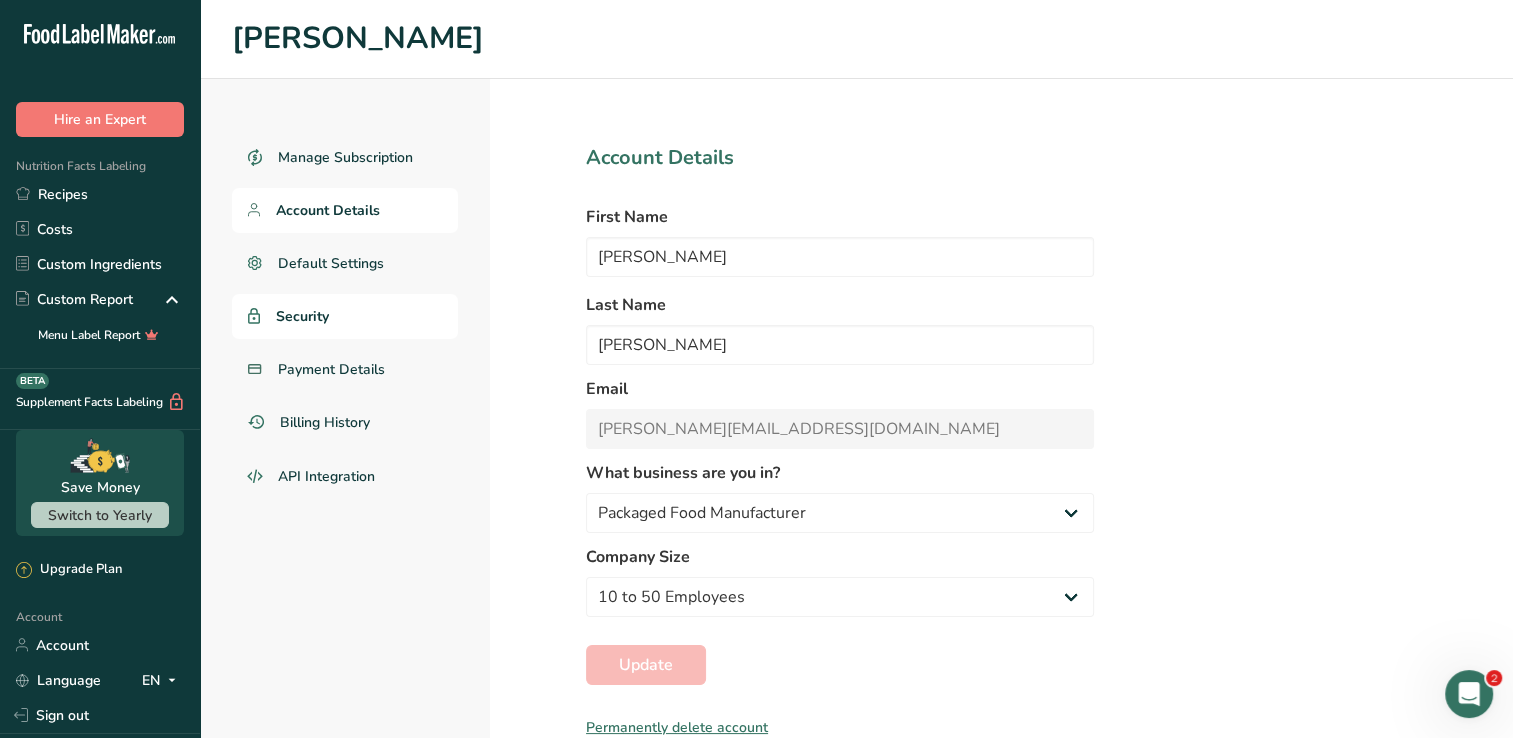 click on "Security" at bounding box center (345, 316) 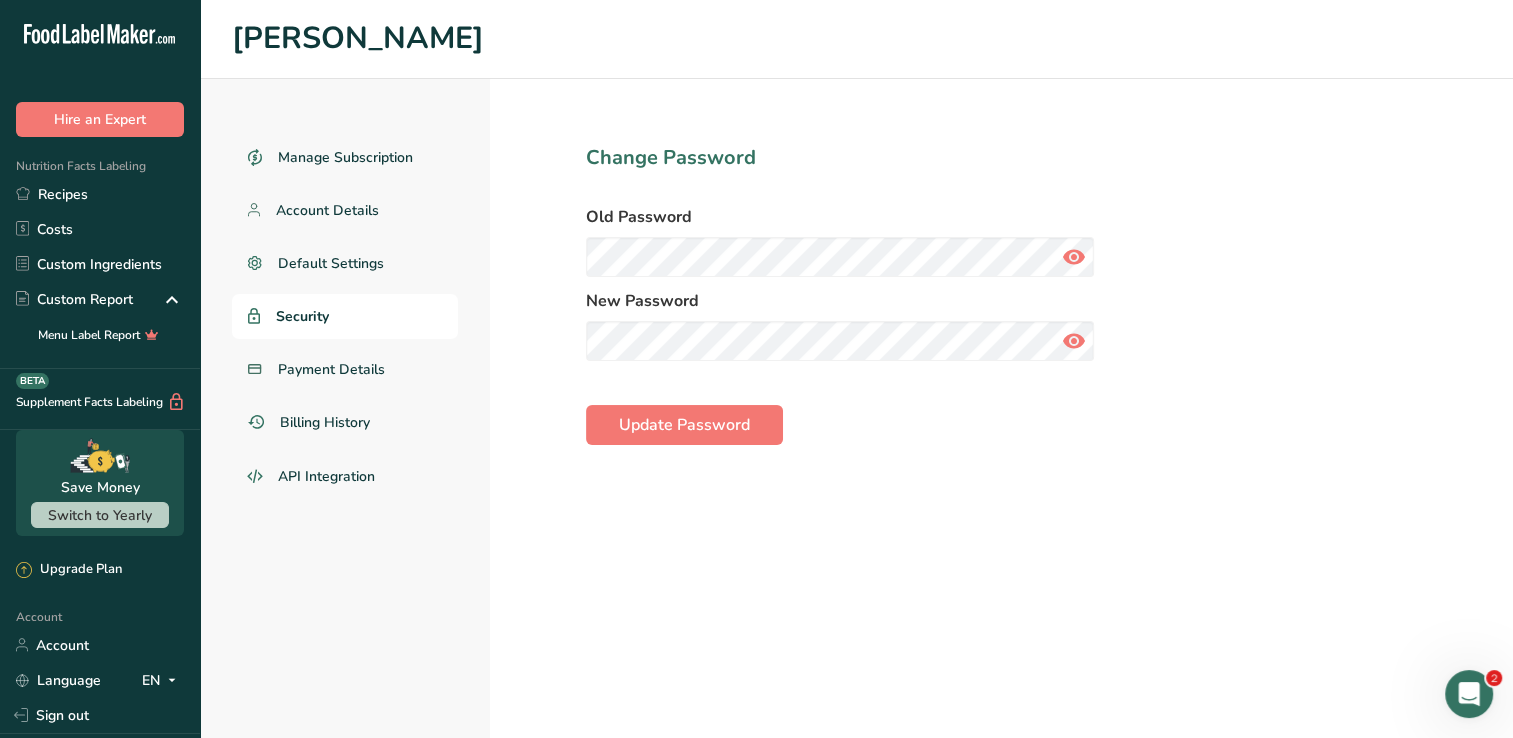 click on "Change Password" at bounding box center [840, 158] 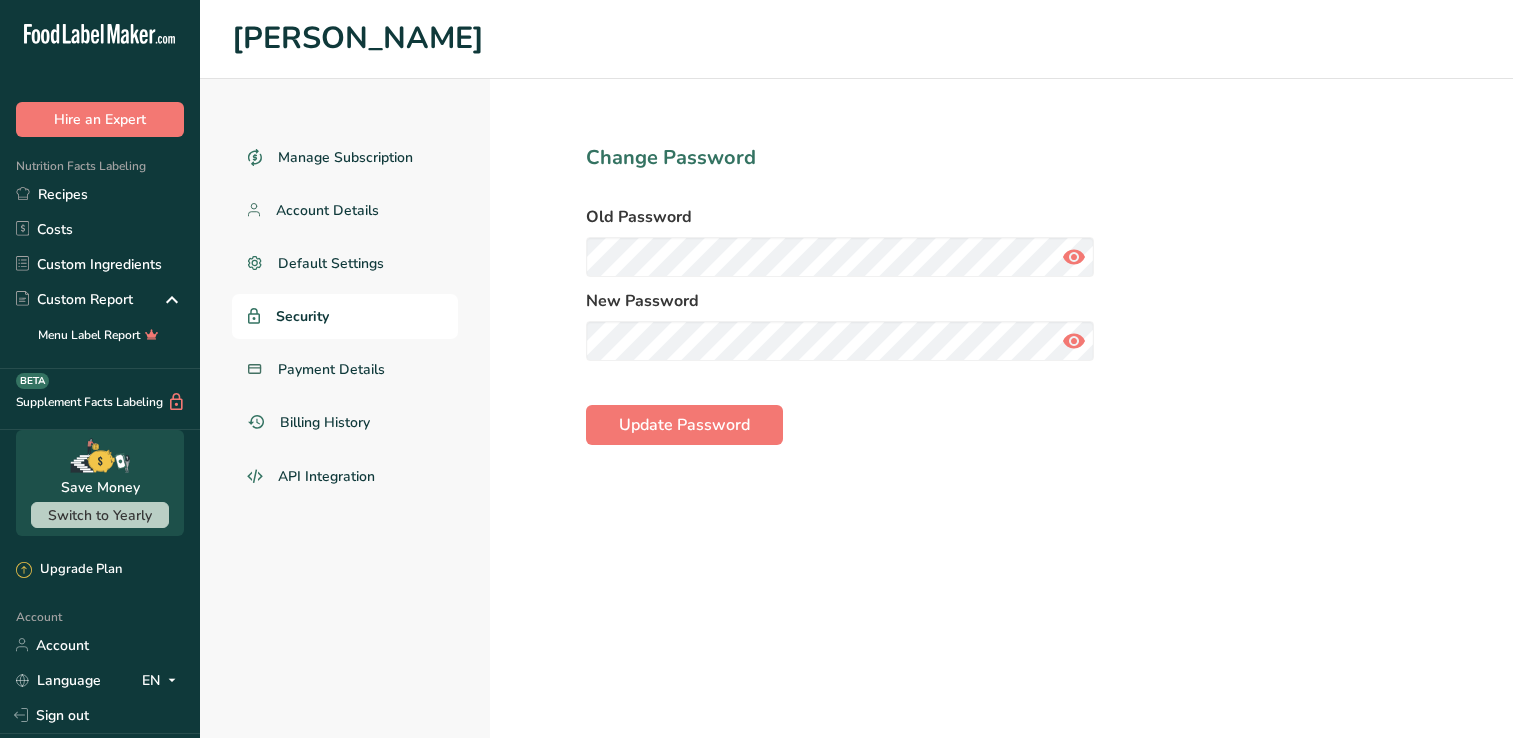 scroll, scrollTop: 0, scrollLeft: 0, axis: both 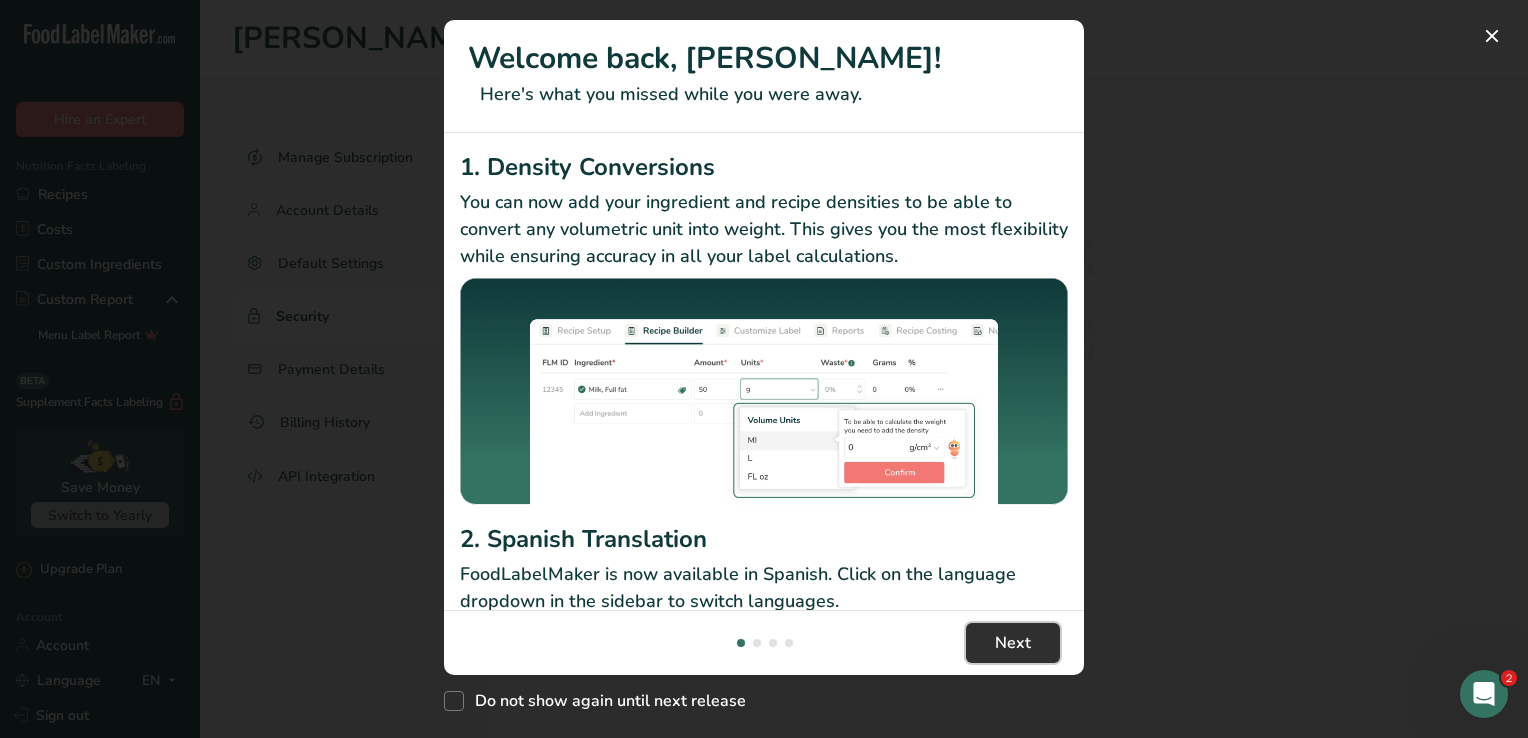 click on "Next" at bounding box center (1013, 643) 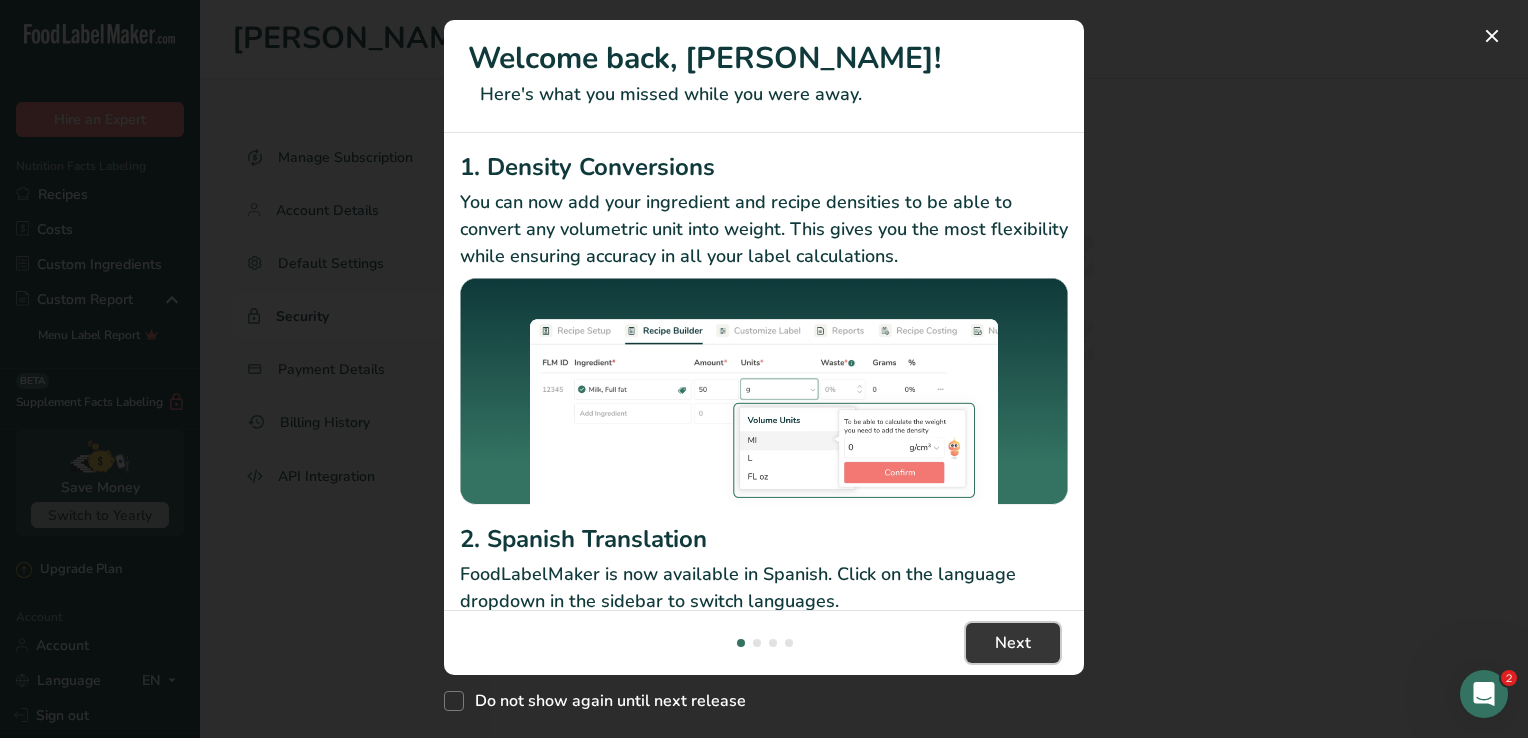 scroll, scrollTop: 0, scrollLeft: 640, axis: horizontal 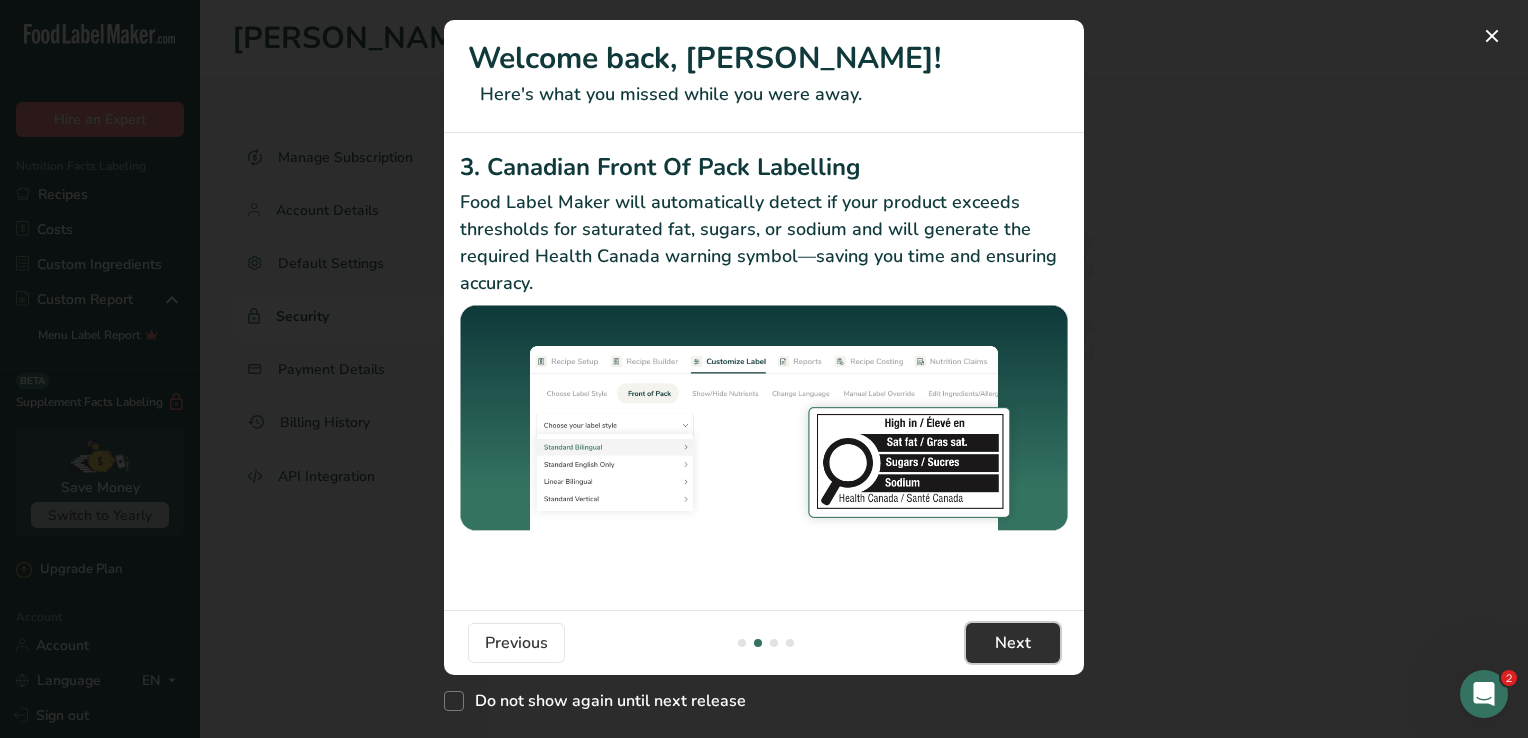 click on "Next" at bounding box center [1013, 643] 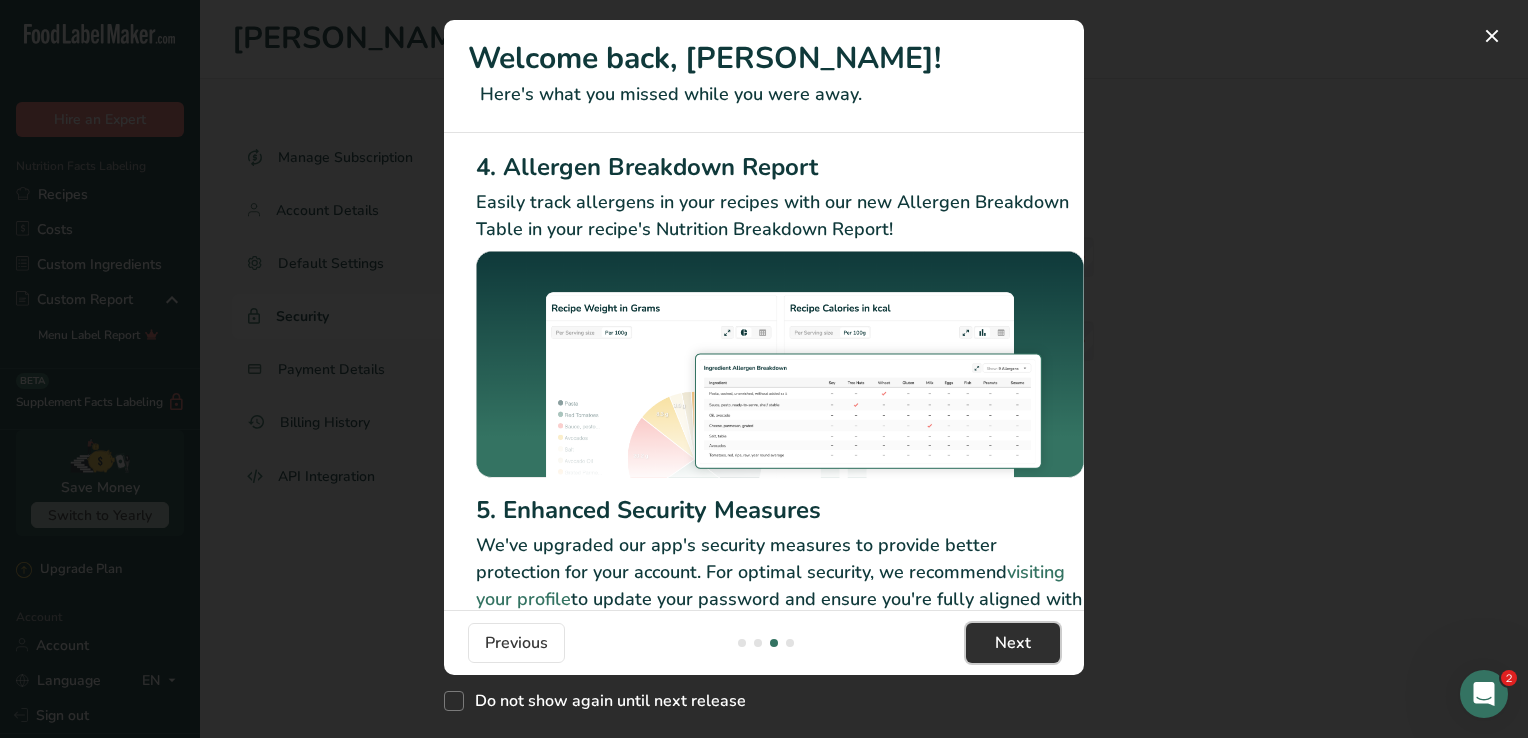 click on "Next" at bounding box center (1013, 643) 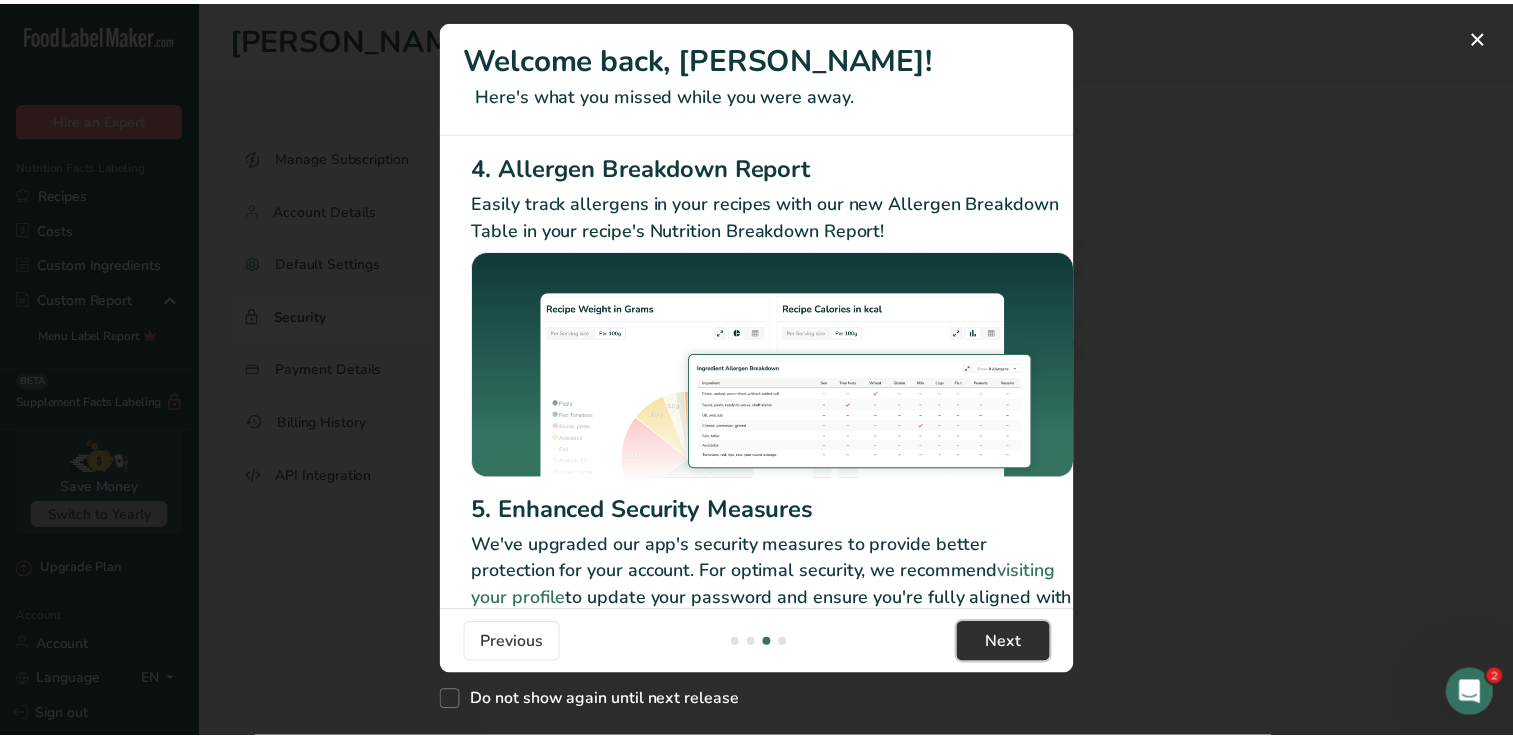 scroll, scrollTop: 0, scrollLeft: 1904, axis: horizontal 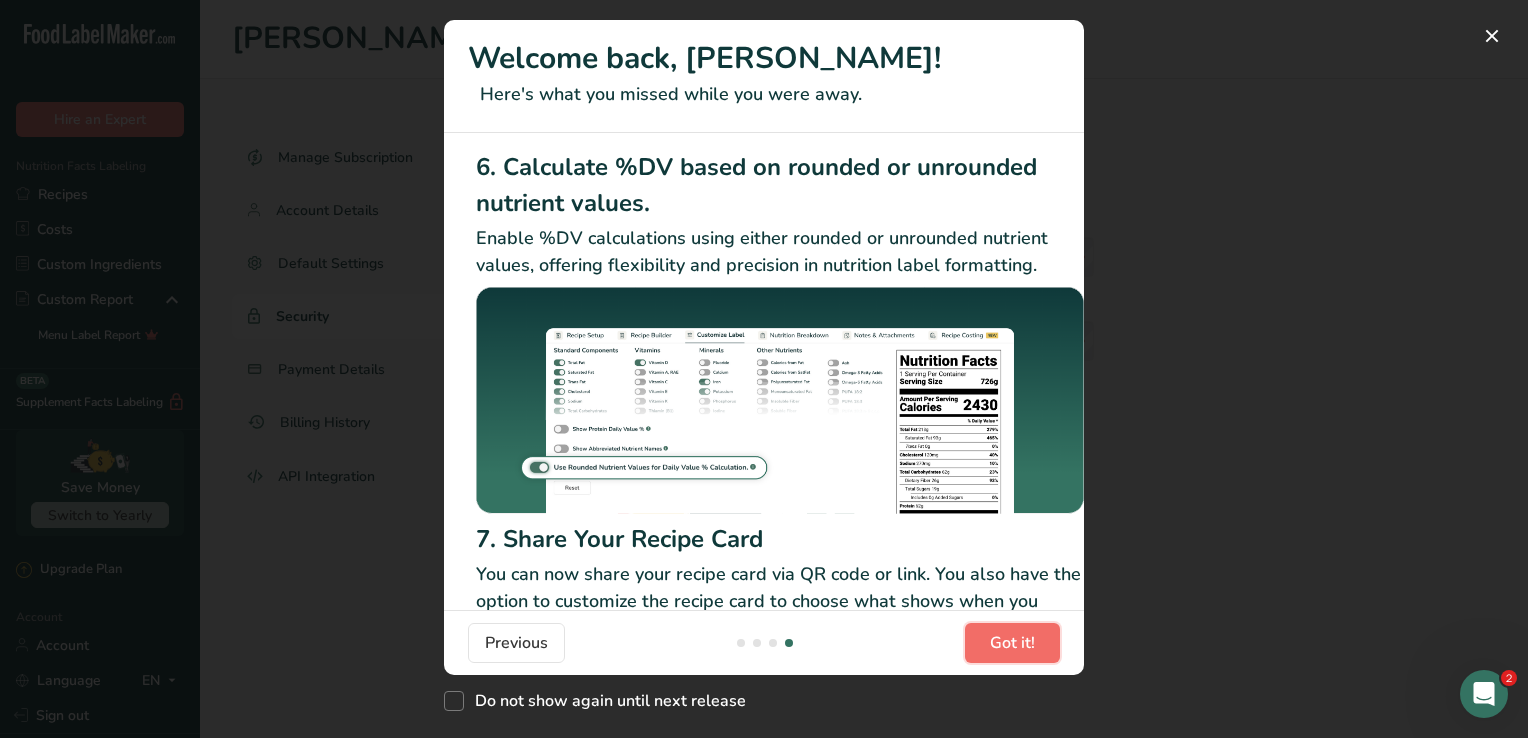 click on "Got it!" at bounding box center [1012, 643] 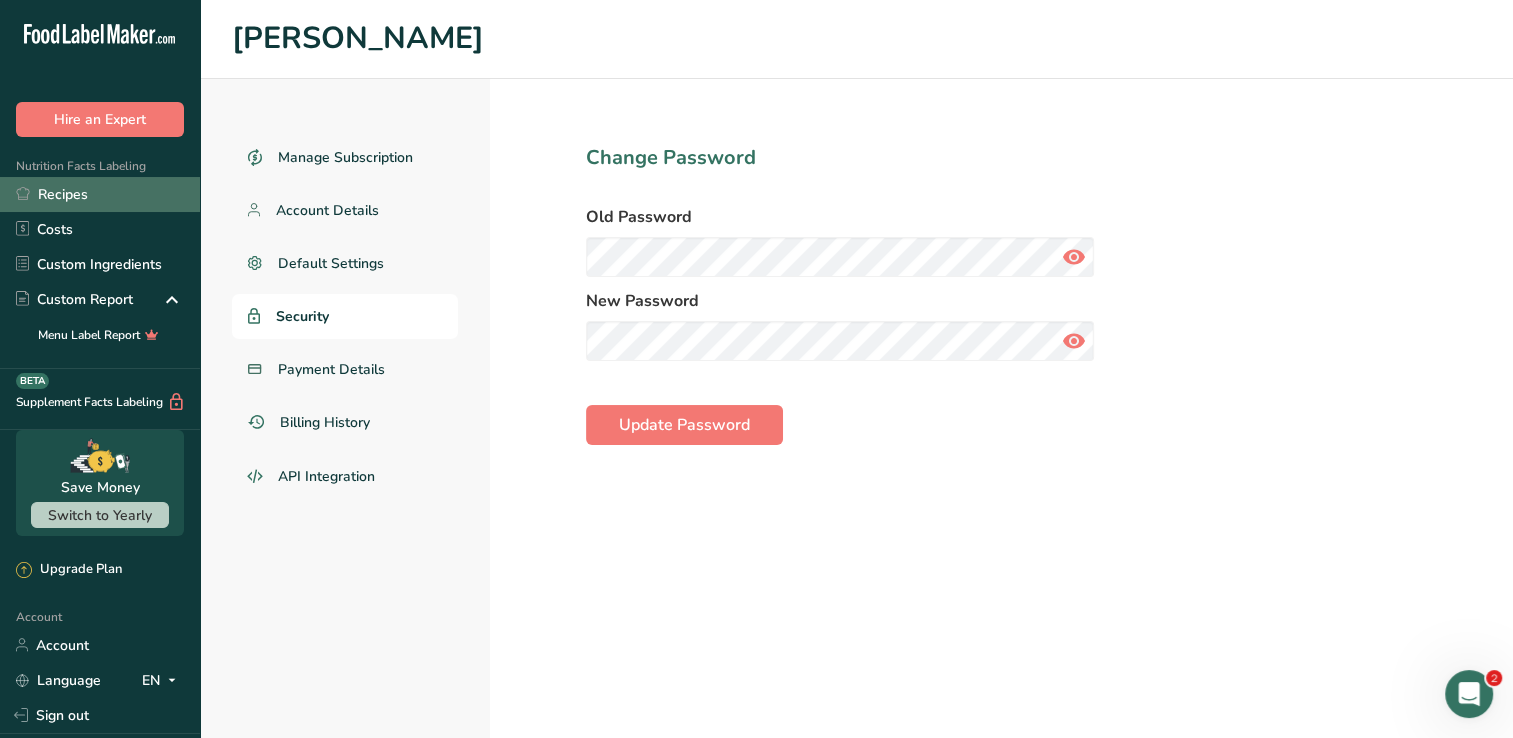 click on "Recipes" at bounding box center (100, 194) 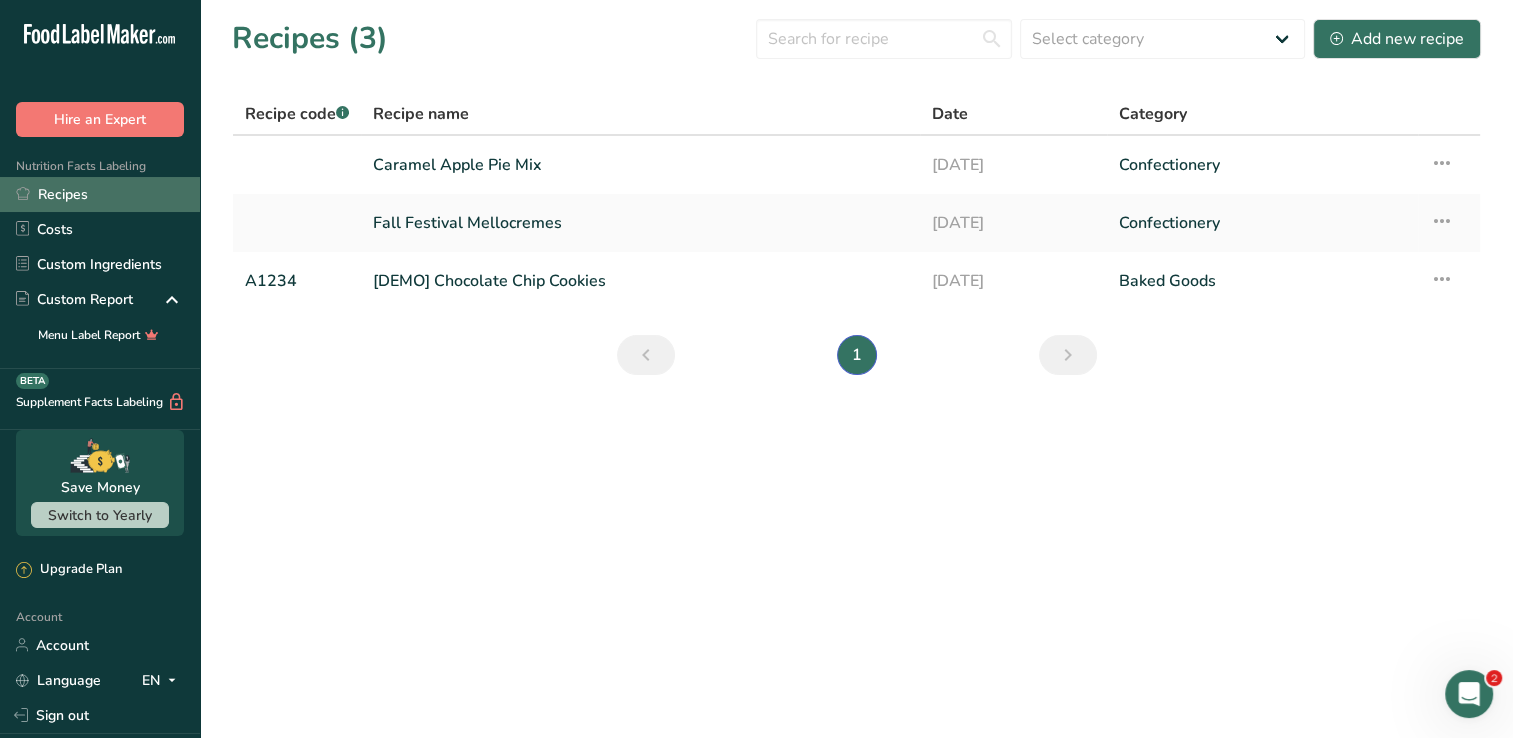 click on "Recipes" at bounding box center (100, 194) 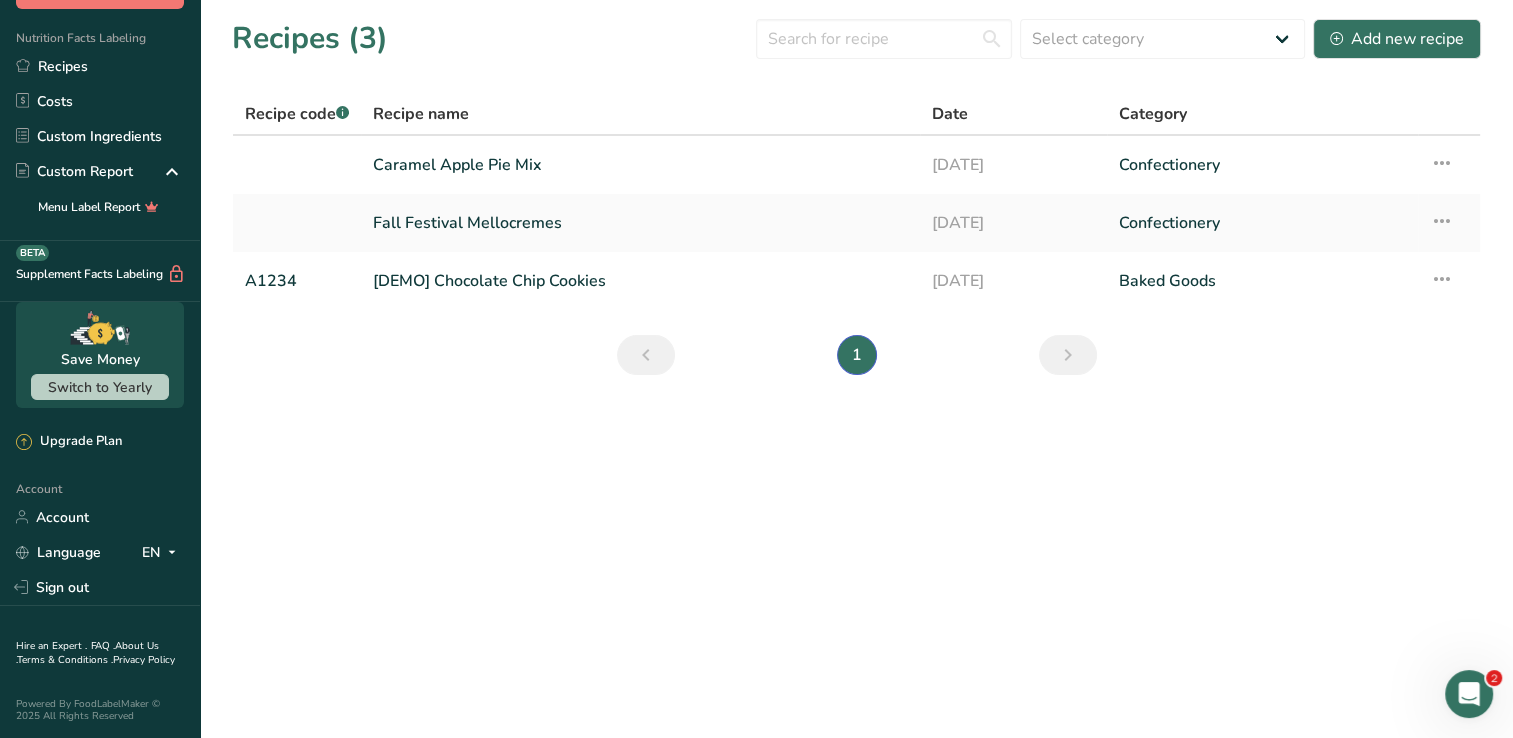 scroll, scrollTop: 0, scrollLeft: 0, axis: both 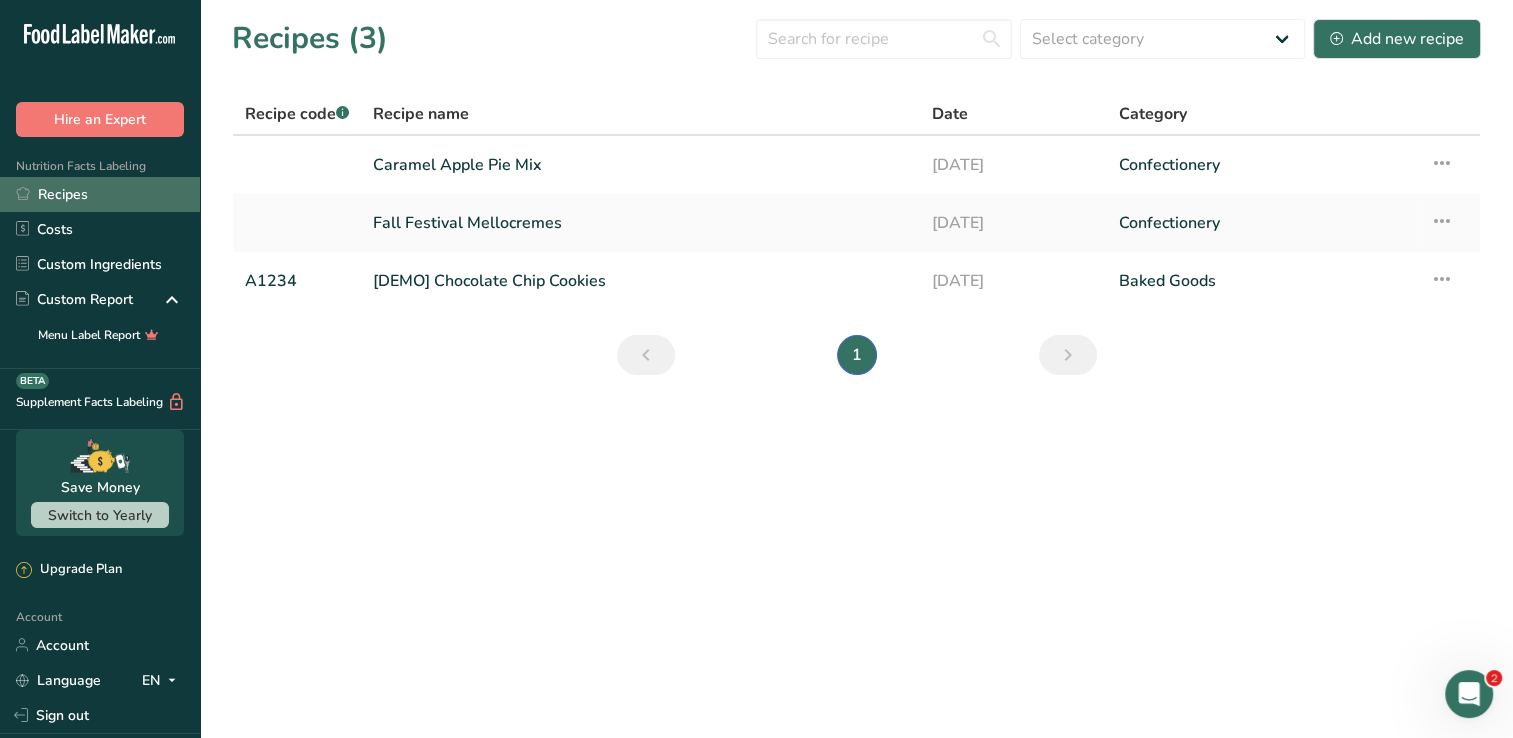click on "Recipes" at bounding box center (100, 194) 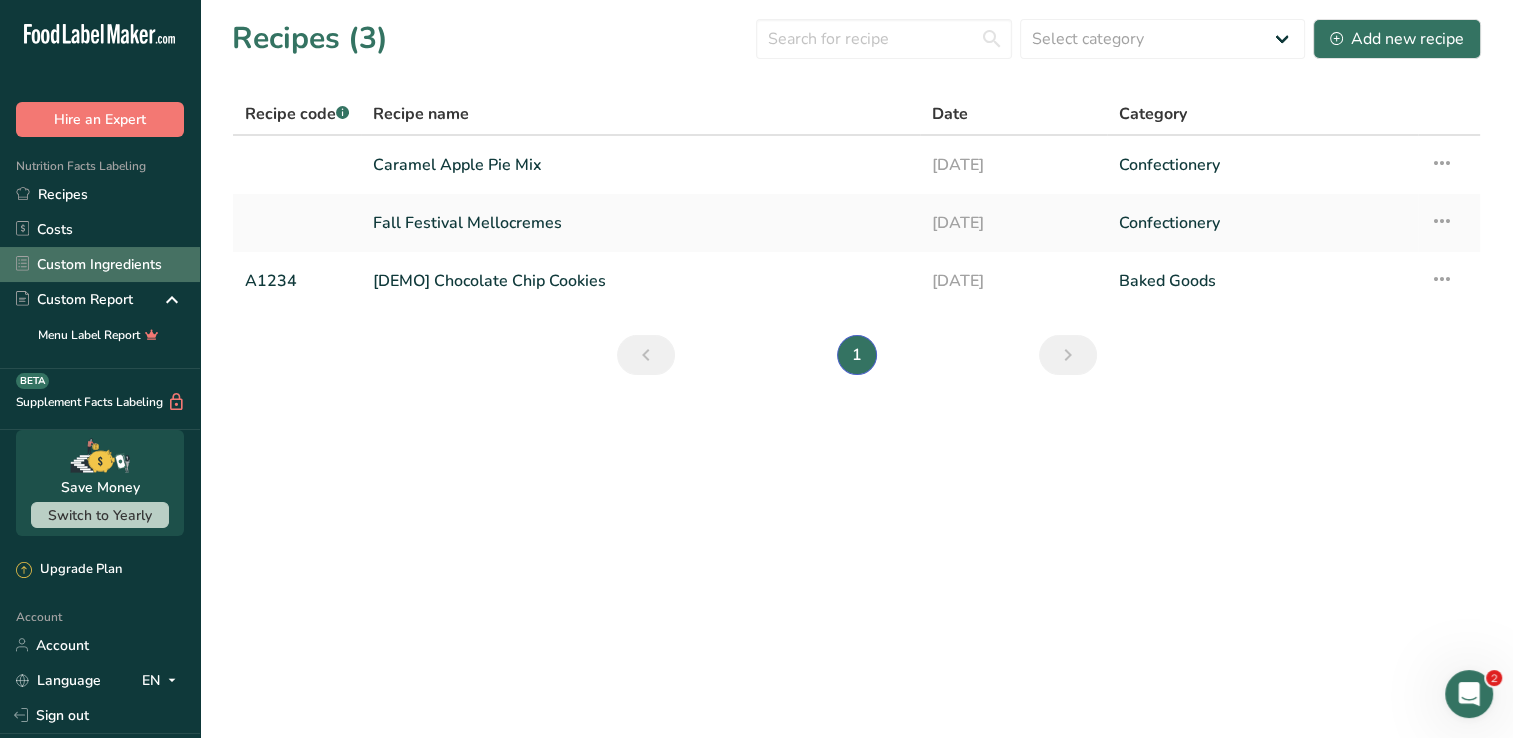 click on "Custom Ingredients" at bounding box center (100, 264) 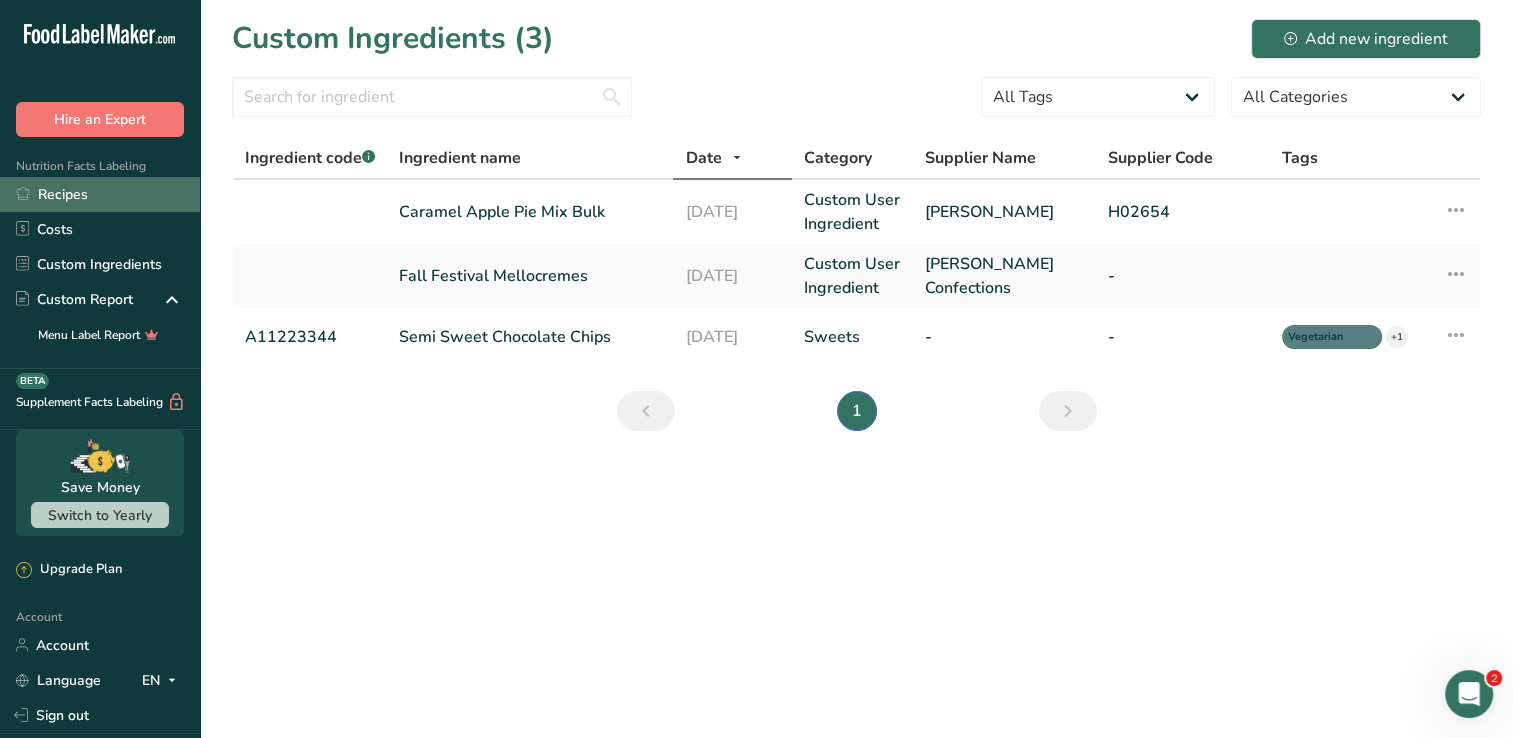 click on "Recipes" at bounding box center (100, 194) 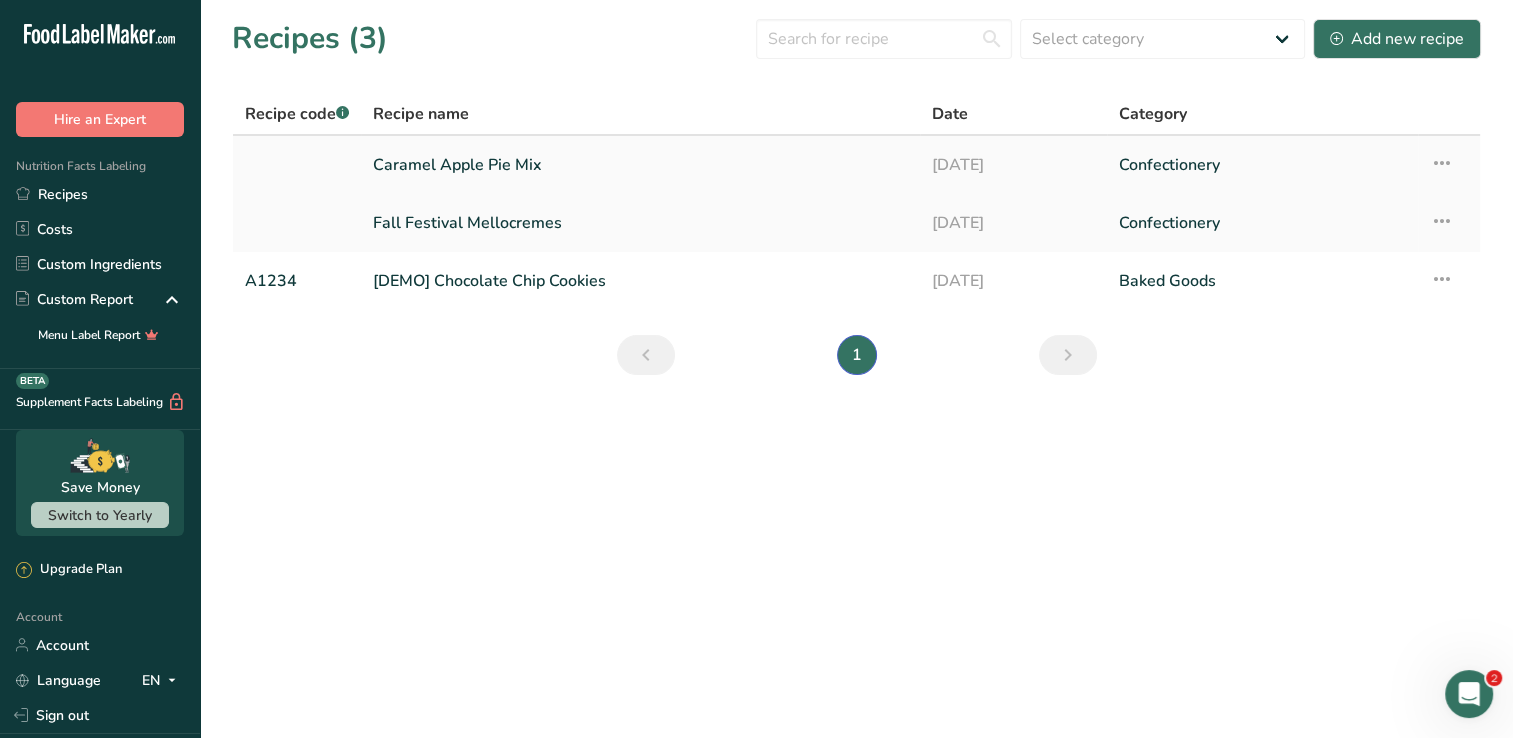click on "Caramel Apple Pie Mix" at bounding box center (640, 165) 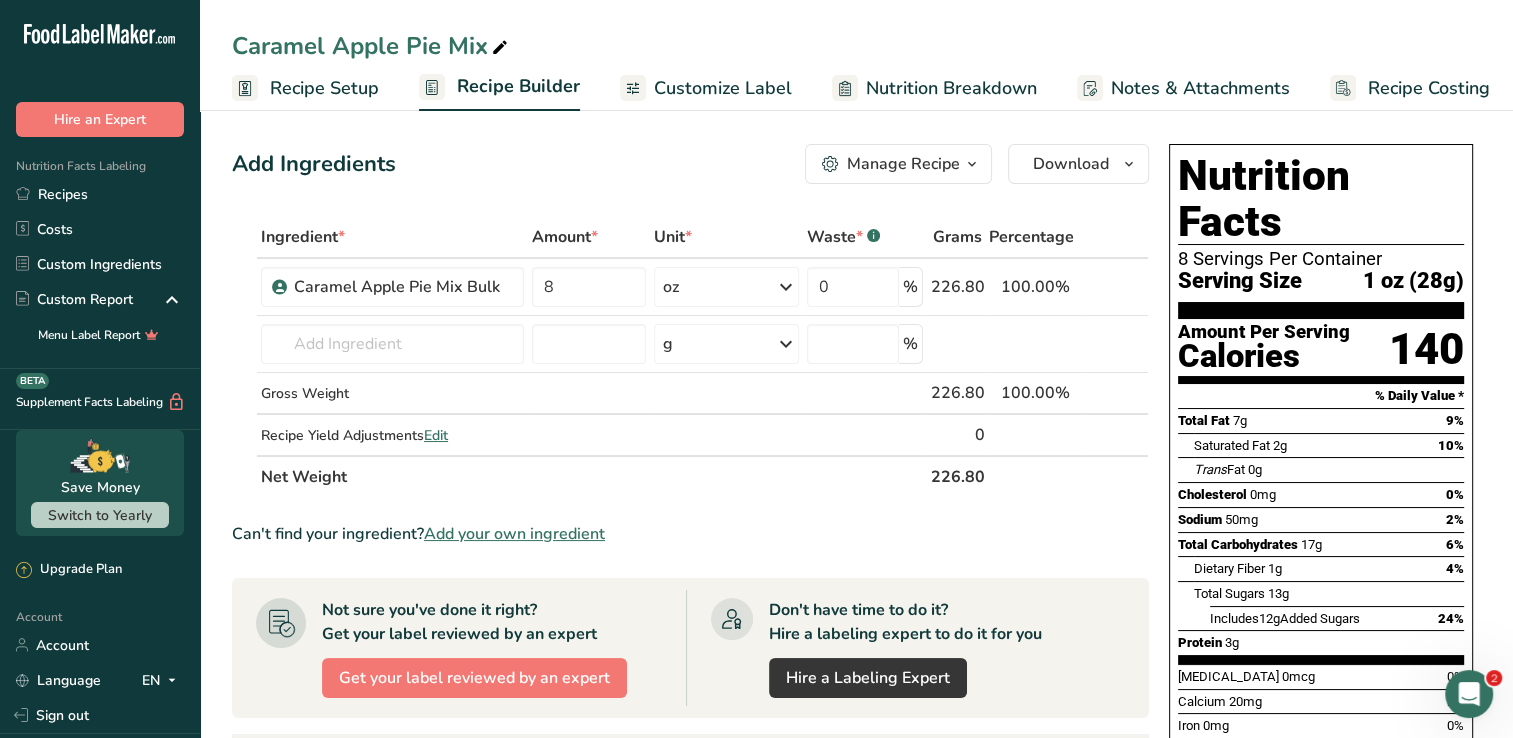 click on "Customize Label" at bounding box center (723, 88) 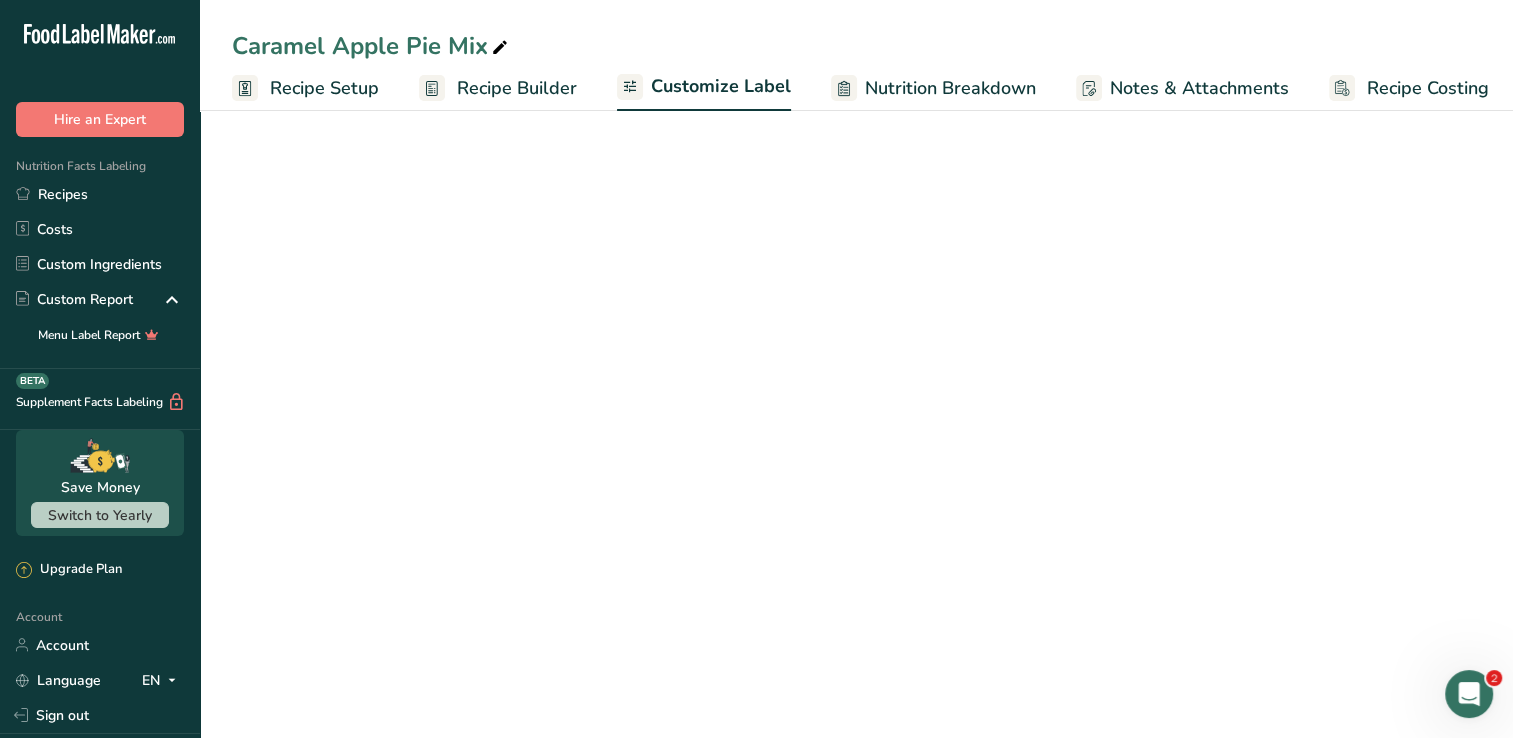 scroll, scrollTop: 0, scrollLeft: 8, axis: horizontal 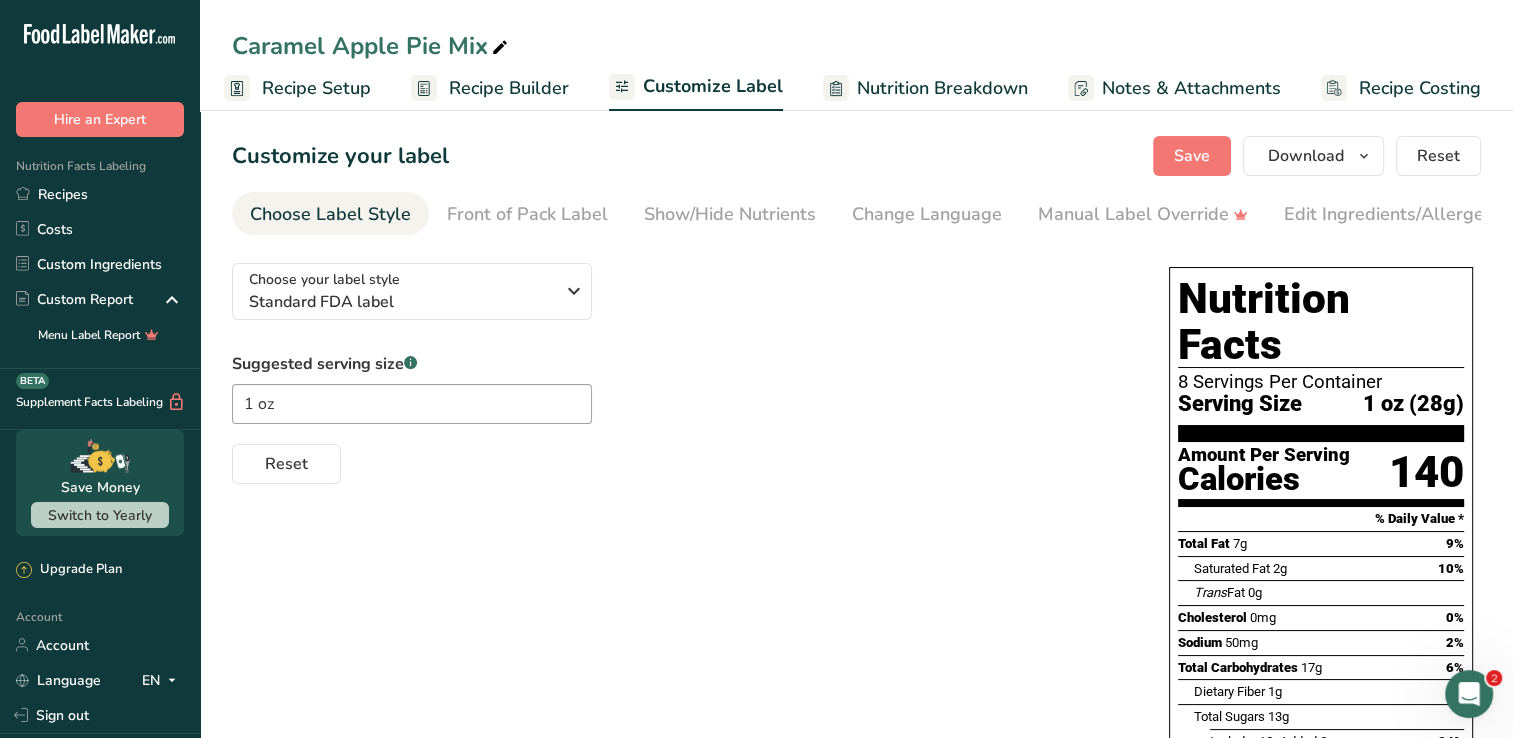 click on "Nutrition Breakdown" at bounding box center (942, 88) 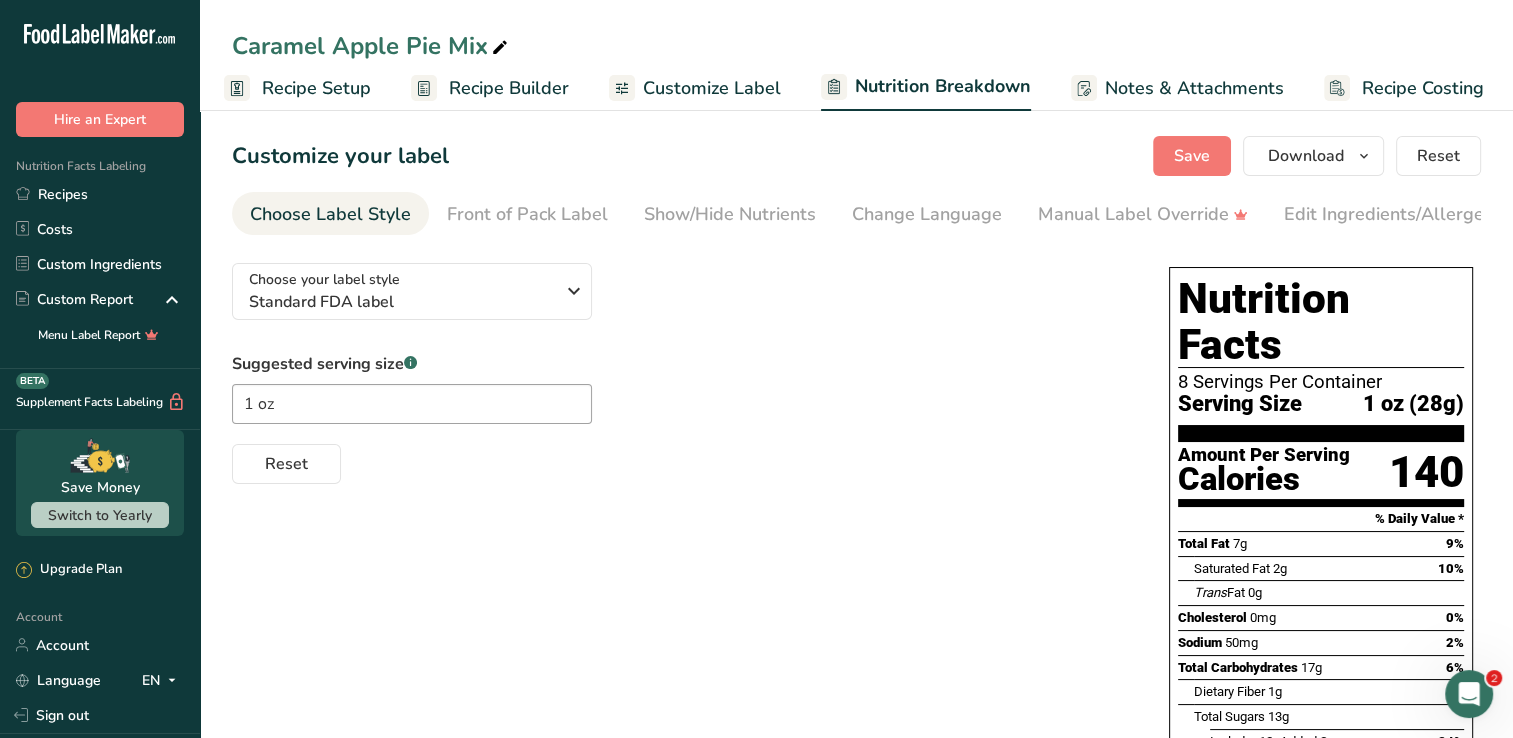 scroll, scrollTop: 0, scrollLeft: 10, axis: horizontal 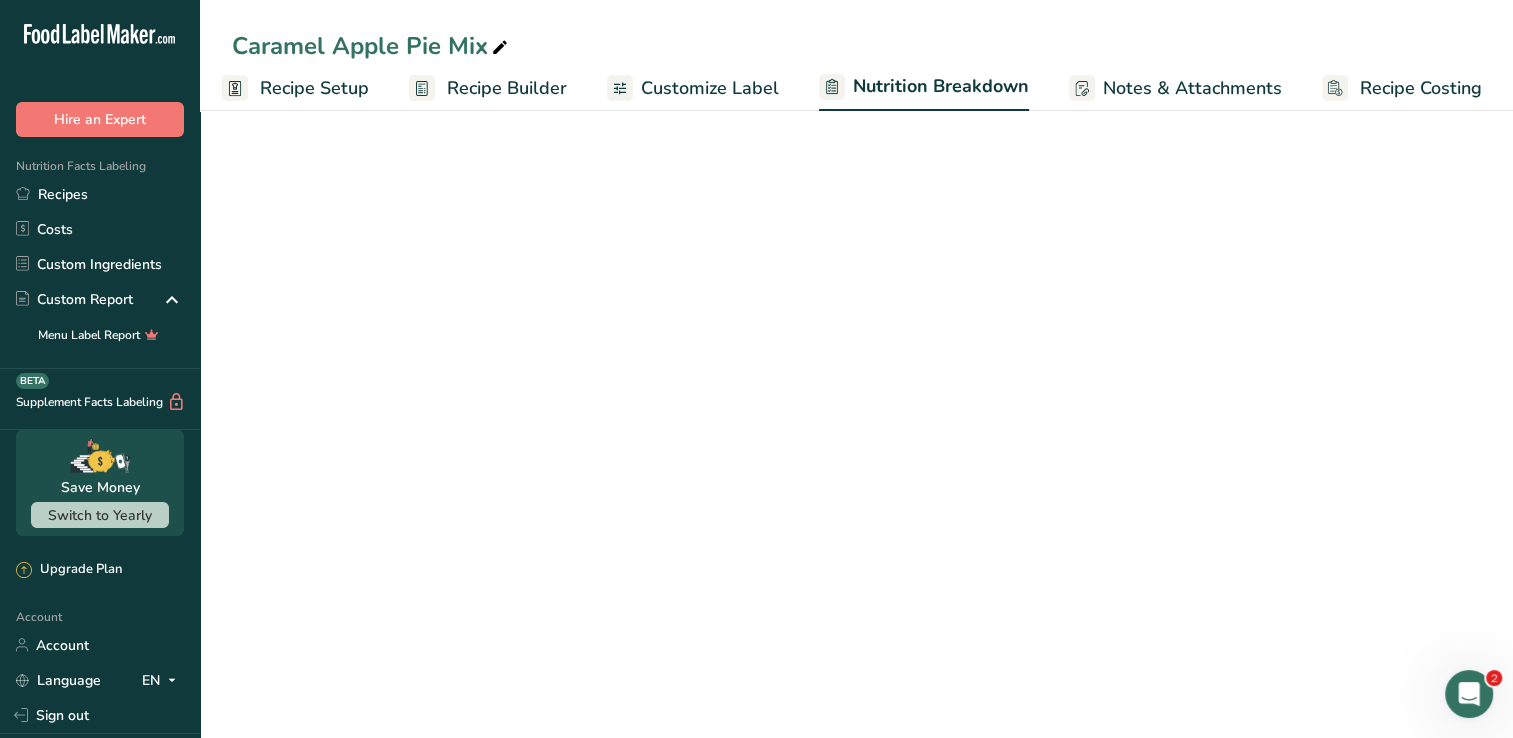 select on "Calories" 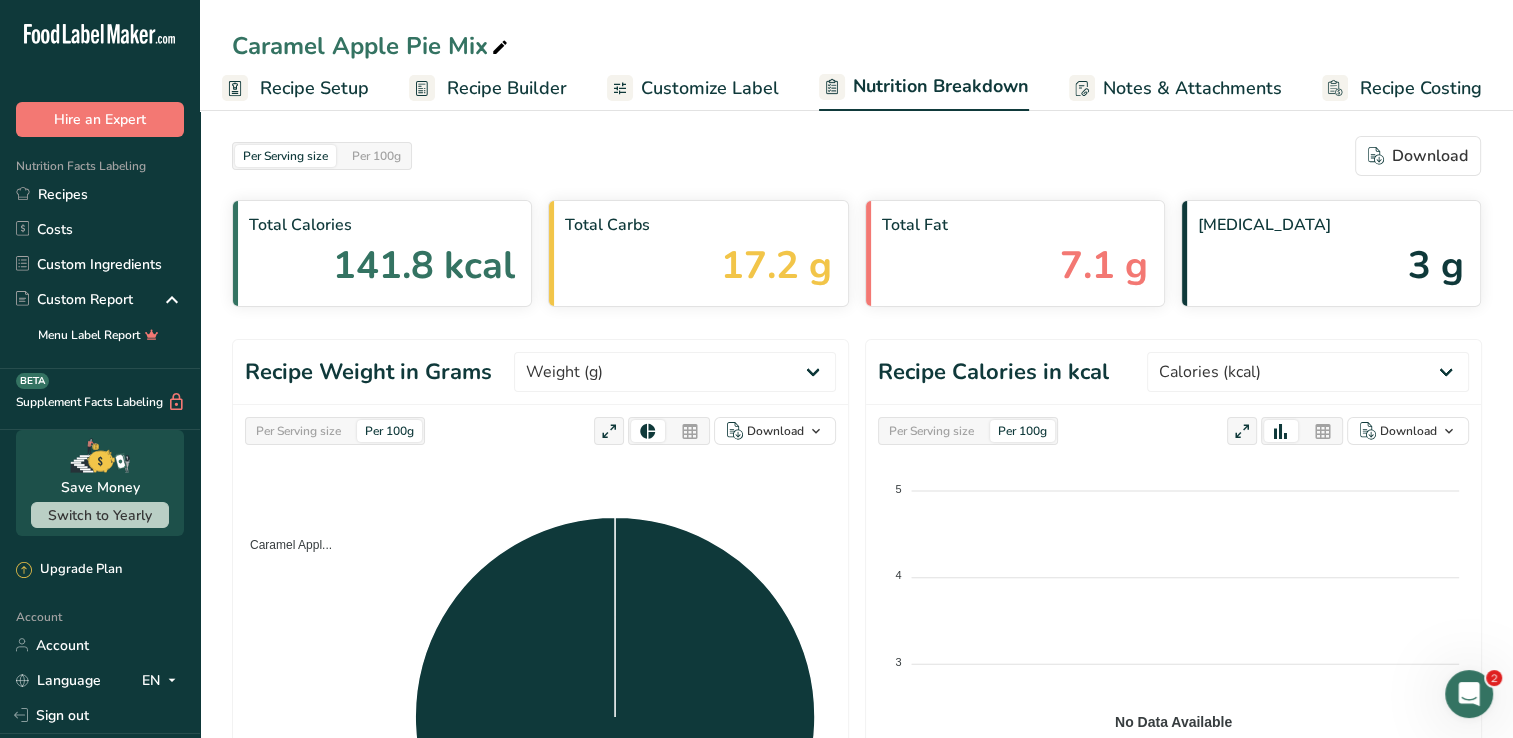 click on "Notes & Attachments" at bounding box center (1192, 88) 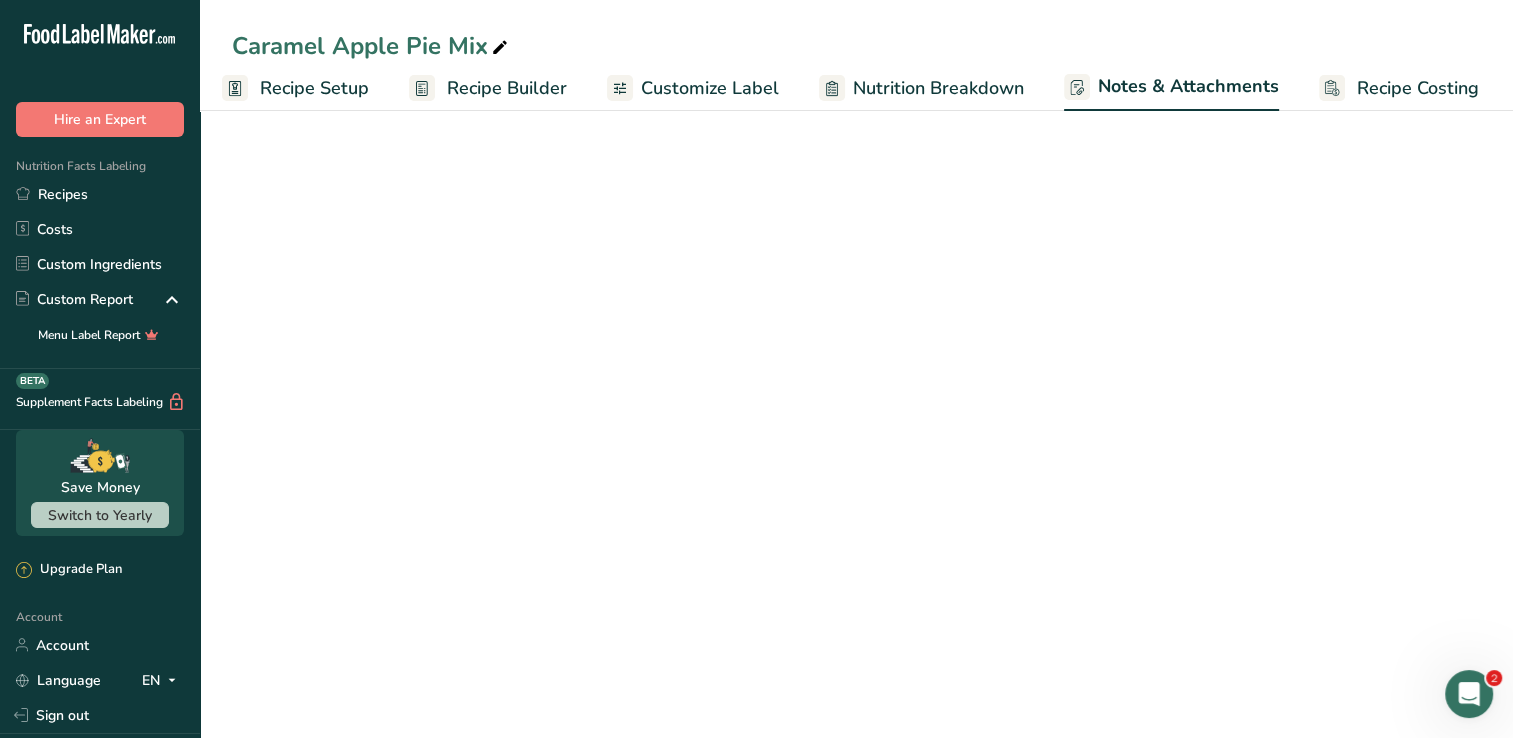 scroll, scrollTop: 0, scrollLeft: 9, axis: horizontal 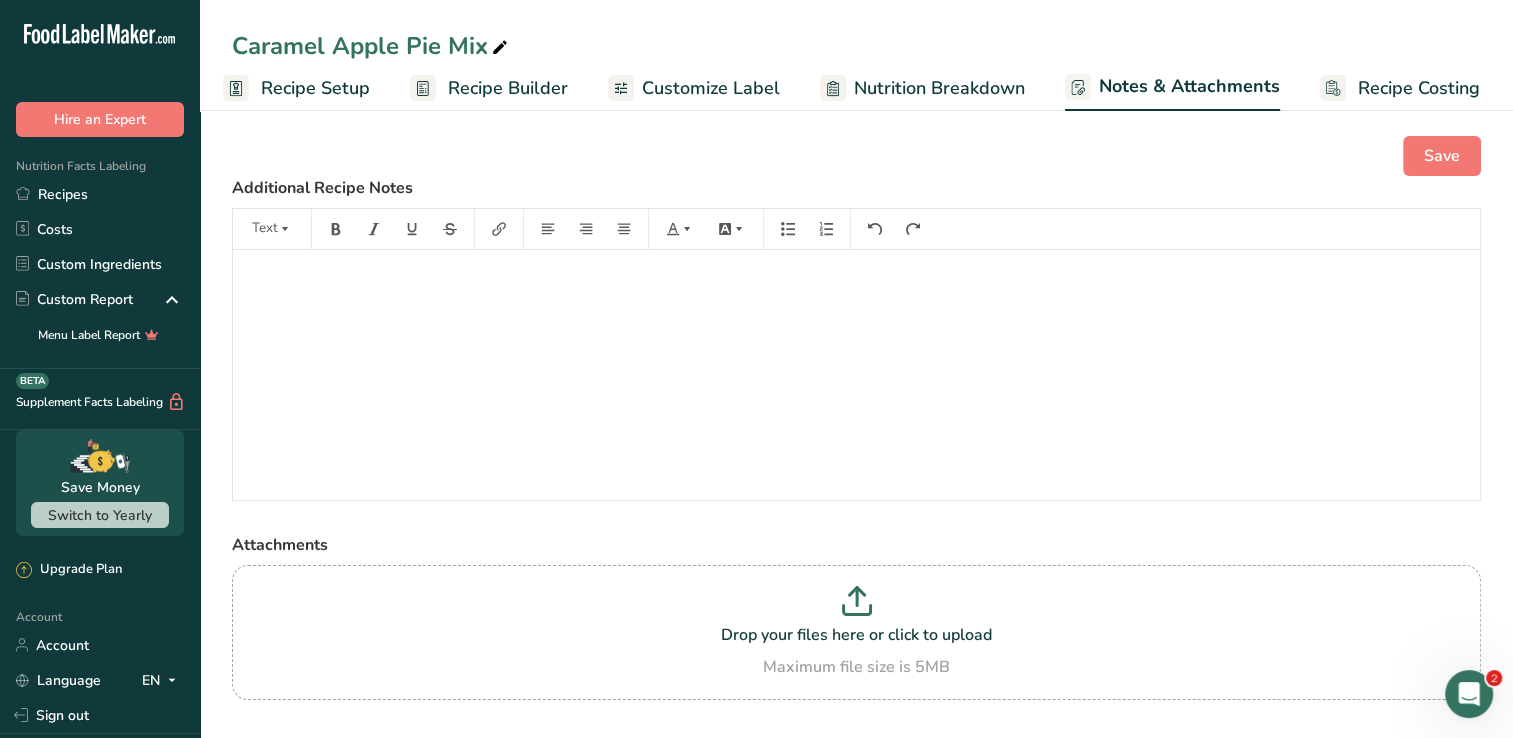 click on "Recipe Costing" at bounding box center [1419, 88] 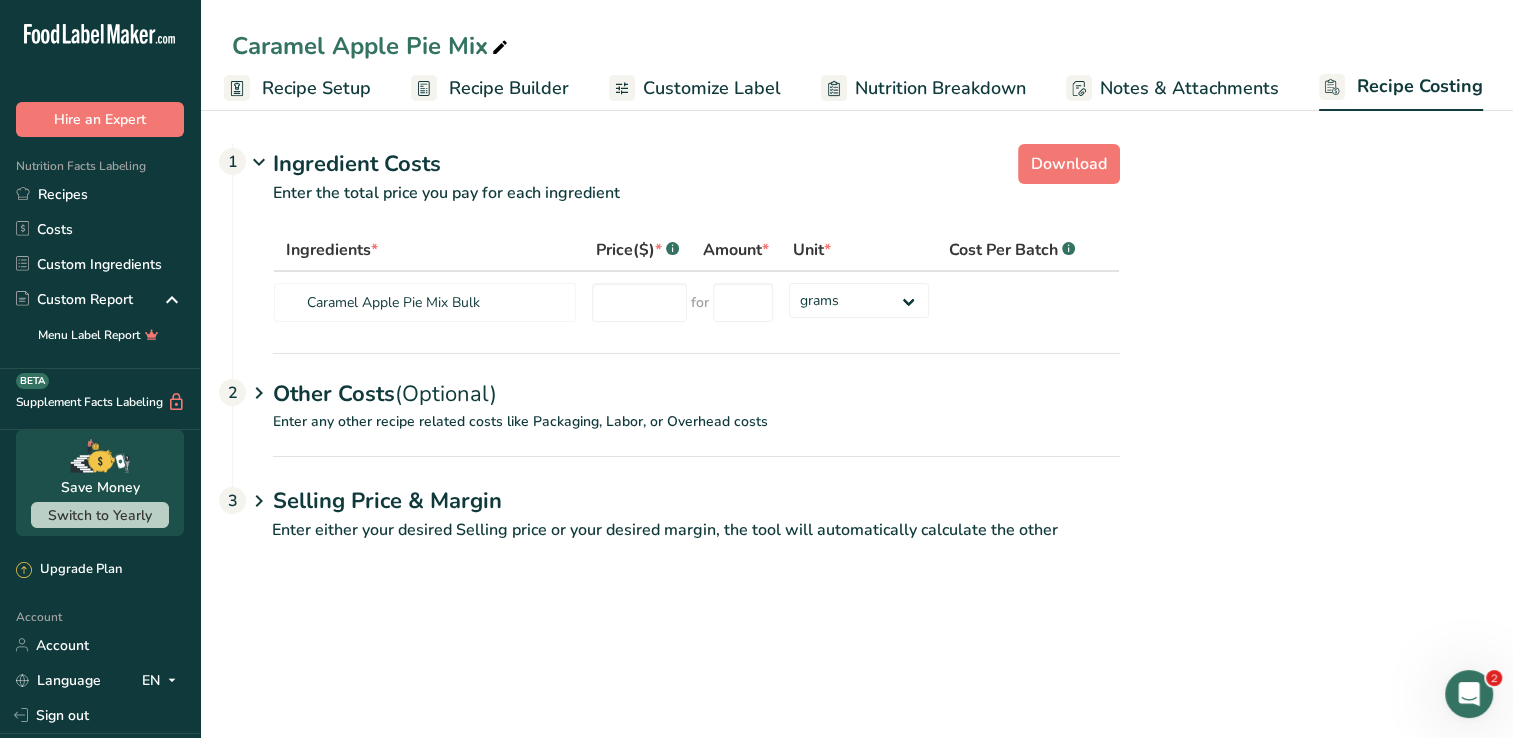 click on "Recipe Setup" at bounding box center [297, 88] 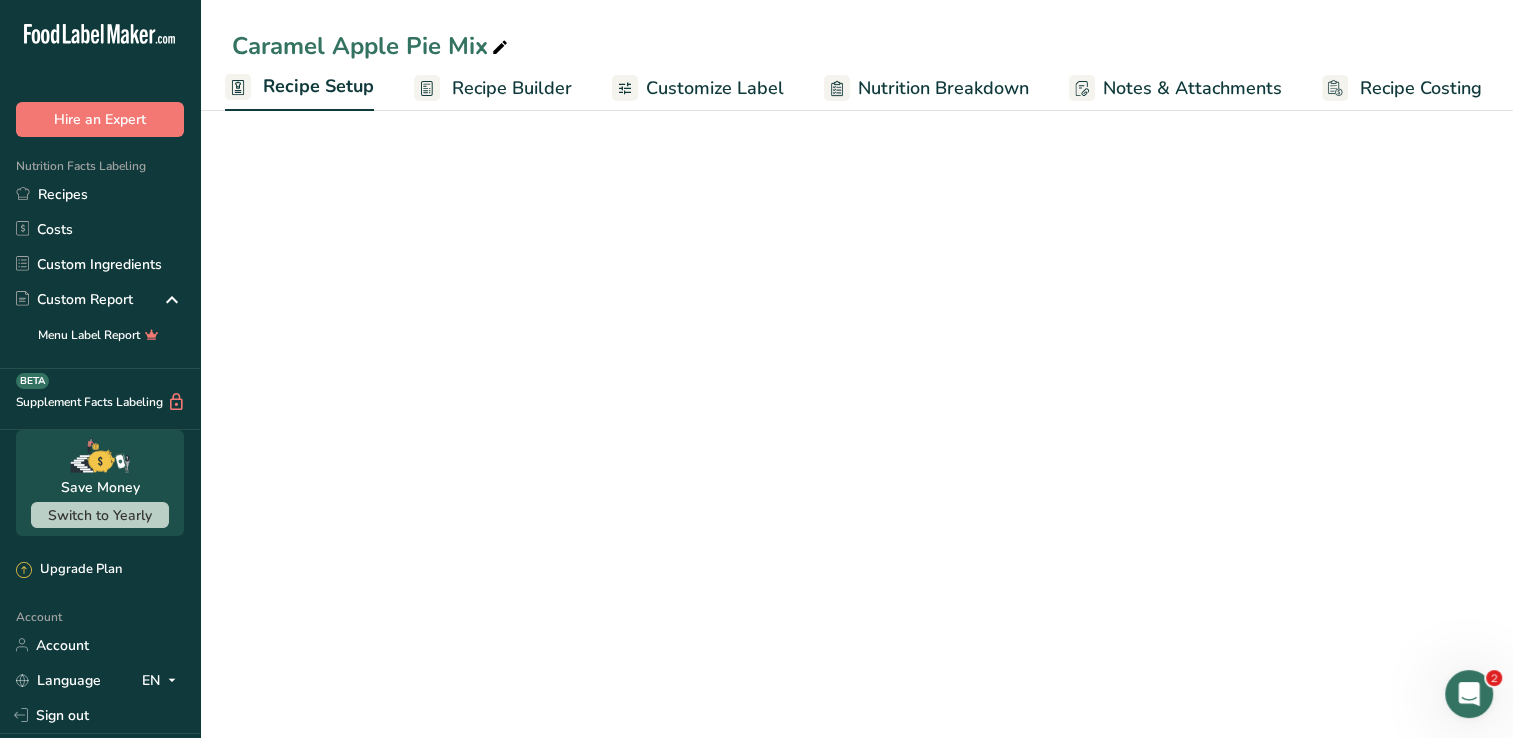 select on "5" 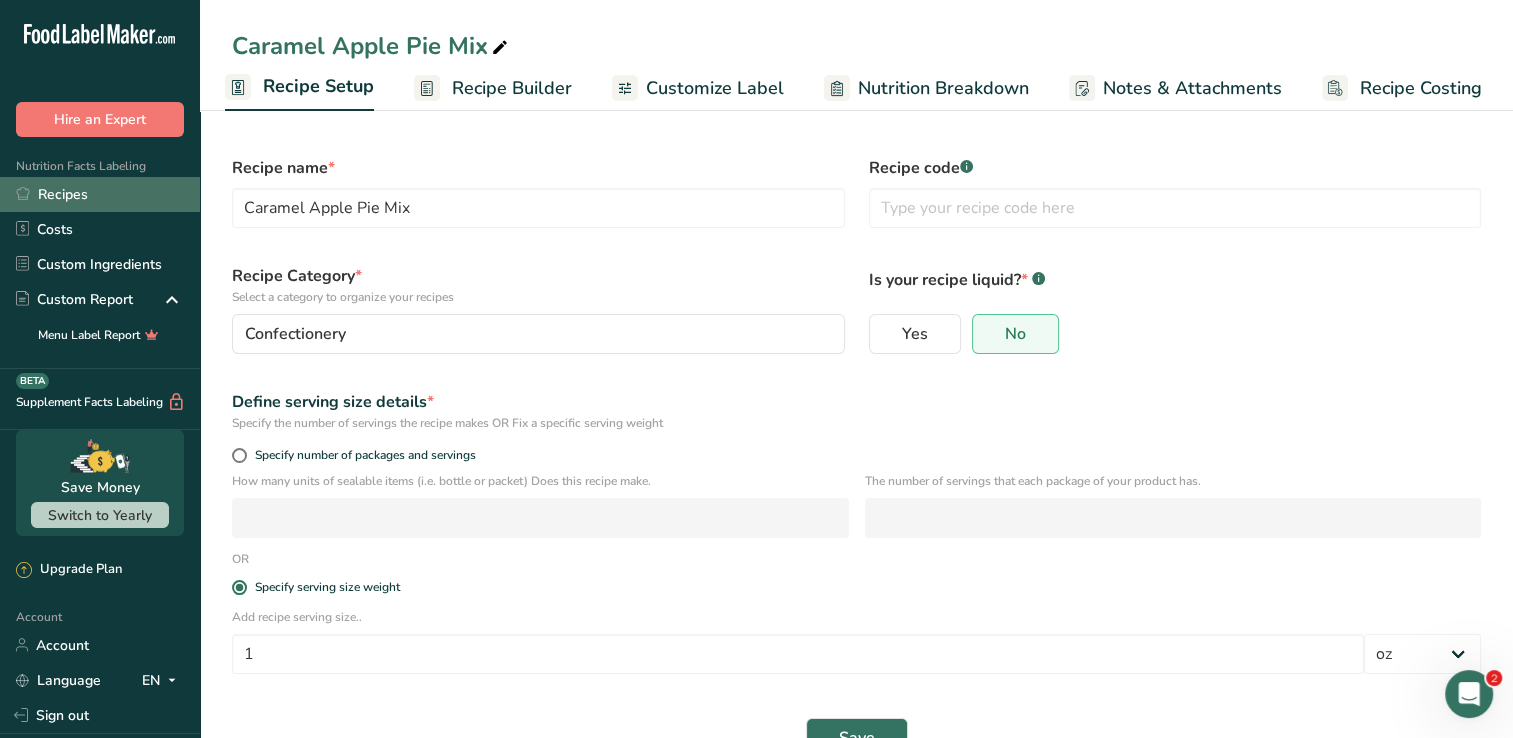click on "Recipes" at bounding box center (100, 194) 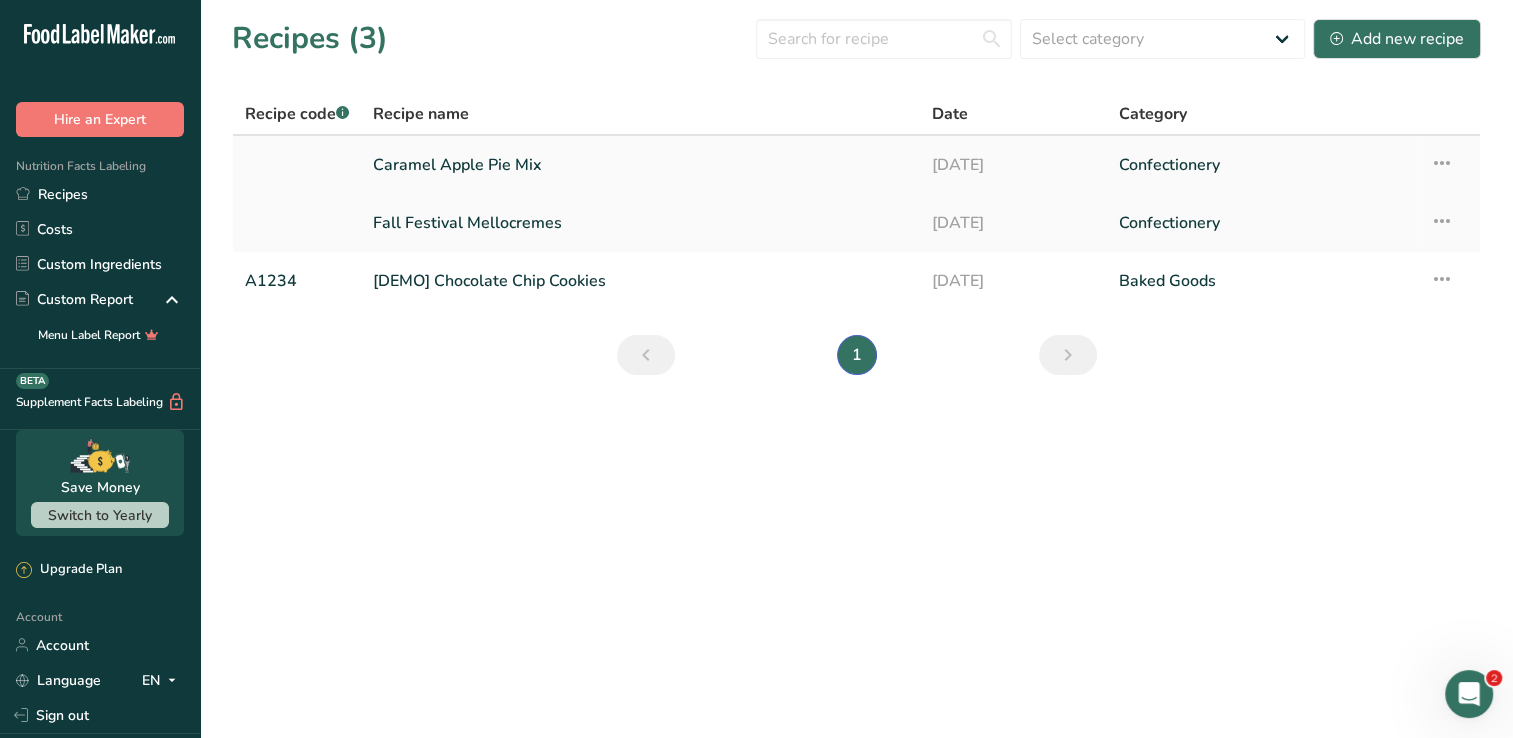 click on "Caramel Apple Pie Mix" at bounding box center [640, 165] 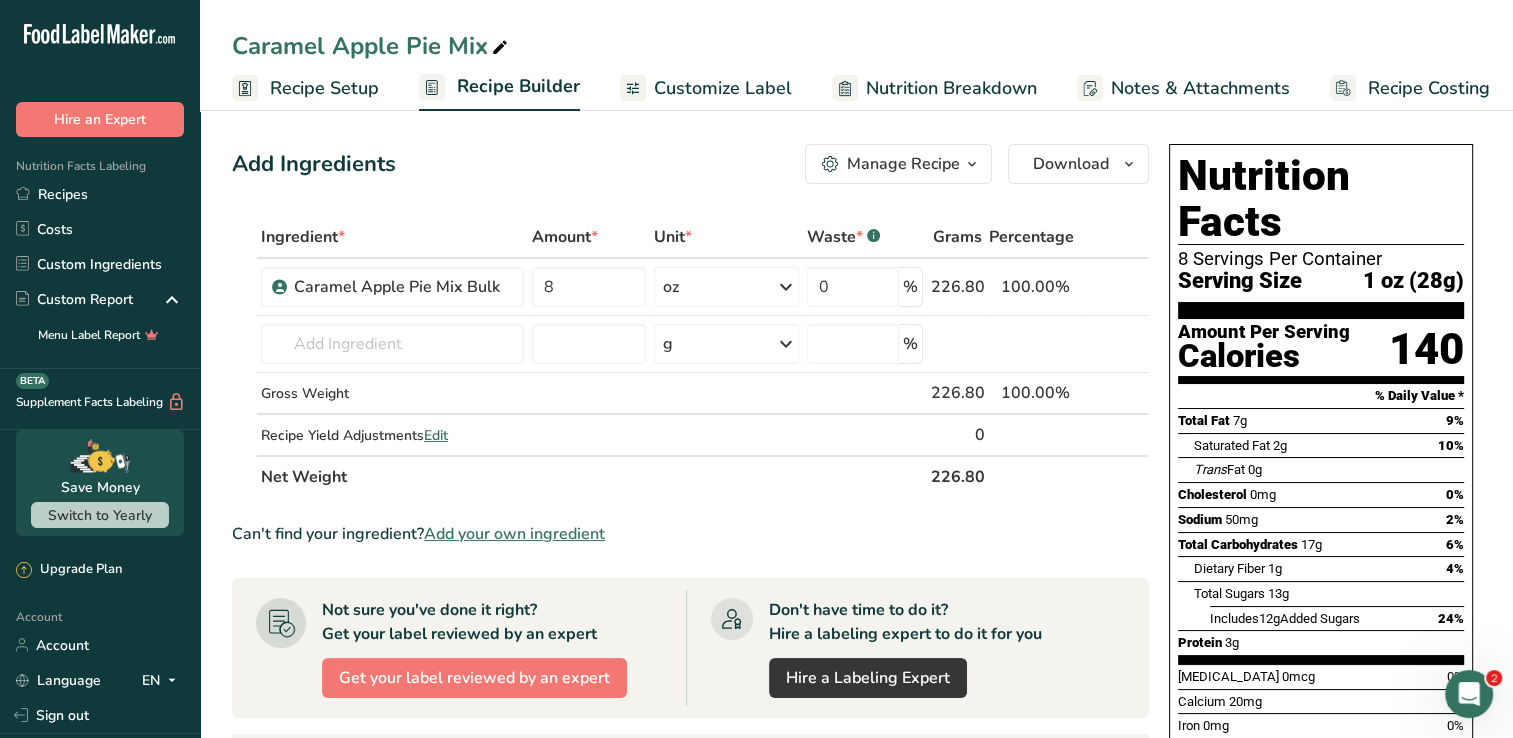 click on "Manage Recipe" at bounding box center (903, 164) 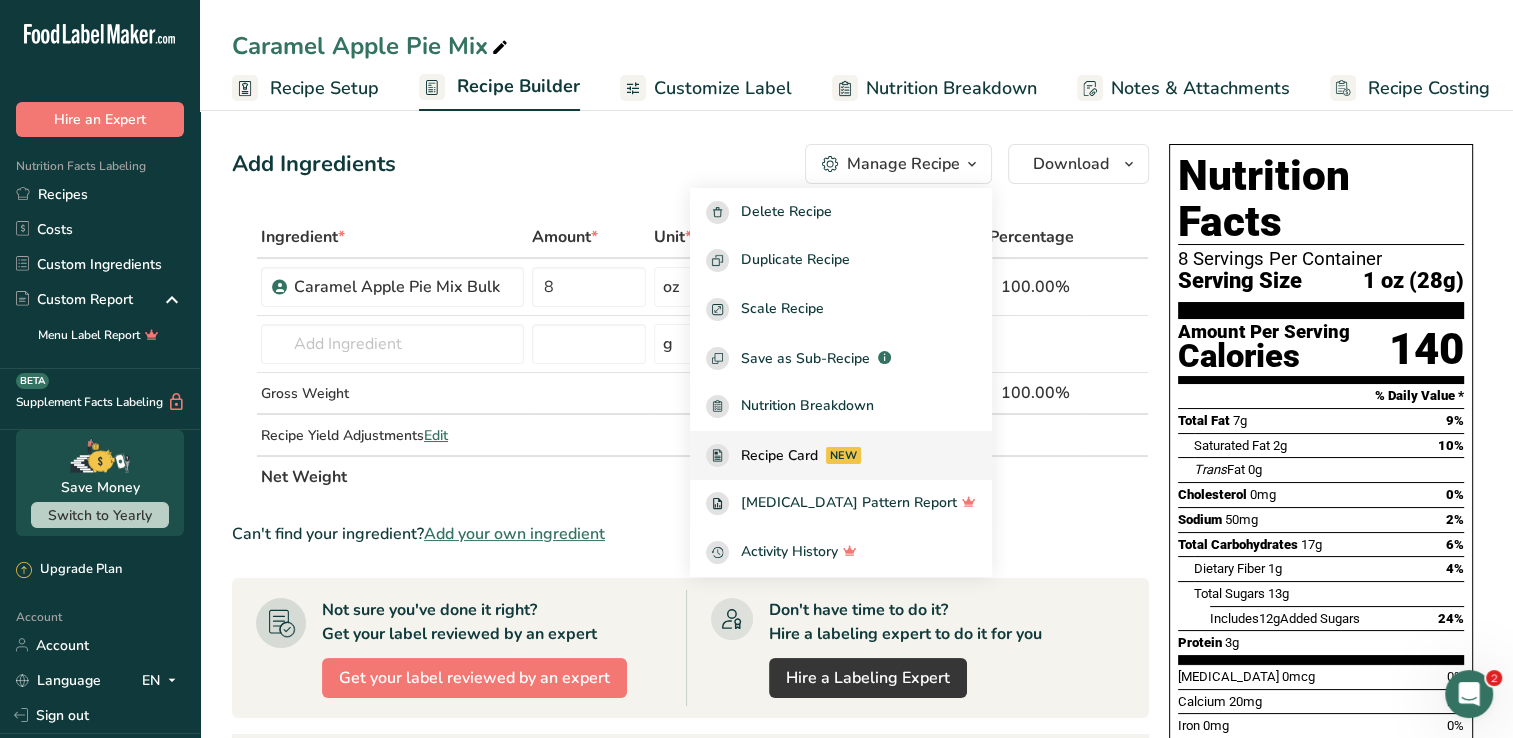 click on "Recipe Card" at bounding box center (779, 455) 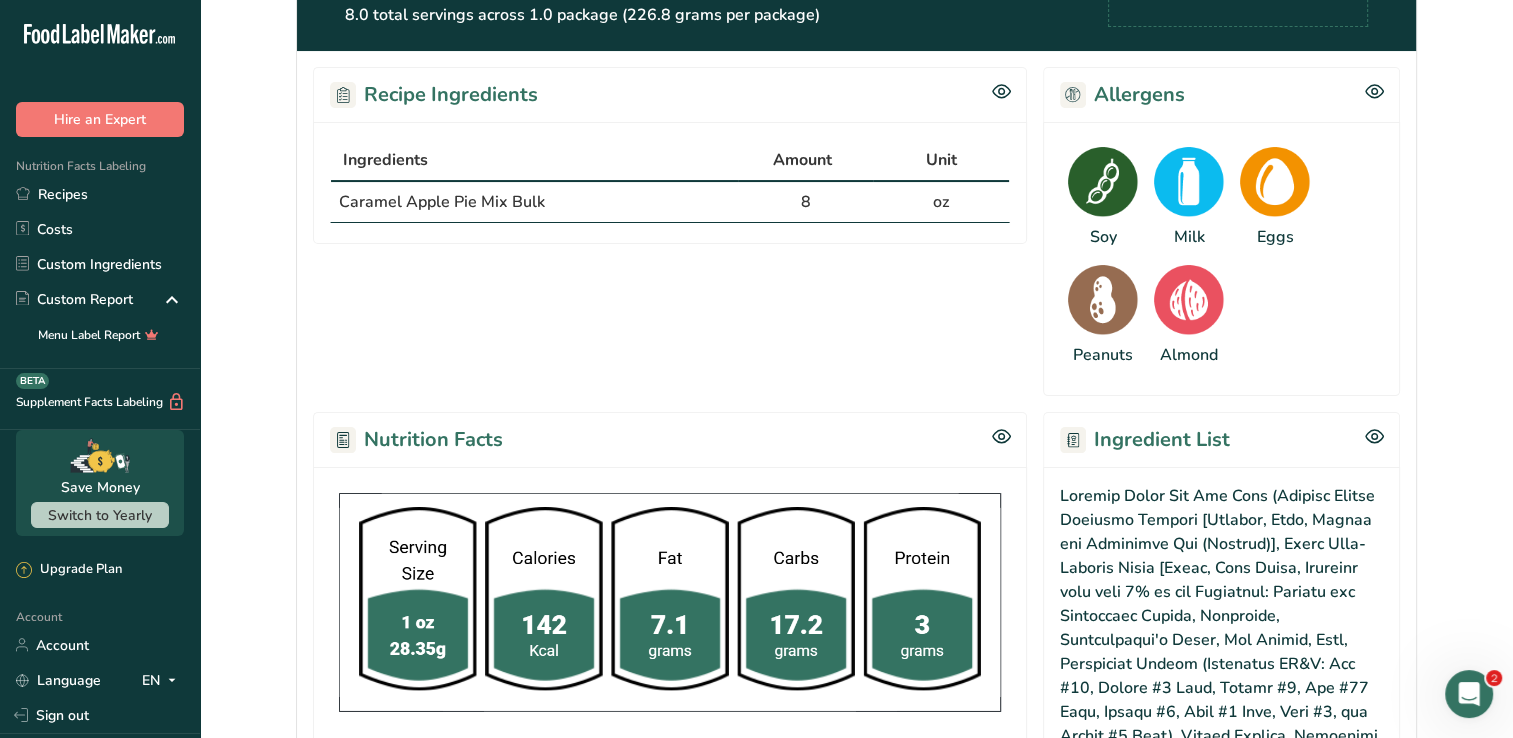 scroll, scrollTop: 0, scrollLeft: 0, axis: both 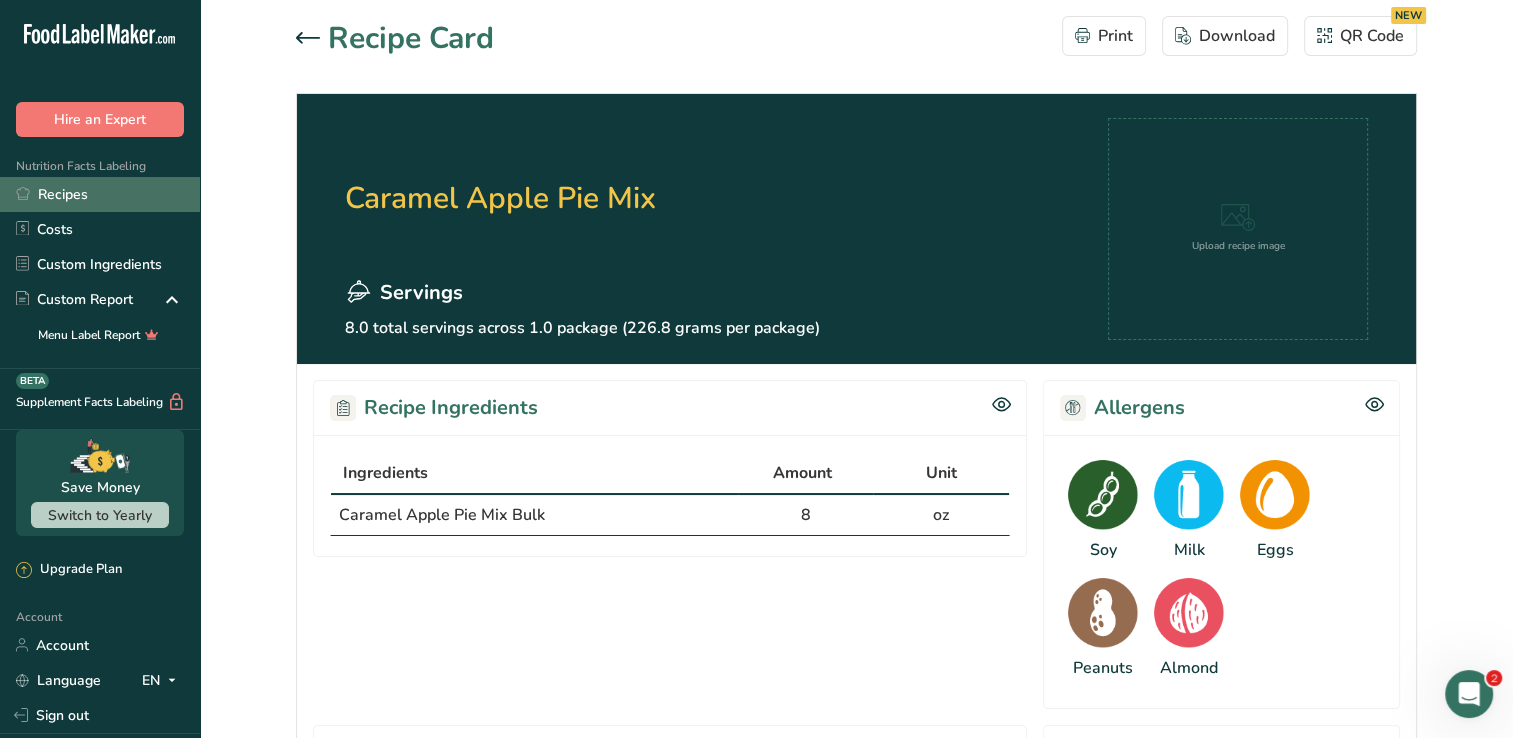 click on "Recipes" at bounding box center (100, 194) 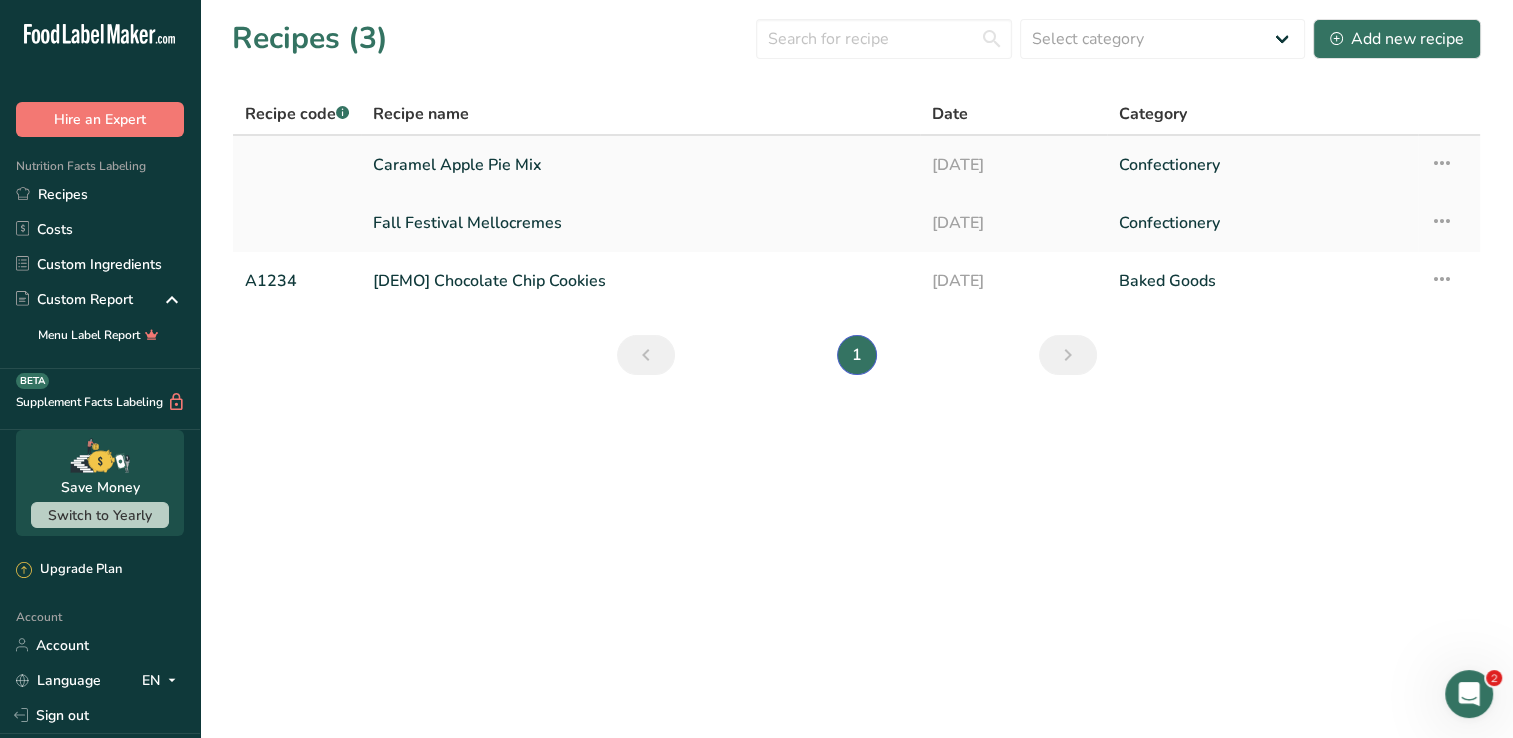 click on "Caramel Apple Pie Mix" at bounding box center (640, 165) 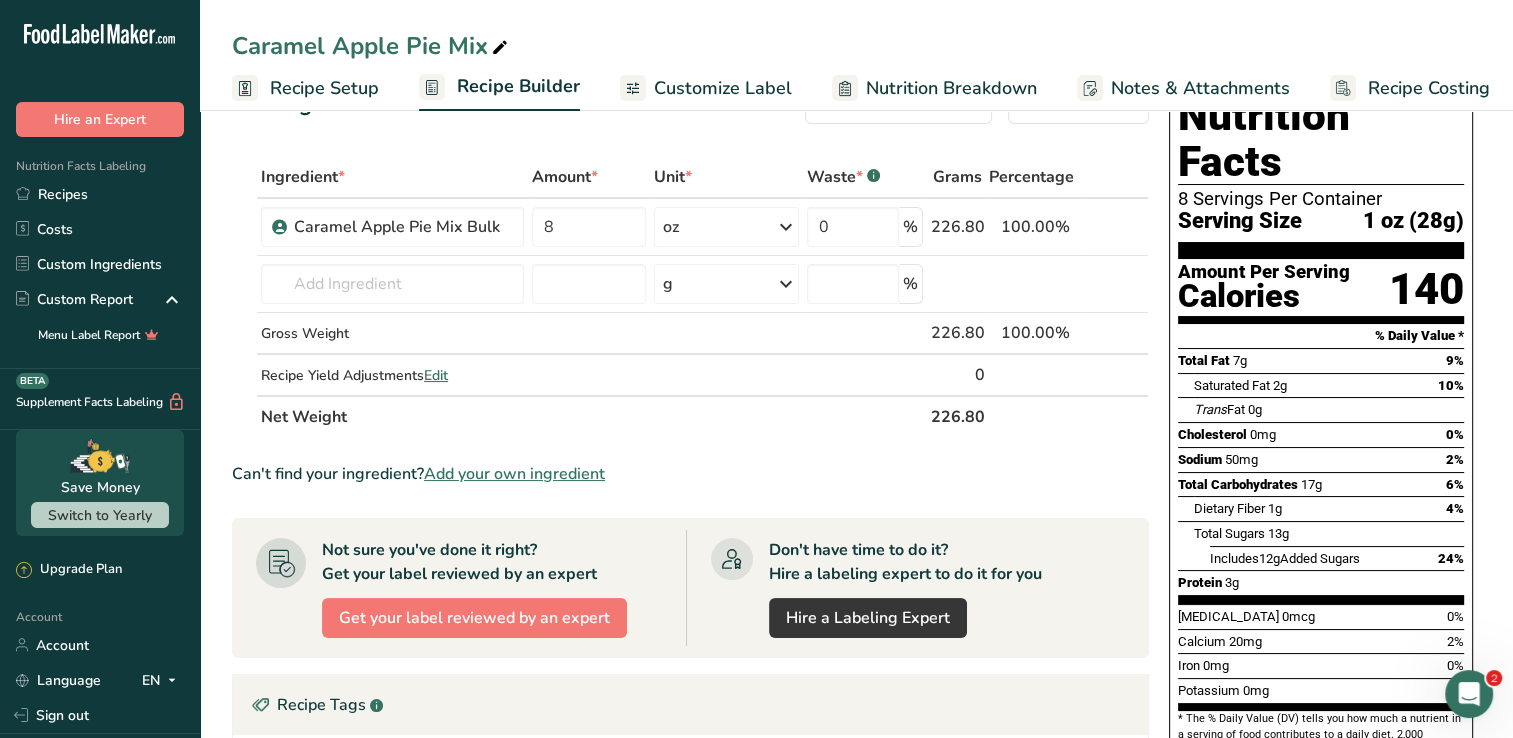 scroll, scrollTop: 0, scrollLeft: 0, axis: both 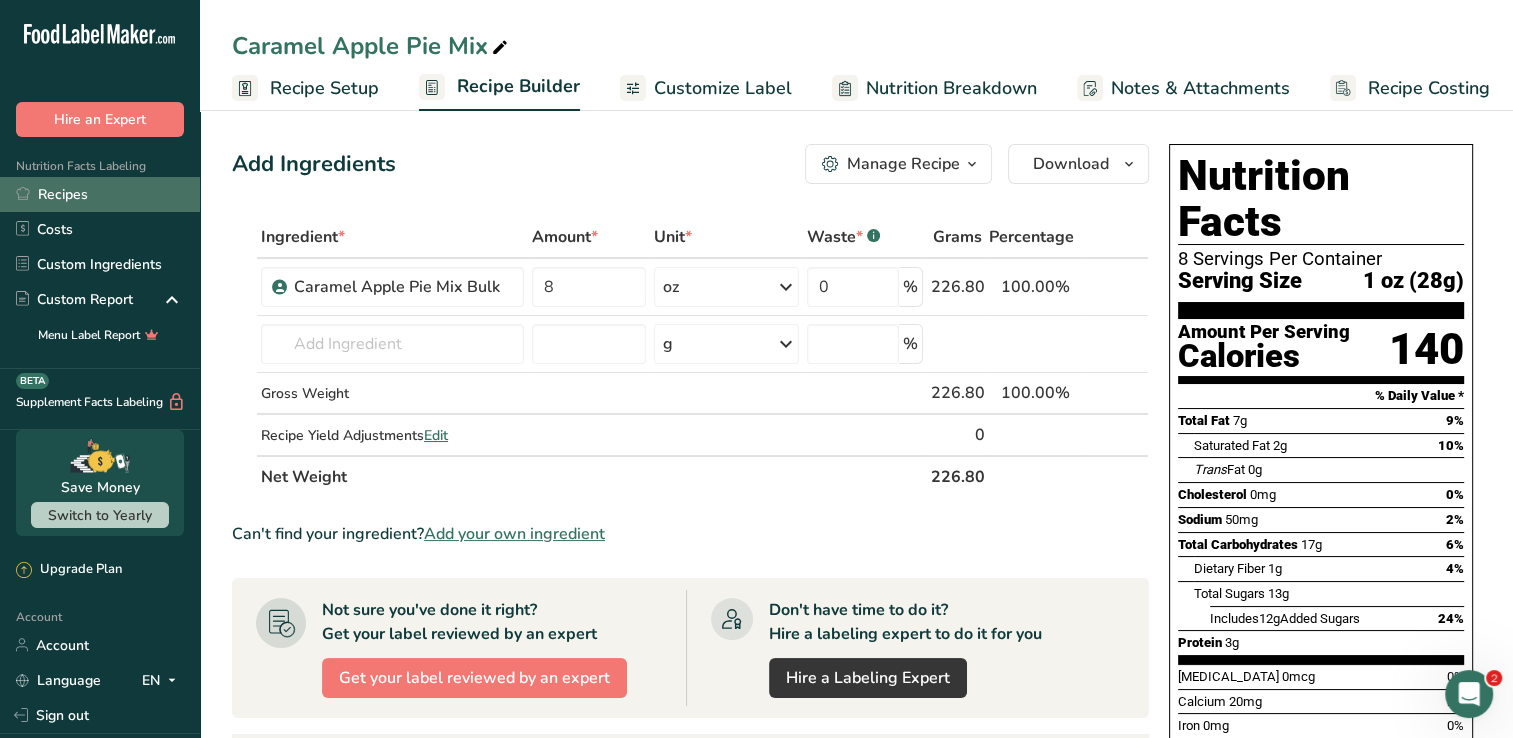 click on "Recipes" at bounding box center [100, 194] 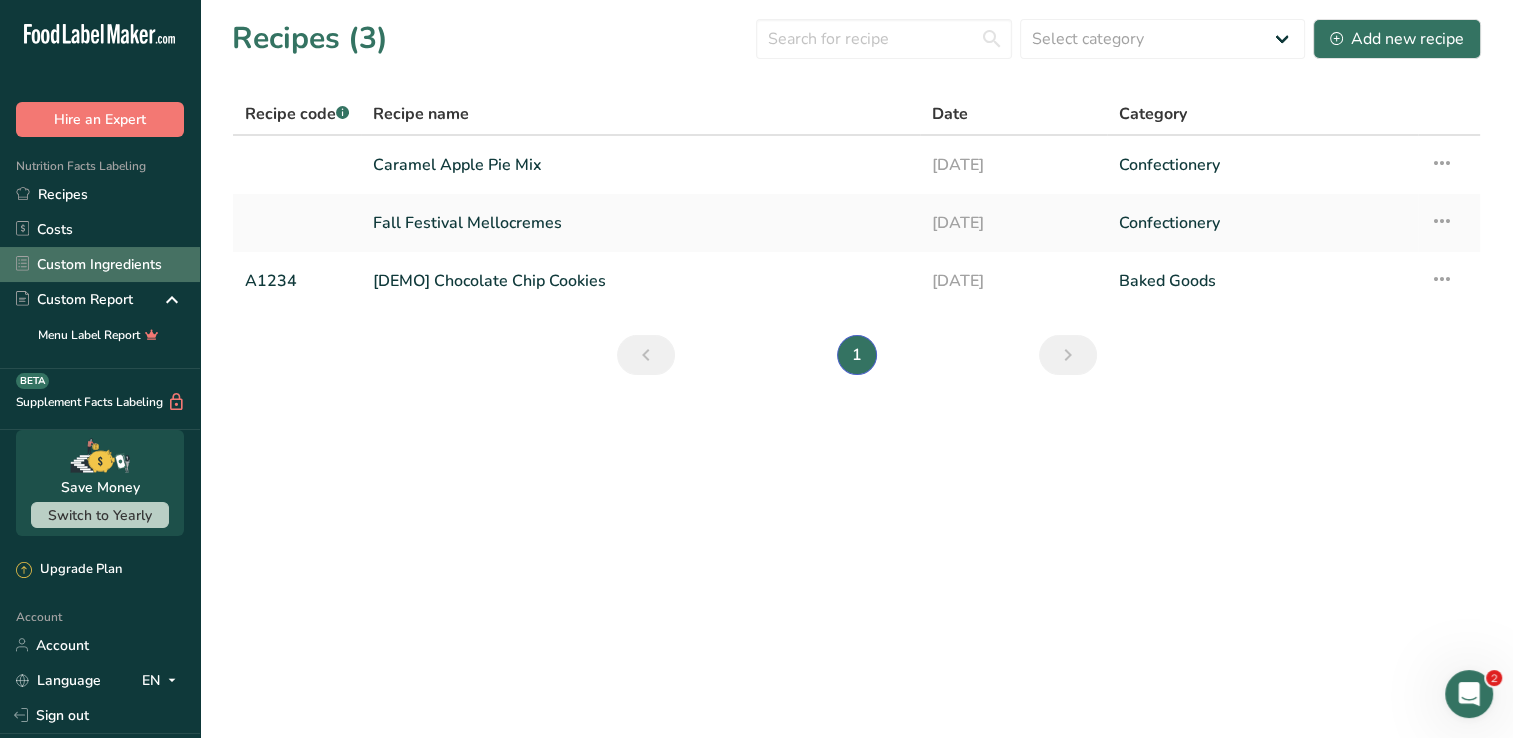 click on "Custom Ingredients" at bounding box center [100, 264] 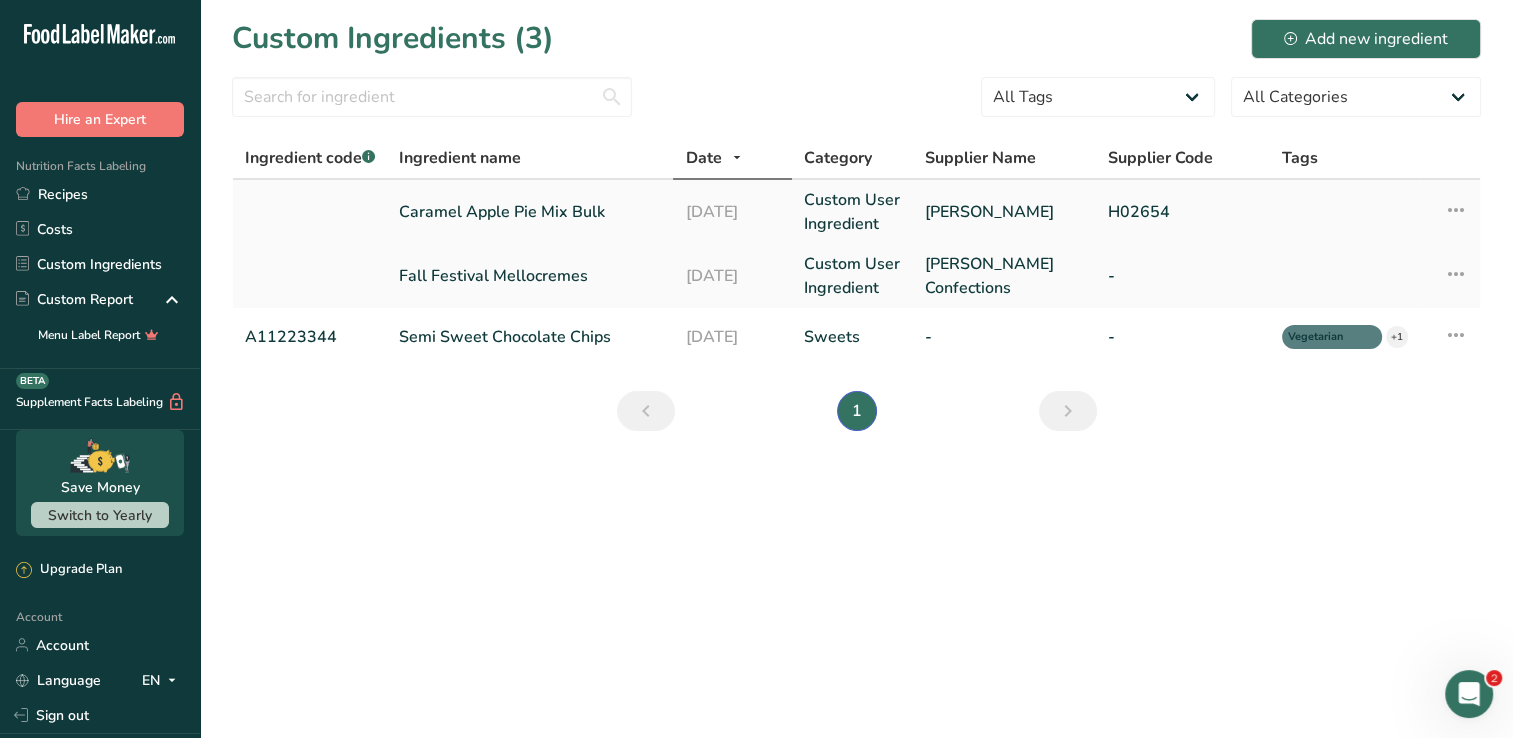 click on "Caramel Apple Pie Mix Bulk" at bounding box center [530, 212] 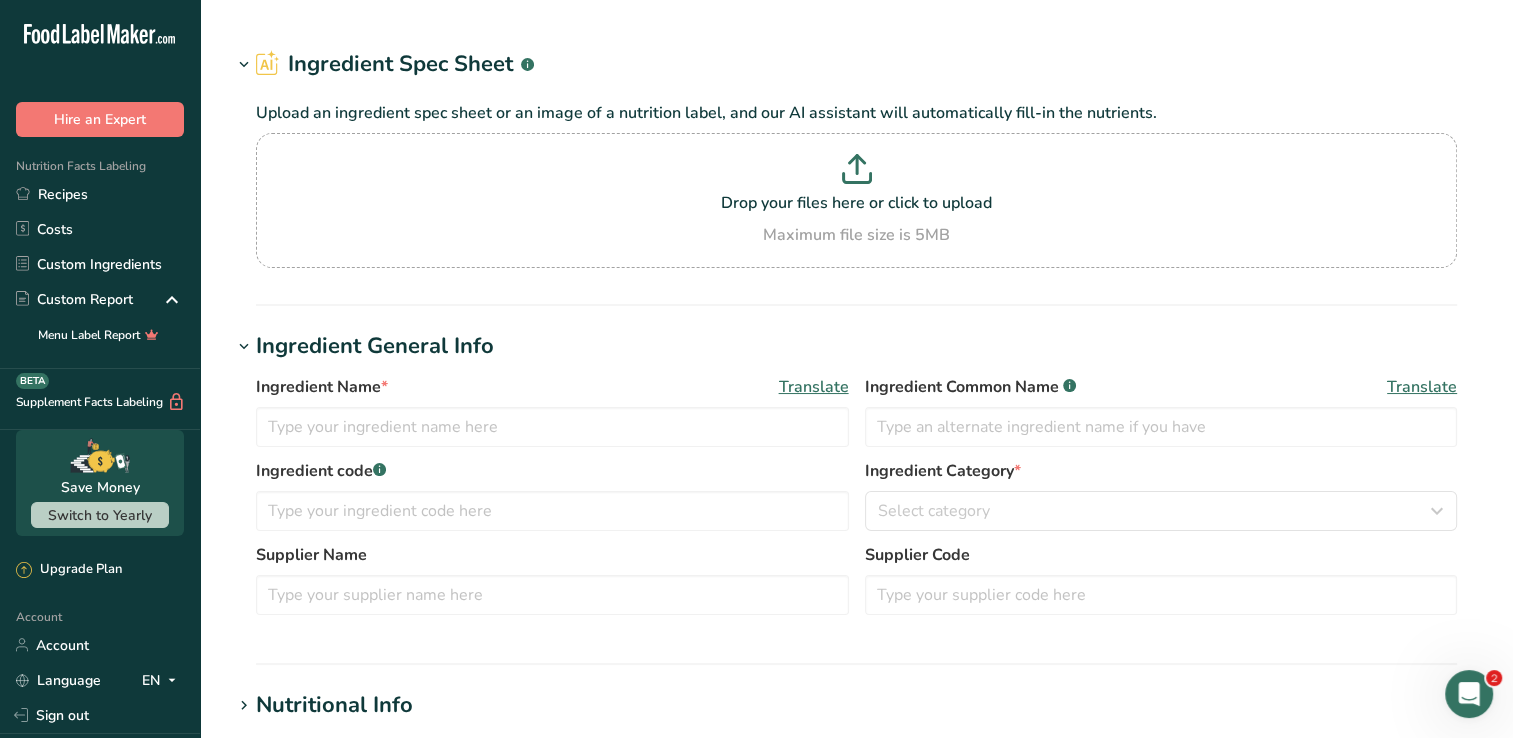 type on "Caramel Apple Pie Mix Bulk" 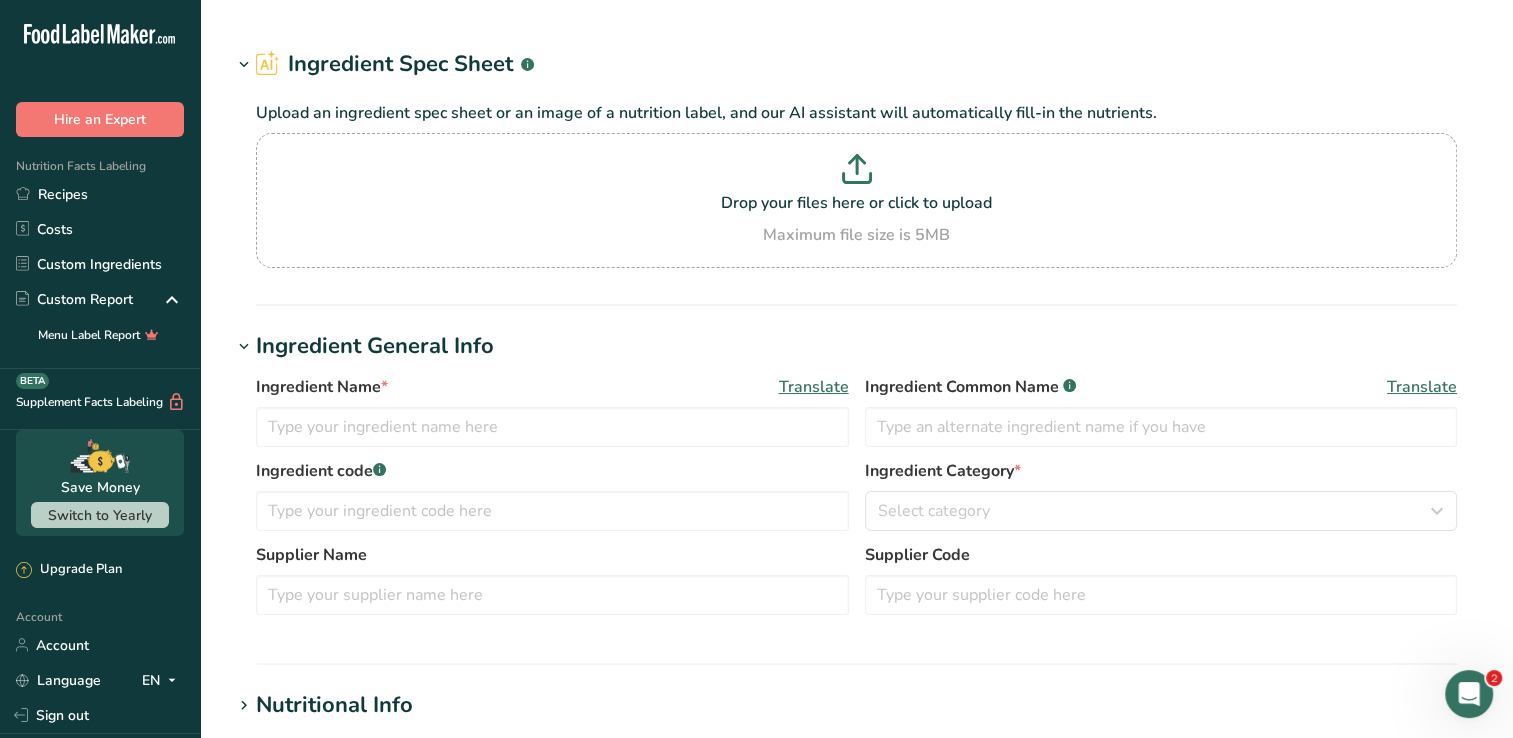 type on "[PERSON_NAME]" 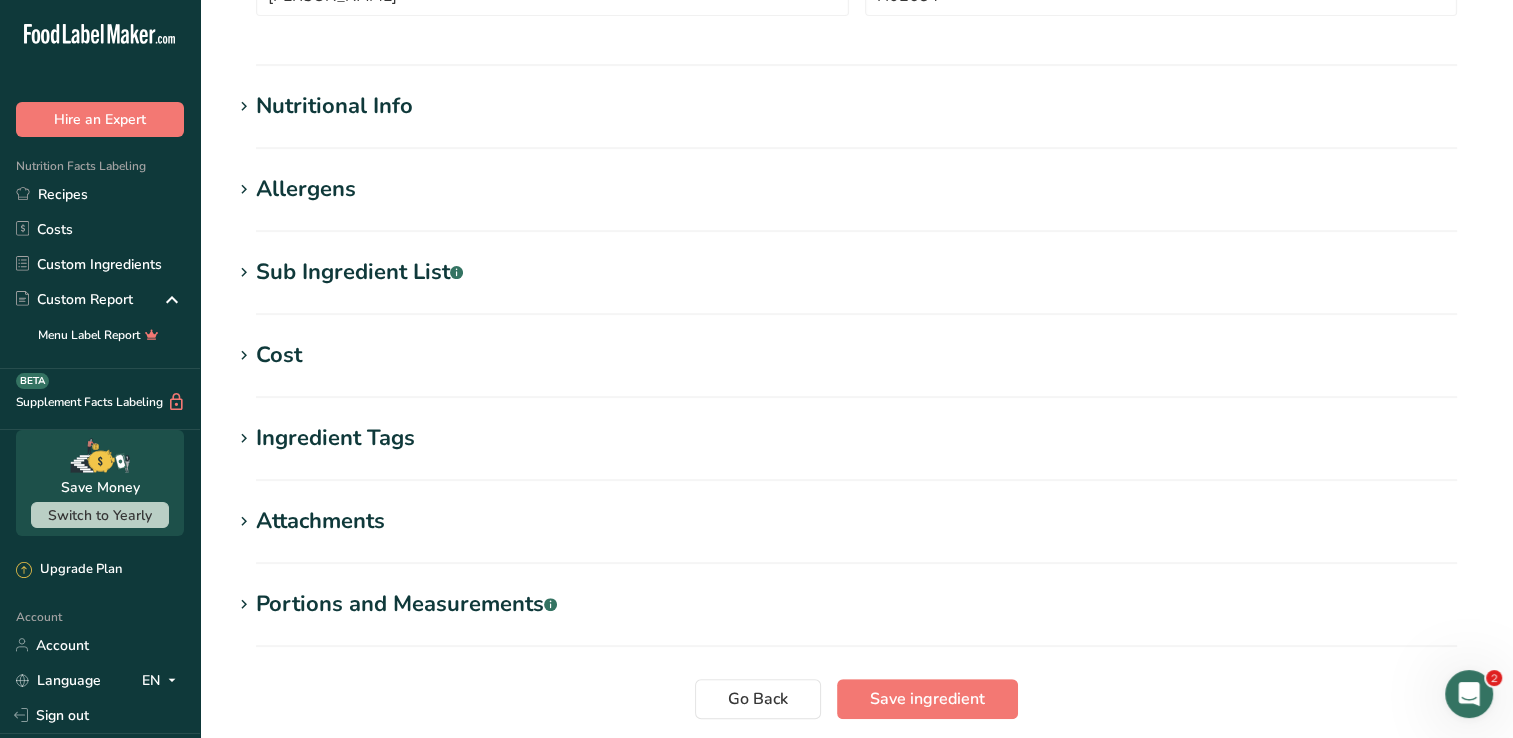 scroll, scrollTop: 640, scrollLeft: 0, axis: vertical 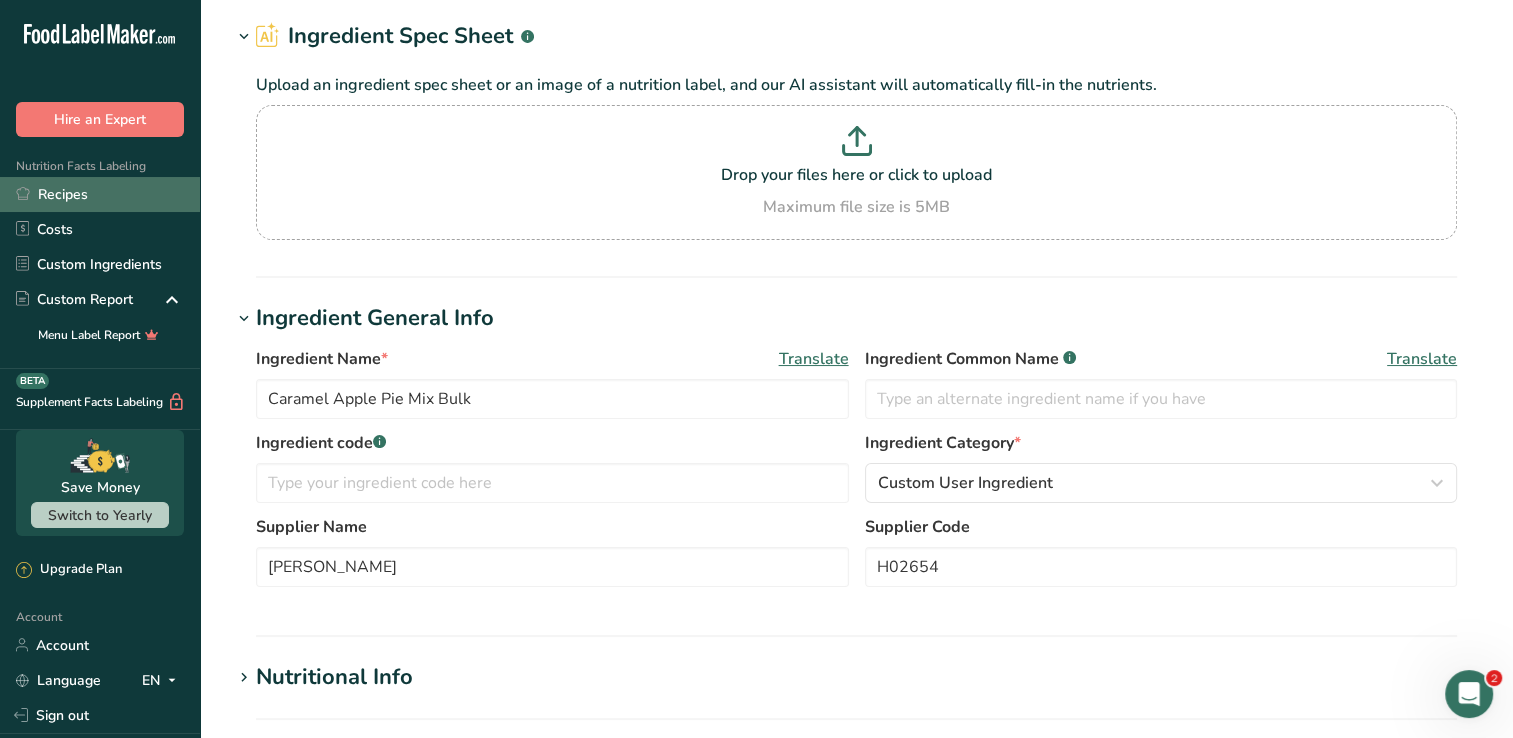 click on "Recipes" at bounding box center (100, 194) 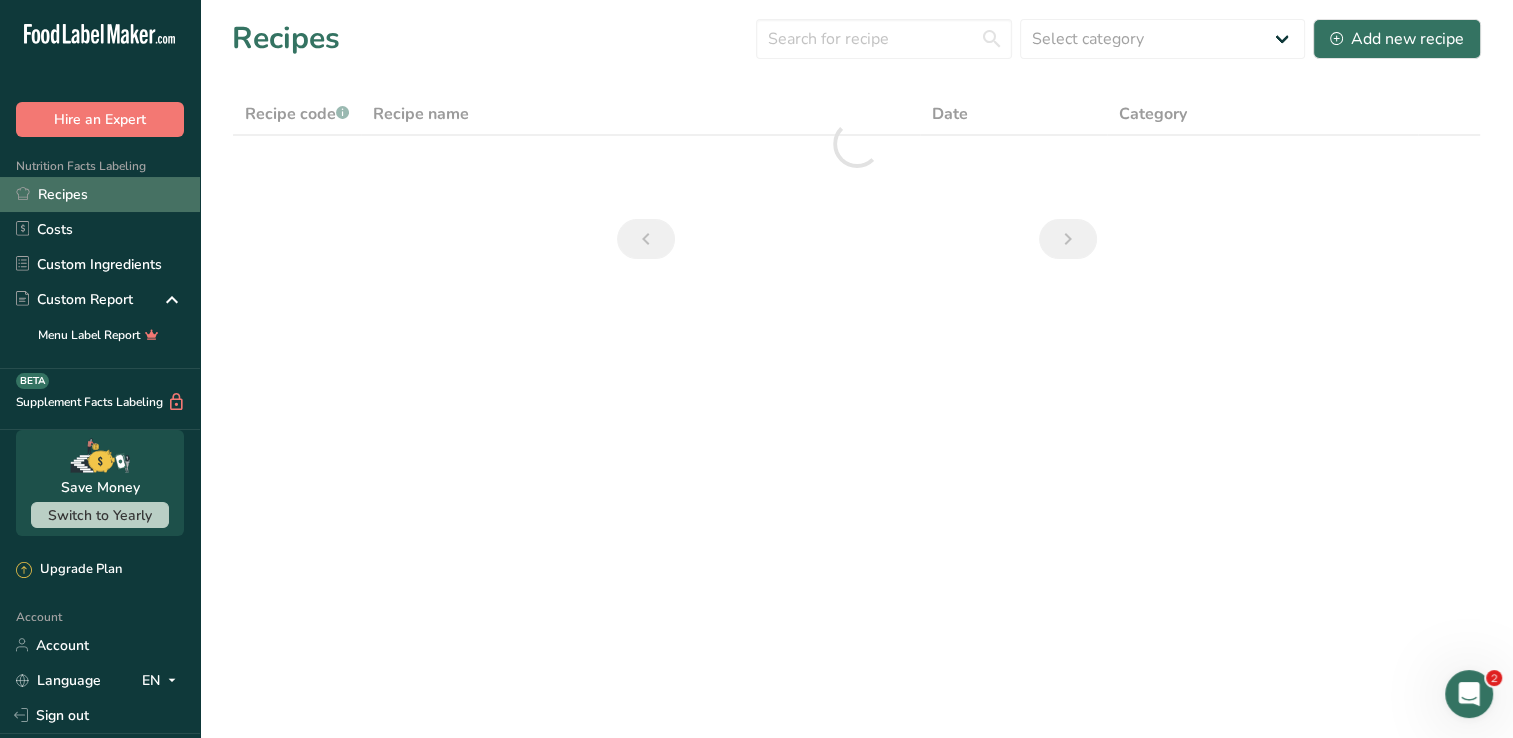 scroll, scrollTop: 0, scrollLeft: 0, axis: both 